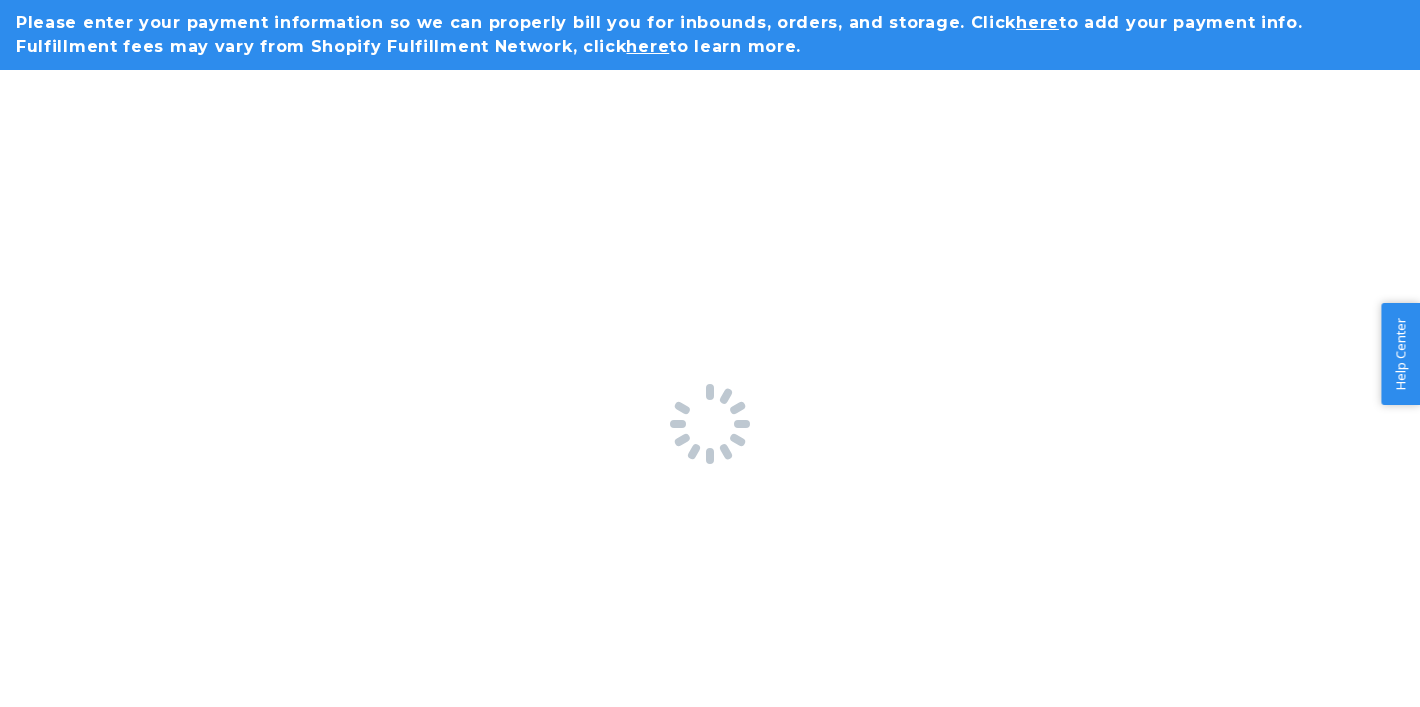 scroll, scrollTop: 0, scrollLeft: 0, axis: both 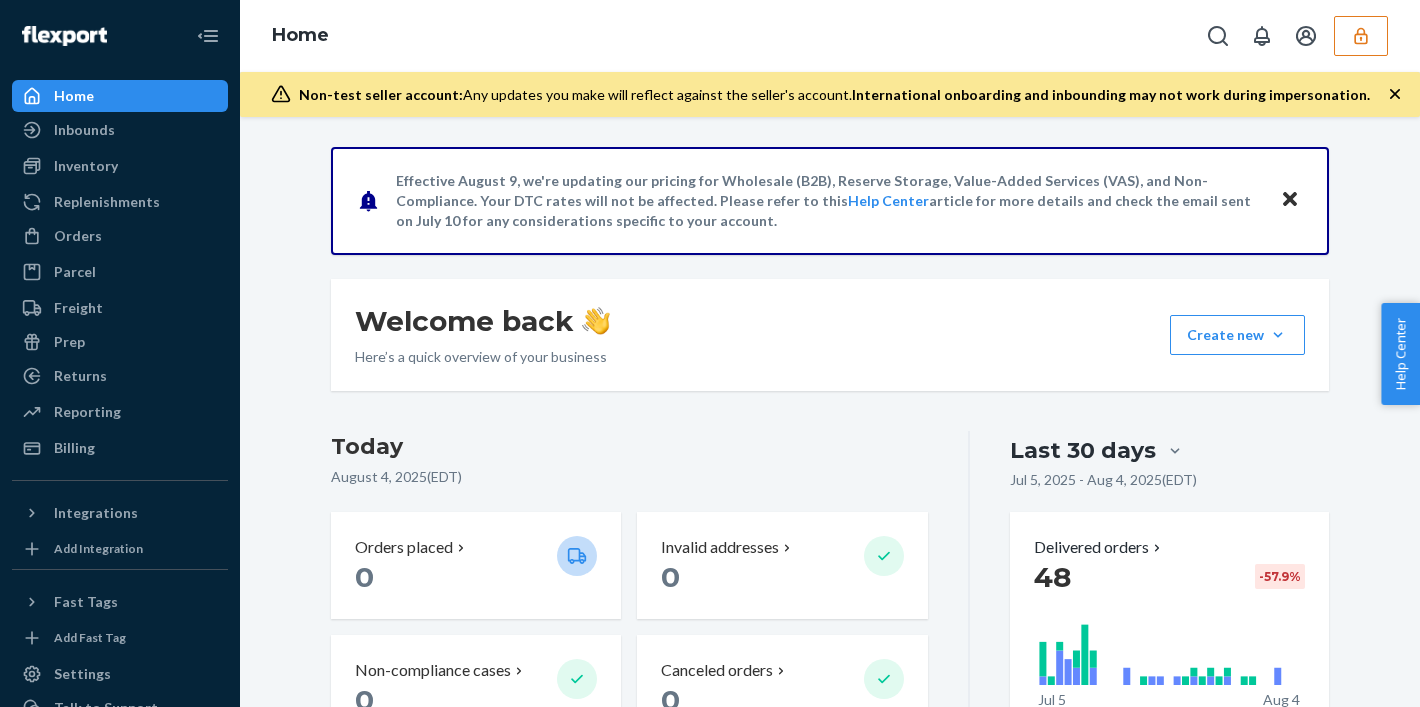 click at bounding box center [1361, 36] 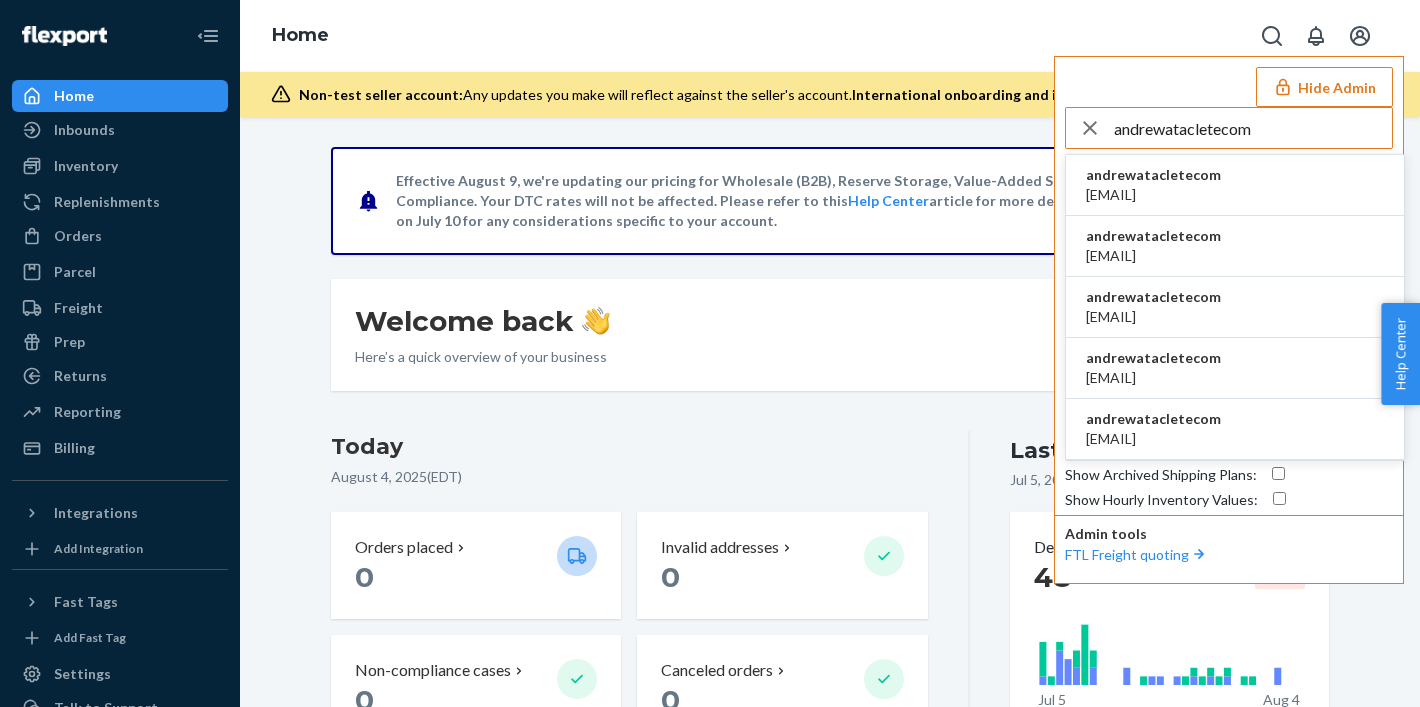 type on "andrewatacletecom" 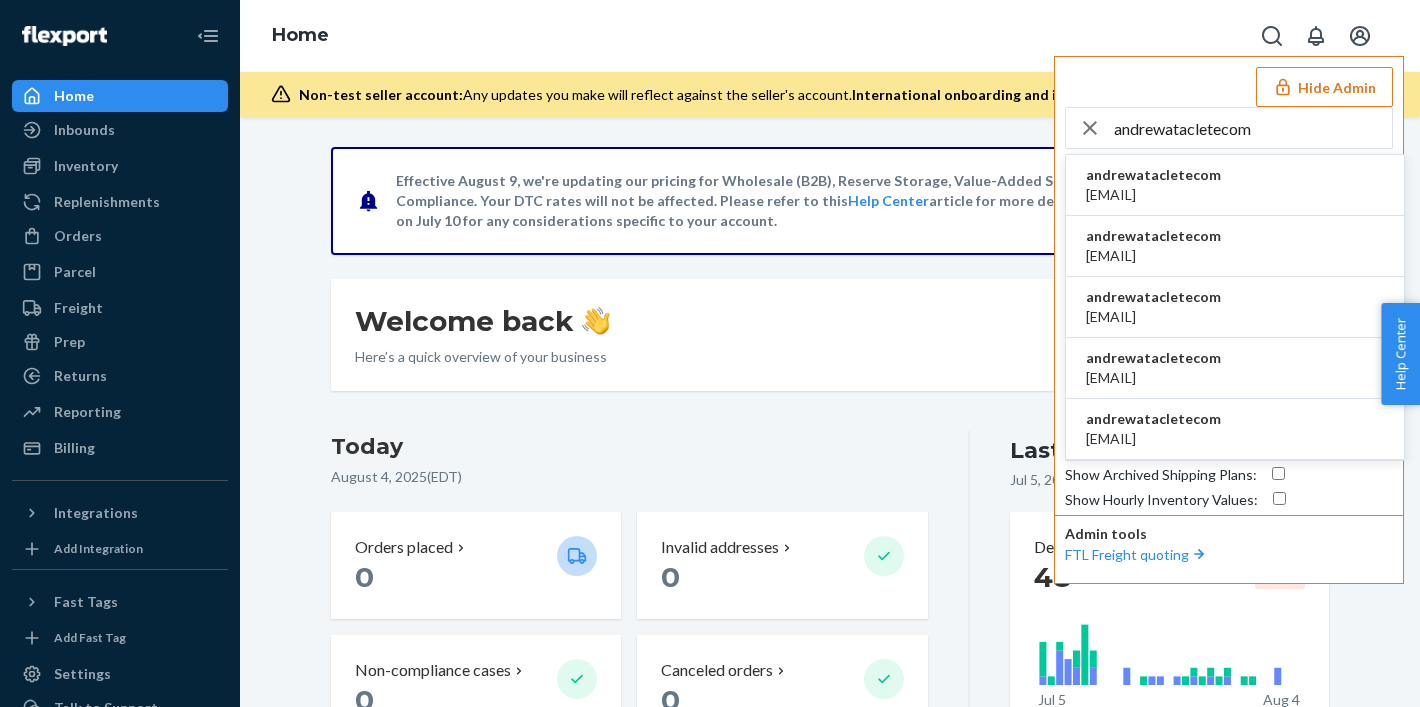 click on "andrewatacletecom" at bounding box center (1153, 175) 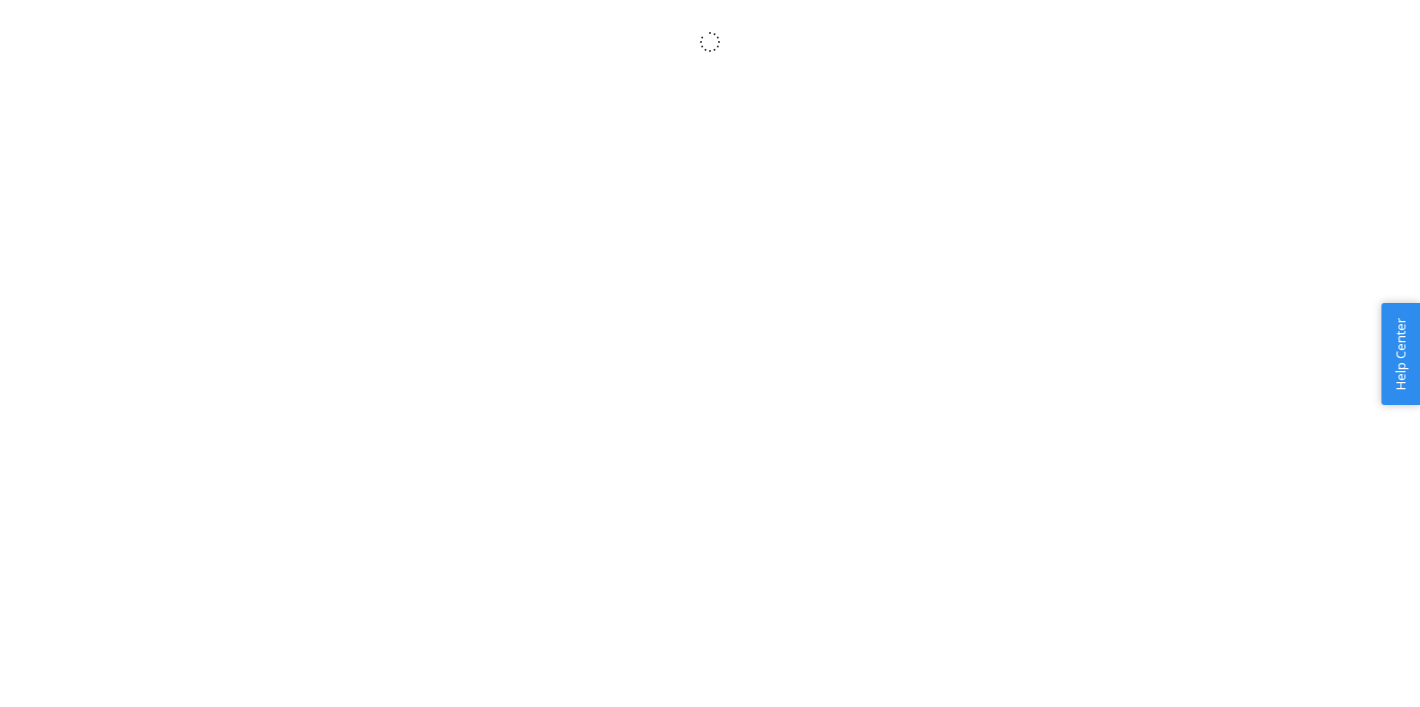 scroll, scrollTop: 0, scrollLeft: 0, axis: both 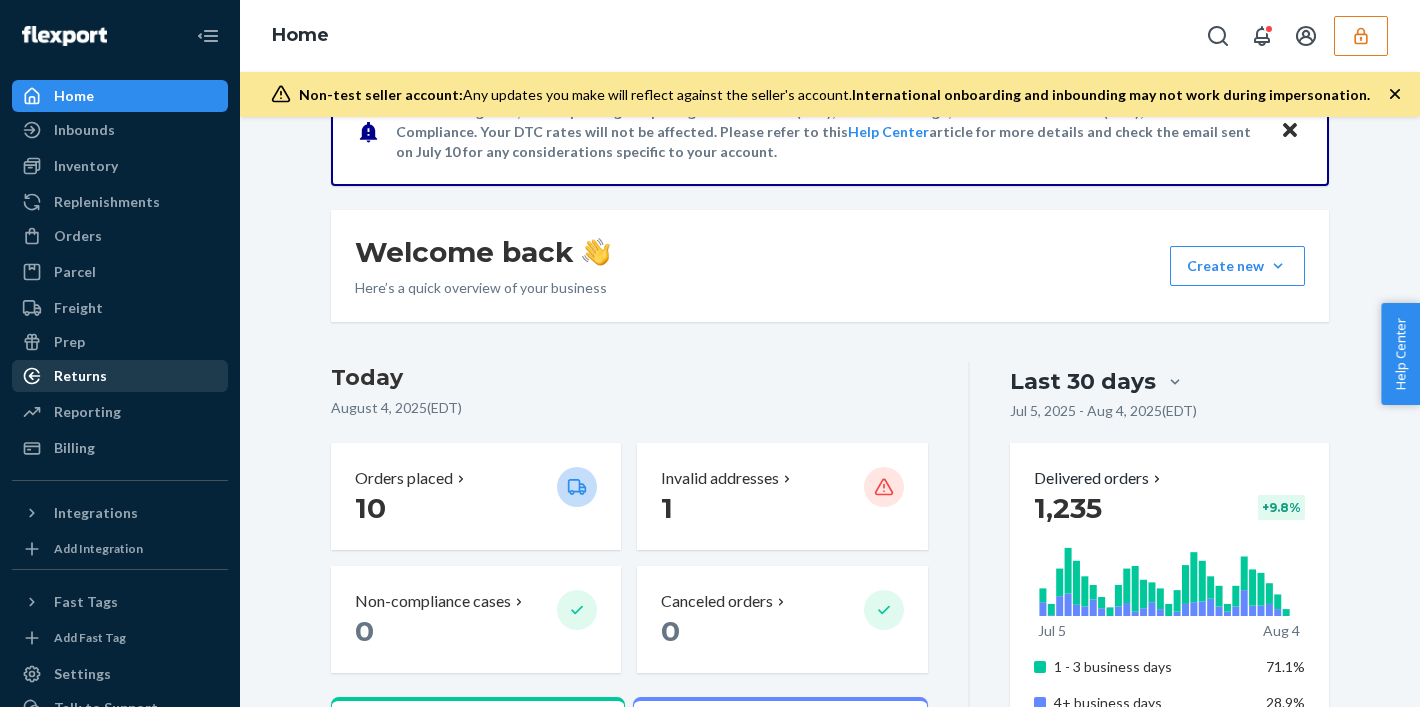 click on "Returns" at bounding box center [80, 376] 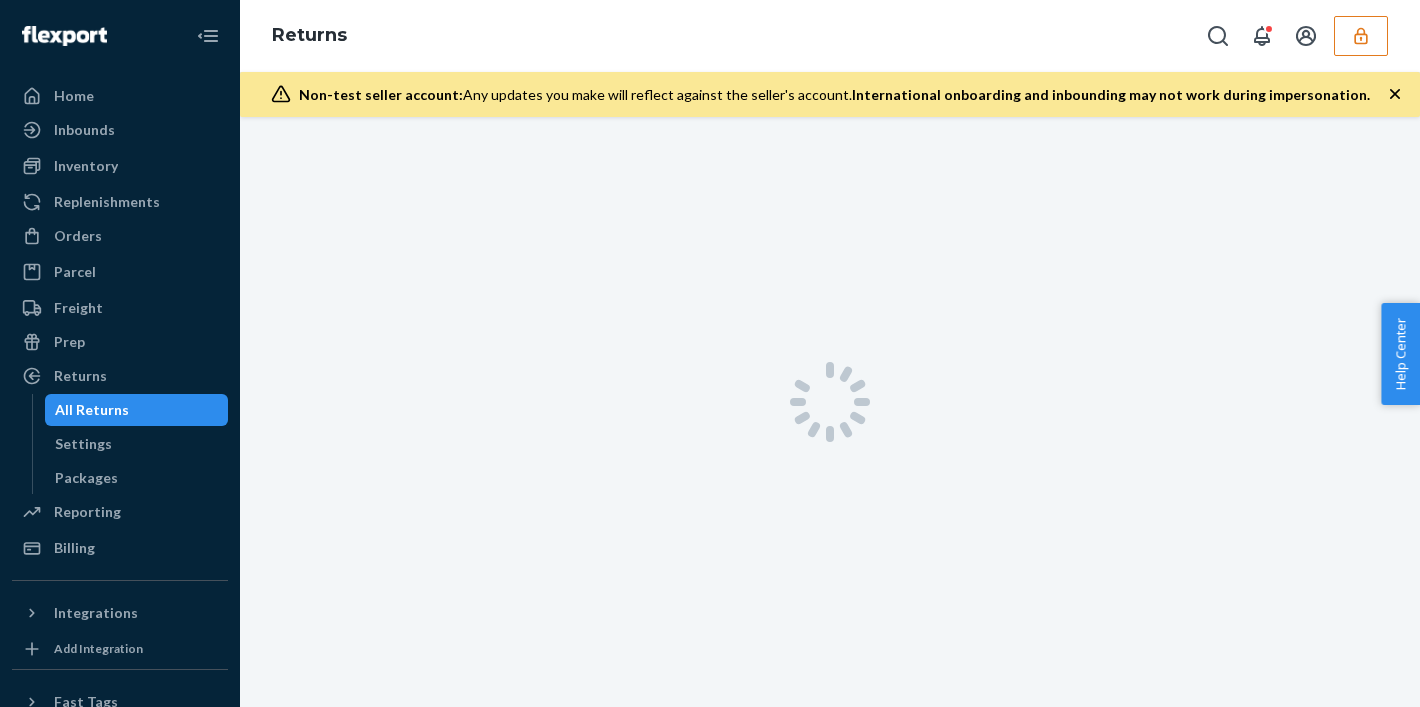 scroll, scrollTop: 0, scrollLeft: 0, axis: both 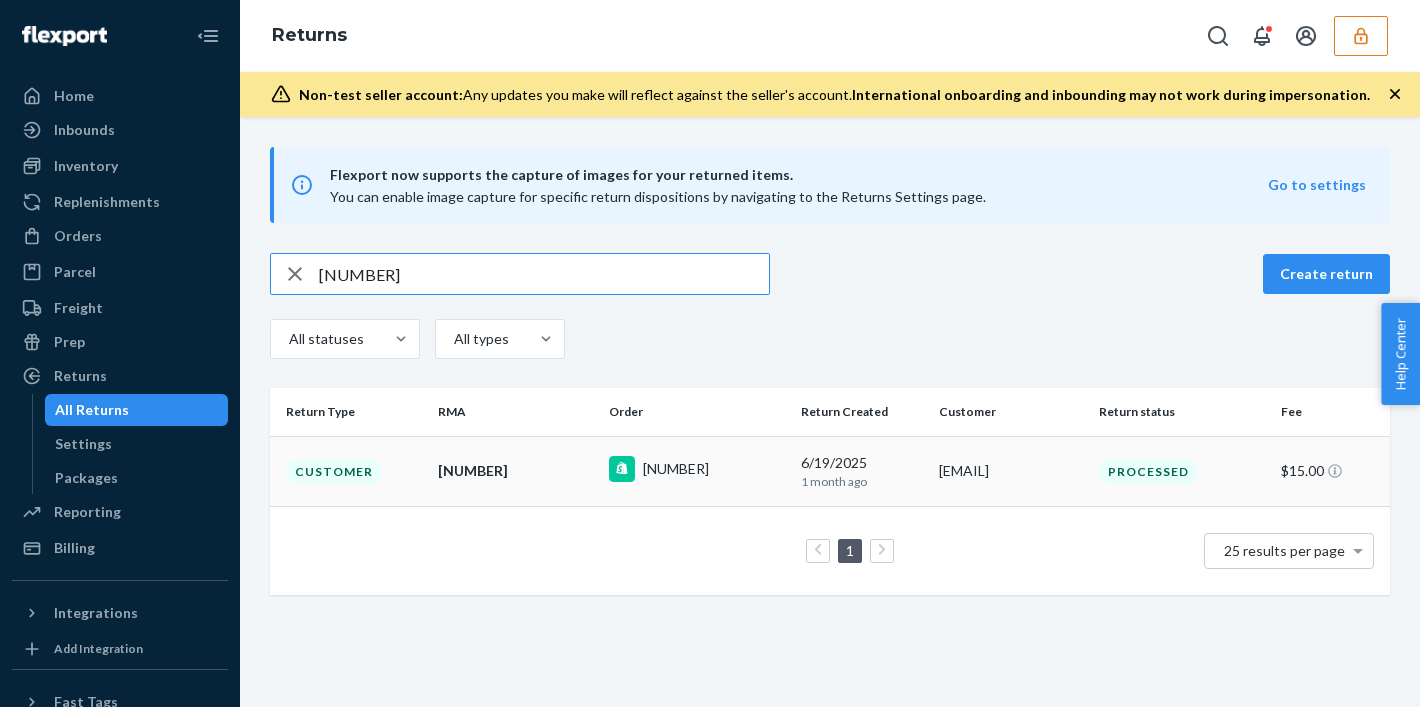type on "82000489" 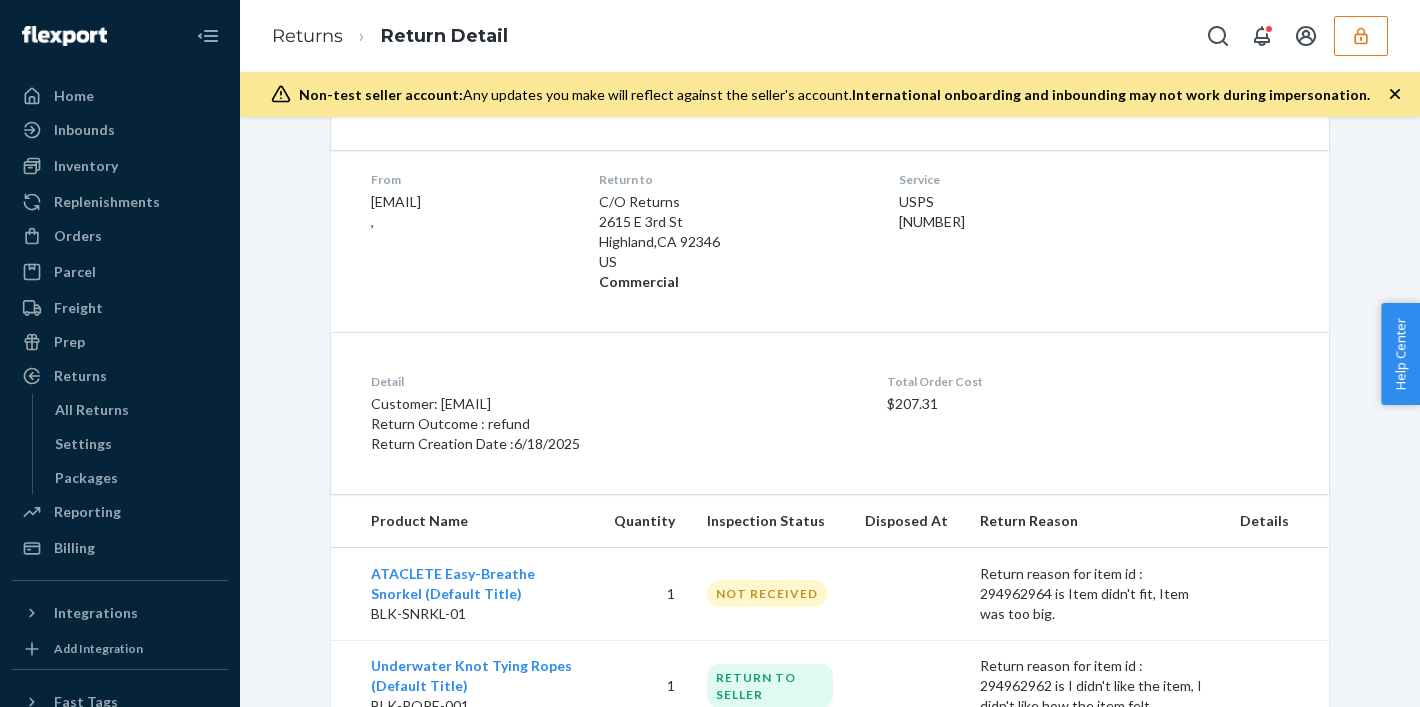scroll, scrollTop: 0, scrollLeft: 0, axis: both 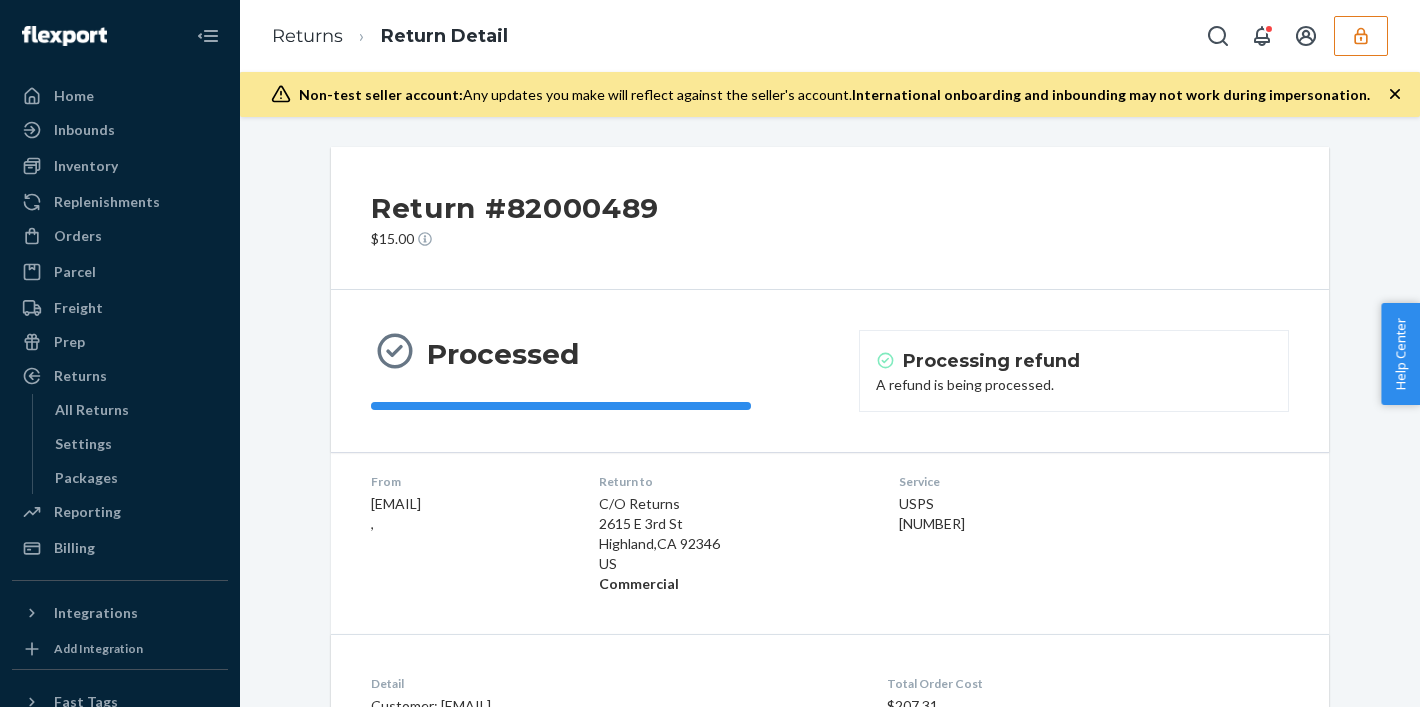 drag, startPoint x: 904, startPoint y: 519, endPoint x: 1119, endPoint y: 522, distance: 215.02094 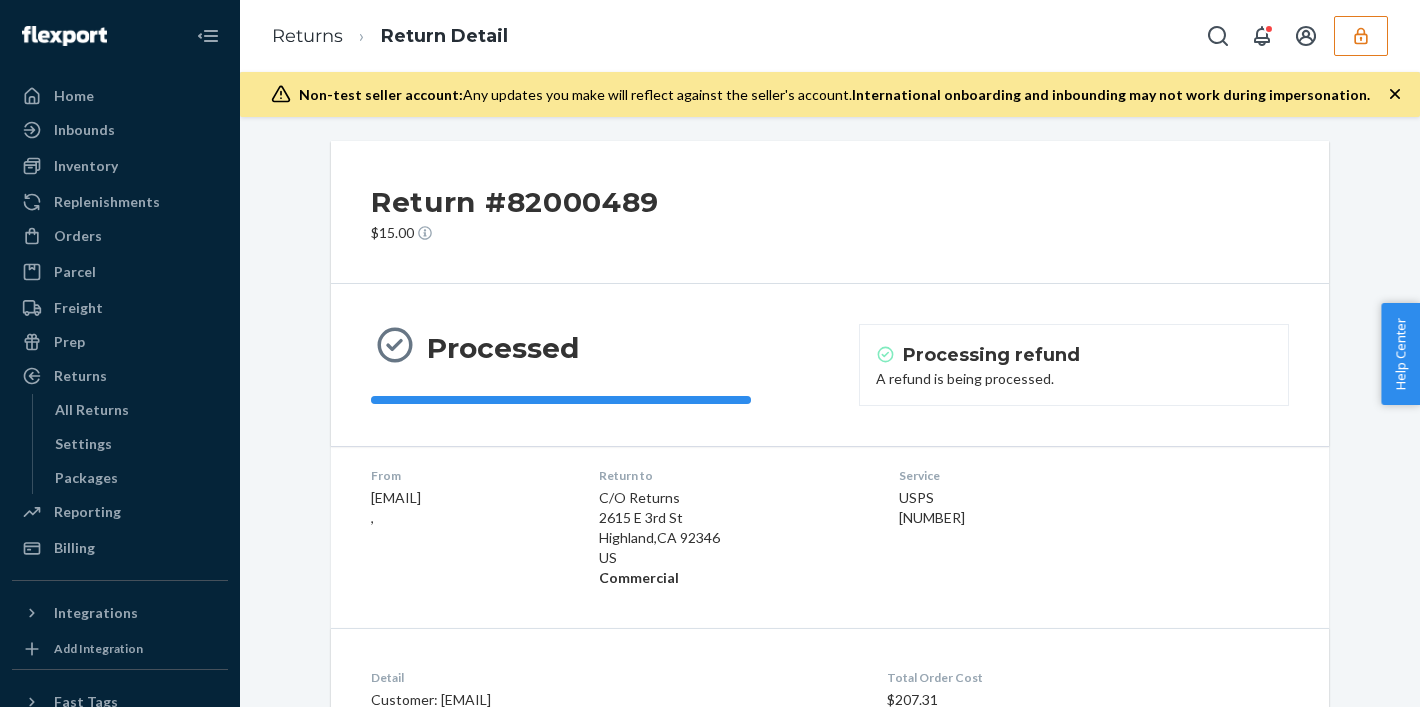 copy on "9434636208303305326576" 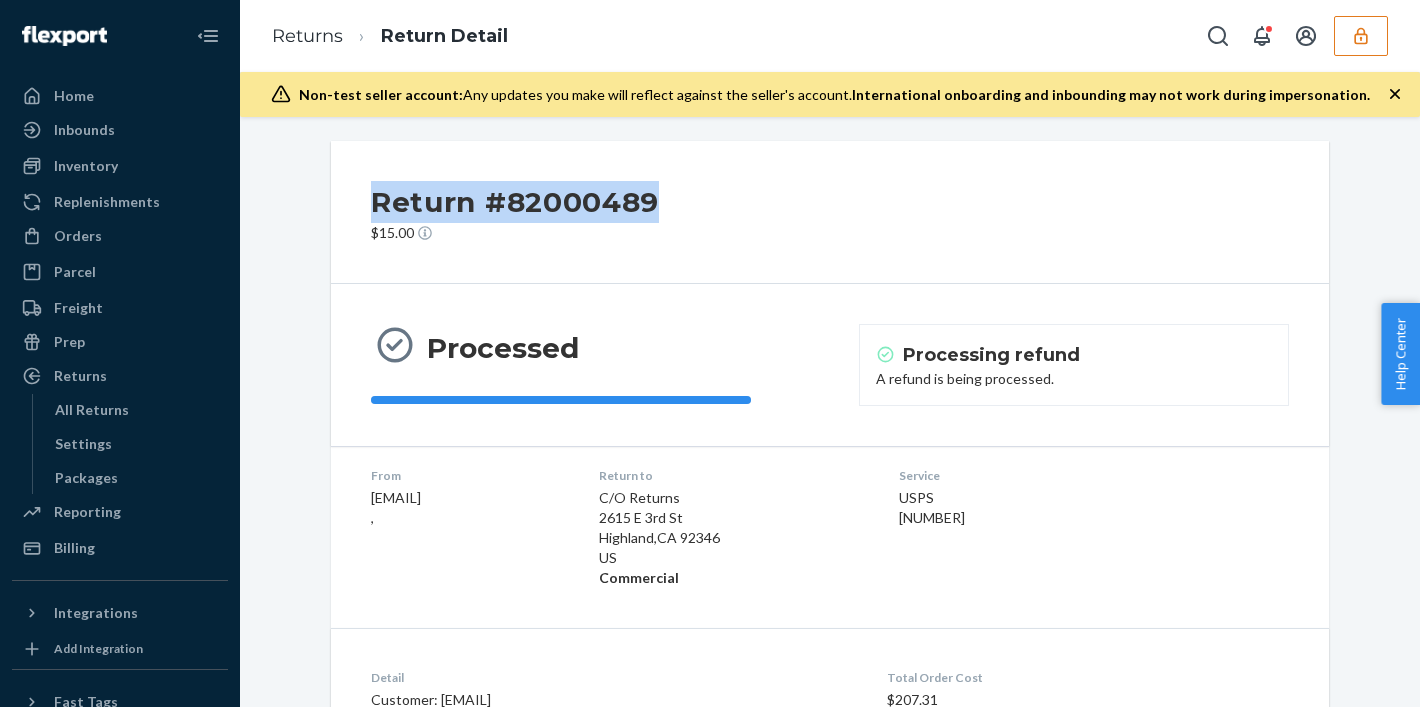 drag, startPoint x: 369, startPoint y: 203, endPoint x: 705, endPoint y: 196, distance: 336.0729 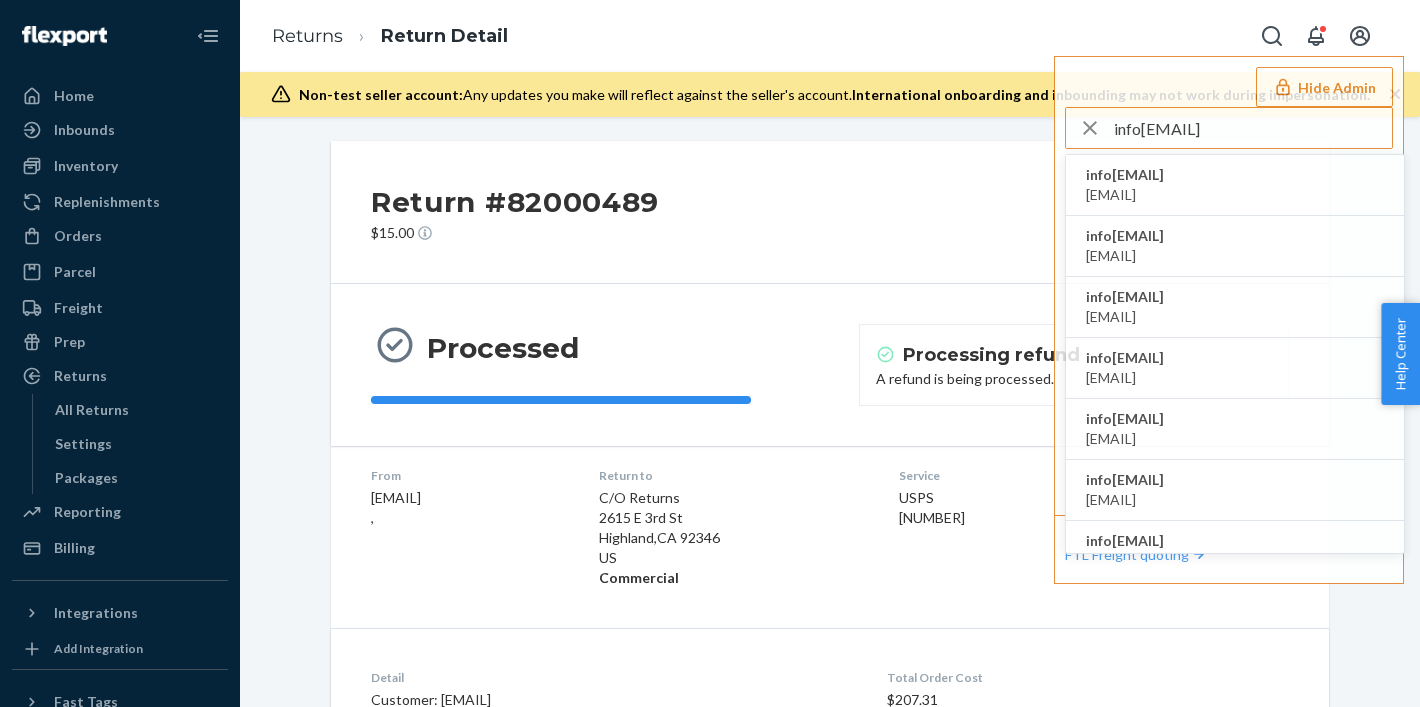 type on "infowholesomegoodscom" 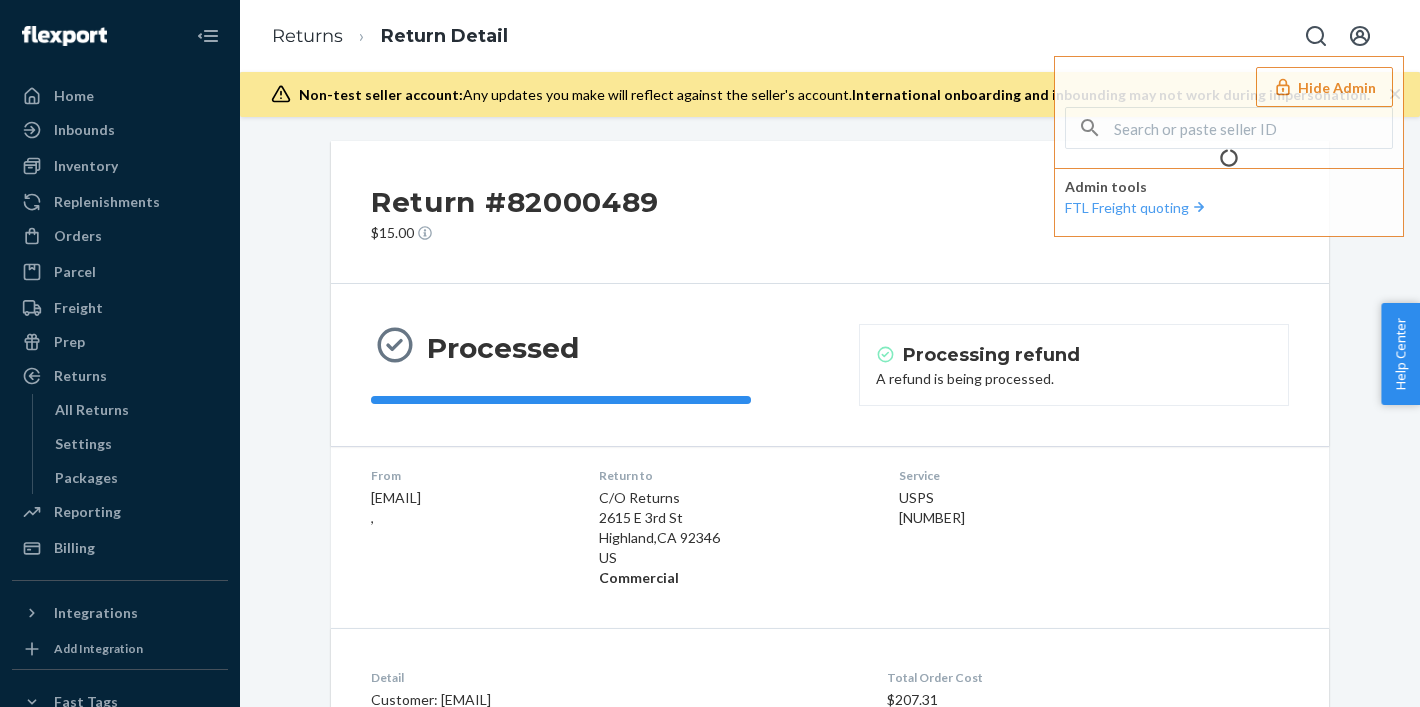 scroll, scrollTop: 0, scrollLeft: 0, axis: both 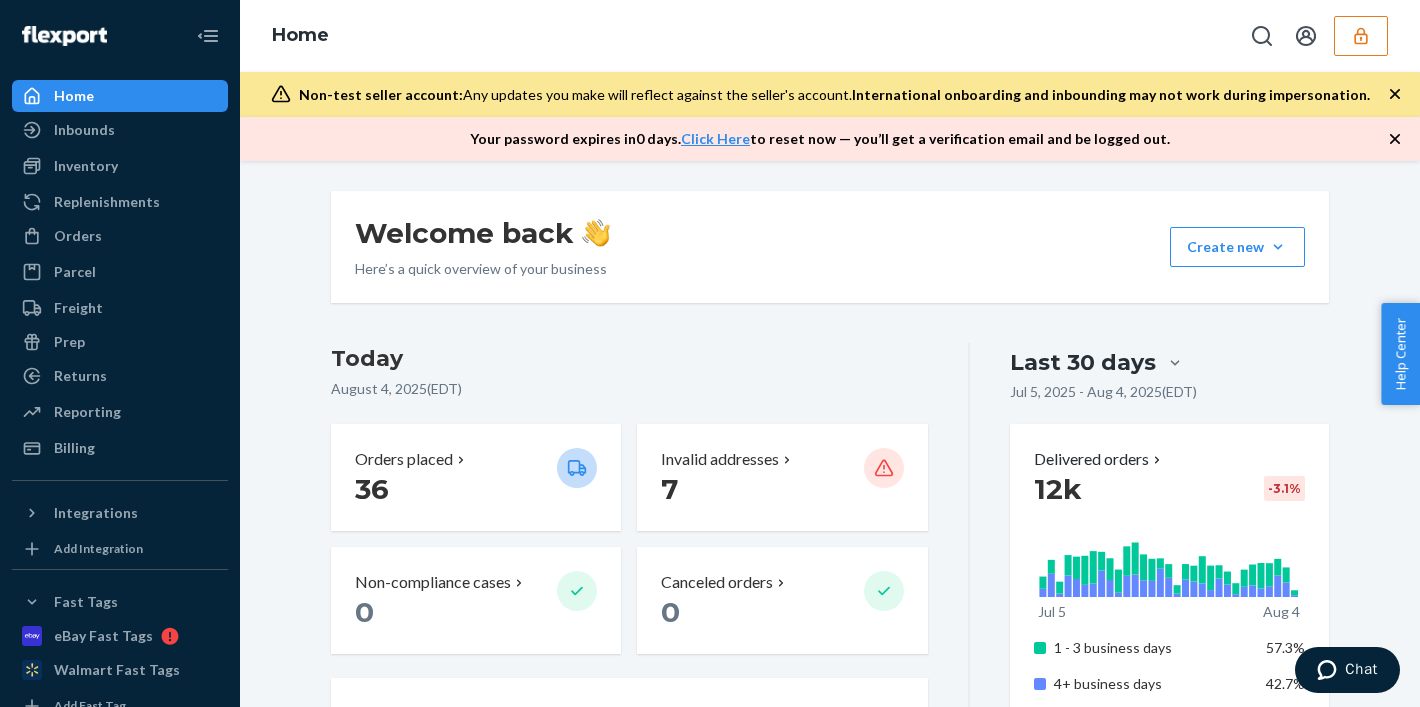 click at bounding box center (1361, 36) 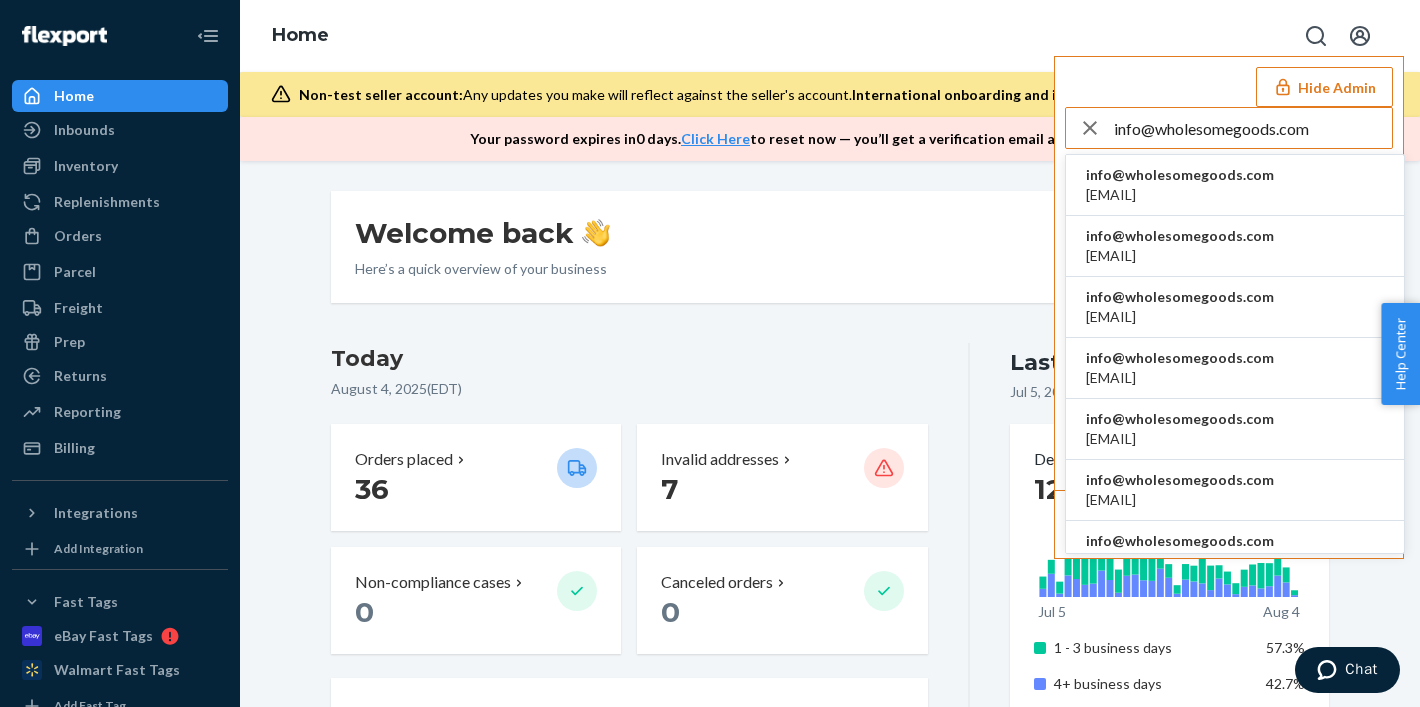 type on "infowholesomegoodscom" 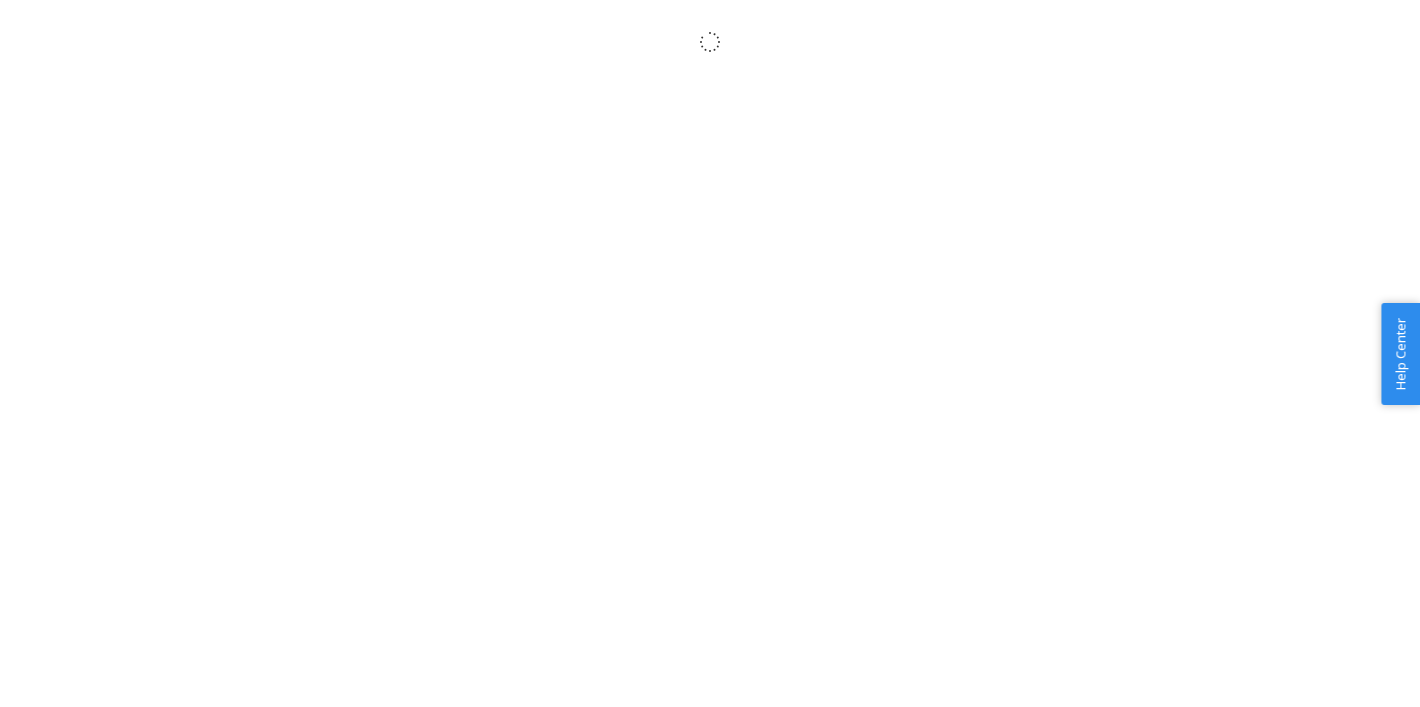 scroll, scrollTop: 0, scrollLeft: 0, axis: both 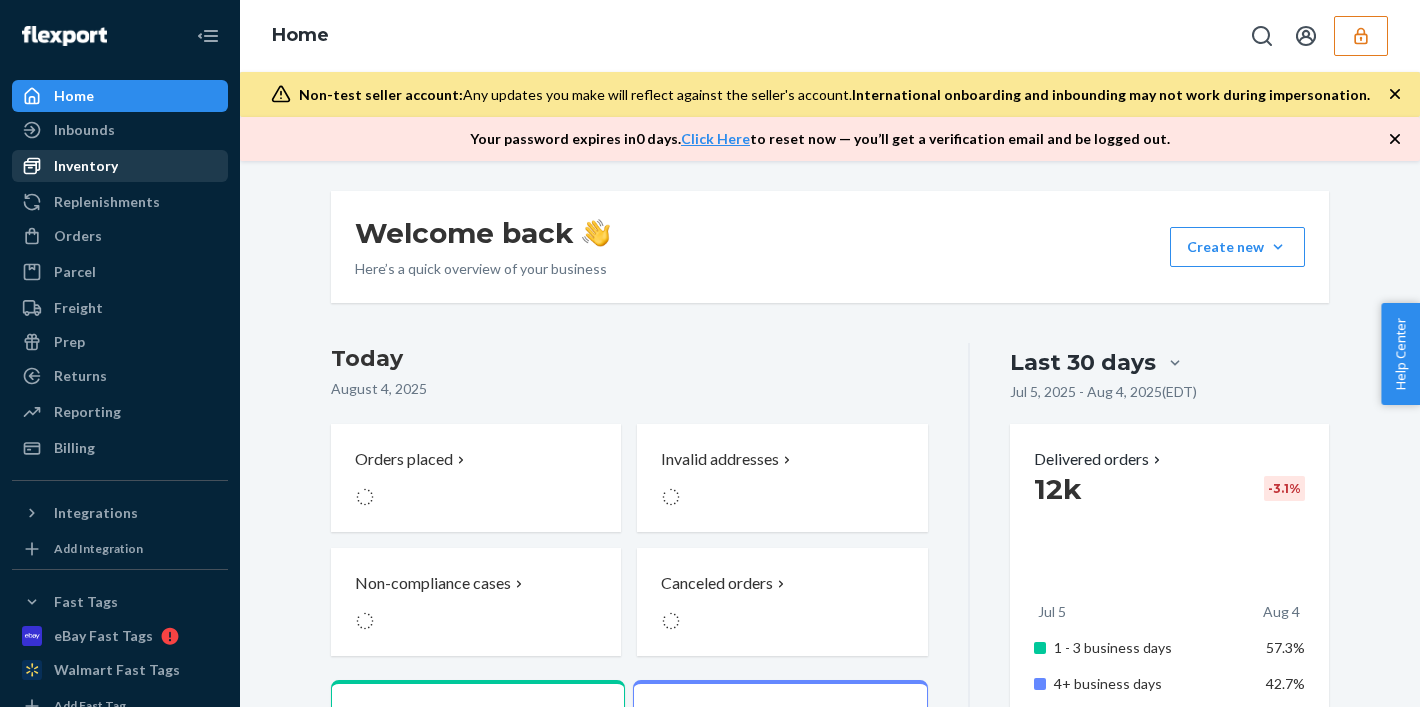 click on "Inventory" at bounding box center [86, 166] 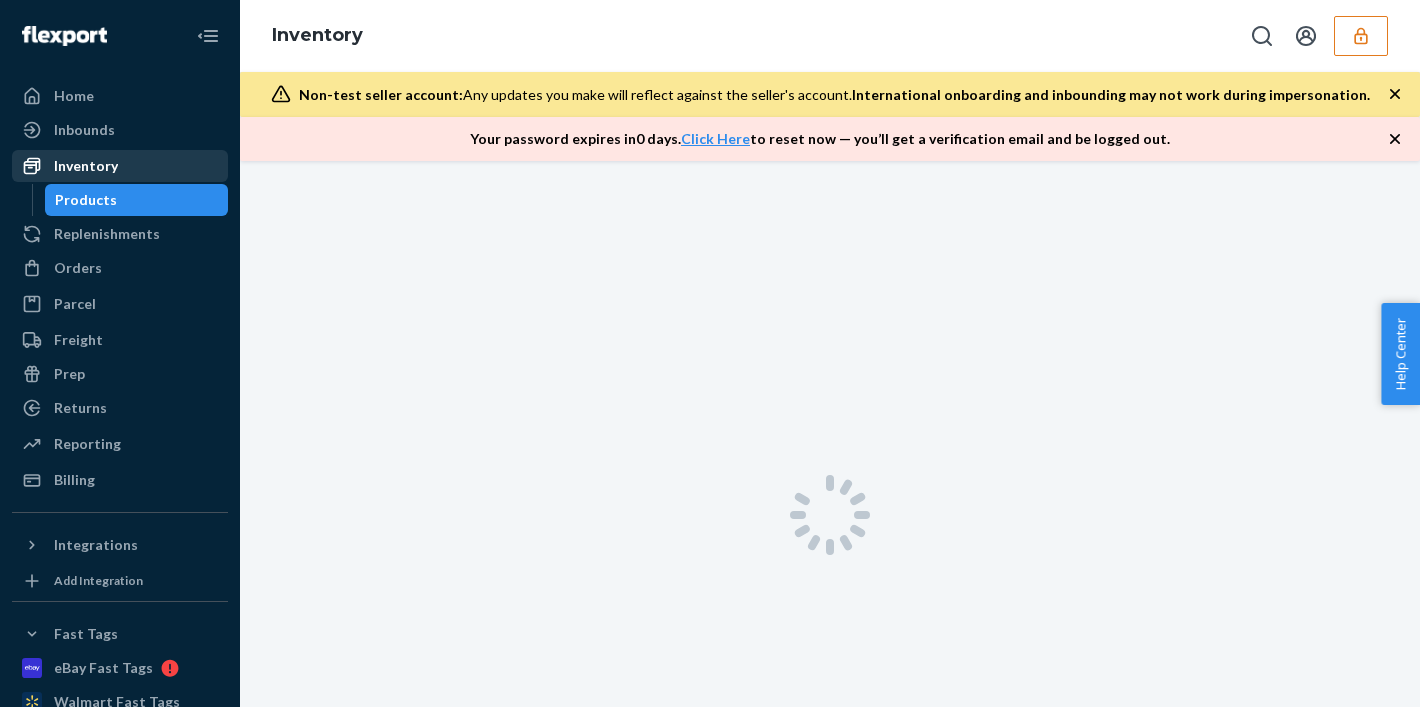 scroll, scrollTop: 0, scrollLeft: 0, axis: both 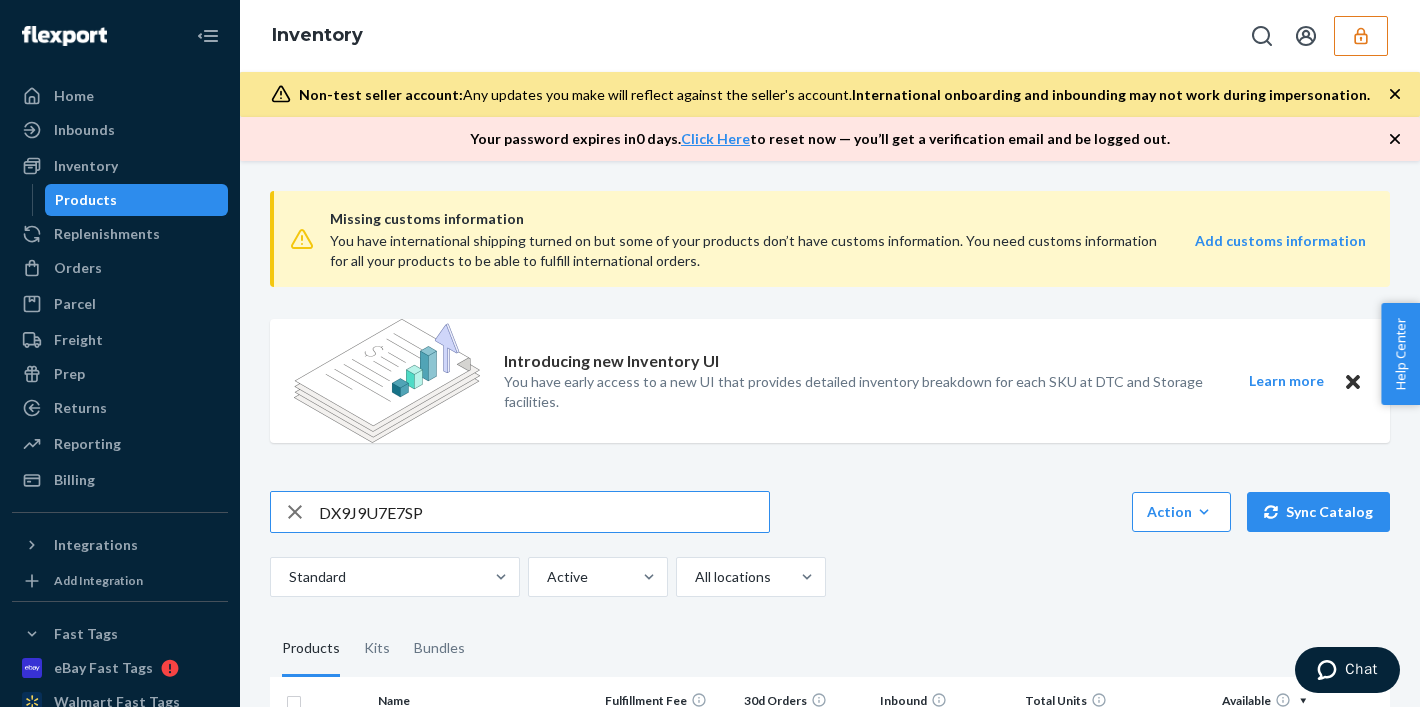 type on "DX9J9U7E7SP" 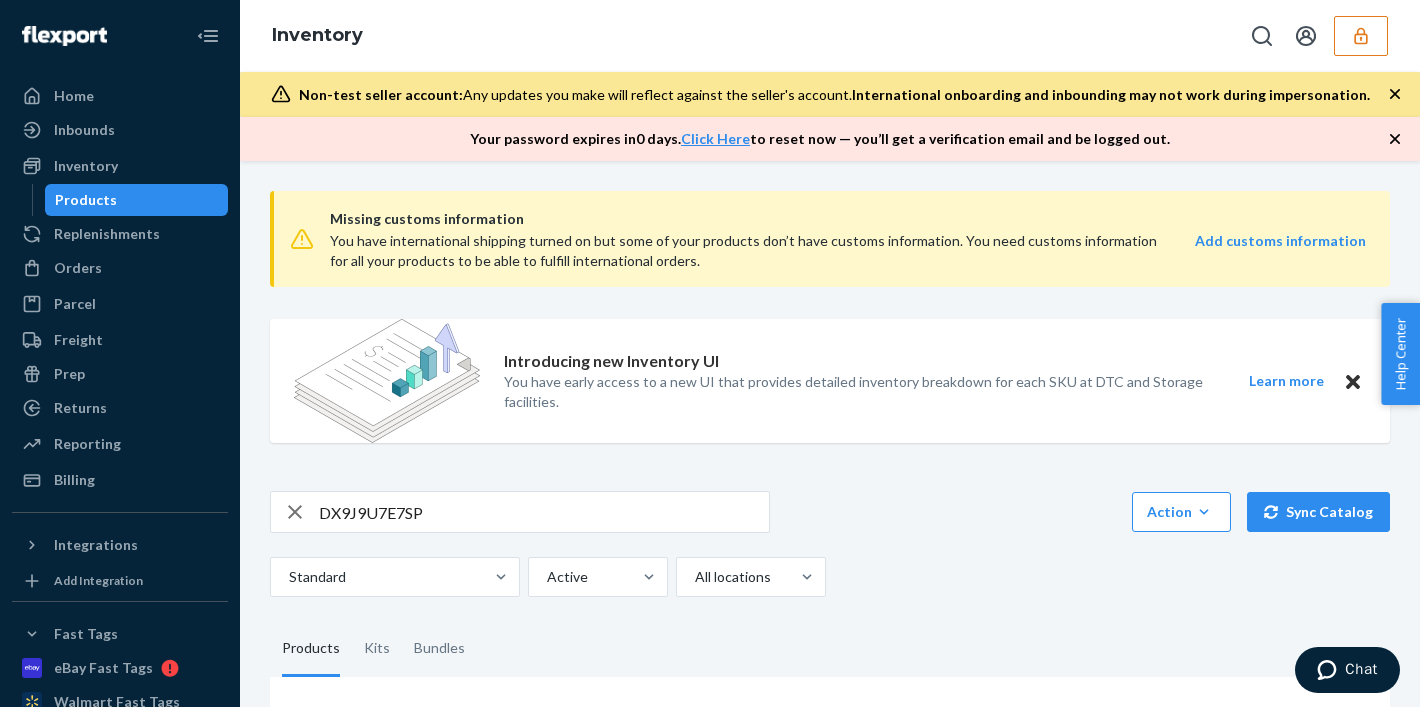 scroll, scrollTop: 231, scrollLeft: 0, axis: vertical 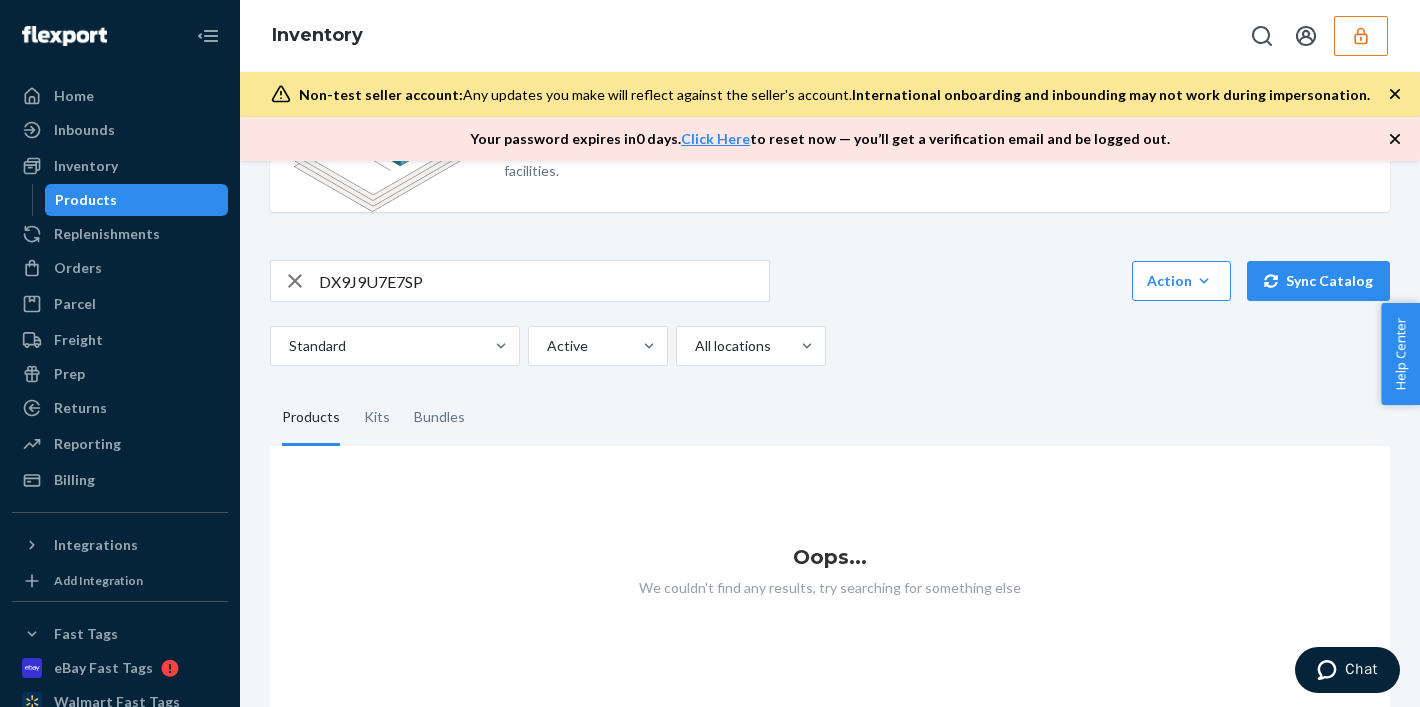 click on "DX9J9U7E7SP" at bounding box center (544, 281) 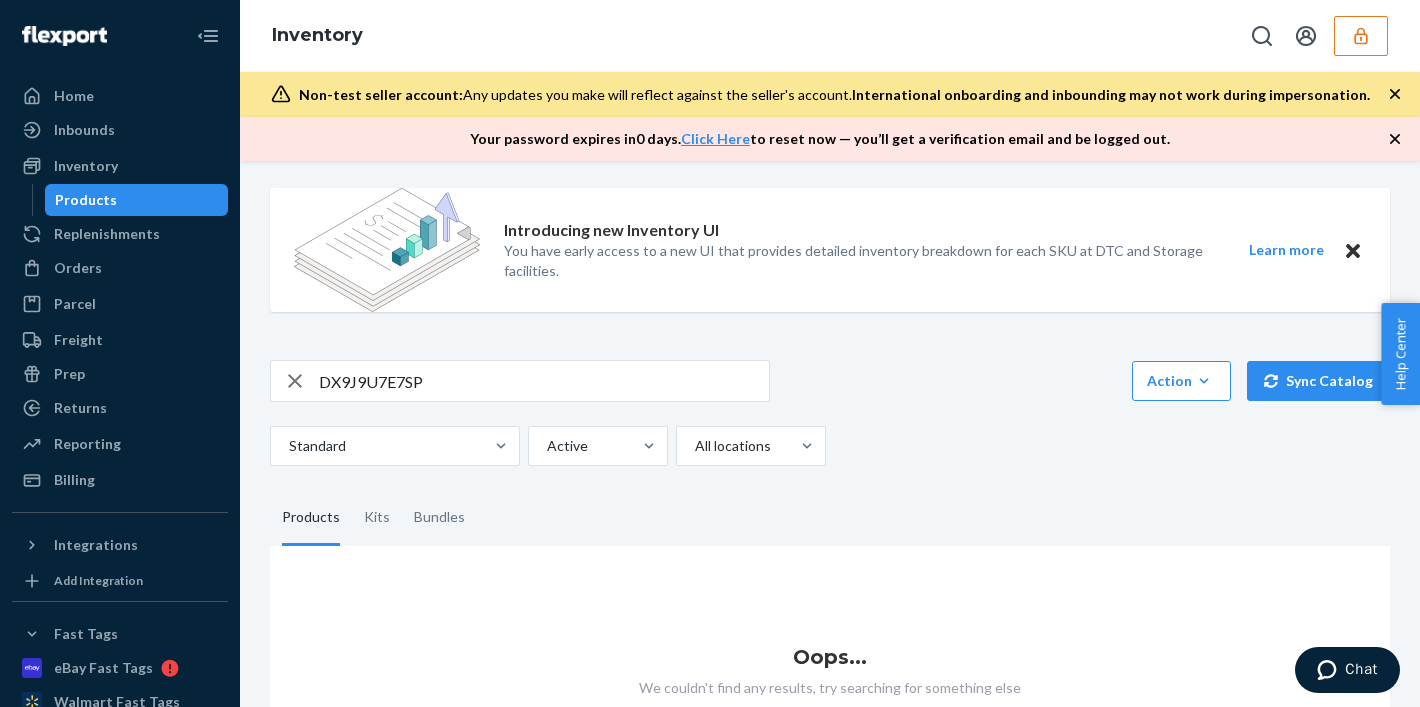 scroll, scrollTop: 231, scrollLeft: 0, axis: vertical 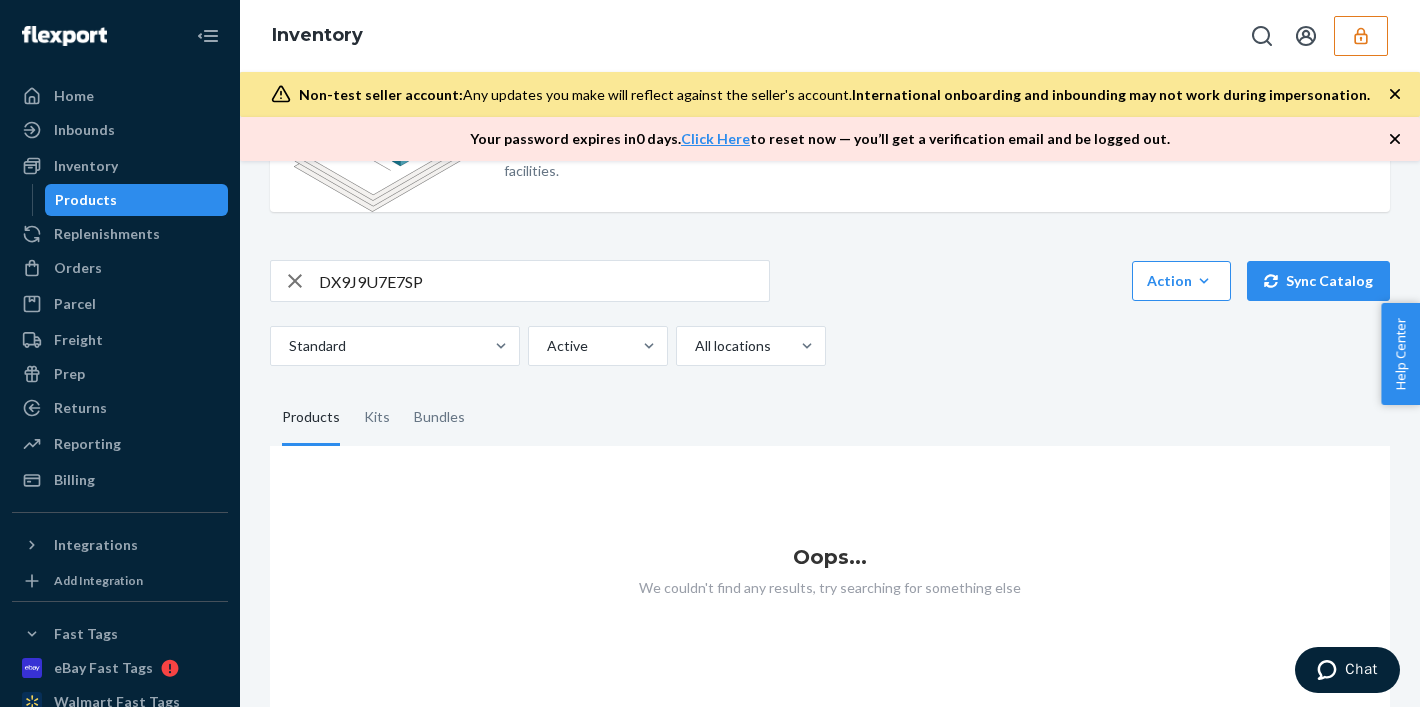 click 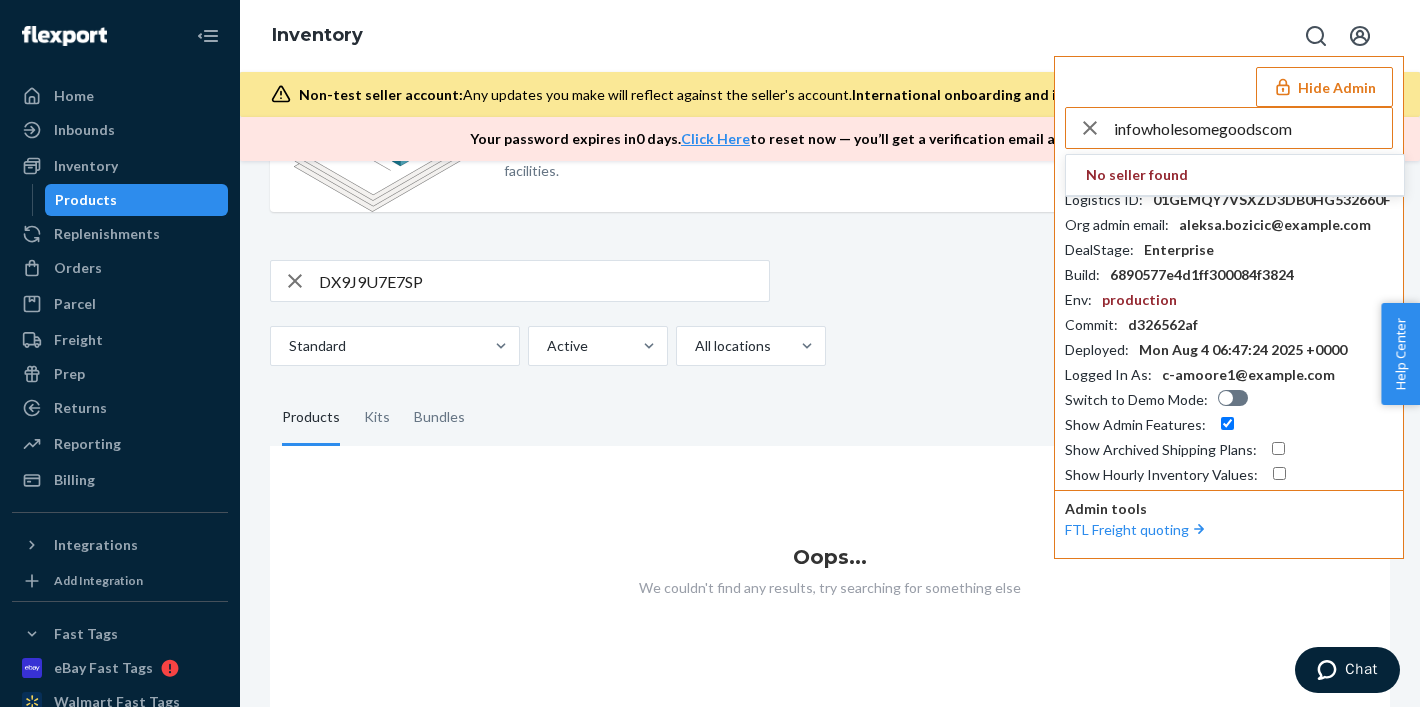 type on "infowholesomegoodscom" 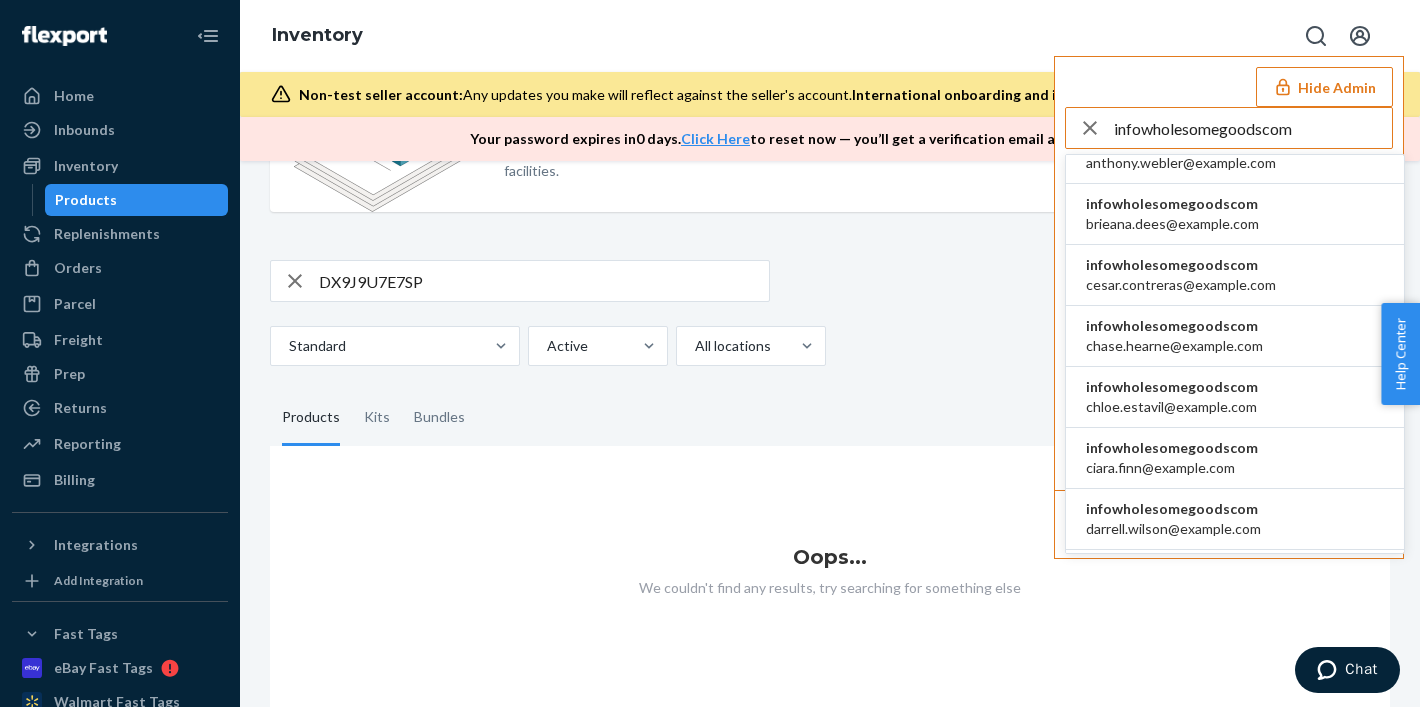 scroll, scrollTop: 286, scrollLeft: 0, axis: vertical 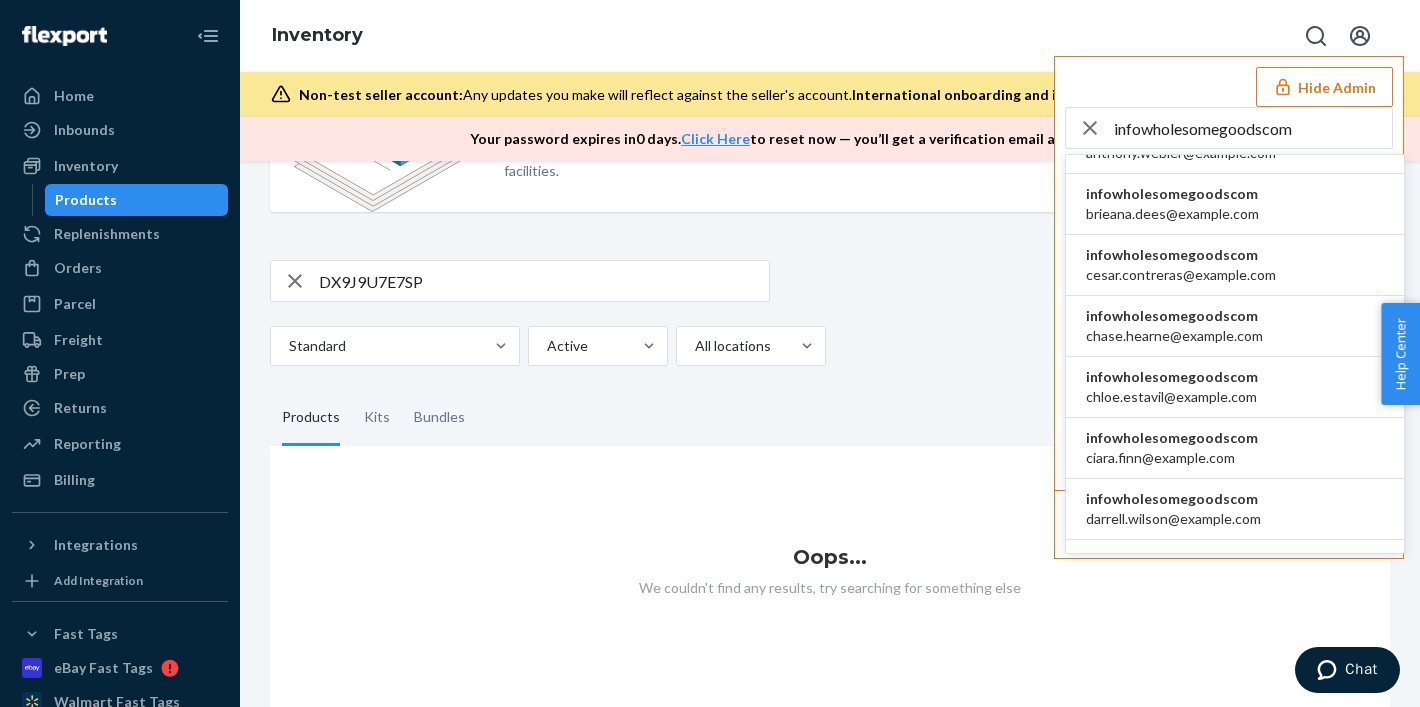 click on "chloe.estavil@wholesomegoods.com" at bounding box center [1172, 397] 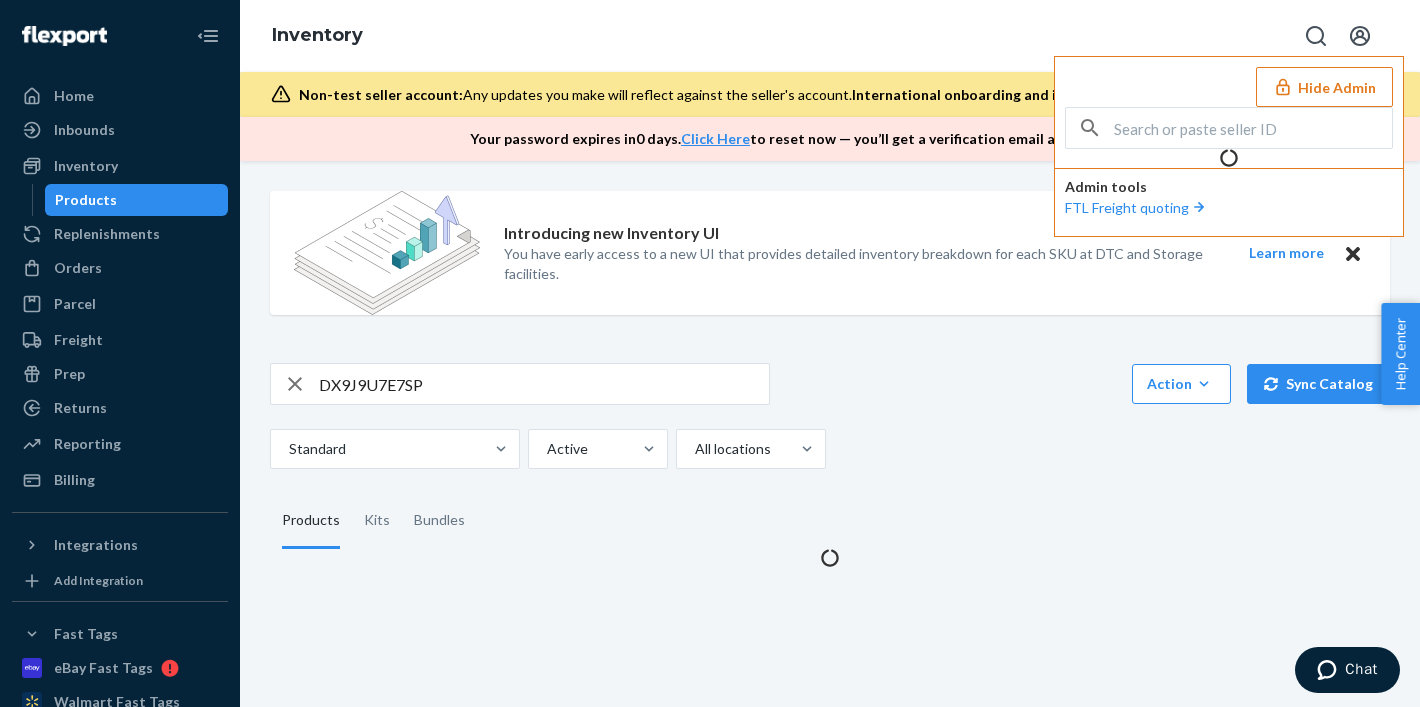 scroll, scrollTop: 0, scrollLeft: 0, axis: both 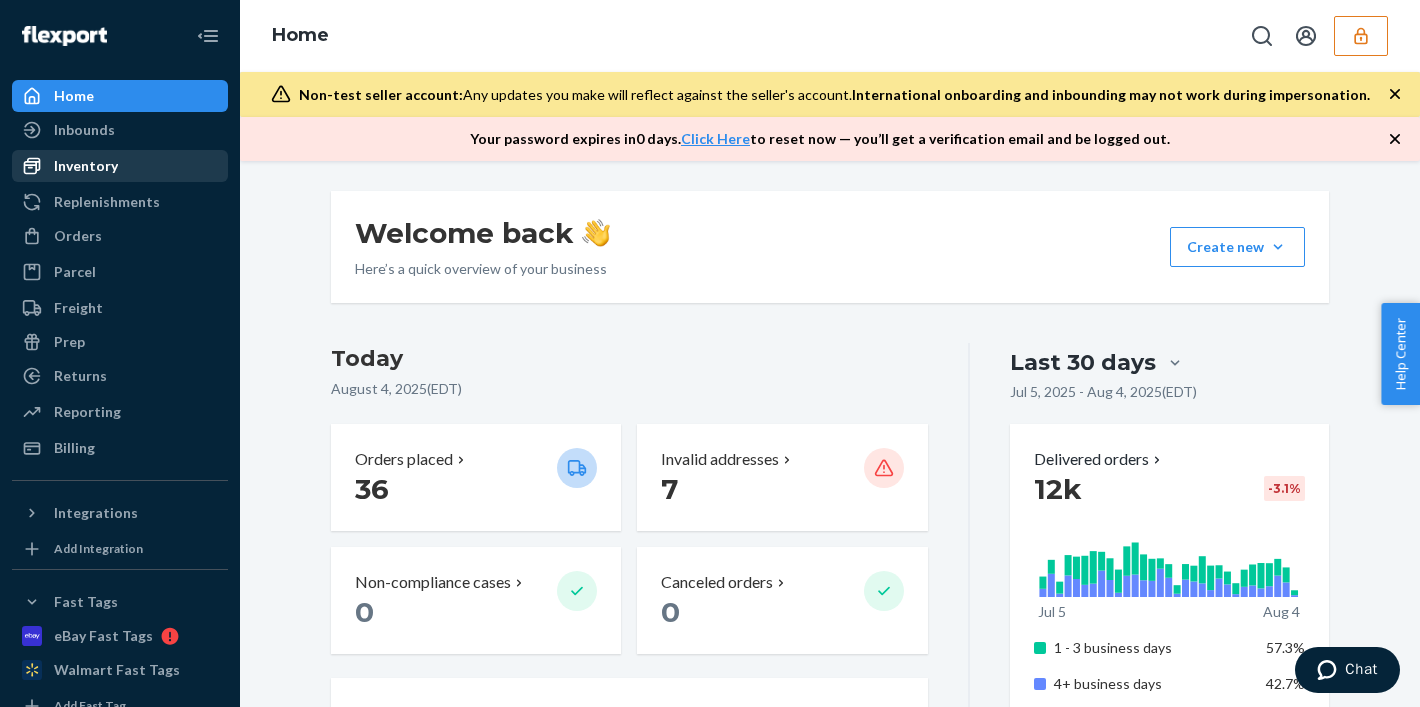 click on "Inventory" at bounding box center (86, 166) 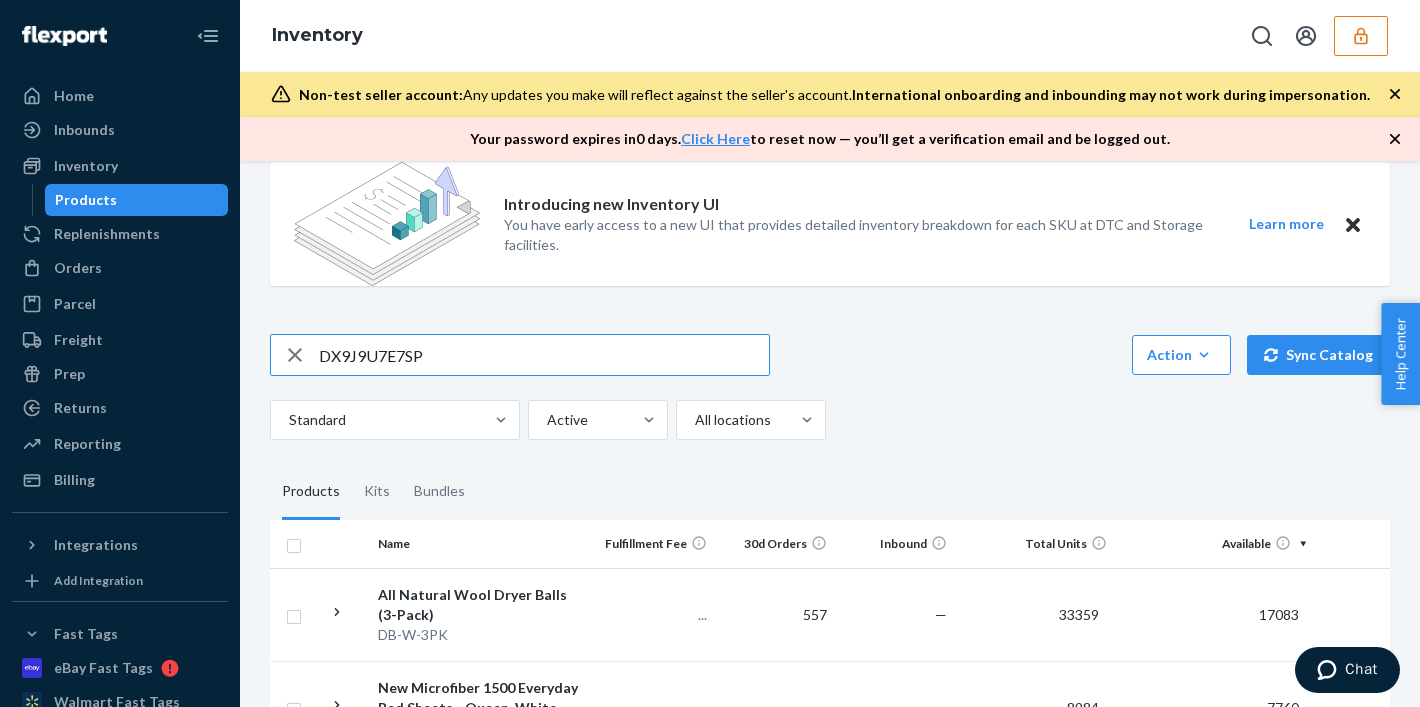 scroll, scrollTop: 0, scrollLeft: 0, axis: both 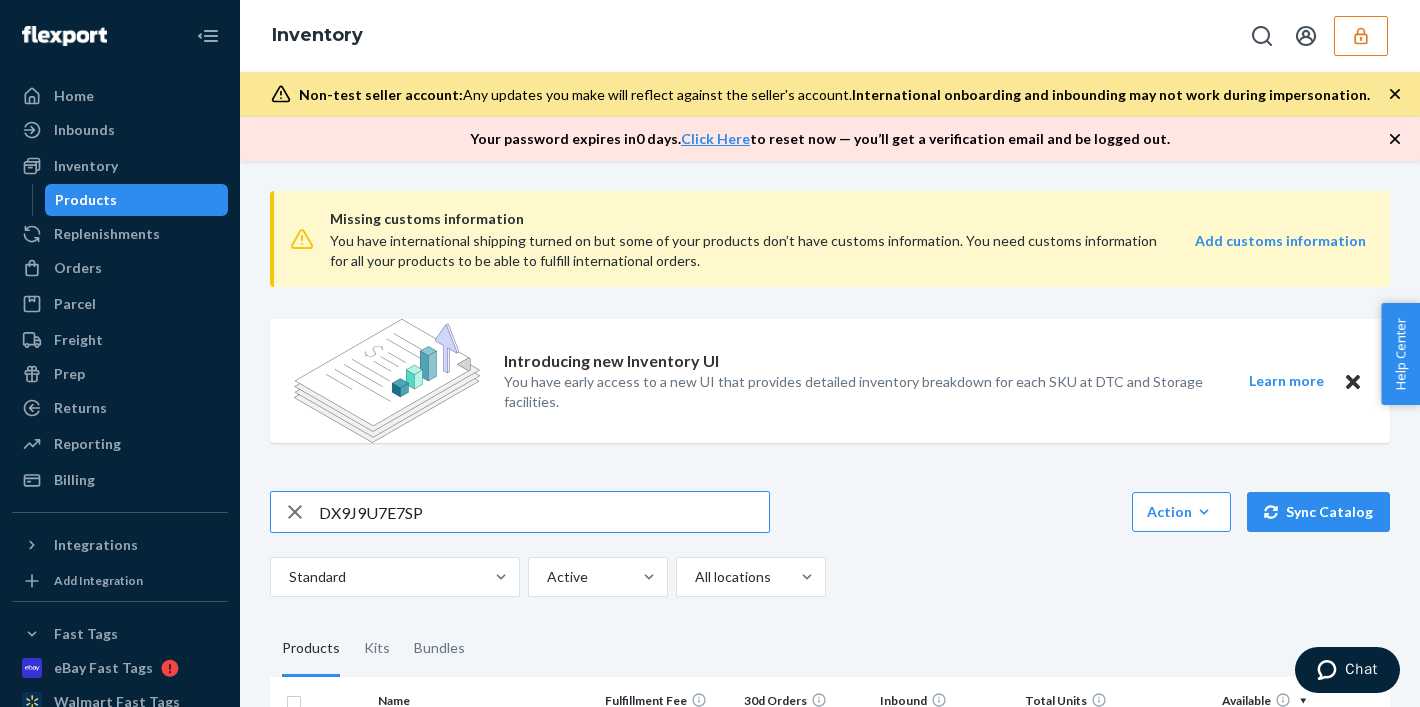 type on "DX9J9U7E7SP" 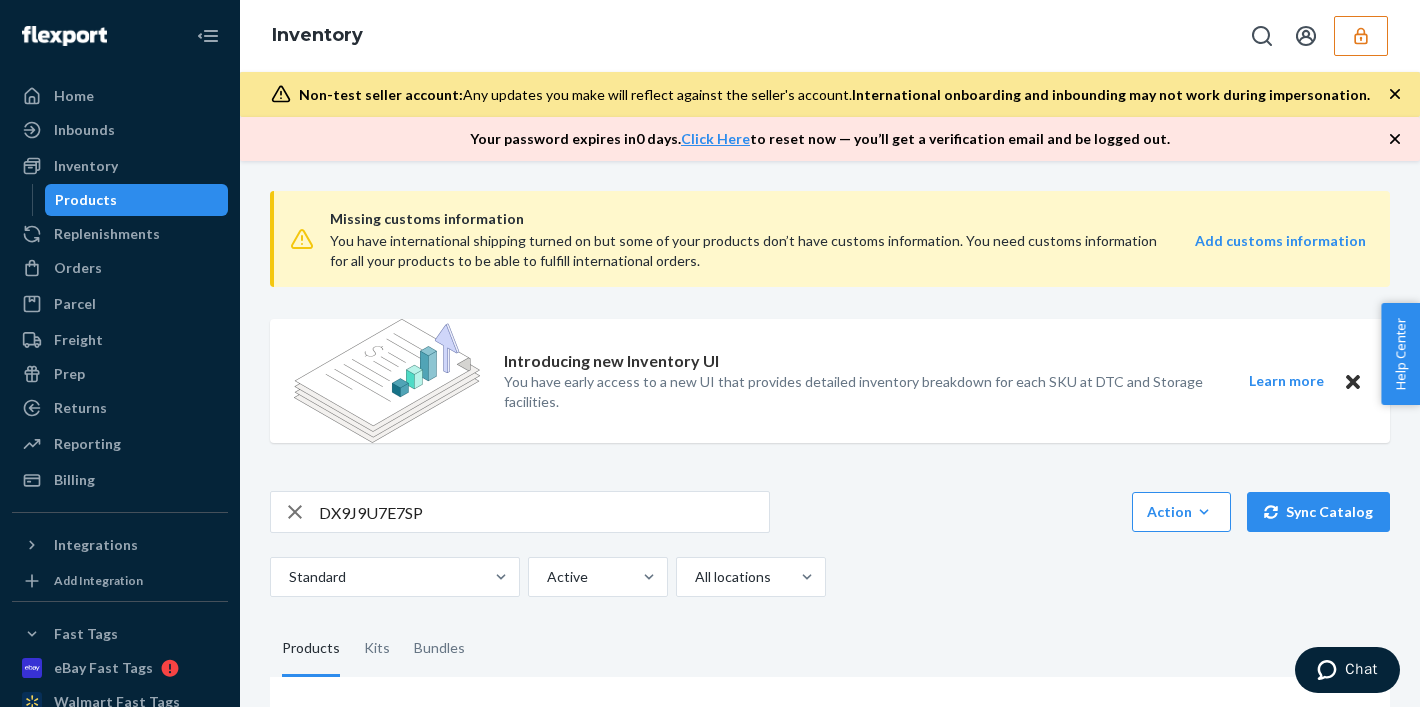 scroll, scrollTop: 231, scrollLeft: 0, axis: vertical 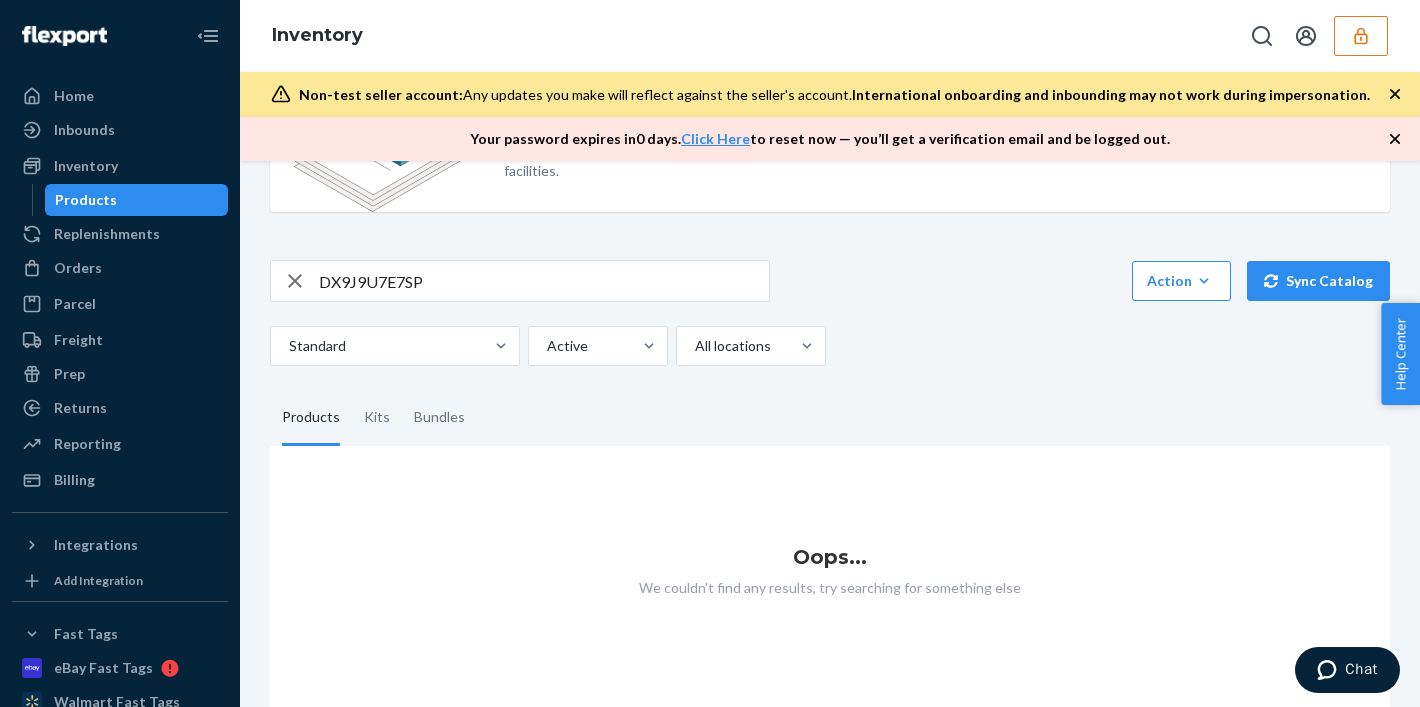 click on "DX9J9U7E7SP" at bounding box center [544, 281] 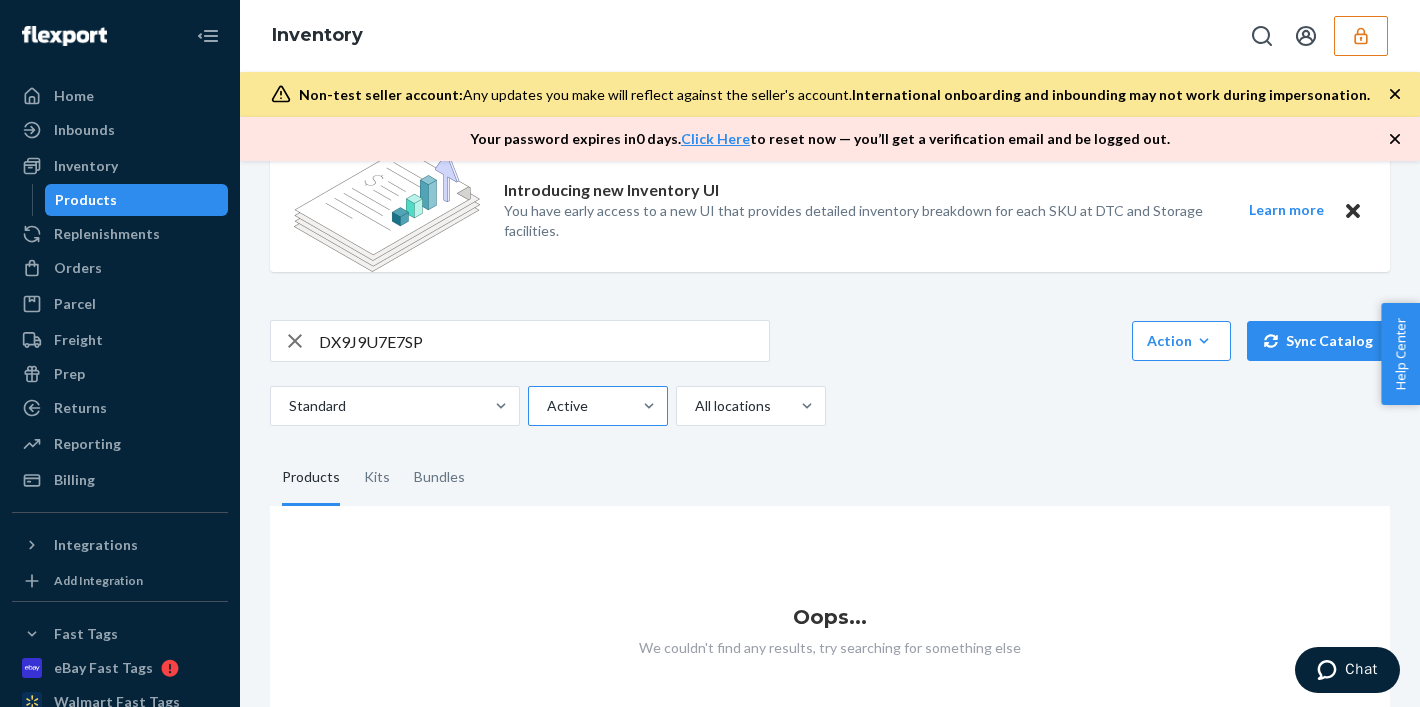 scroll, scrollTop: 173, scrollLeft: 0, axis: vertical 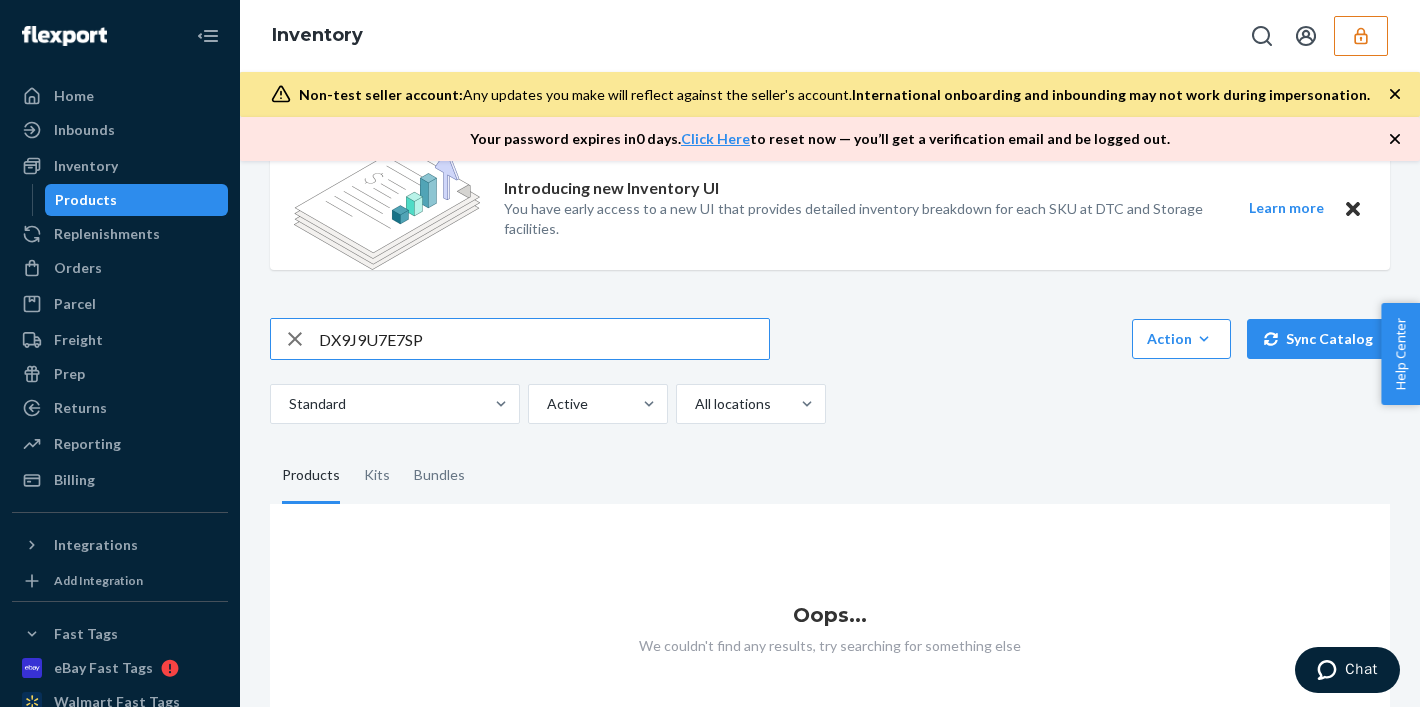 drag, startPoint x: 451, startPoint y: 342, endPoint x: 266, endPoint y: 300, distance: 189.70767 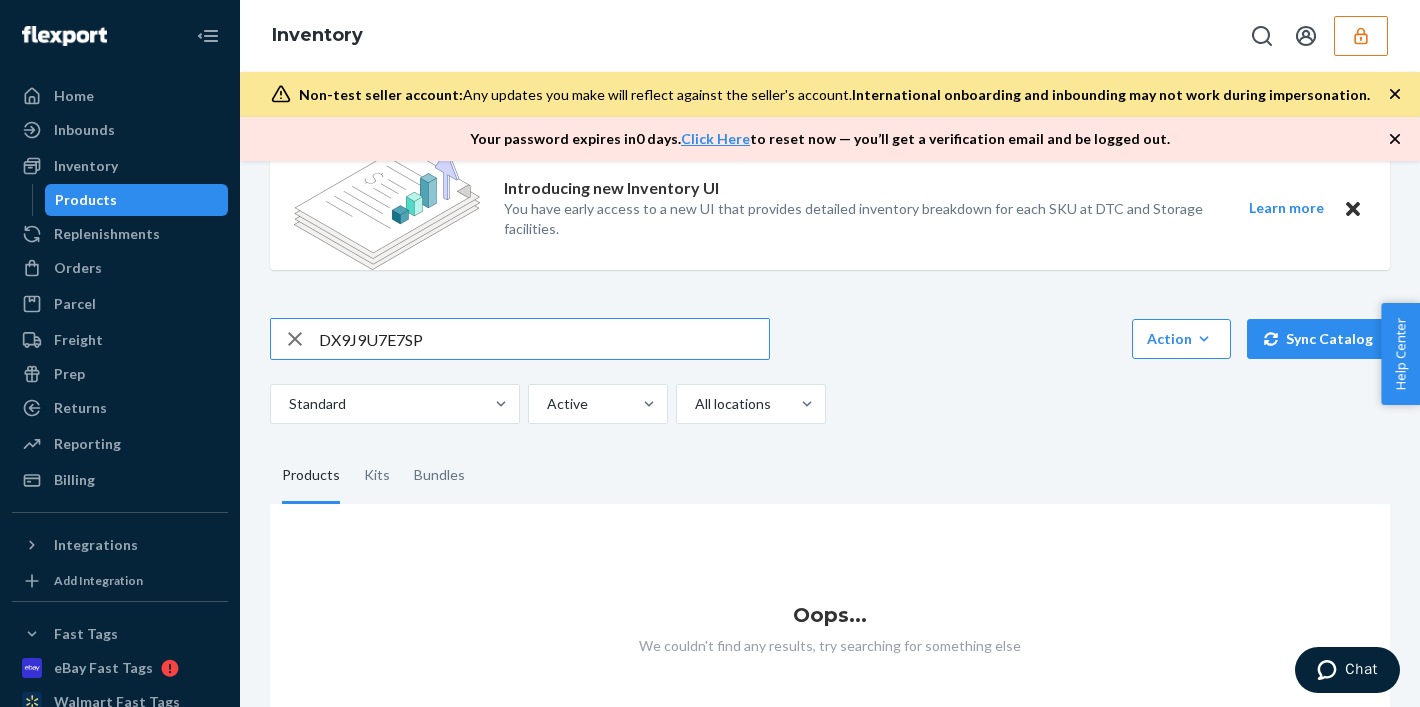 click on "Missing customs information You have international shipping turned on but some of your products don’t have customs information. You need customs information for all your products to be able to fulfill international orders. Add customs information Introducing new Inventory UI You have early access to a new UI that provides detailed inventory breakdown for each SKU at DTC and Storage facilities. Learn more DX9J9U7E7SP Action Create product Create kit or bundle Bulk create products Bulk update products Bulk update bundles Bulk update product alias attribute Sync Catalog Standard Active All locations Products Kits Bundles Oops... We couldn't find any results, try searching for something else" at bounding box center [830, 384] 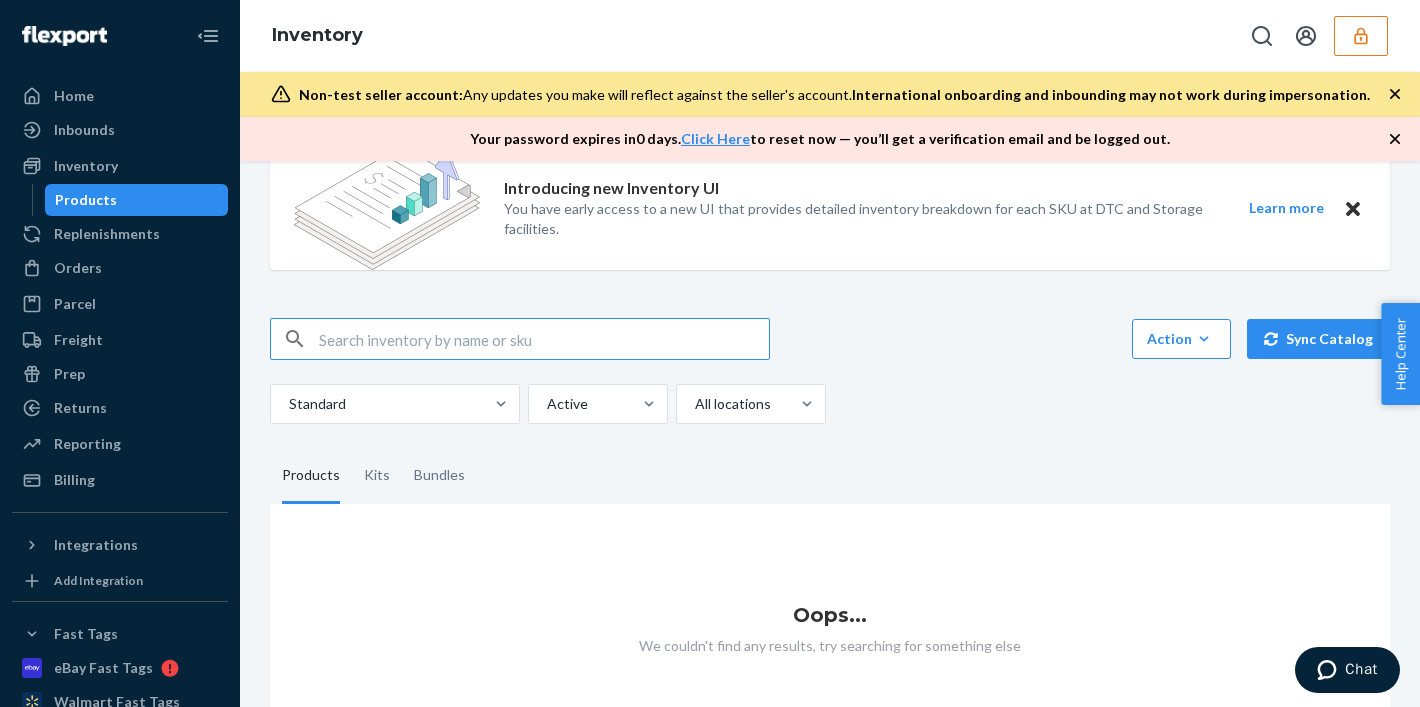 paste on "DX9J9U7E7SP" 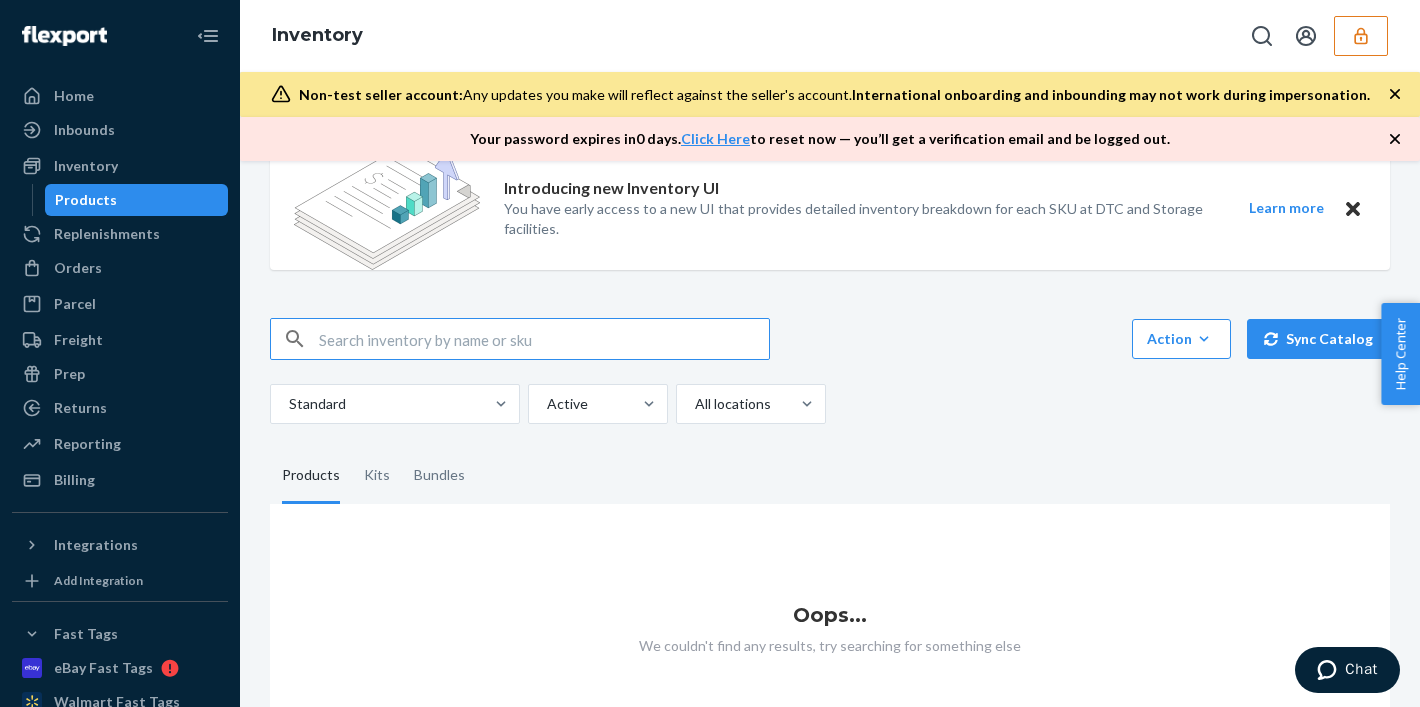 type on "DX9J9U7E7SP" 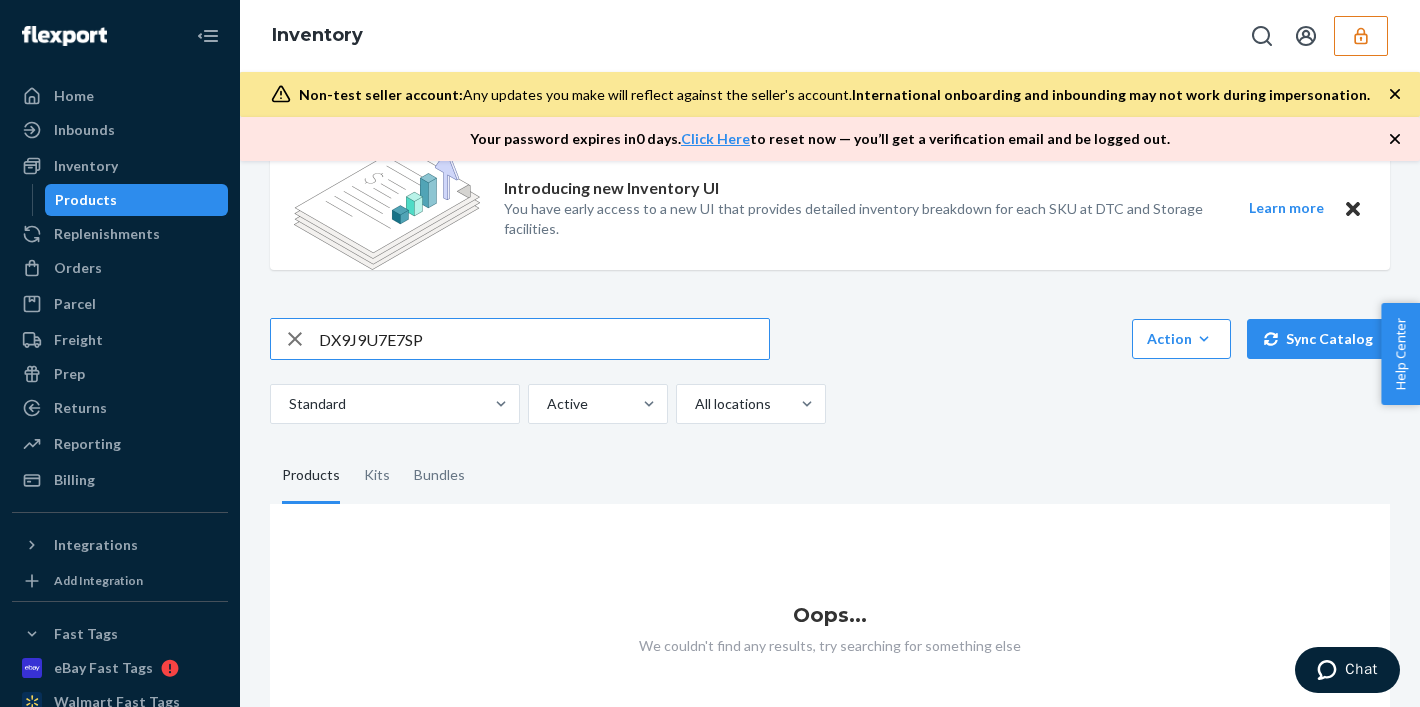 drag, startPoint x: 442, startPoint y: 347, endPoint x: 276, endPoint y: 310, distance: 170.07352 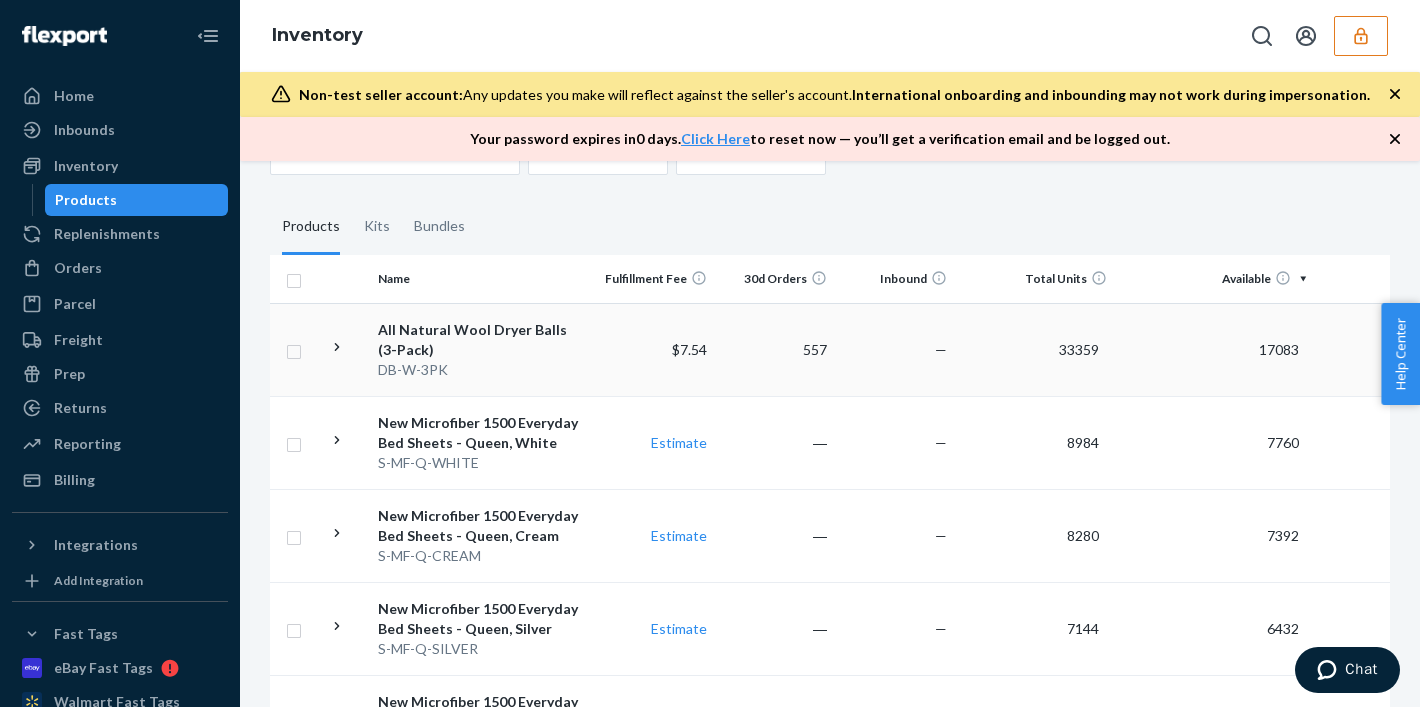 scroll, scrollTop: 324, scrollLeft: 0, axis: vertical 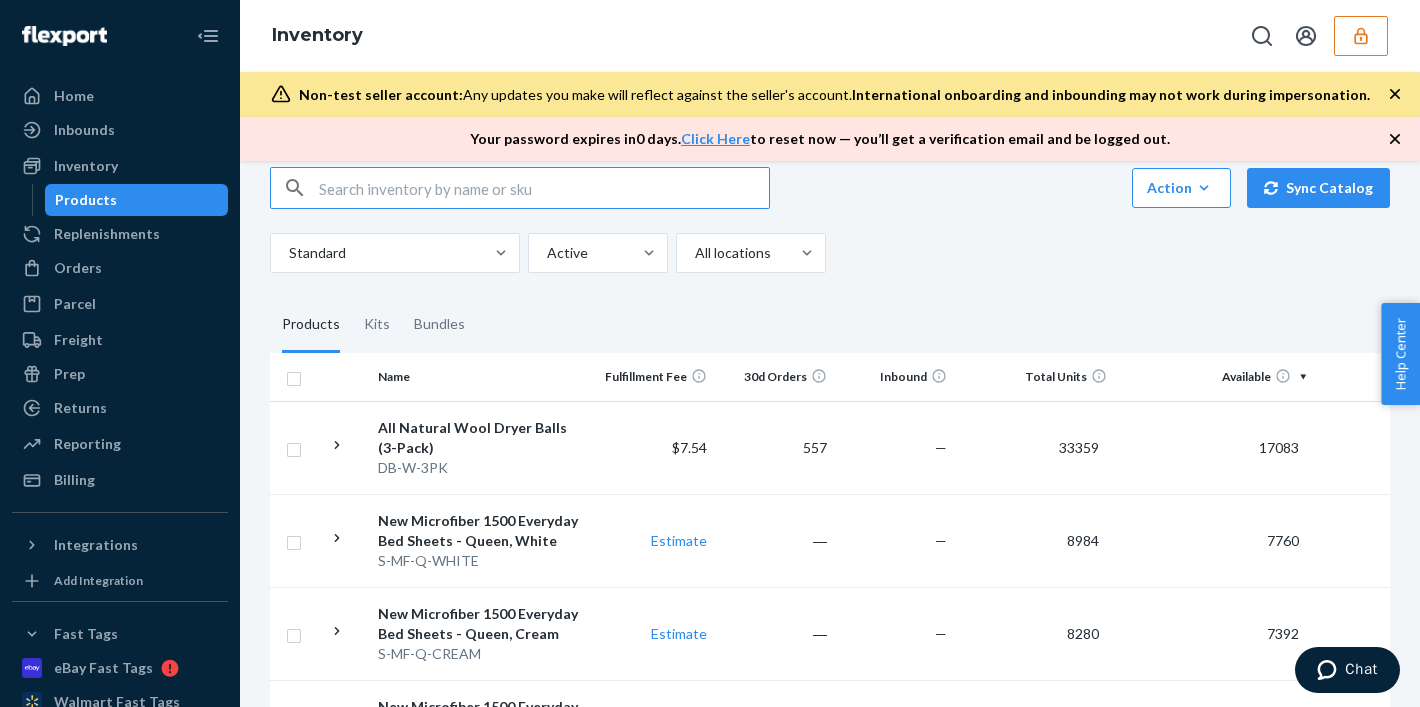 click at bounding box center (544, 188) 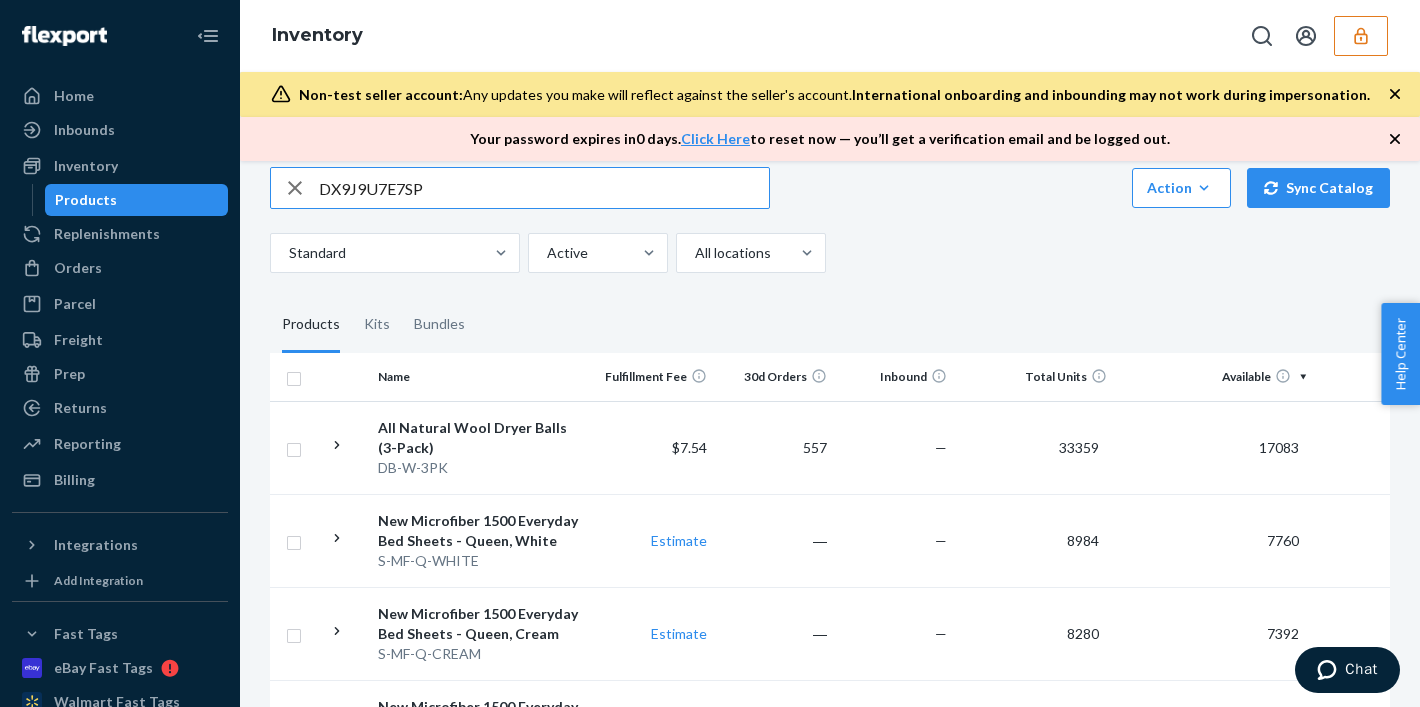 type on "DX9J9U7E7SP" 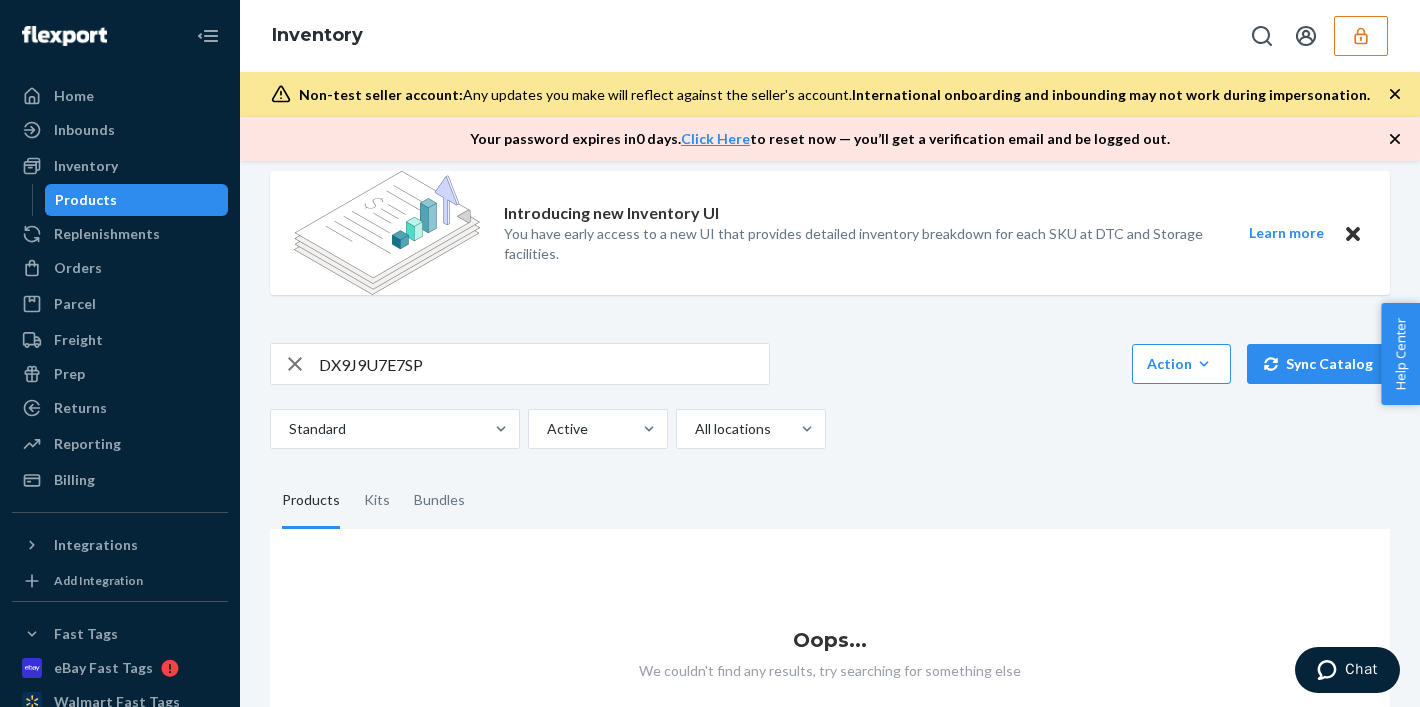 scroll, scrollTop: 231, scrollLeft: 0, axis: vertical 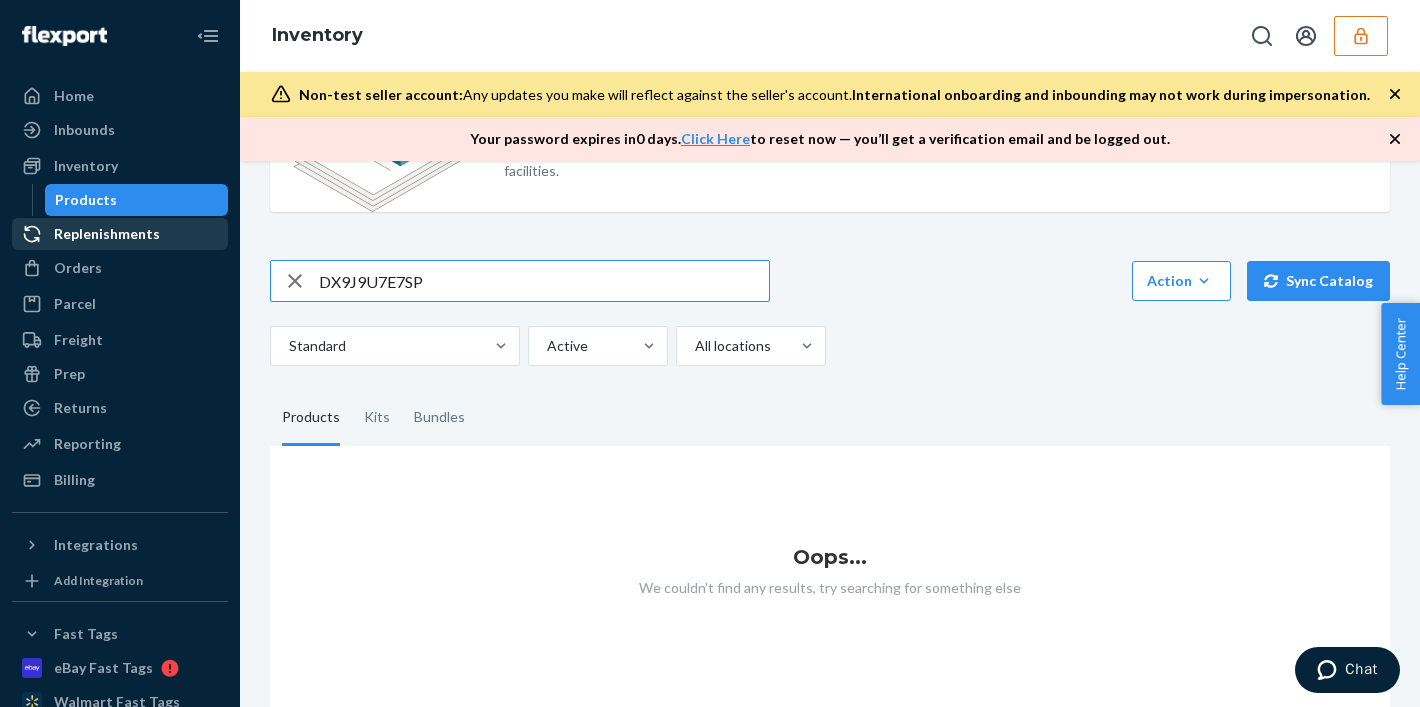 drag, startPoint x: 445, startPoint y: 288, endPoint x: 203, endPoint y: 245, distance: 245.79056 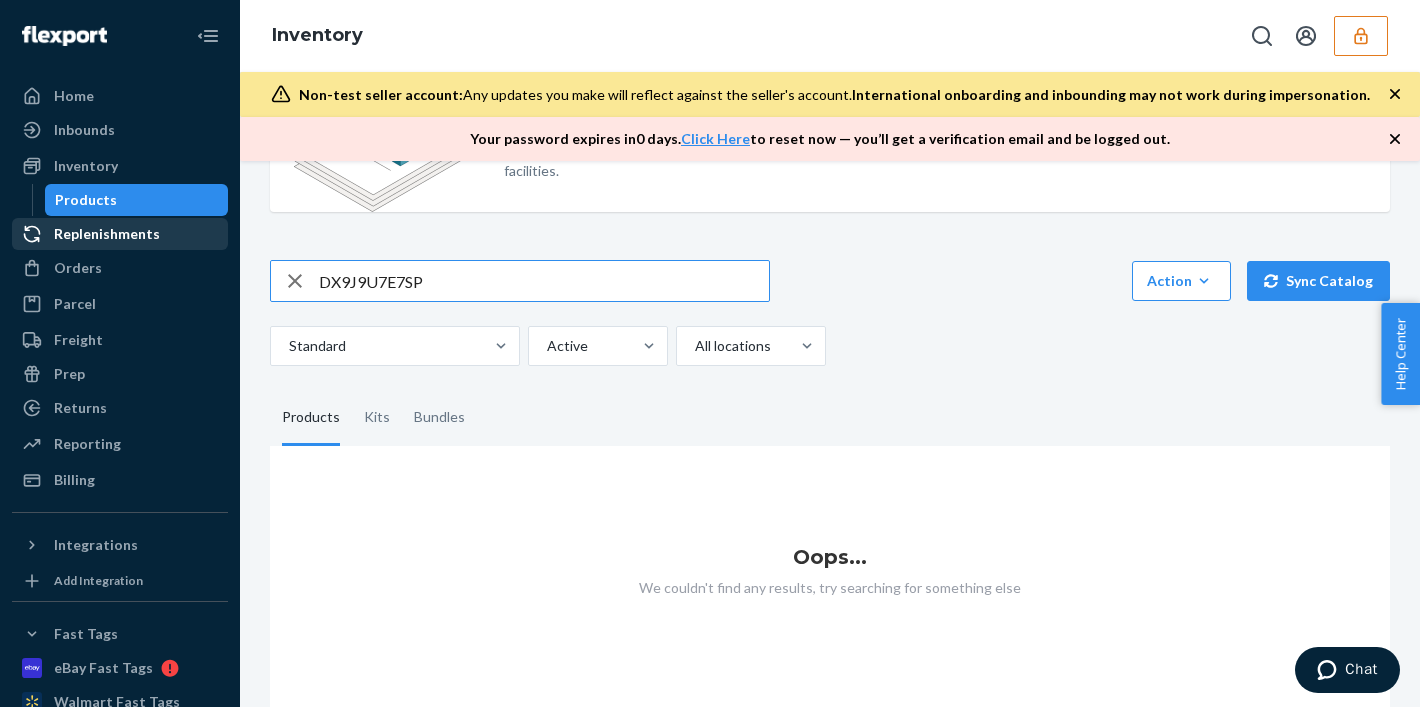 click on "Home Inbounds Shipping Plans Problems Inventory Products Replenishments Orders Ecommerce Orders Wholesale Orders Parcel Parcel orders Integrations Freight Prep Returns All Returns Settings Packages Reporting Reports Analytics Billing Integrations Add Integration Fast Tags eBay Fast Tags Walmart Fast Tags Add Fast Tag Settings Talk to Support Help Center Give Feedback Inventory Non-test seller account:  Any updates you make will reflect against the seller's account.  International onboarding and inbounding may not work during impersonation. Your password expires in  0 days .  Click Here  to reset now — you’ll get a verification email and be logged out. Missing customs information You have international shipping turned on but some of your products don’t have customs information. You need customs information for all your products to be able to fulfill international orders. Add customs information Introducing new Inventory UI Learn more DX9J9U7E7SP Action Create product Create kit or bundle Sync Catalog" at bounding box center (710, 353) 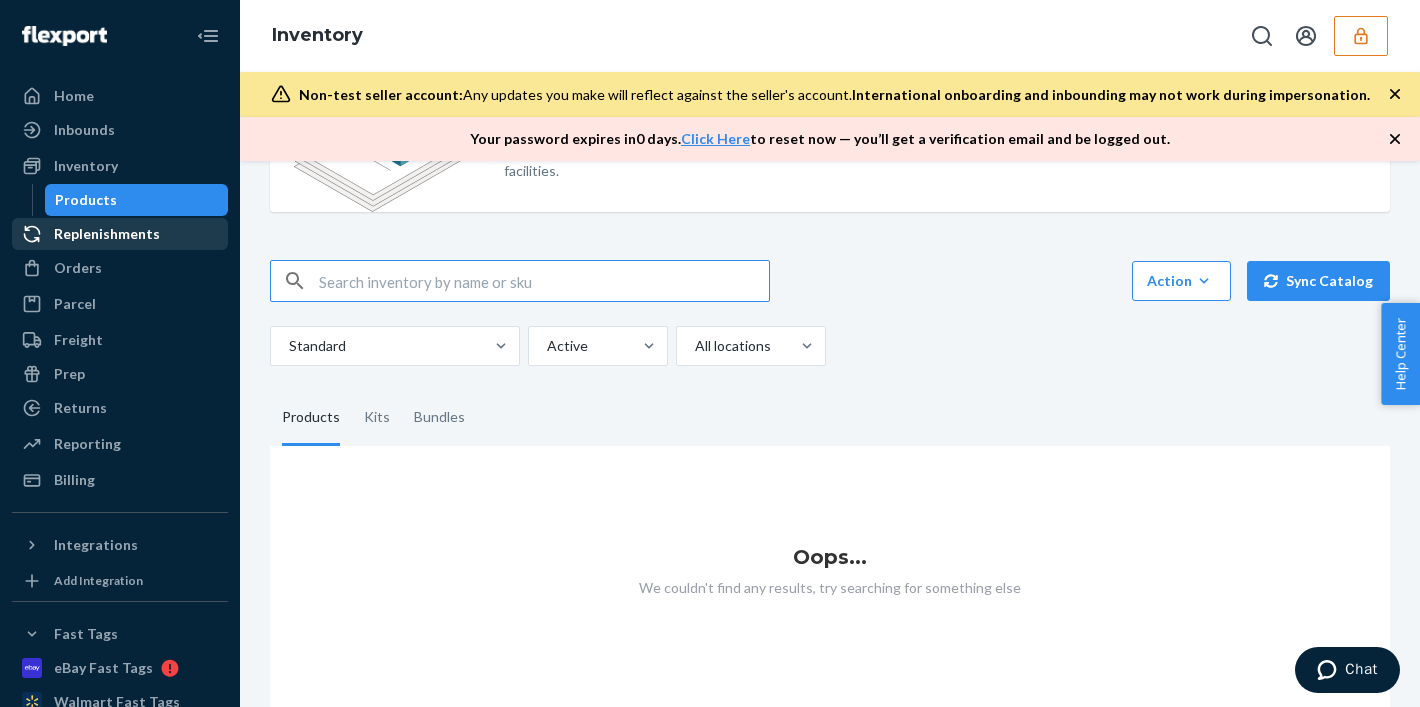 paste on "DX9J9U7E7SP" 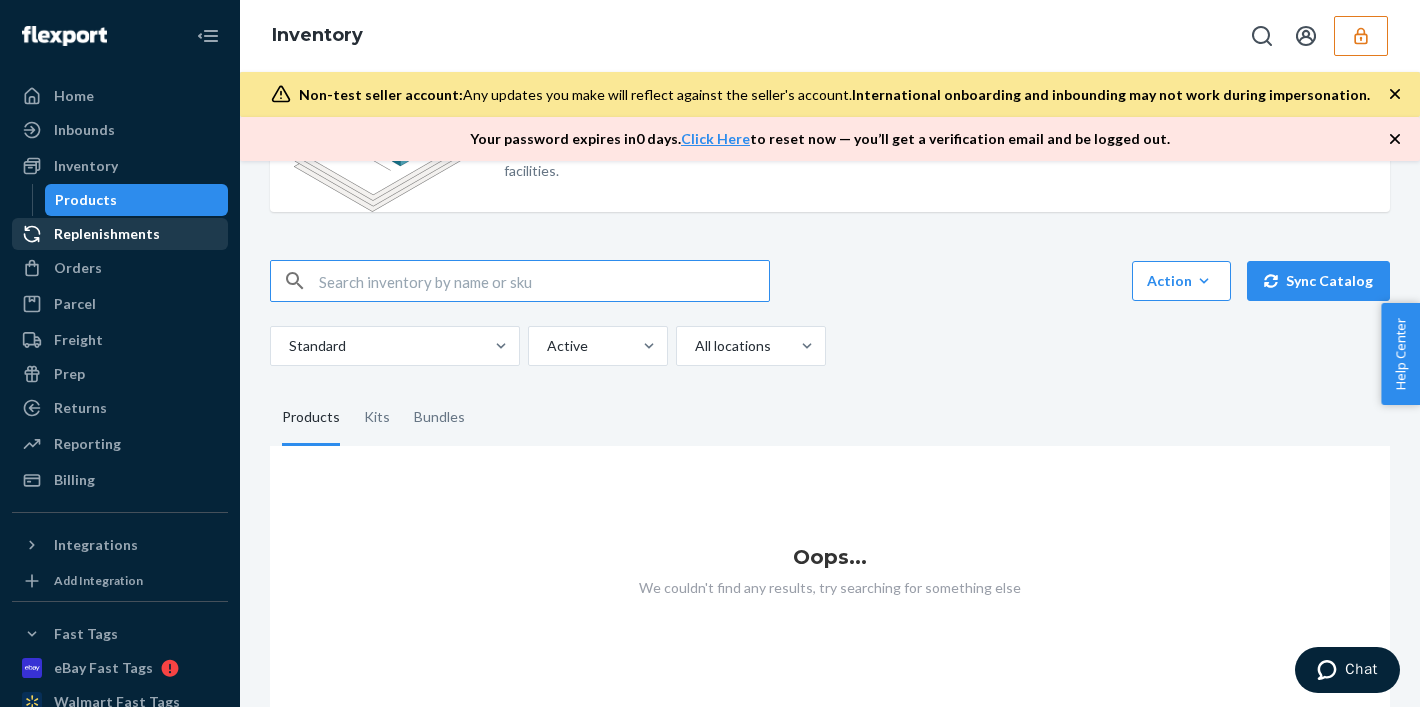 type on "DX9J9U7E7SP" 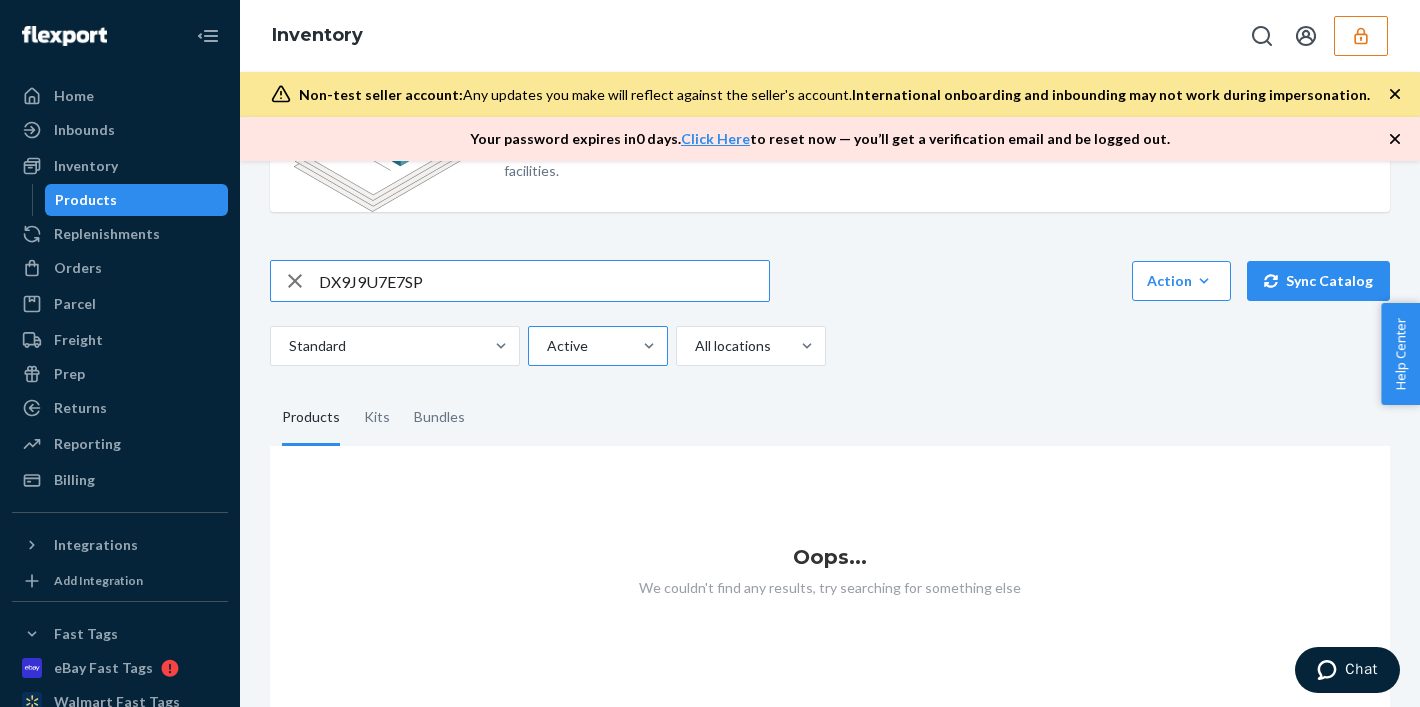 click at bounding box center (596, 346) 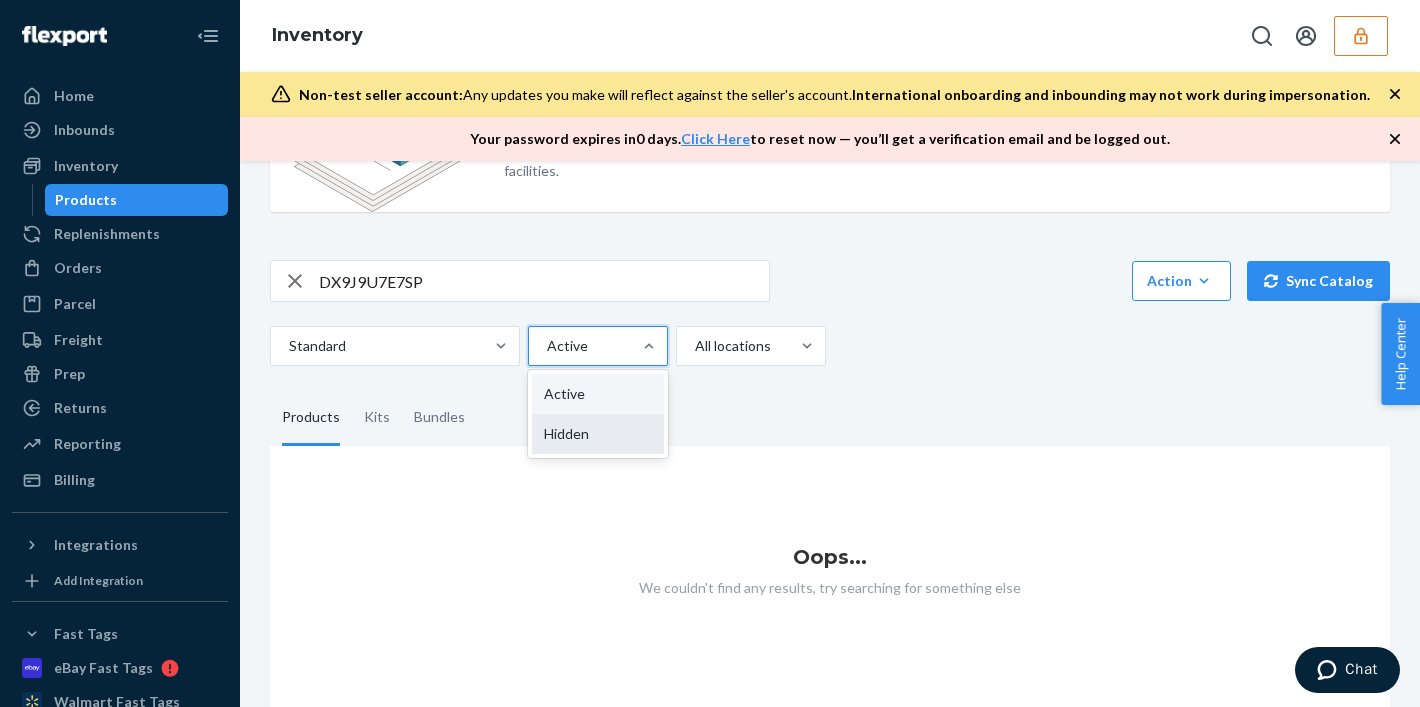 click on "Hidden" at bounding box center (598, 434) 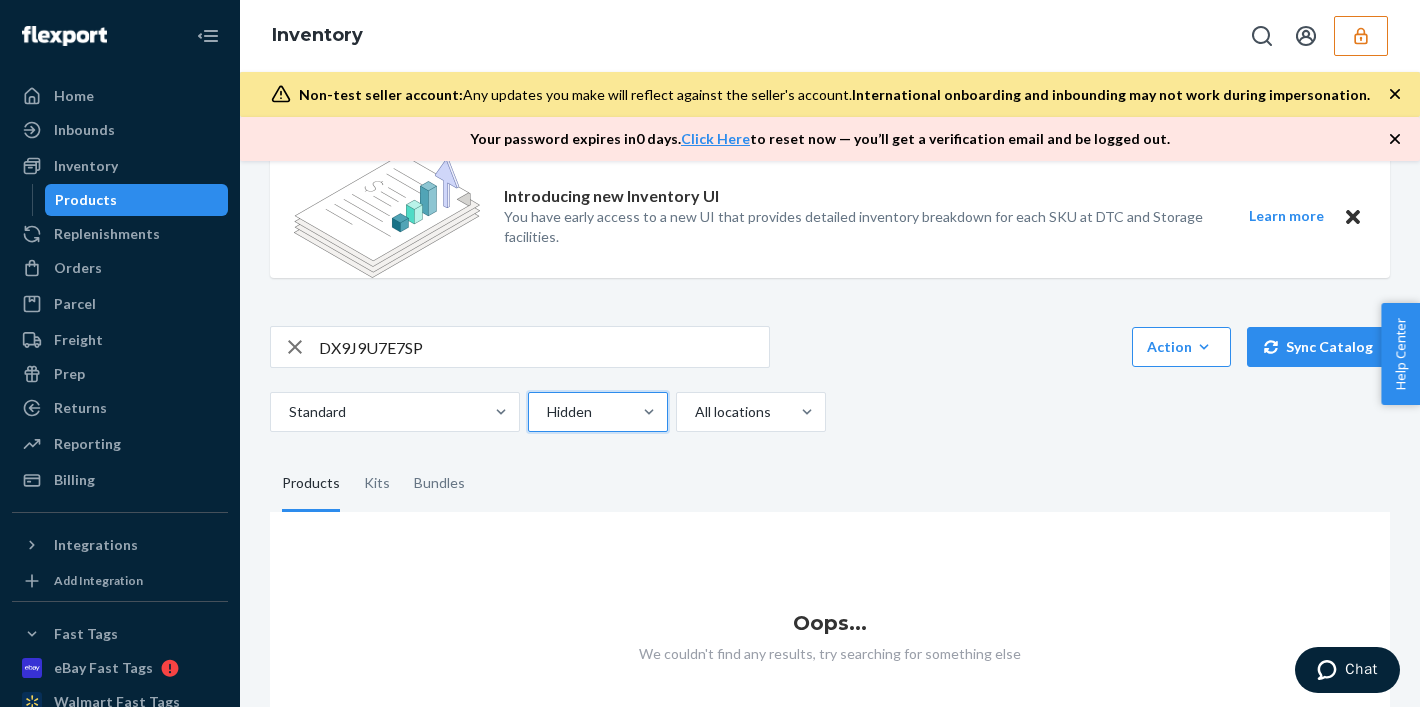 scroll, scrollTop: 231, scrollLeft: 0, axis: vertical 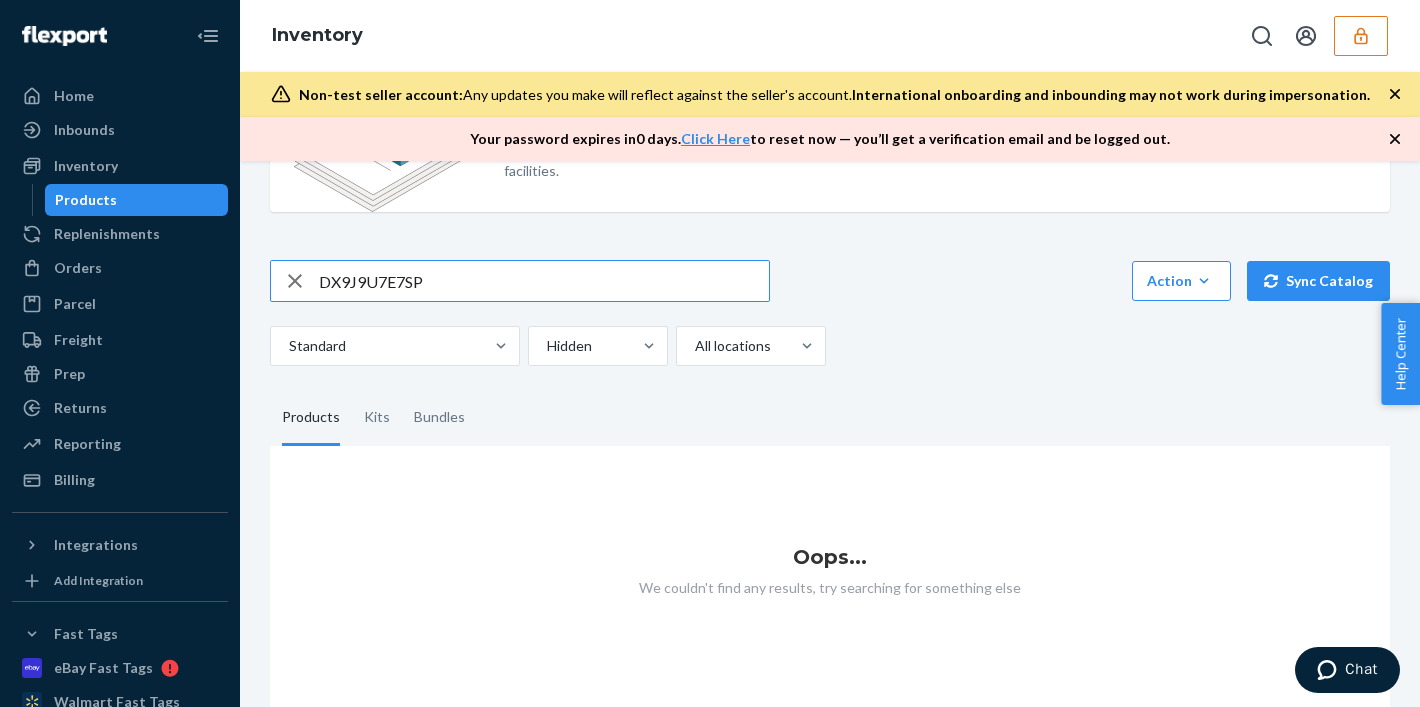 drag, startPoint x: 439, startPoint y: 295, endPoint x: 243, endPoint y: 286, distance: 196.20653 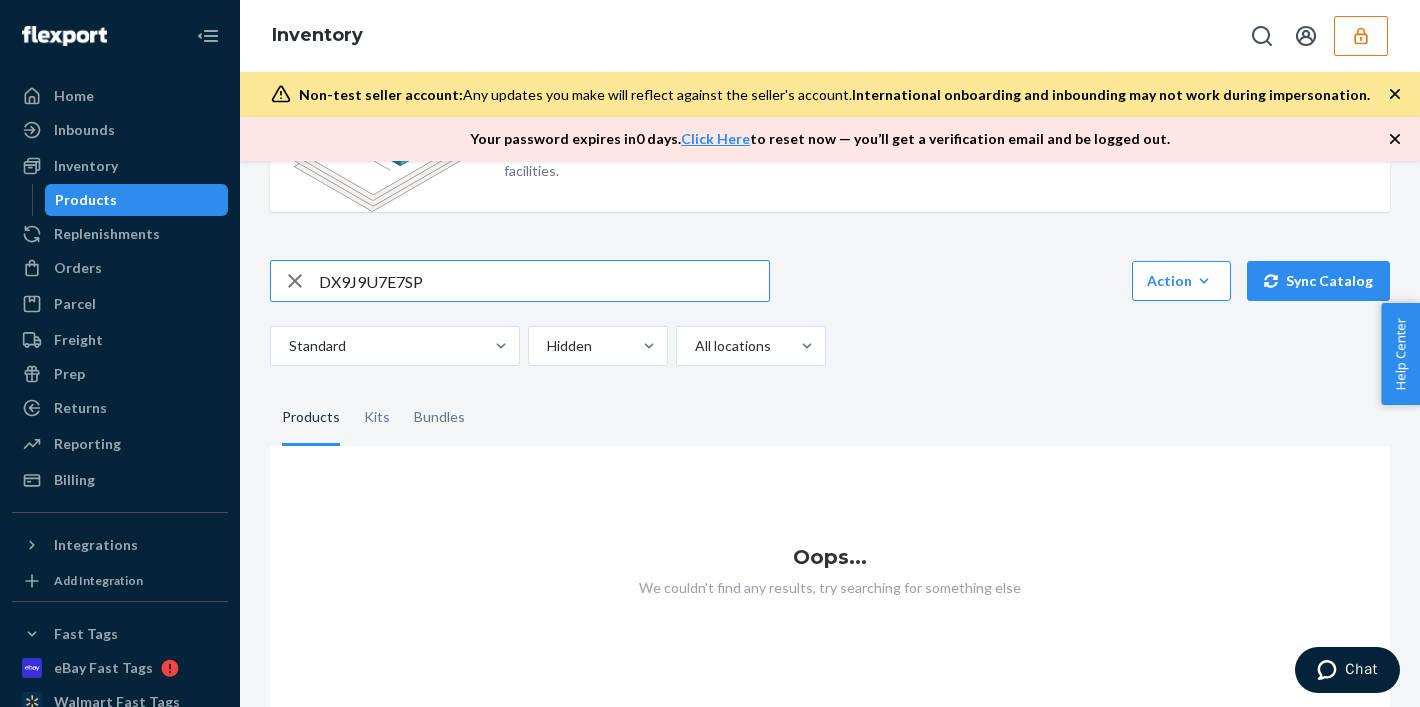 click on "Missing customs information You have international shipping turned on but some of your products don’t have customs information. You need customs information for all your products to be able to fulfill international orders. Add customs information Introducing new Inventory UI You have early access to a new UI that provides detailed inventory breakdown for each SKU at DTC and Storage facilities. Learn more DX9J9U7E7SP Action Create product Create kit or bundle Bulk create products Bulk update products Bulk update bundles Bulk update product alias attribute Sync Catalog Standard Hidden All locations Products Kits Bundles Oops... We couldn't find any results, try searching for something else" at bounding box center (830, 434) 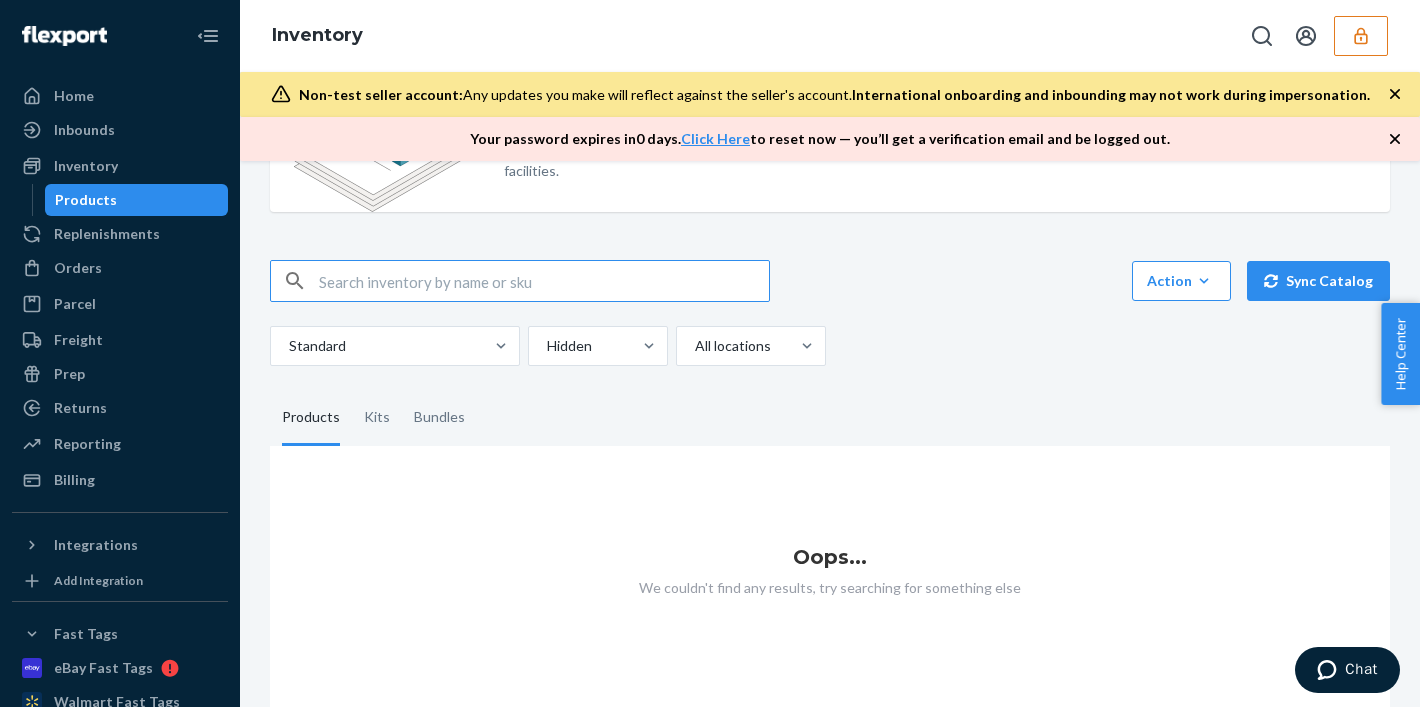 type 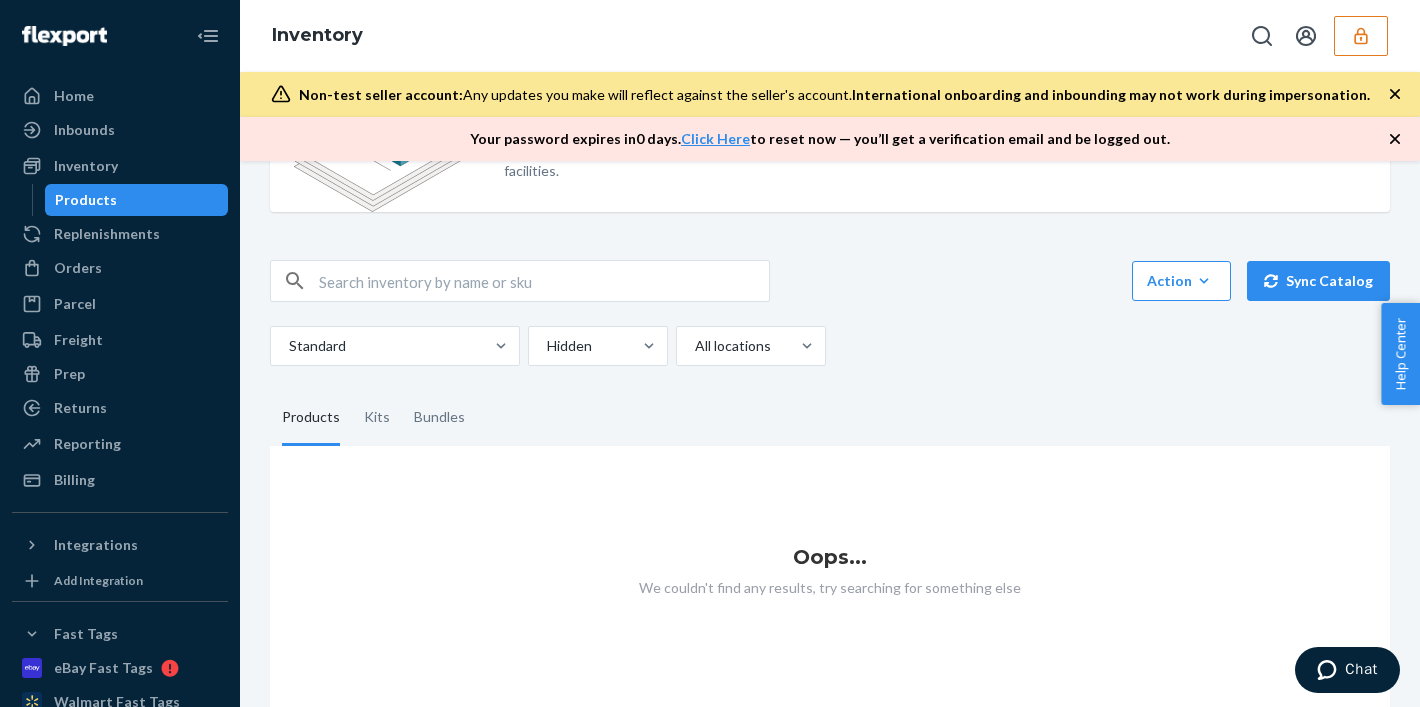 click 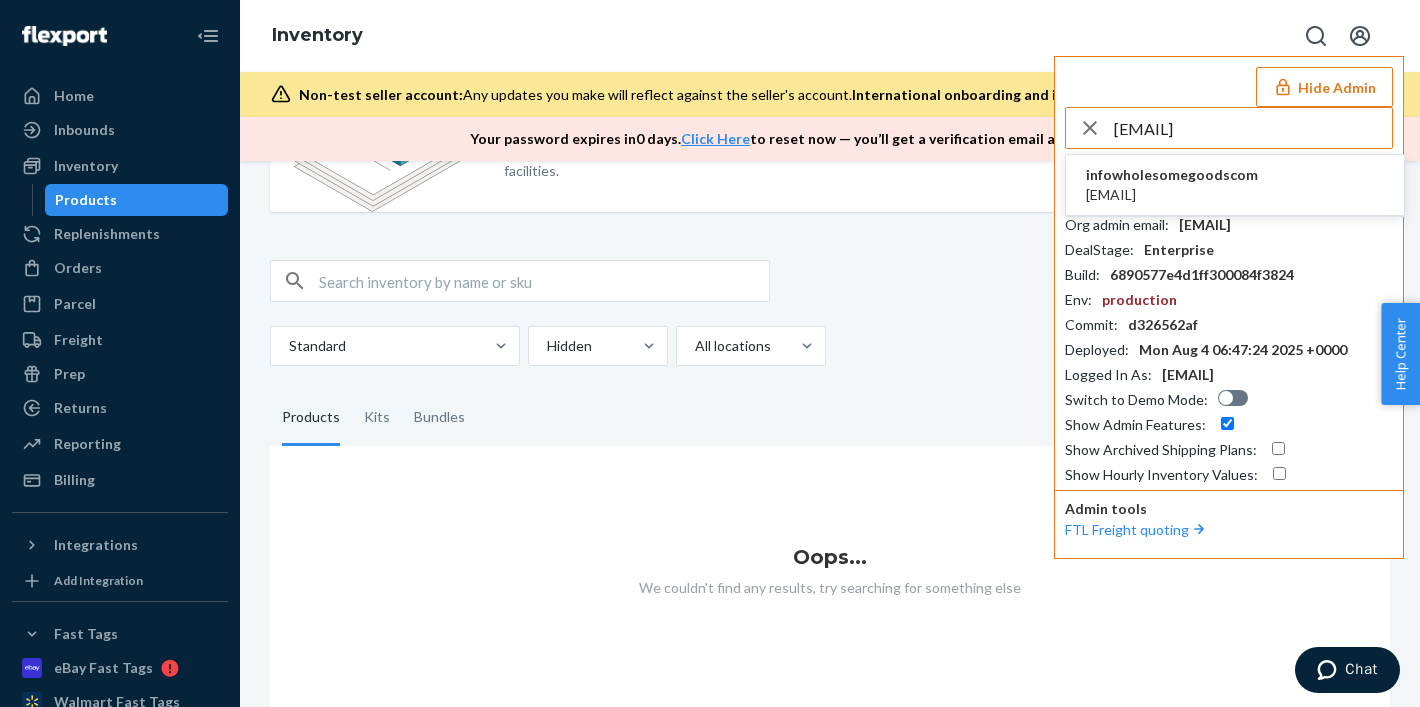 type on "chloe.estavil@wholesomegoods.com" 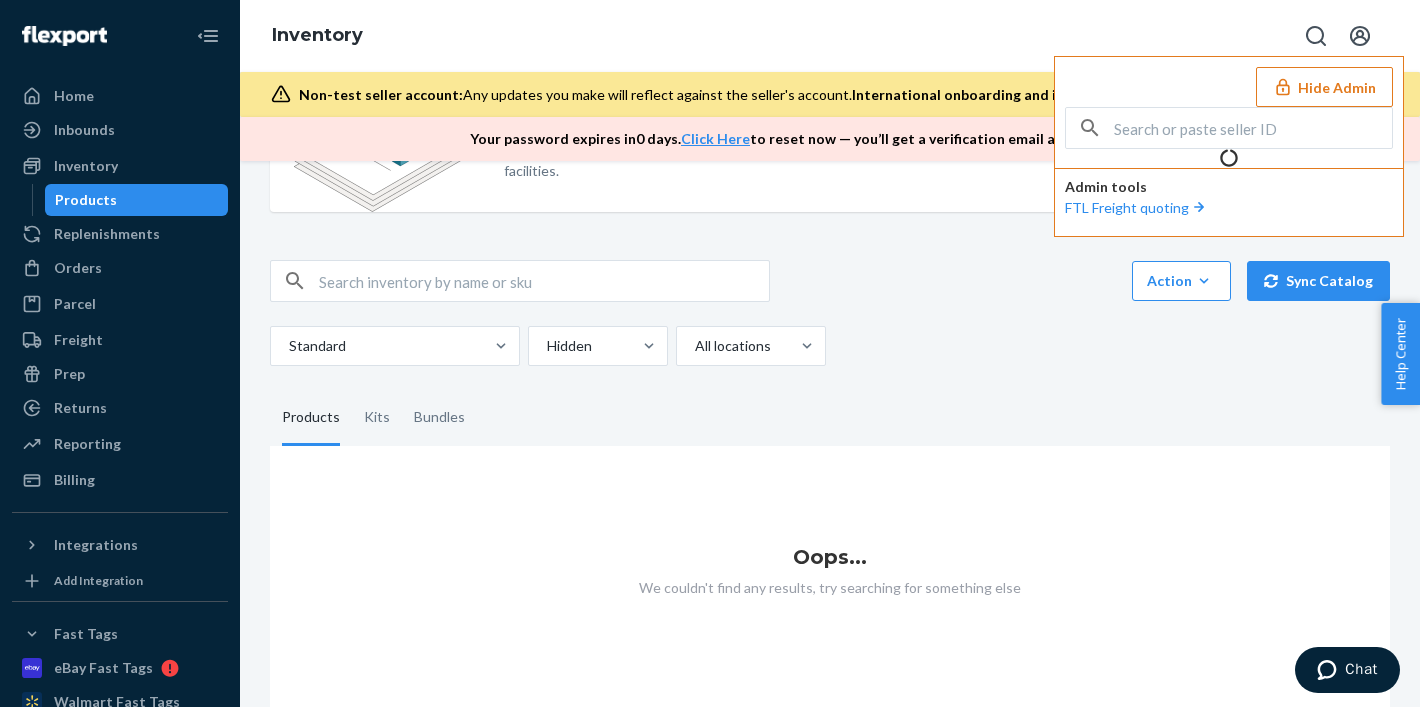 scroll, scrollTop: 0, scrollLeft: 0, axis: both 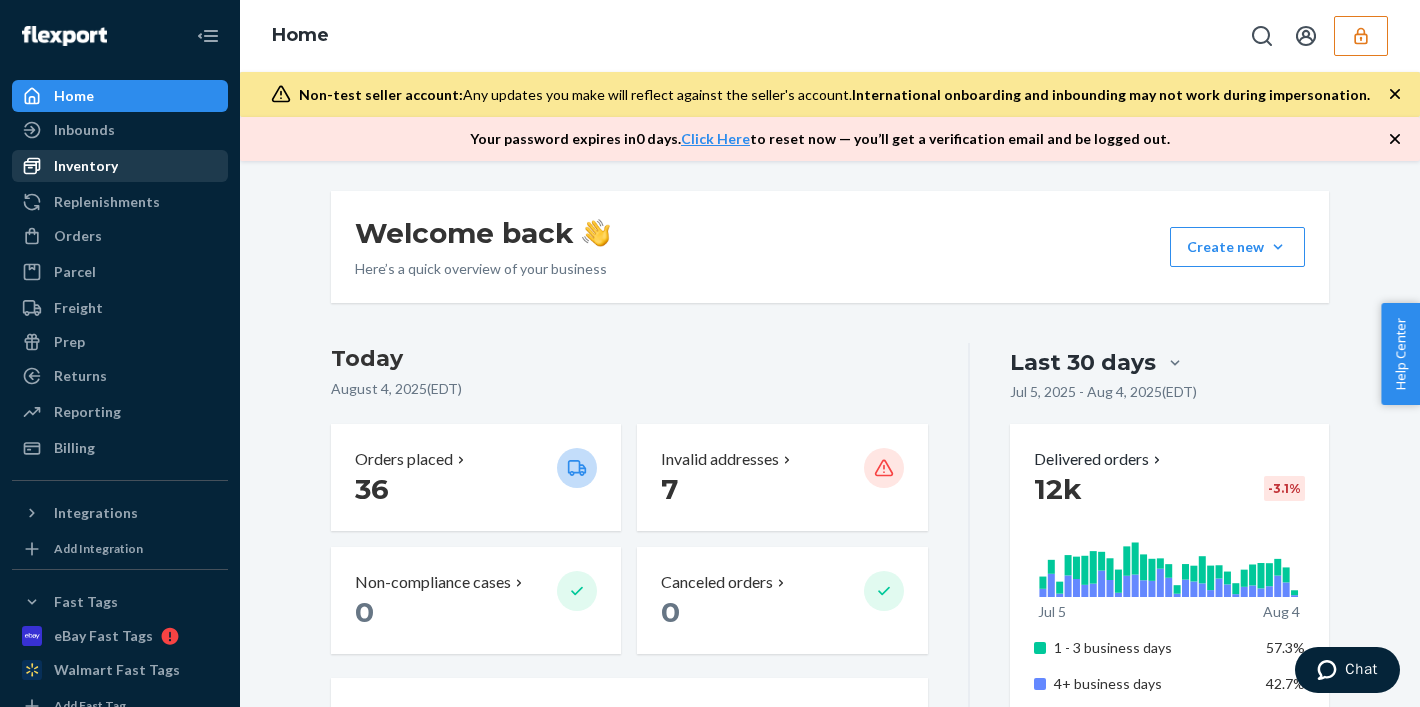 click on "Inventory" at bounding box center (86, 166) 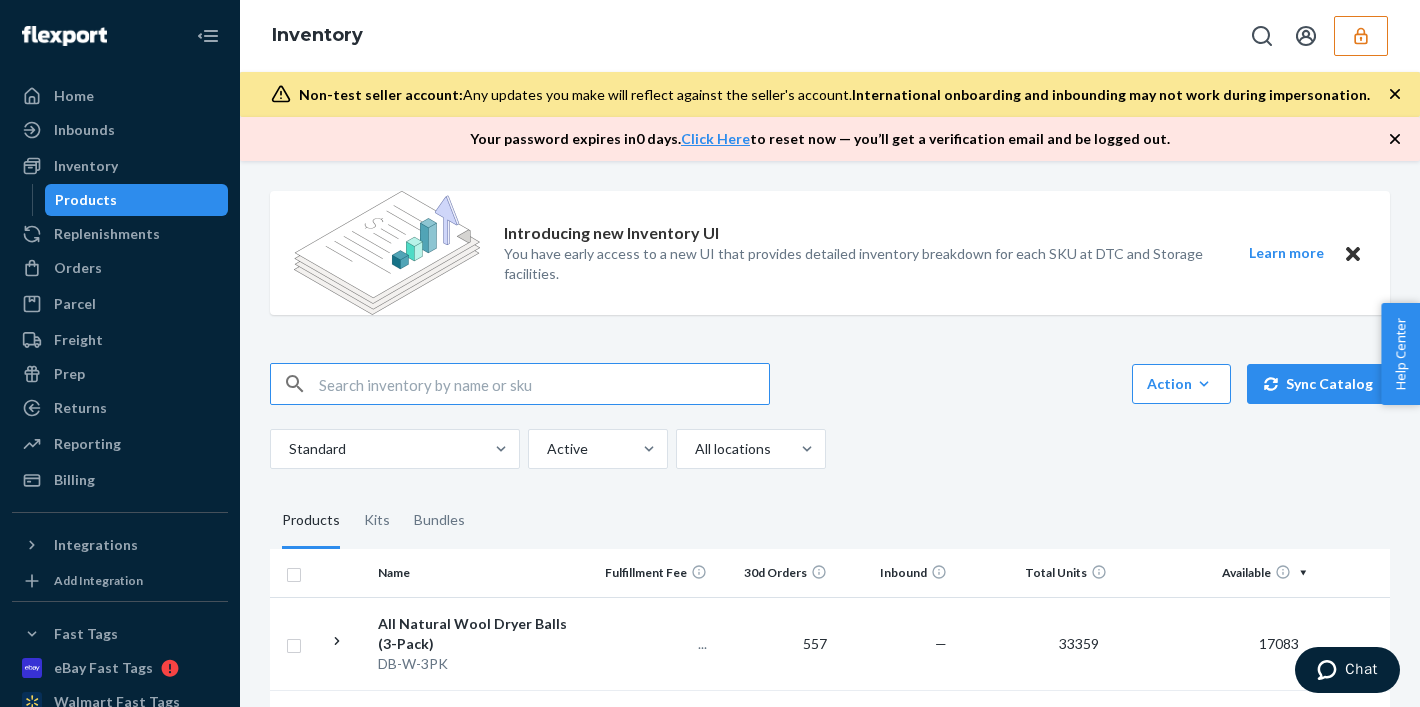 click at bounding box center (387, 253) 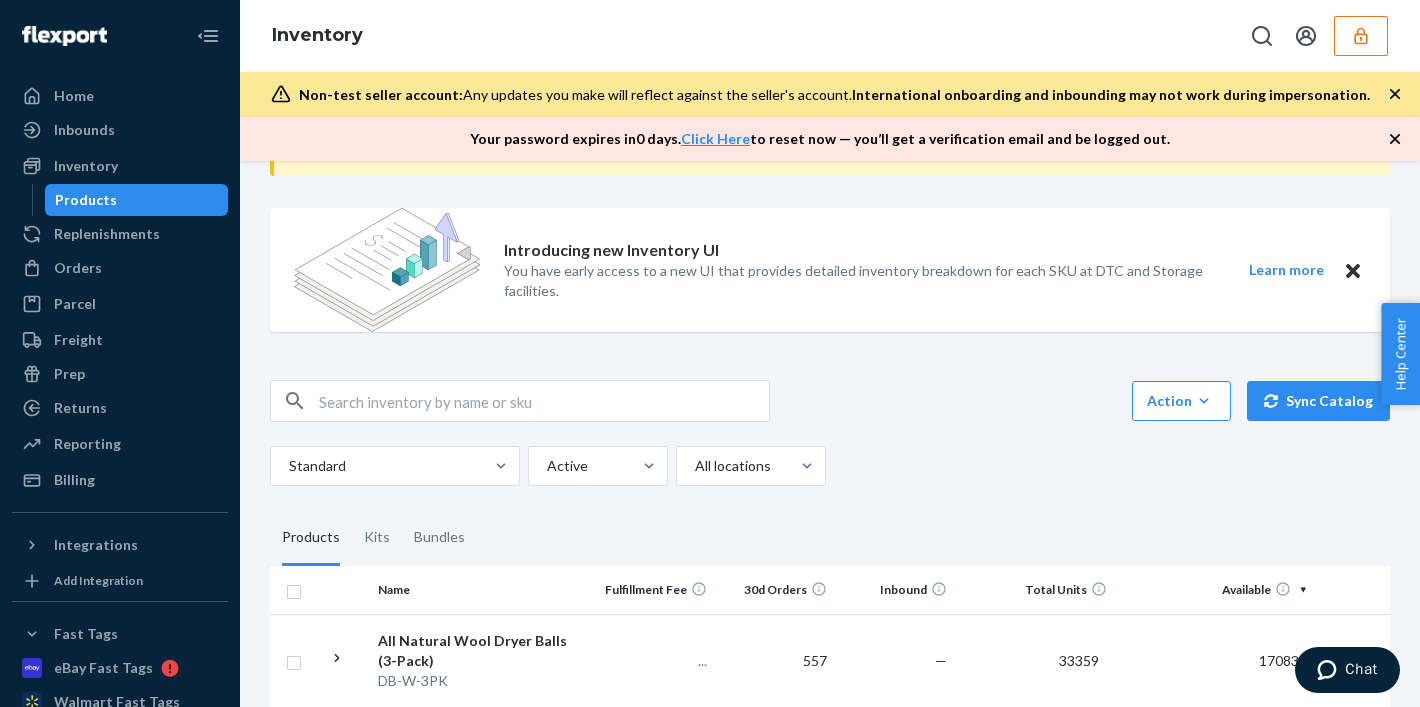 scroll, scrollTop: 116, scrollLeft: 0, axis: vertical 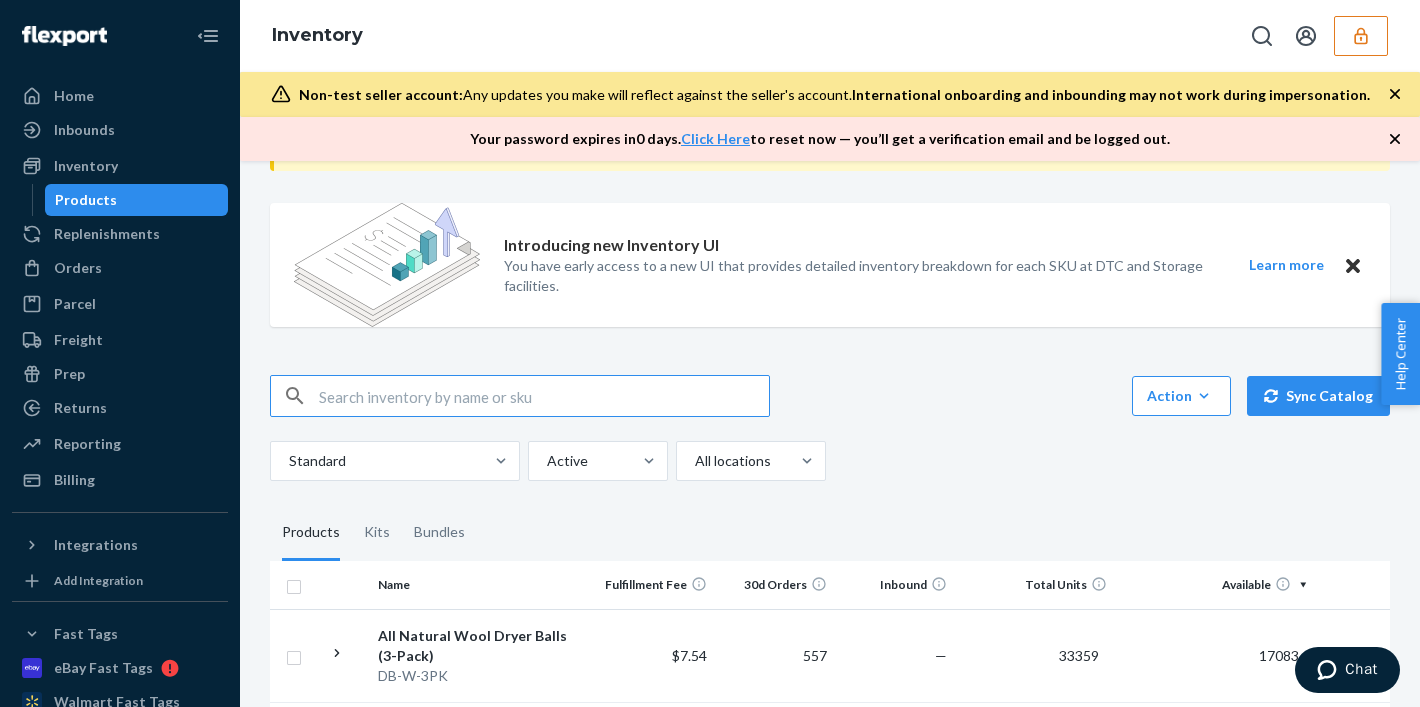 click at bounding box center (544, 396) 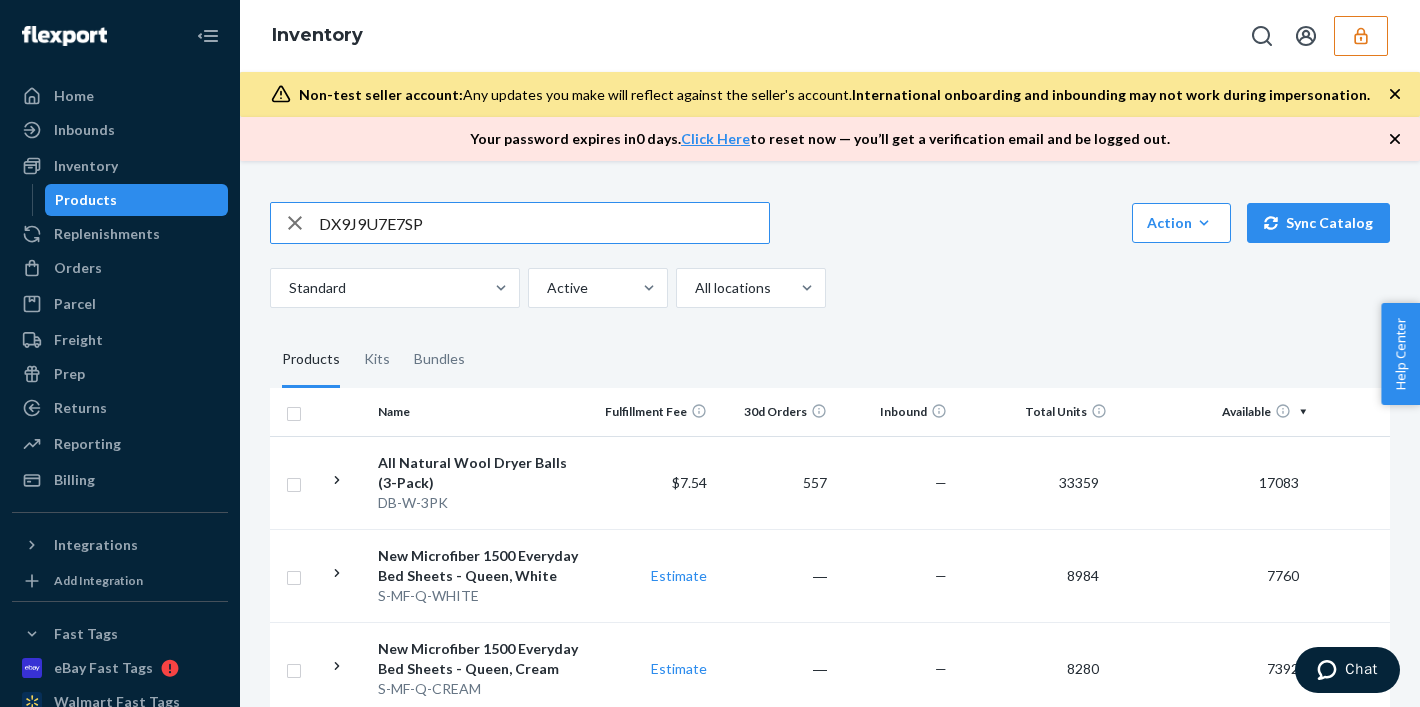 scroll, scrollTop: 287, scrollLeft: 0, axis: vertical 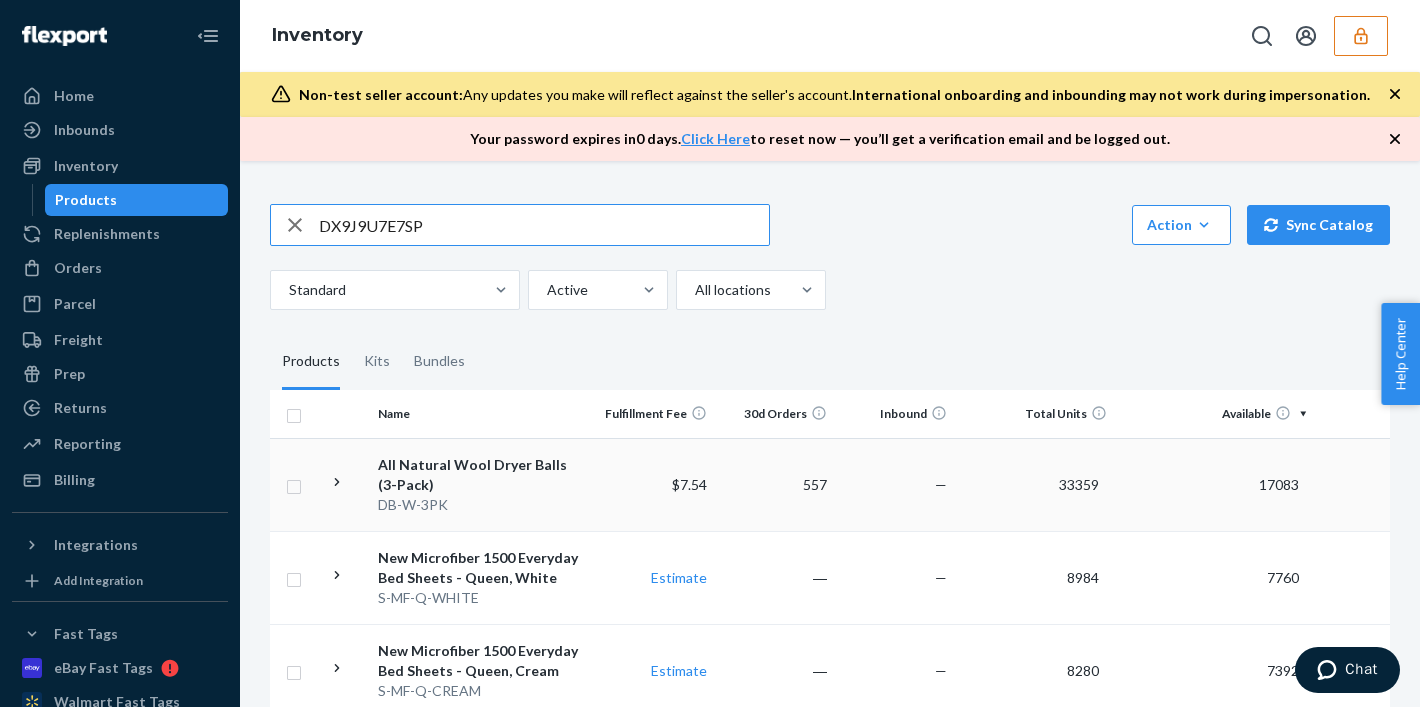type on "DX9J9U7E7SP" 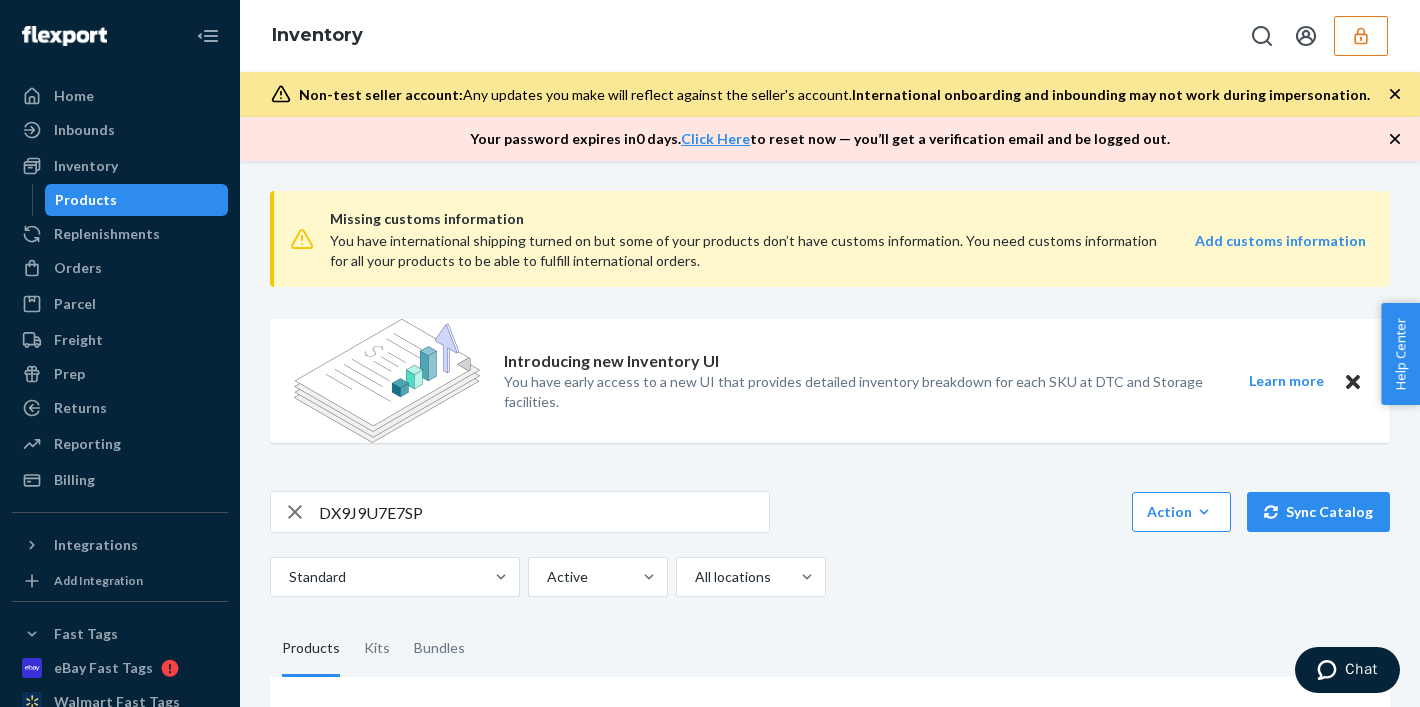 scroll, scrollTop: 231, scrollLeft: 0, axis: vertical 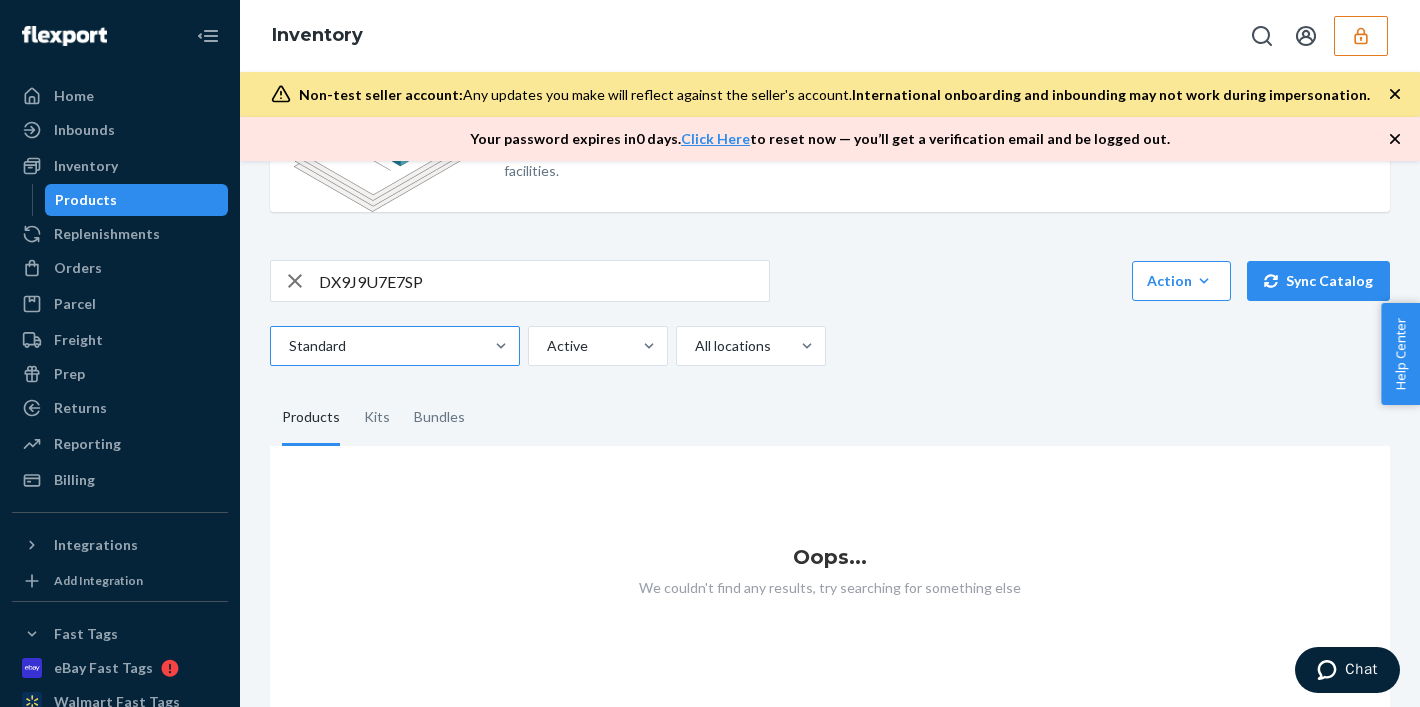 click on "Standard" at bounding box center (377, 346) 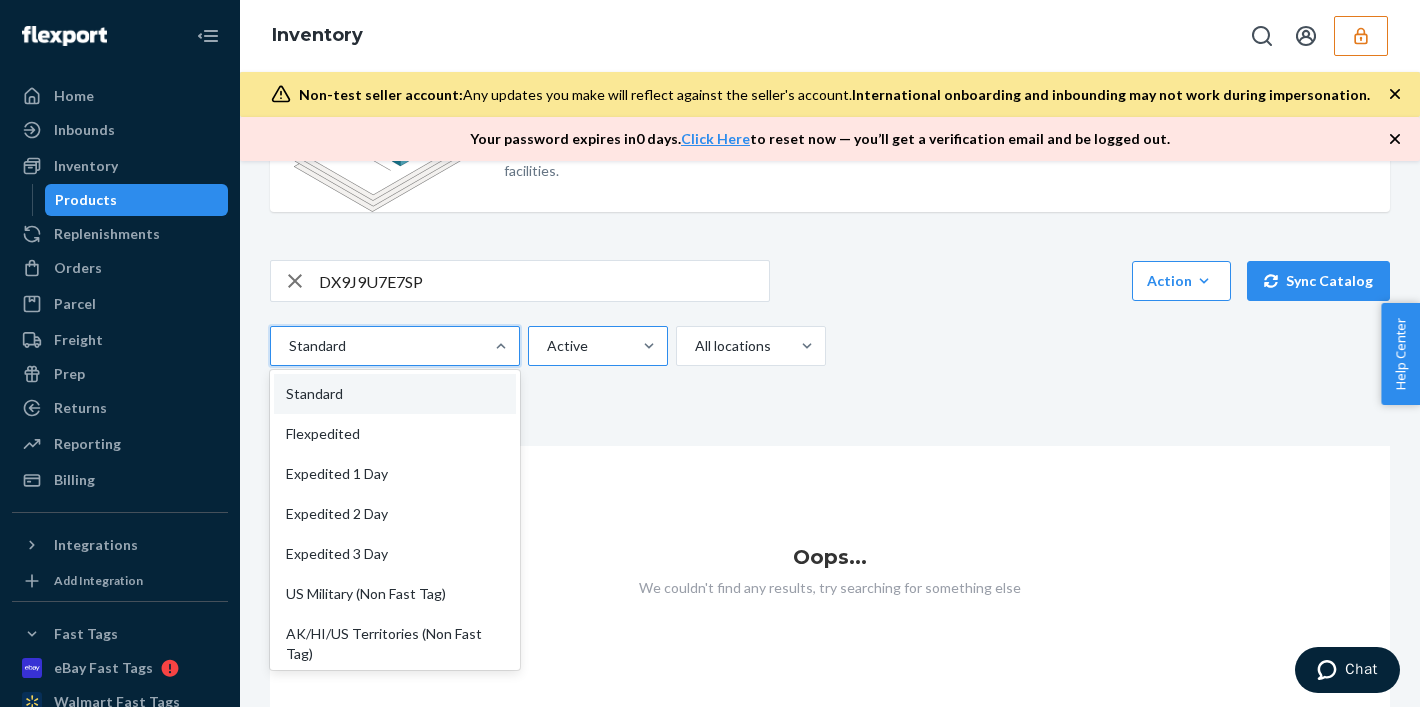 click at bounding box center [596, 346] 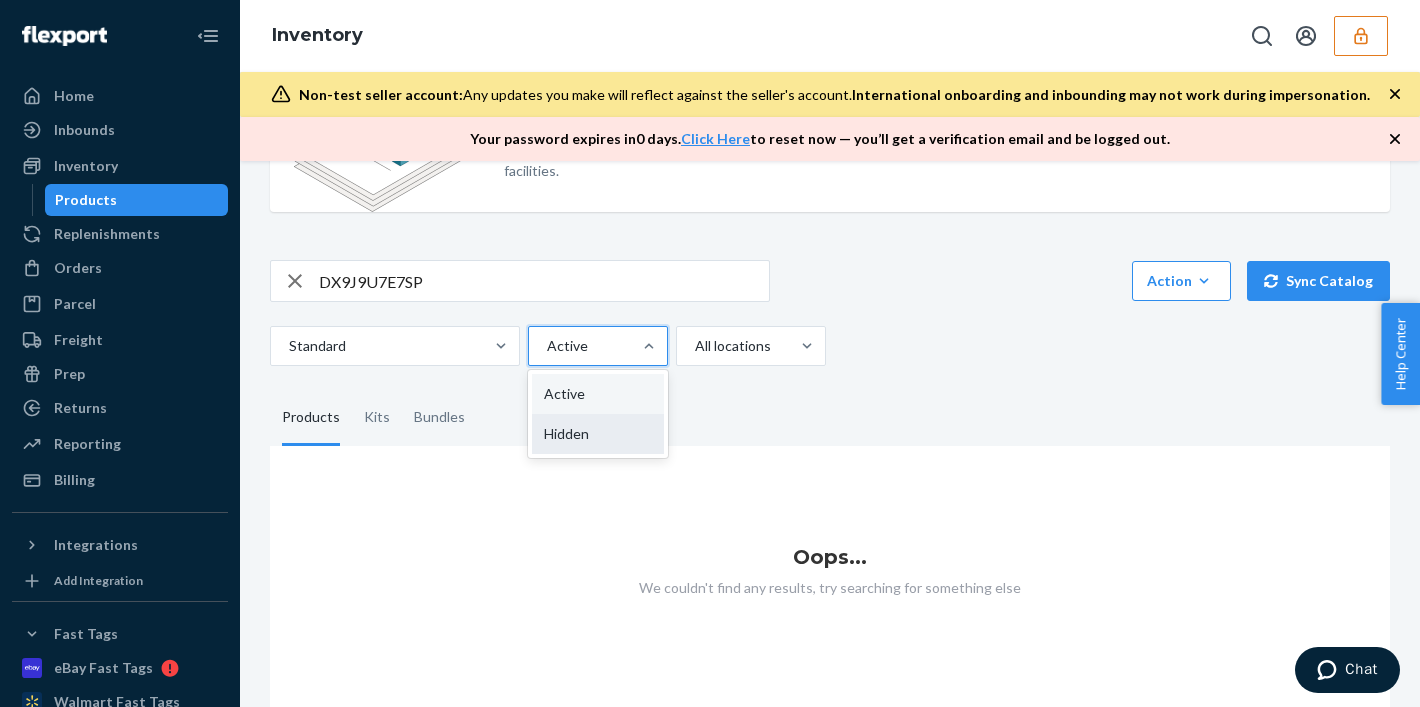 click on "Hidden" at bounding box center [598, 434] 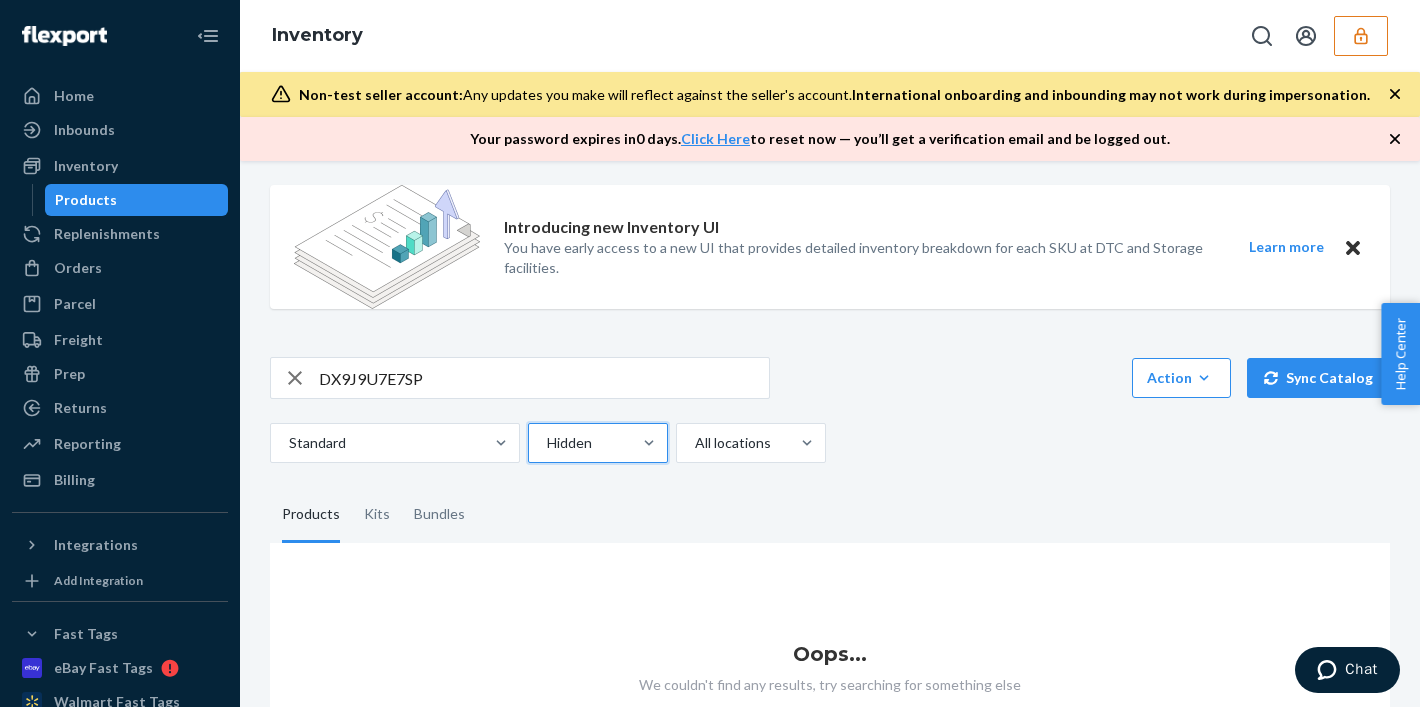 scroll, scrollTop: 231, scrollLeft: 0, axis: vertical 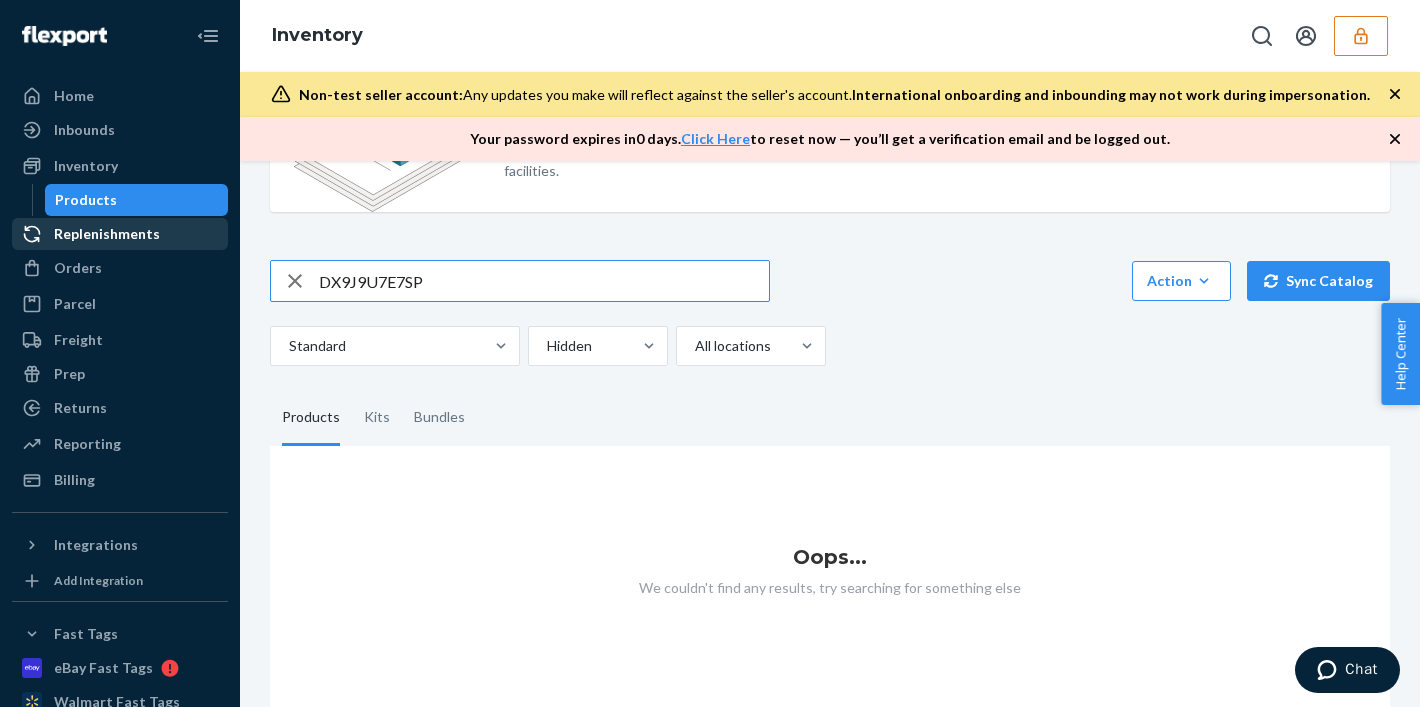 drag, startPoint x: 486, startPoint y: 285, endPoint x: 220, endPoint y: 243, distance: 269.29538 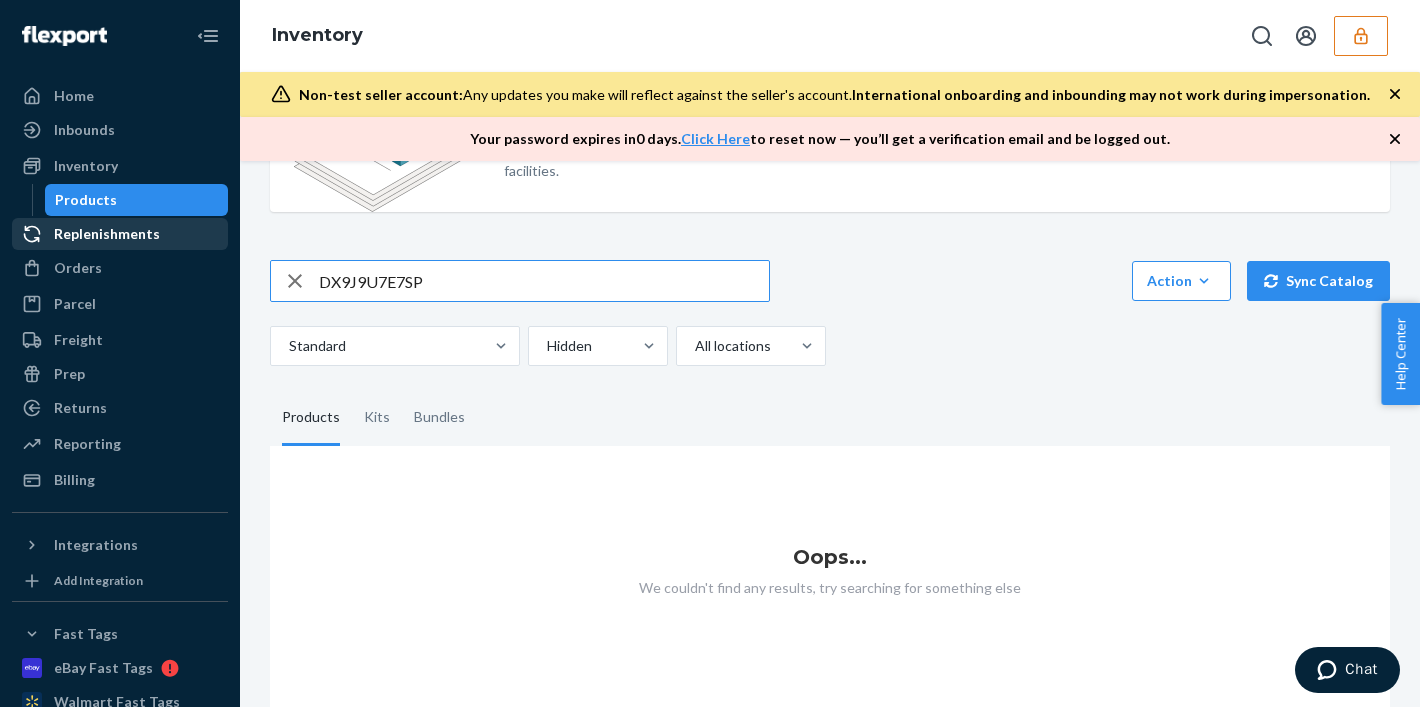 click on "Home Inbounds Shipping Plans Problems Inventory Products Replenishments Orders Ecommerce Orders Wholesale Orders Parcel Parcel orders Integrations Freight Prep Returns All Returns Settings Packages Reporting Reports Analytics Billing Integrations Add Integration Fast Tags eBay Fast Tags Walmart Fast Tags Add Fast Tag Settings Talk to Support Help Center Give Feedback Inventory Non-test seller account:  Any updates you make will reflect against the seller's account.  International onboarding and inbounding may not work during impersonation. Your password expires in  0 days .  Click Here  to reset now — you’ll get a verification email and be logged out. Missing customs information You have international shipping turned on but some of your products don’t have customs information. You need customs information for all your products to be able to fulfill international orders. Add customs information Introducing new Inventory UI Learn more DX9J9U7E7SP Action Create product Create kit or bundle Sync Catalog" at bounding box center (710, 353) 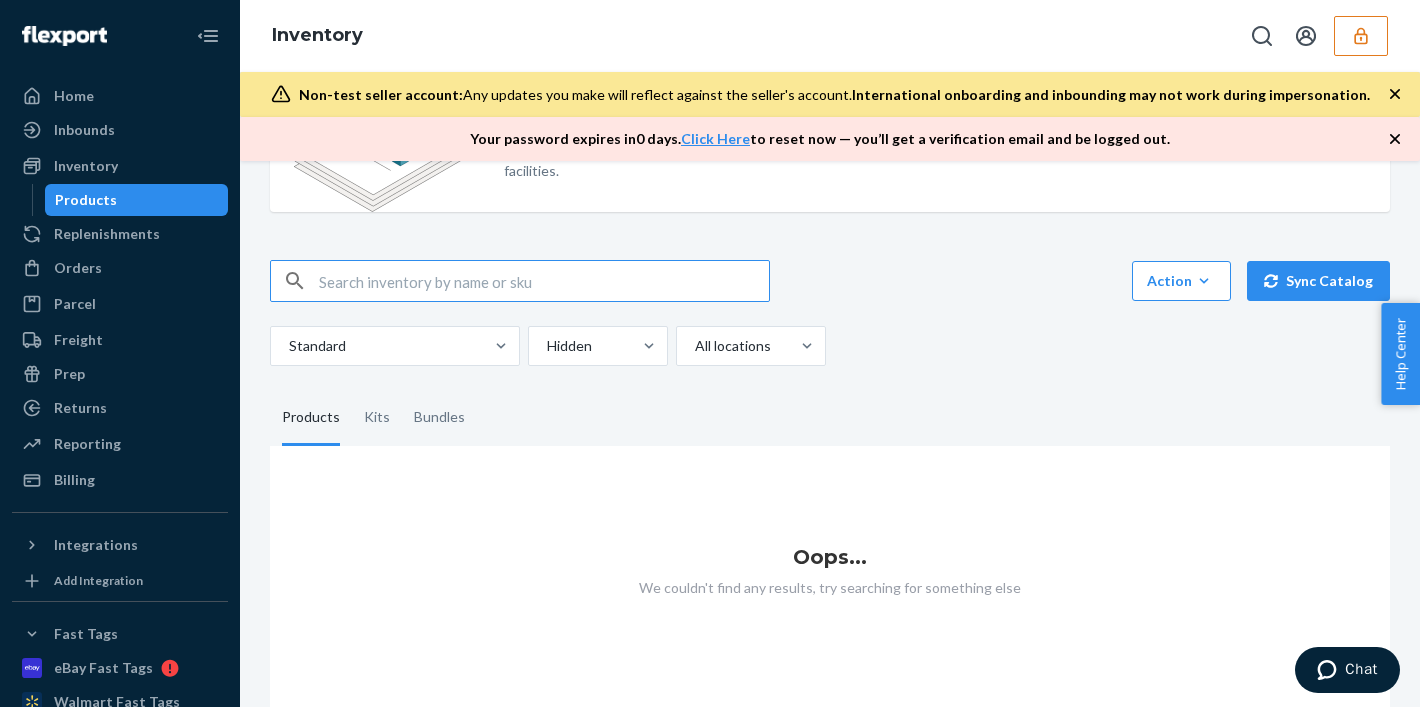paste on "DX9J9U7E7SP" 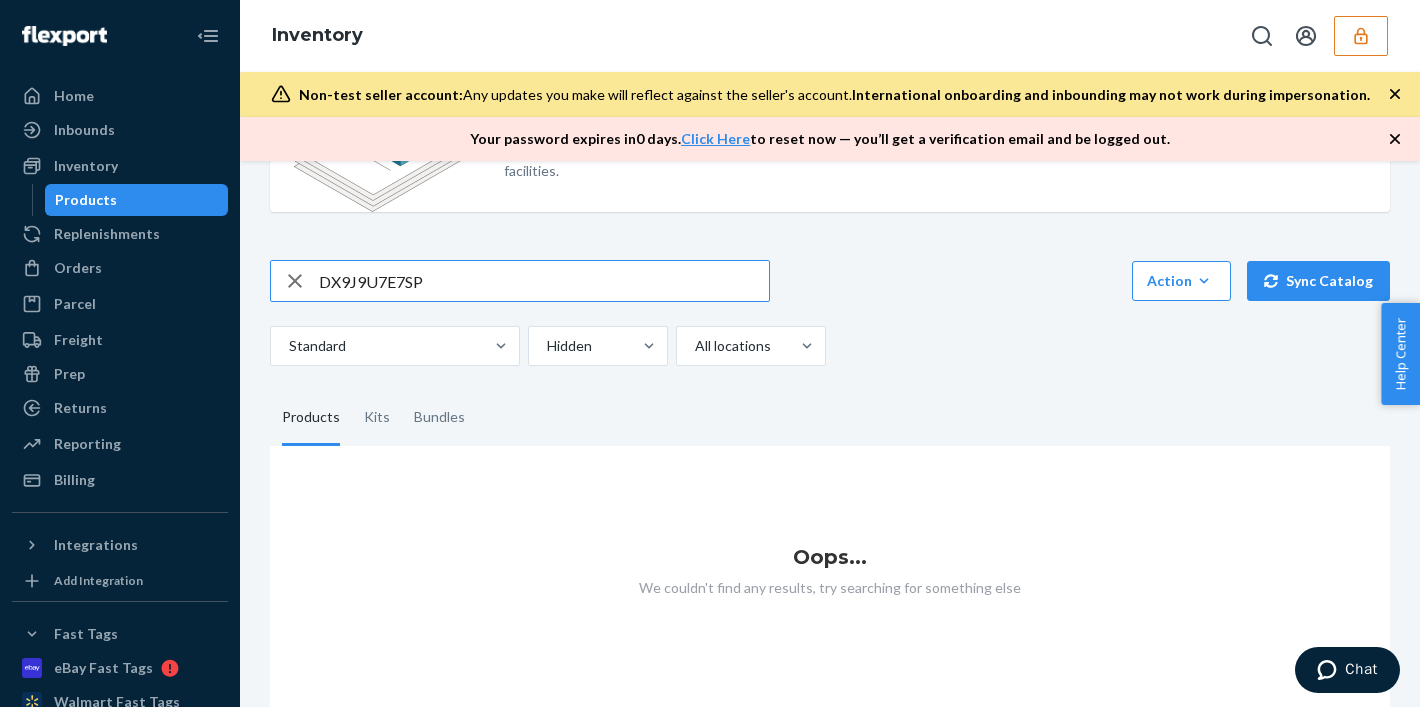 type on "DX9J9U7E7SP" 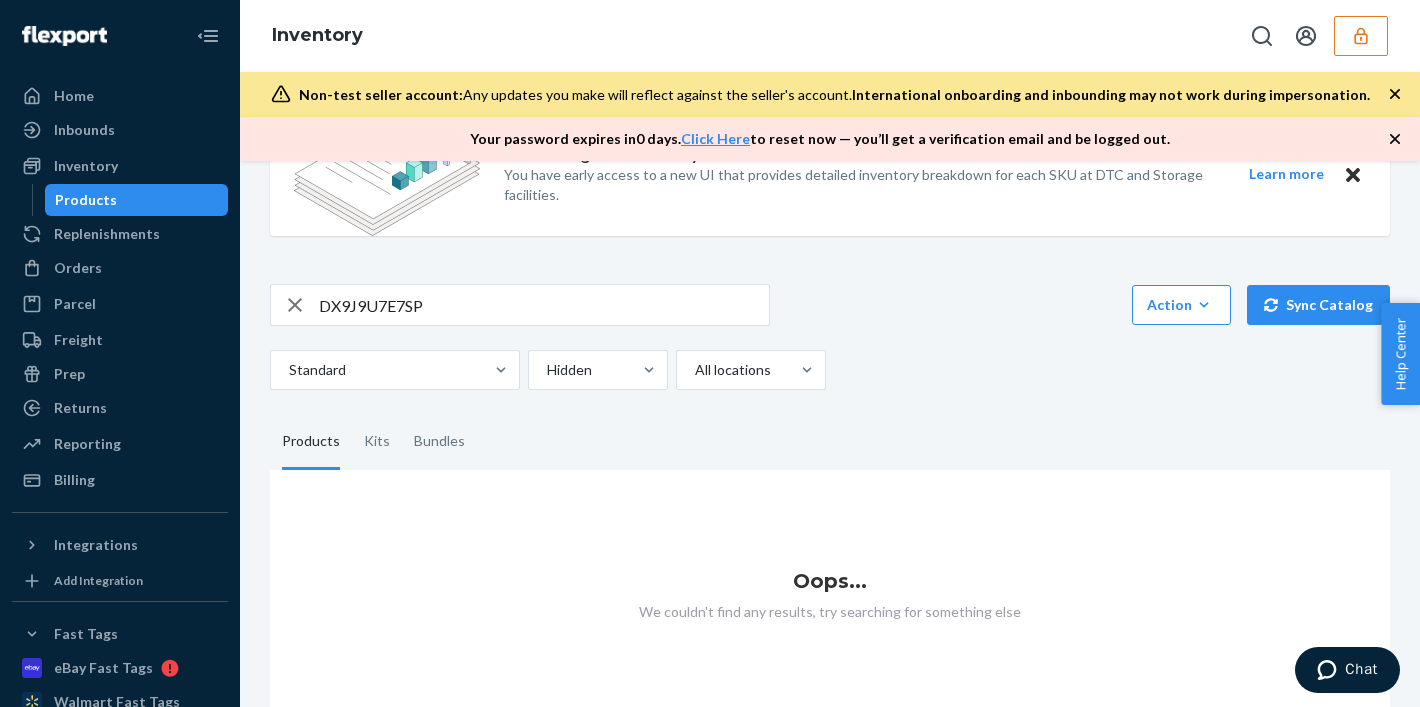 scroll, scrollTop: 213, scrollLeft: 0, axis: vertical 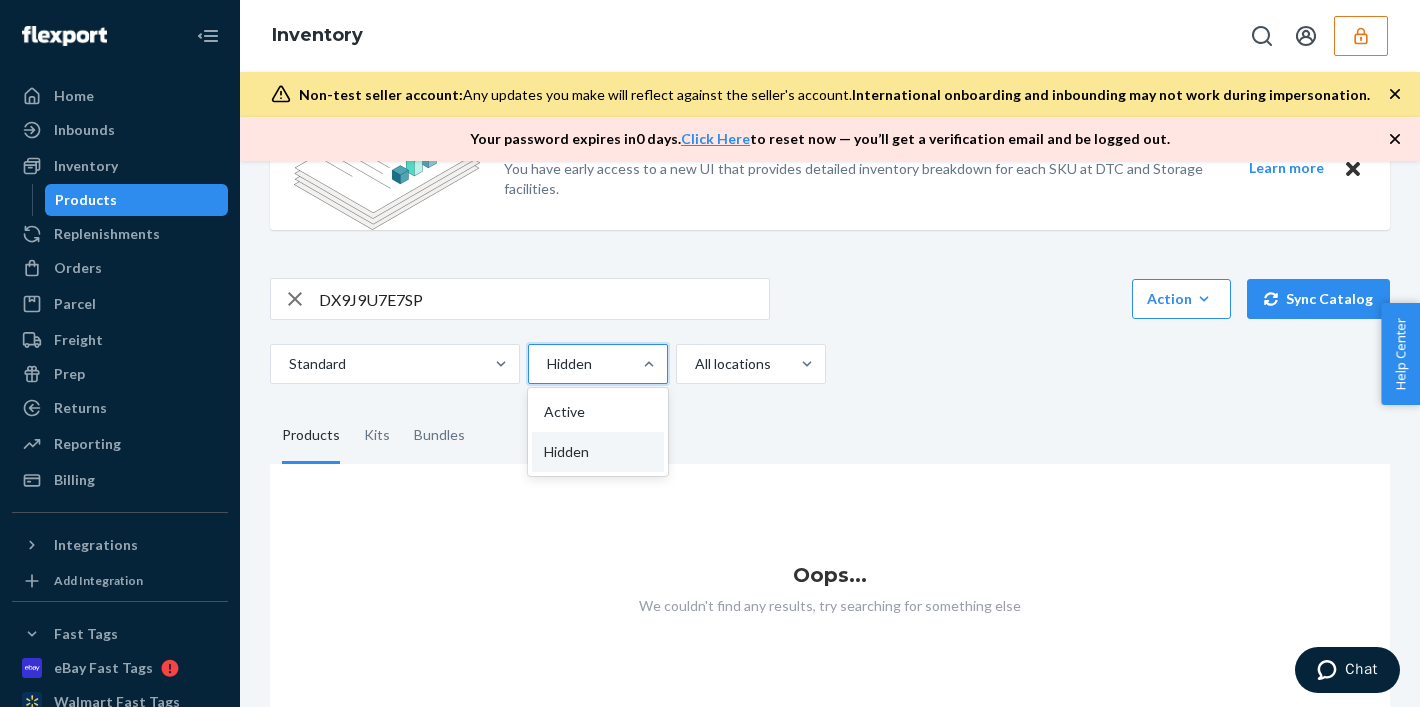 click at bounding box center (596, 364) 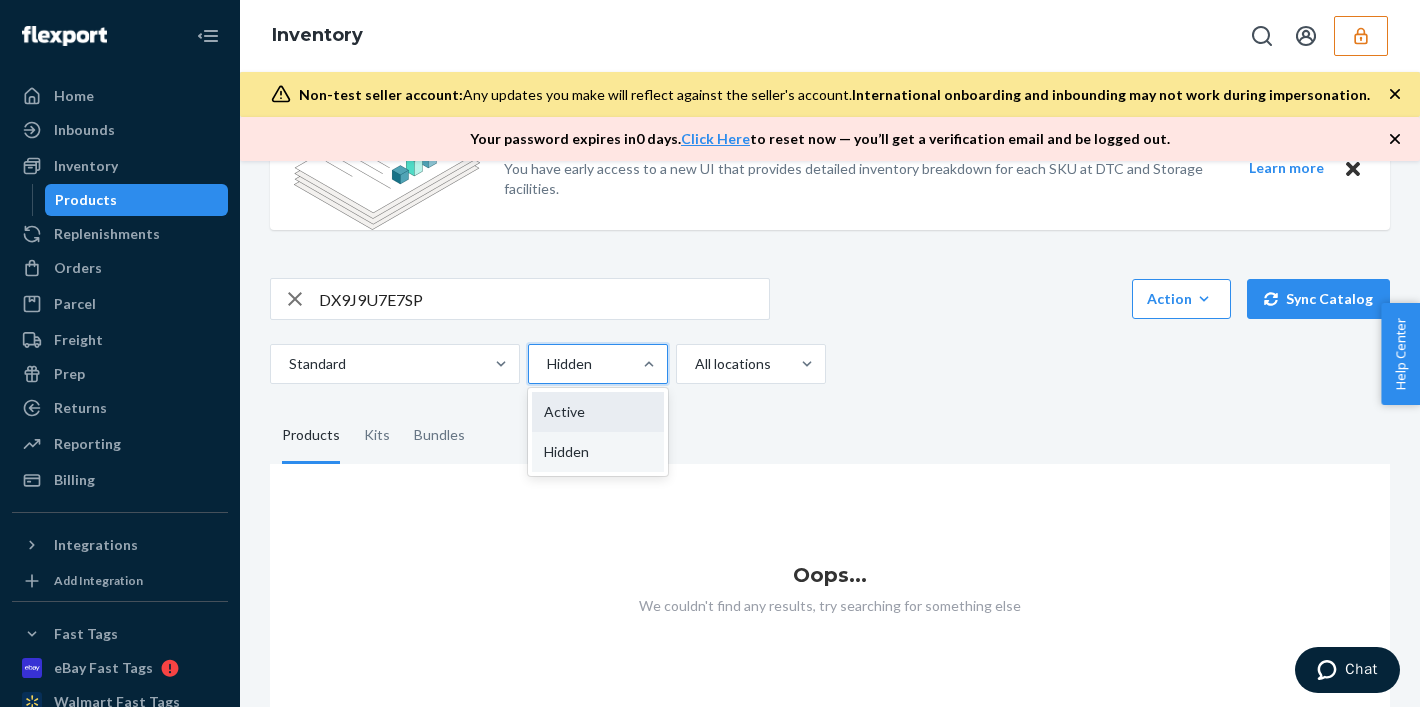 click on "Active" at bounding box center [598, 412] 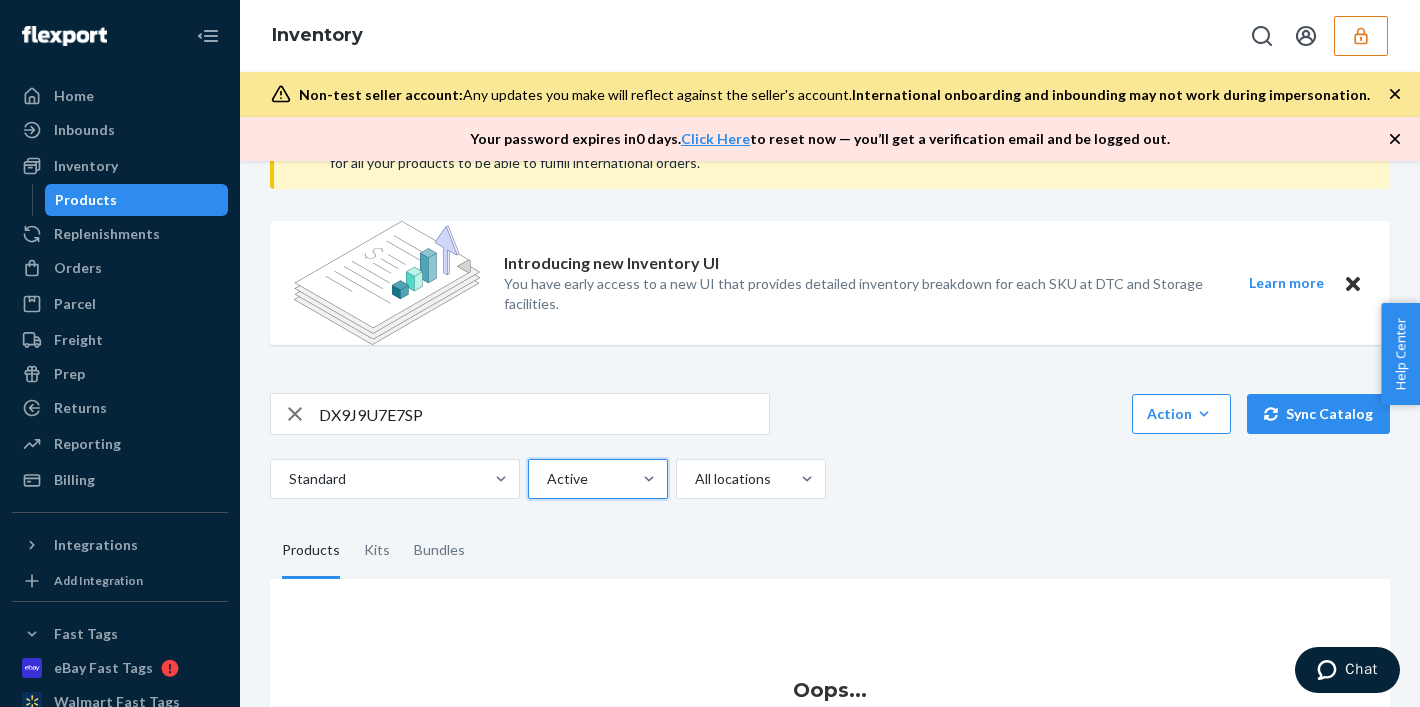 scroll, scrollTop: 231, scrollLeft: 0, axis: vertical 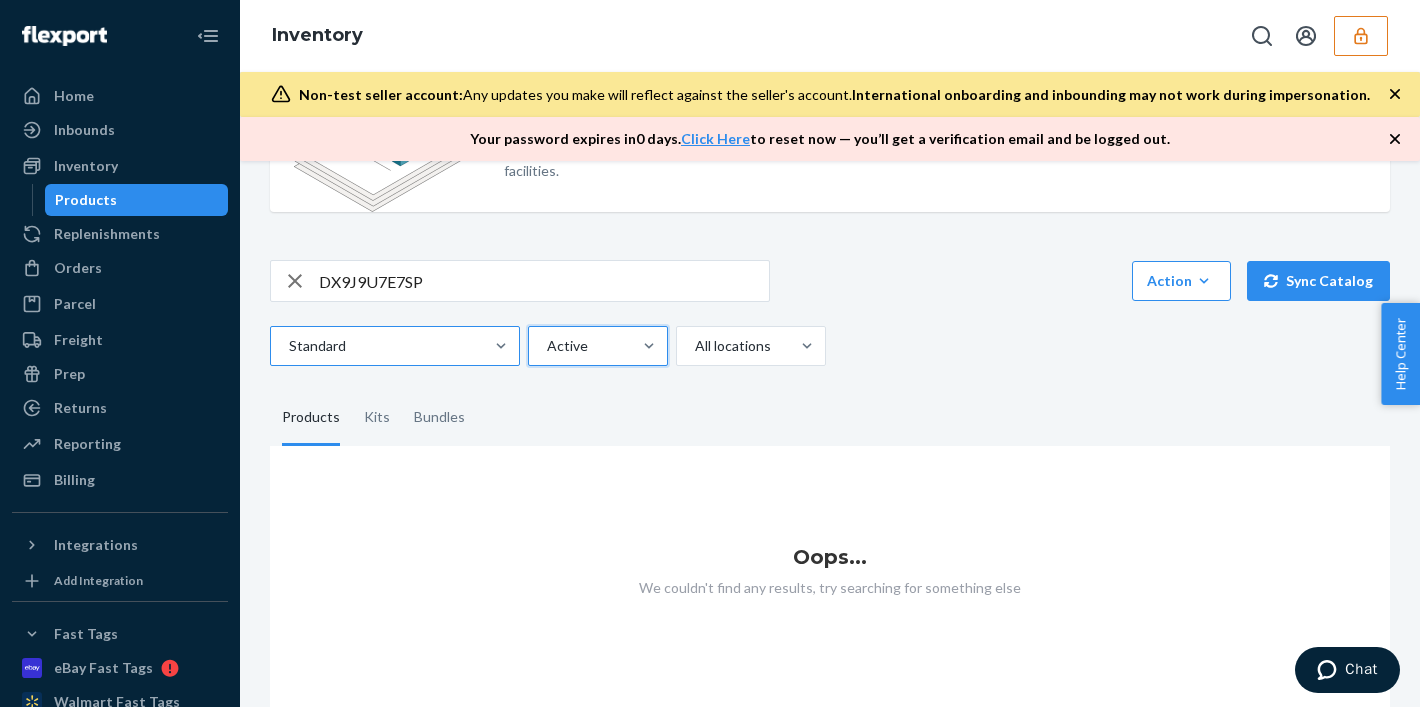 click at bounding box center [393, 346] 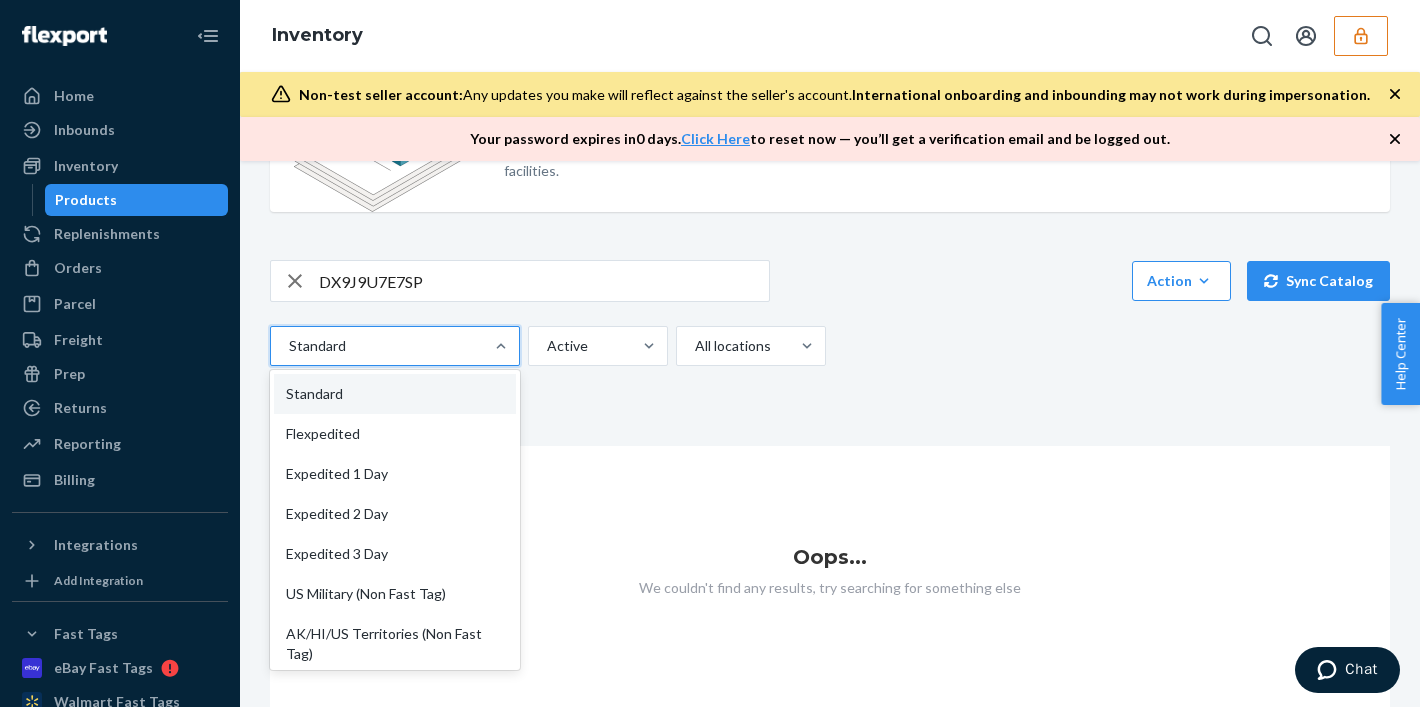 click on "DX9J9U7E7SP" at bounding box center [544, 281] 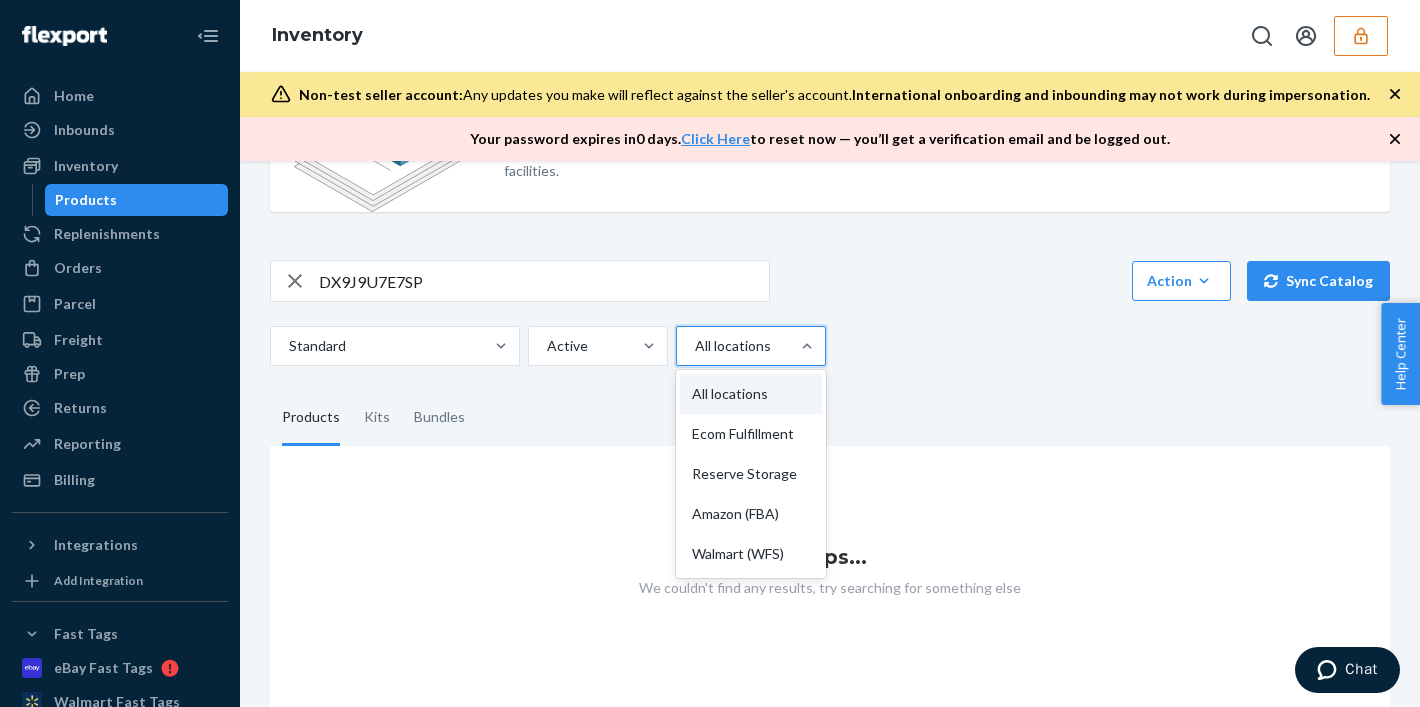 click at bounding box center [749, 346] 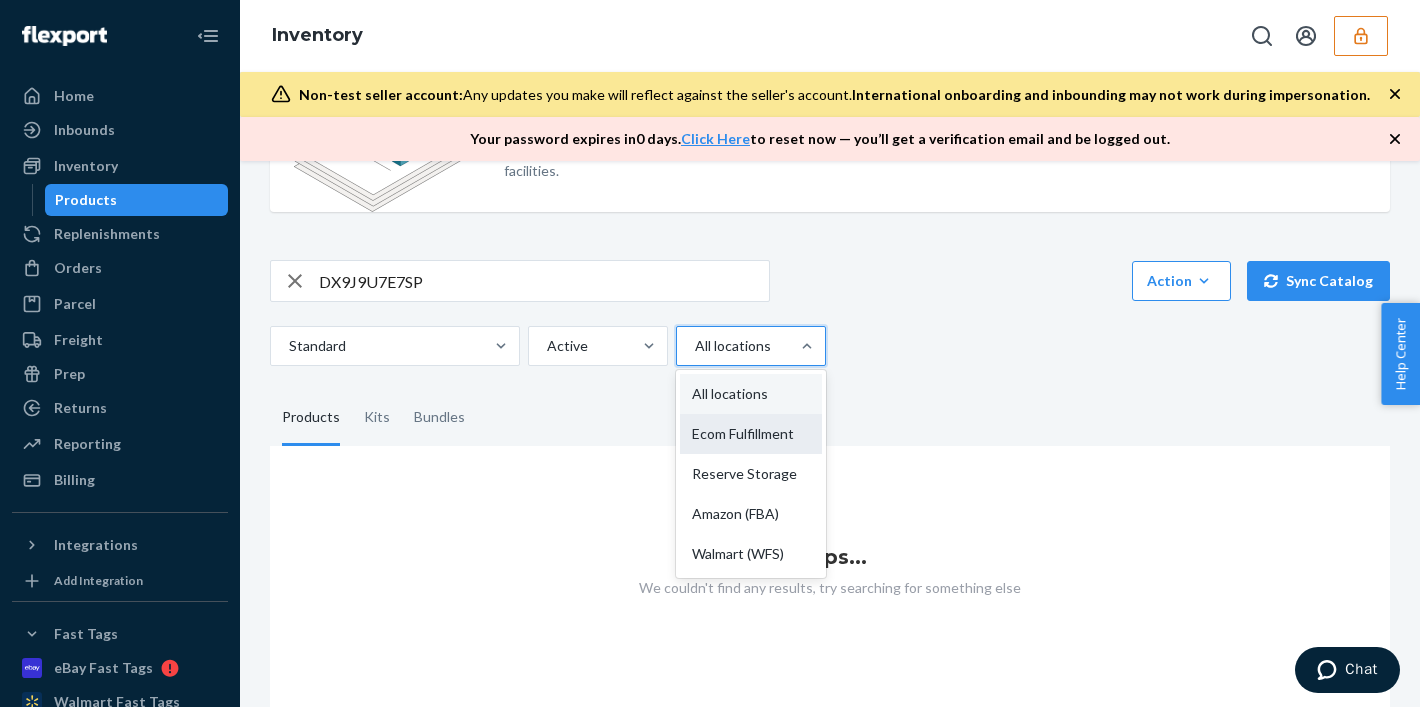 click on "Ecom Fulfillment" at bounding box center [751, 434] 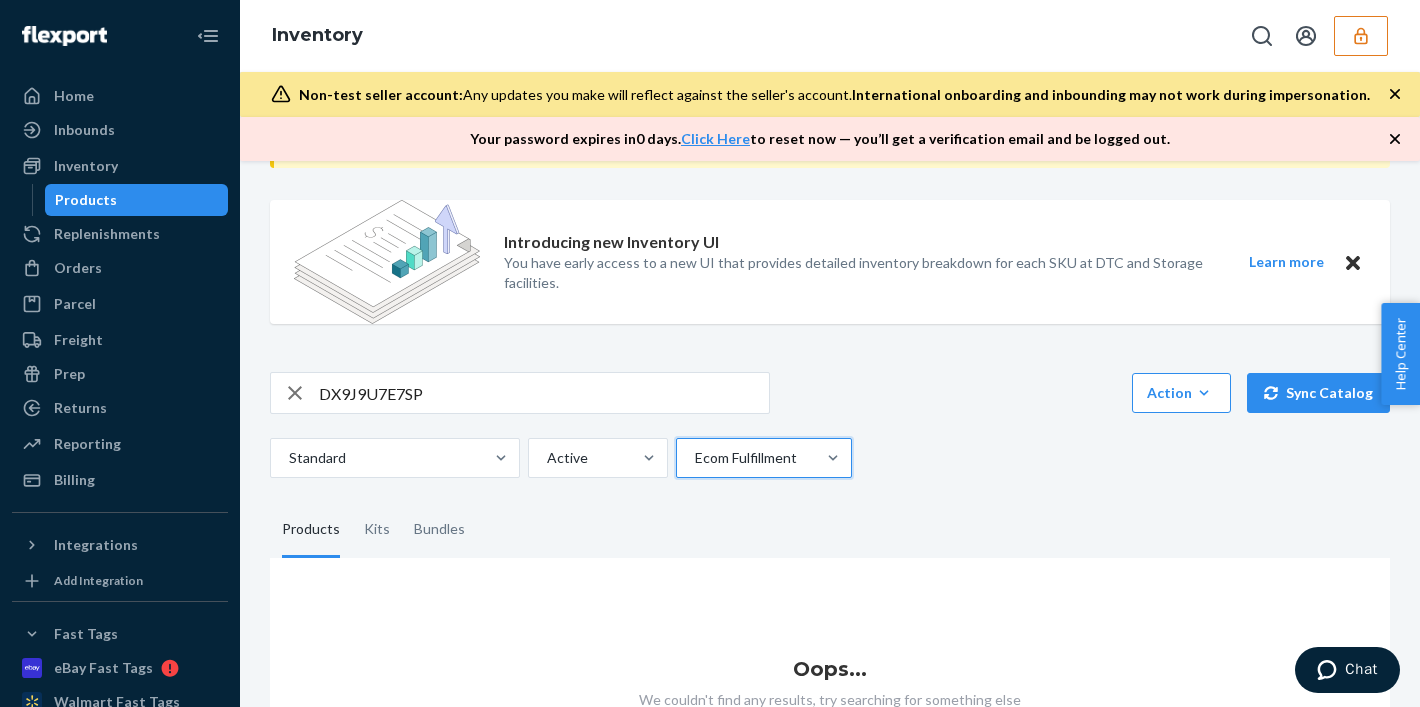 scroll, scrollTop: 231, scrollLeft: 0, axis: vertical 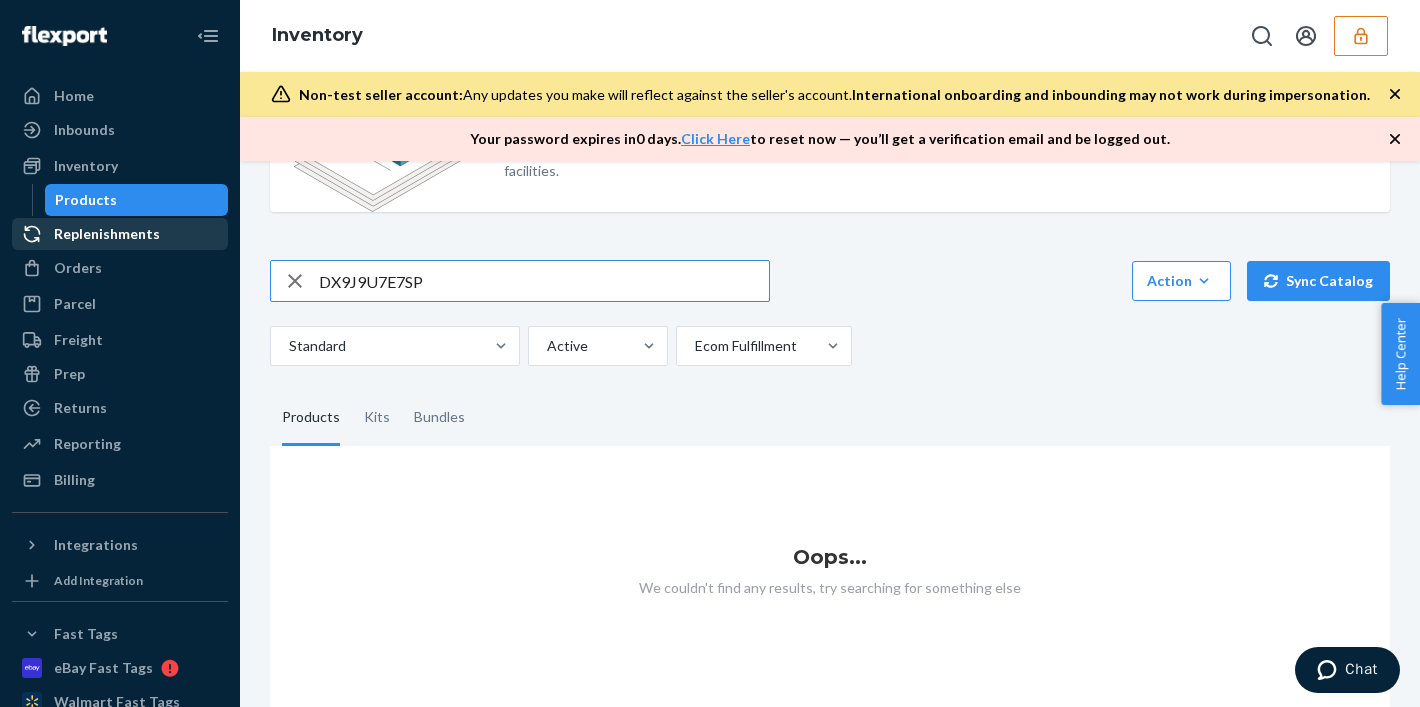 drag, startPoint x: 436, startPoint y: 277, endPoint x: 209, endPoint y: 245, distance: 229.24442 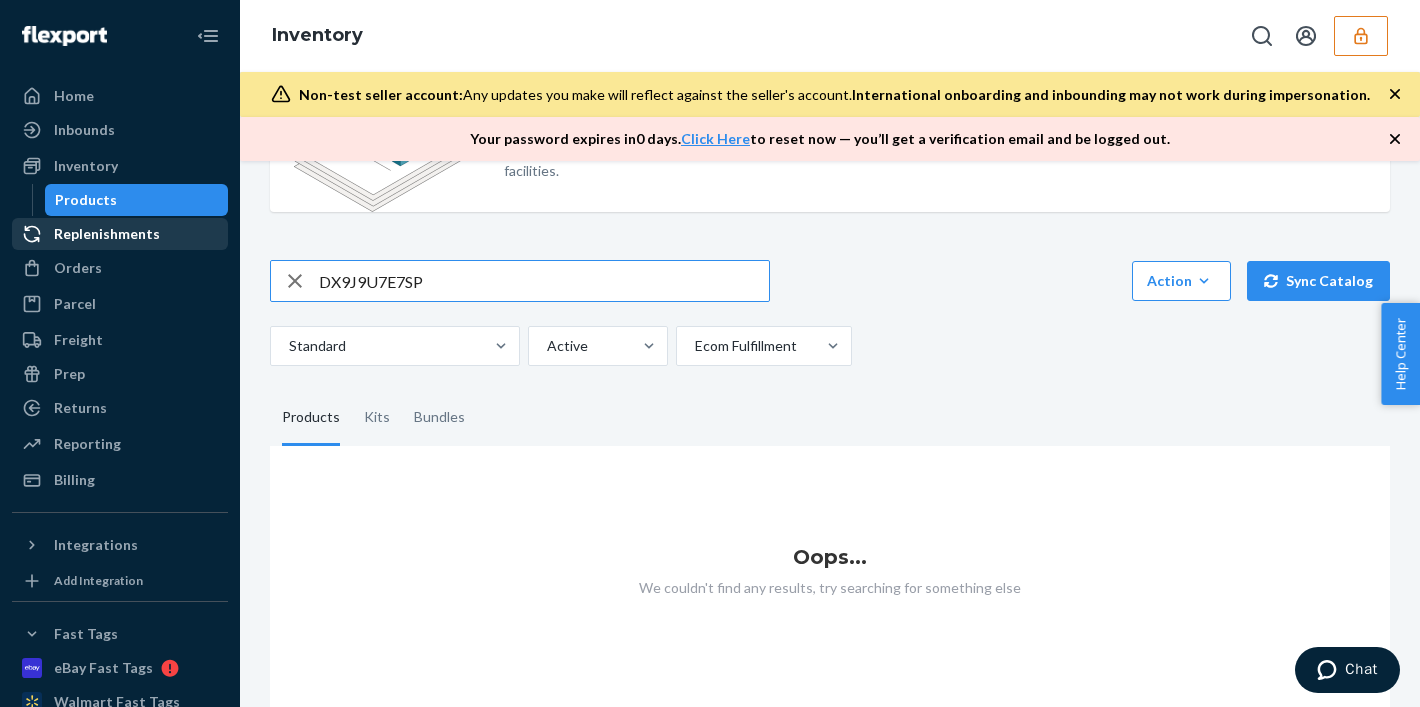 click on "Home Inbounds Shipping Plans Problems Inventory Products Replenishments Orders Ecommerce Orders Wholesale Orders Parcel Parcel orders Integrations Freight Prep Returns All Returns Settings Packages Reporting Reports Analytics Billing Integrations Add Integration Fast Tags eBay Fast Tags Walmart Fast Tags Add Fast Tag Settings Talk to Support Help Center Give Feedback Inventory Non-test seller account:  Any updates you make will reflect against the seller's account.  International onboarding and inbounding may not work during impersonation. Your password expires in  0 days .  Click Here  to reset now — you’ll get a verification email and be logged out. Missing customs information You have international shipping turned on but some of your products don’t have customs information. You need customs information for all your products to be able to fulfill international orders. Add customs information Introducing new Inventory UI Learn more DX9J9U7E7SP Action Create product Create kit or bundle Sync Catalog" at bounding box center [710, 353] 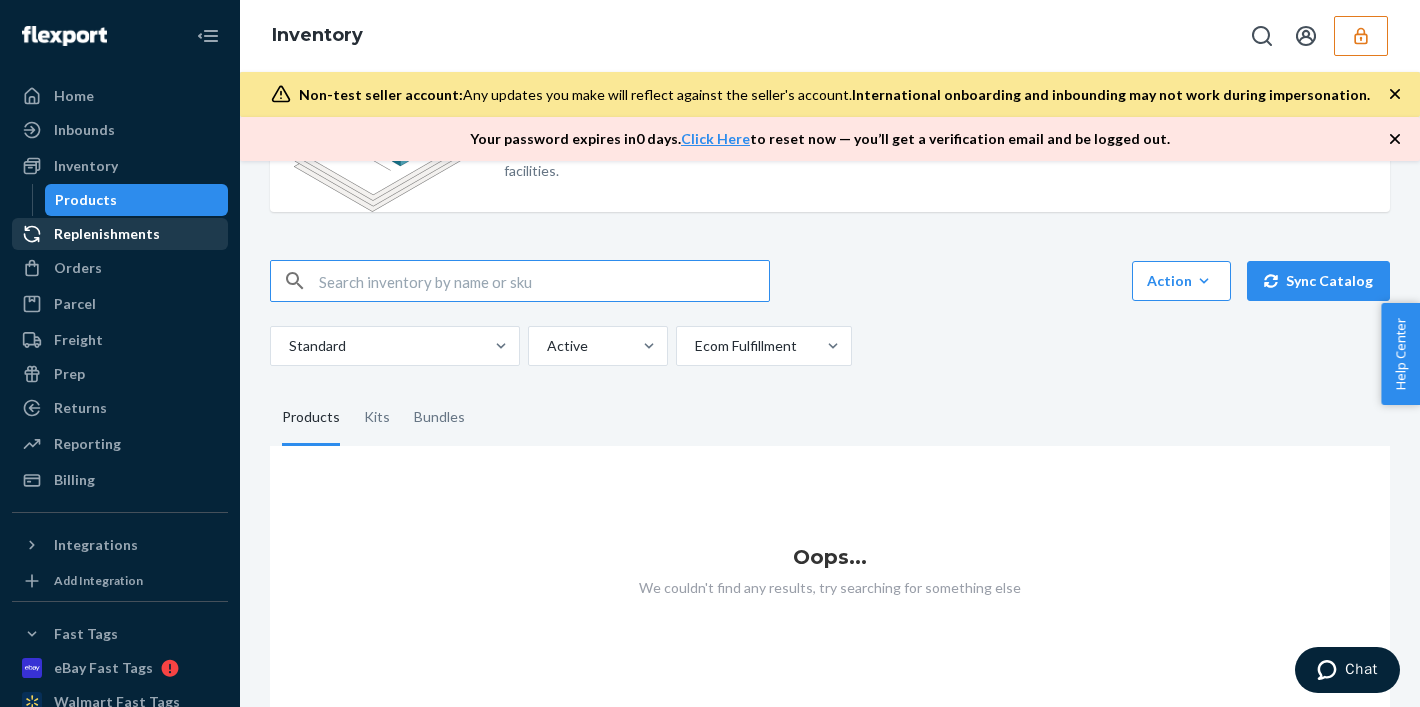 paste on "DX9J9U7E7SP" 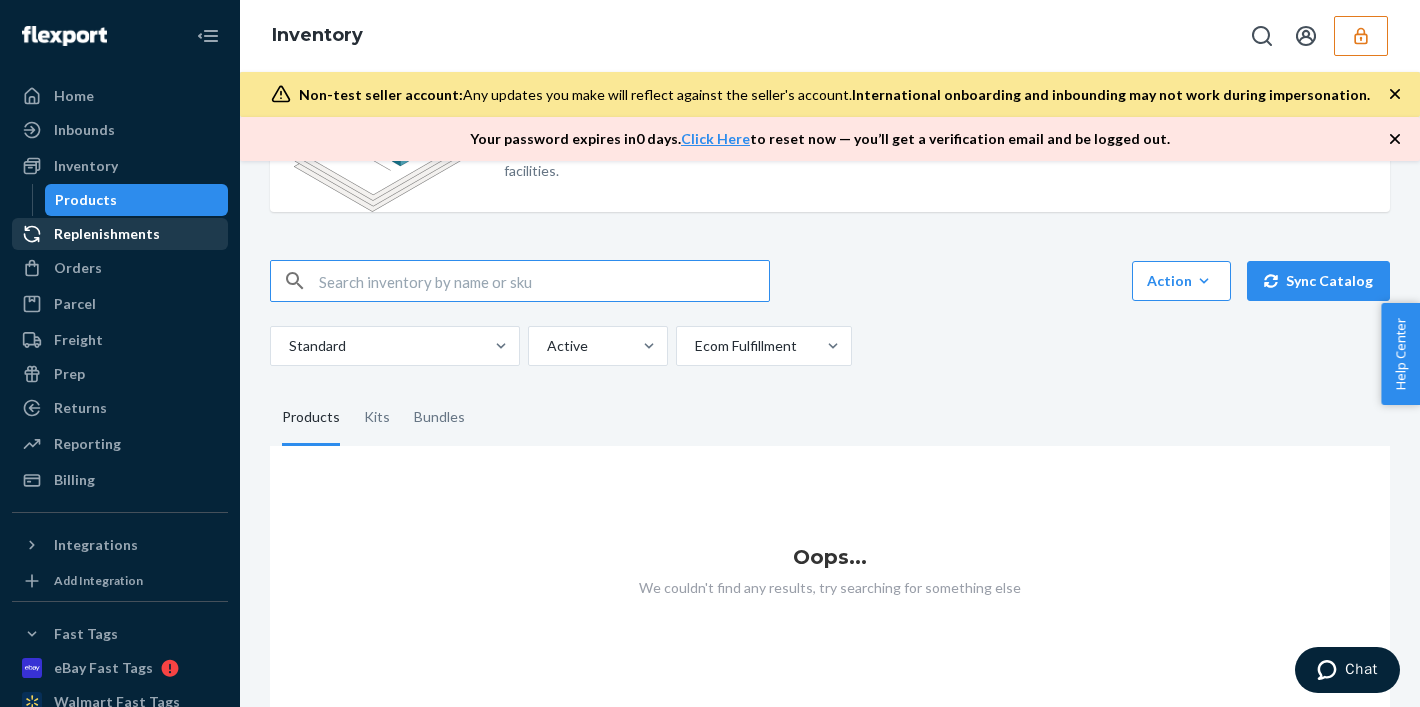 type on "DX9J9U7E7SP" 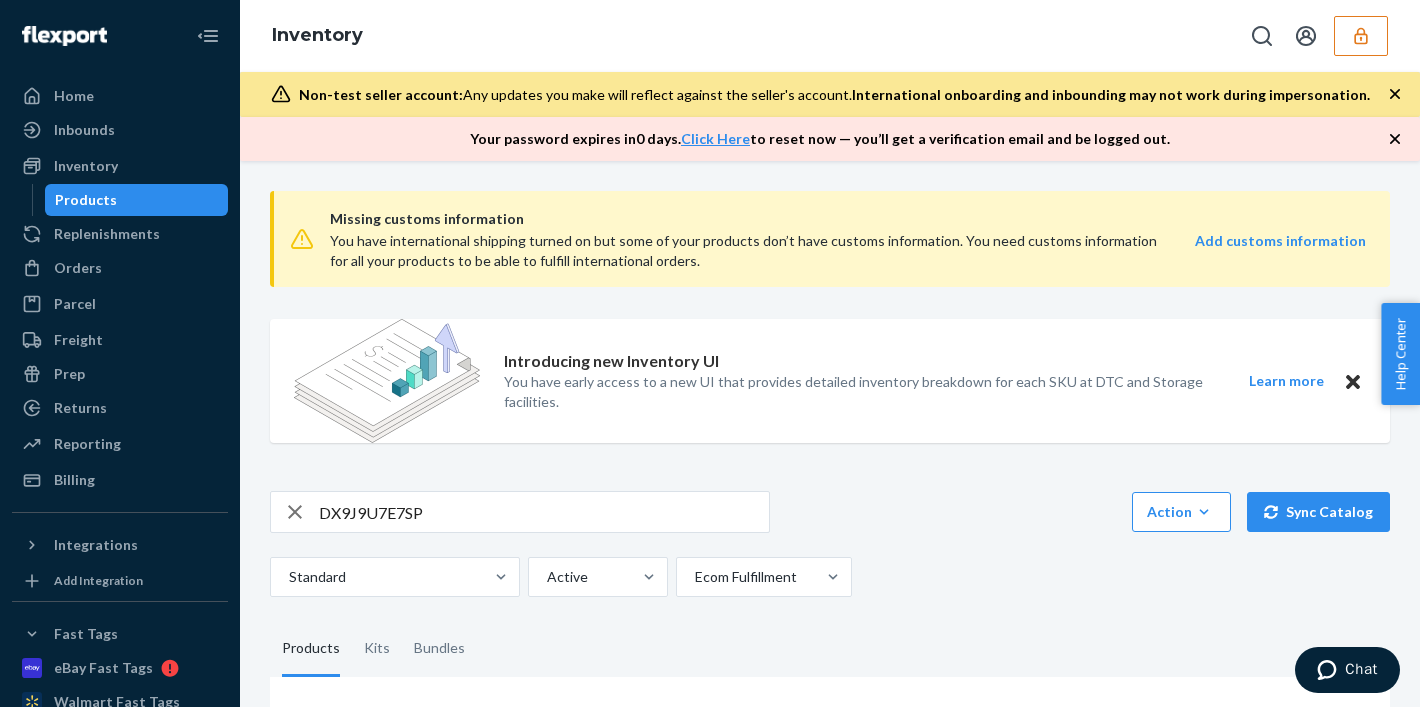 scroll, scrollTop: 231, scrollLeft: 0, axis: vertical 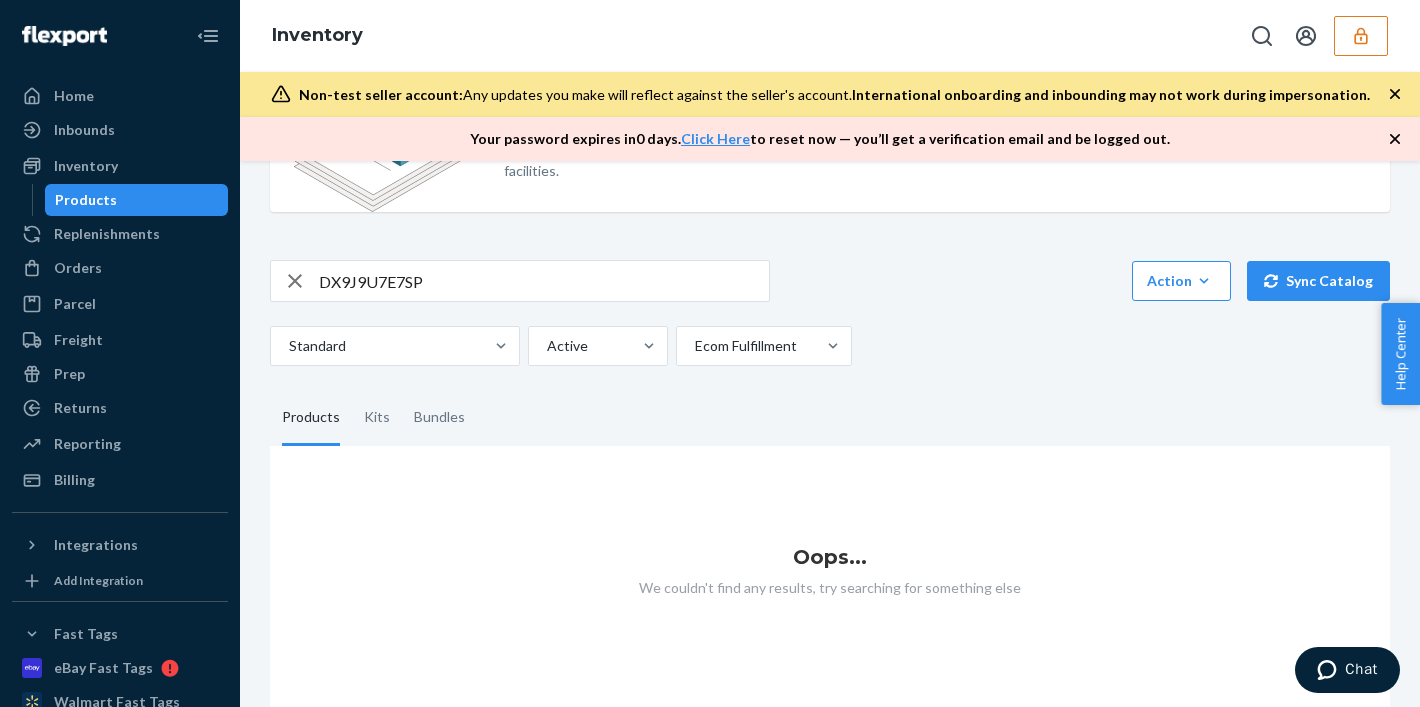 click on "Inventory" at bounding box center [830, 36] 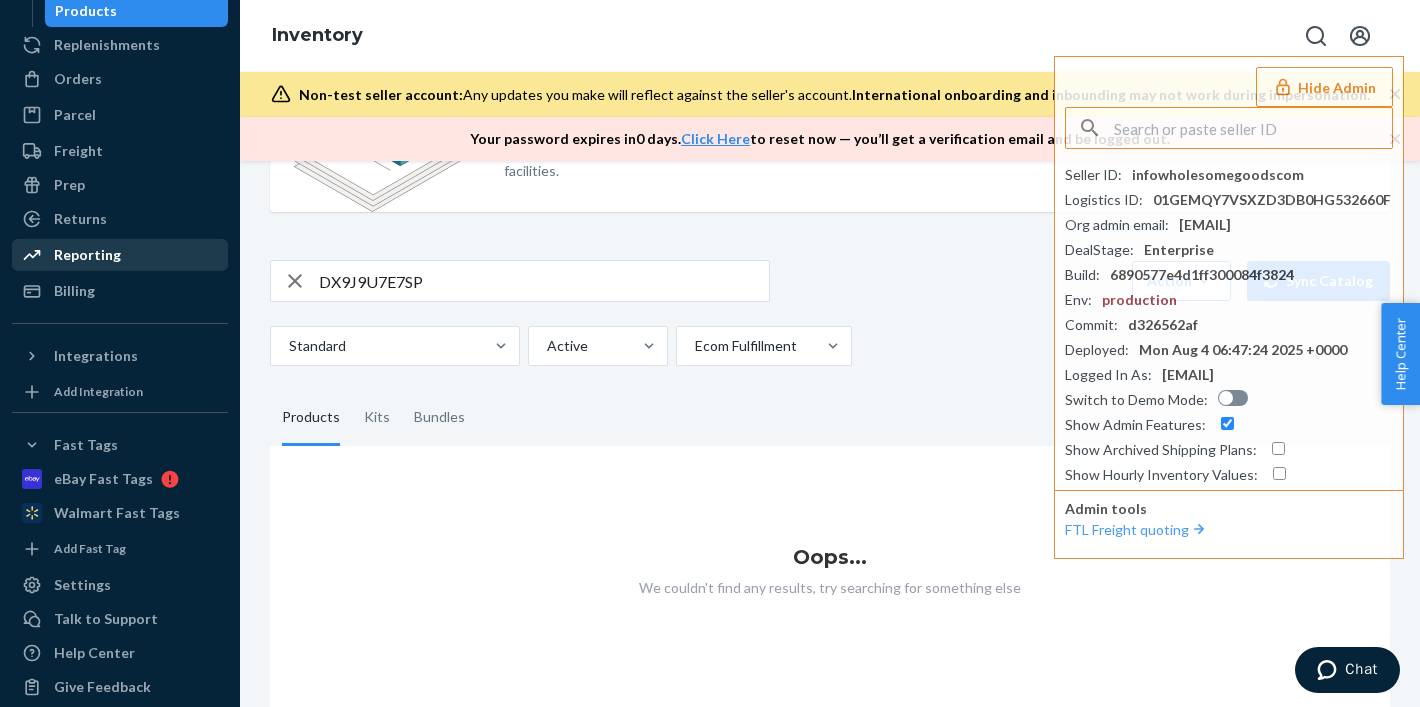 scroll, scrollTop: 209, scrollLeft: 0, axis: vertical 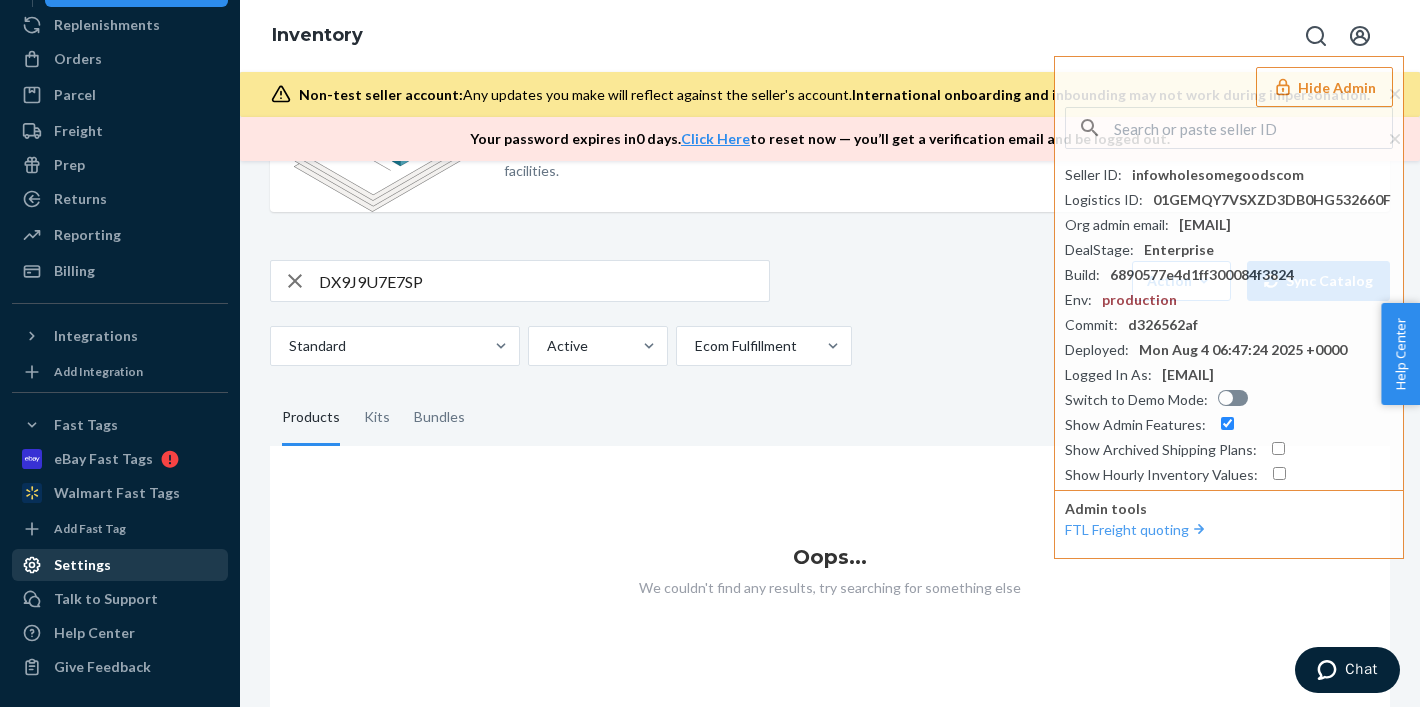 click on "Settings" at bounding box center (120, 565) 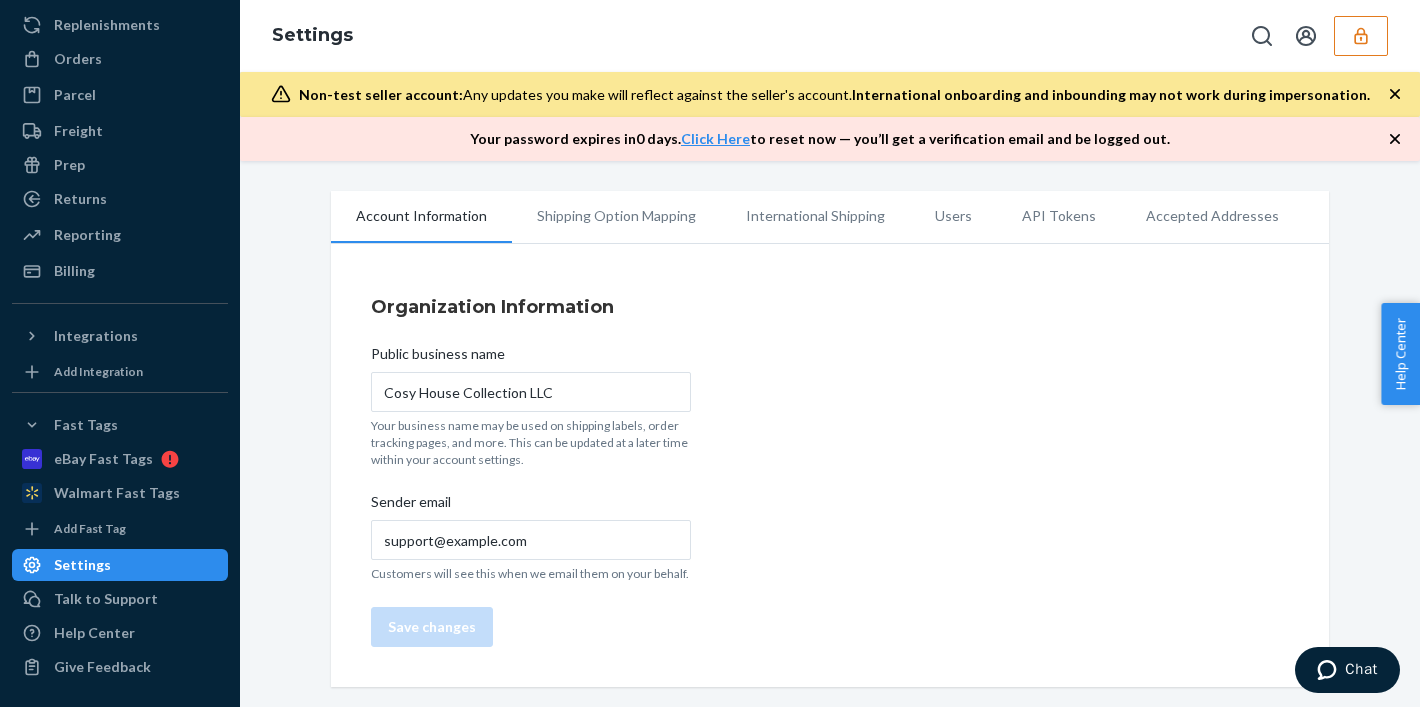 scroll, scrollTop: 177, scrollLeft: 0, axis: vertical 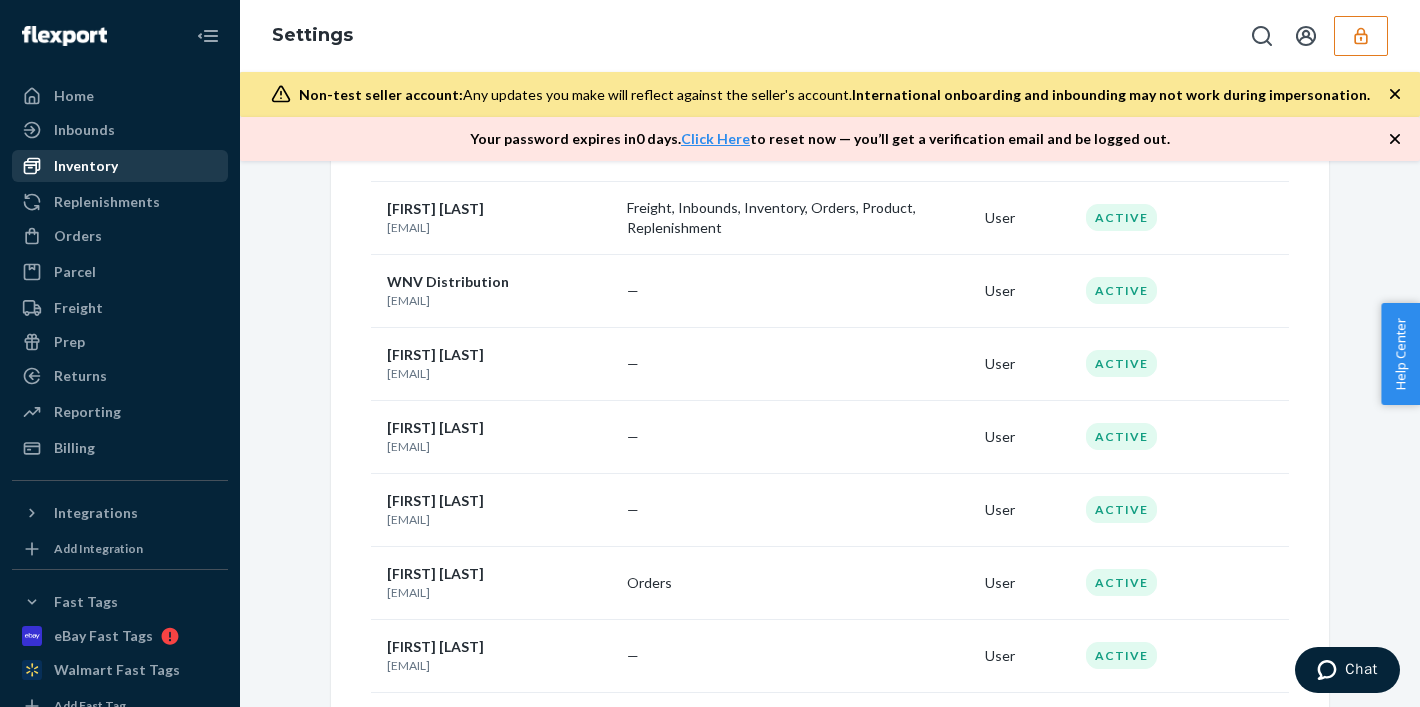 click on "Inventory" at bounding box center [86, 166] 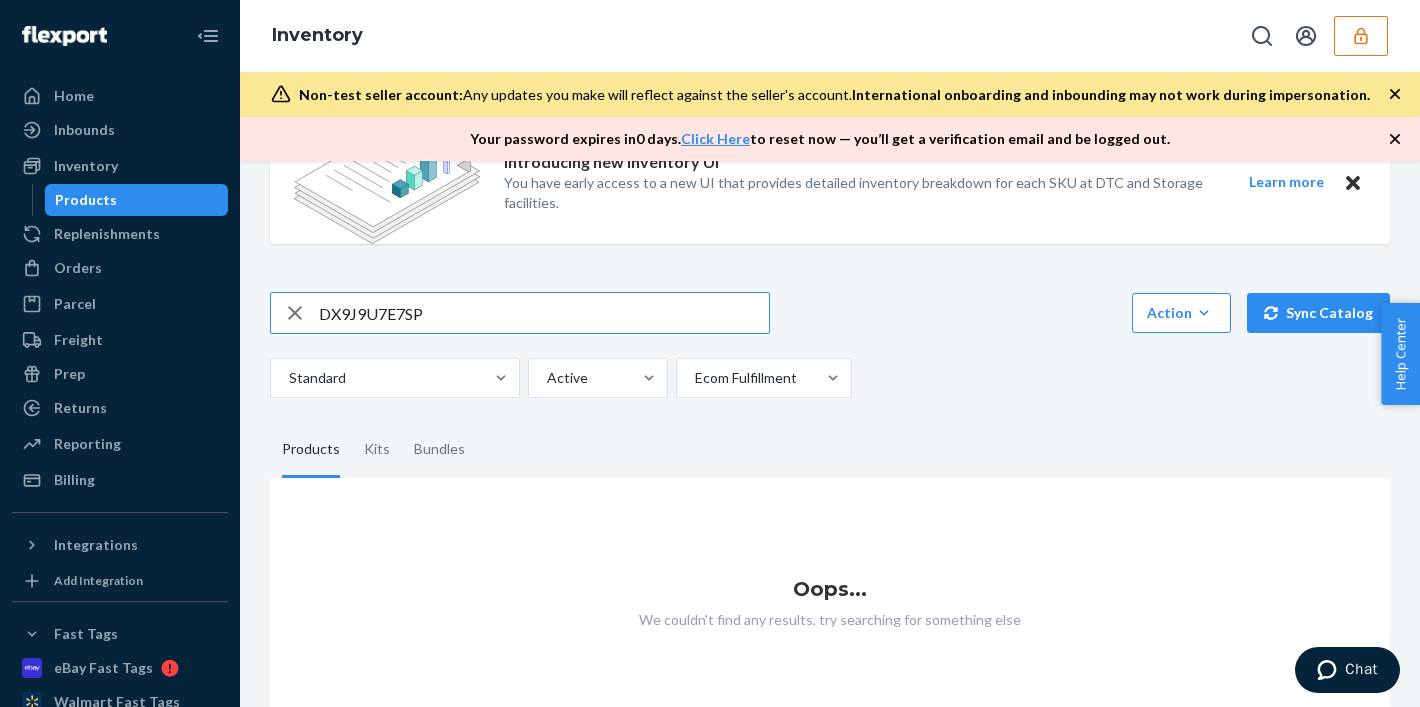 scroll, scrollTop: 231, scrollLeft: 0, axis: vertical 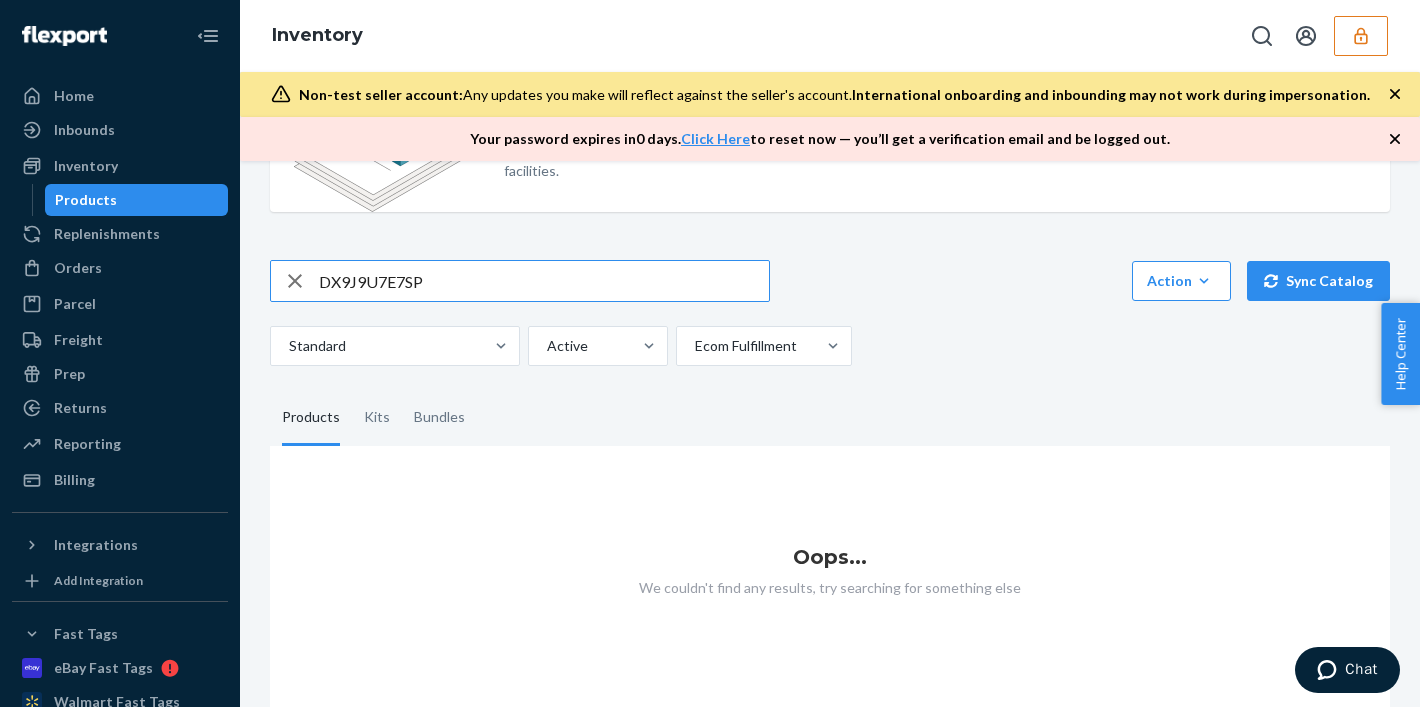 drag, startPoint x: 445, startPoint y: 273, endPoint x: 293, endPoint y: 232, distance: 157.43253 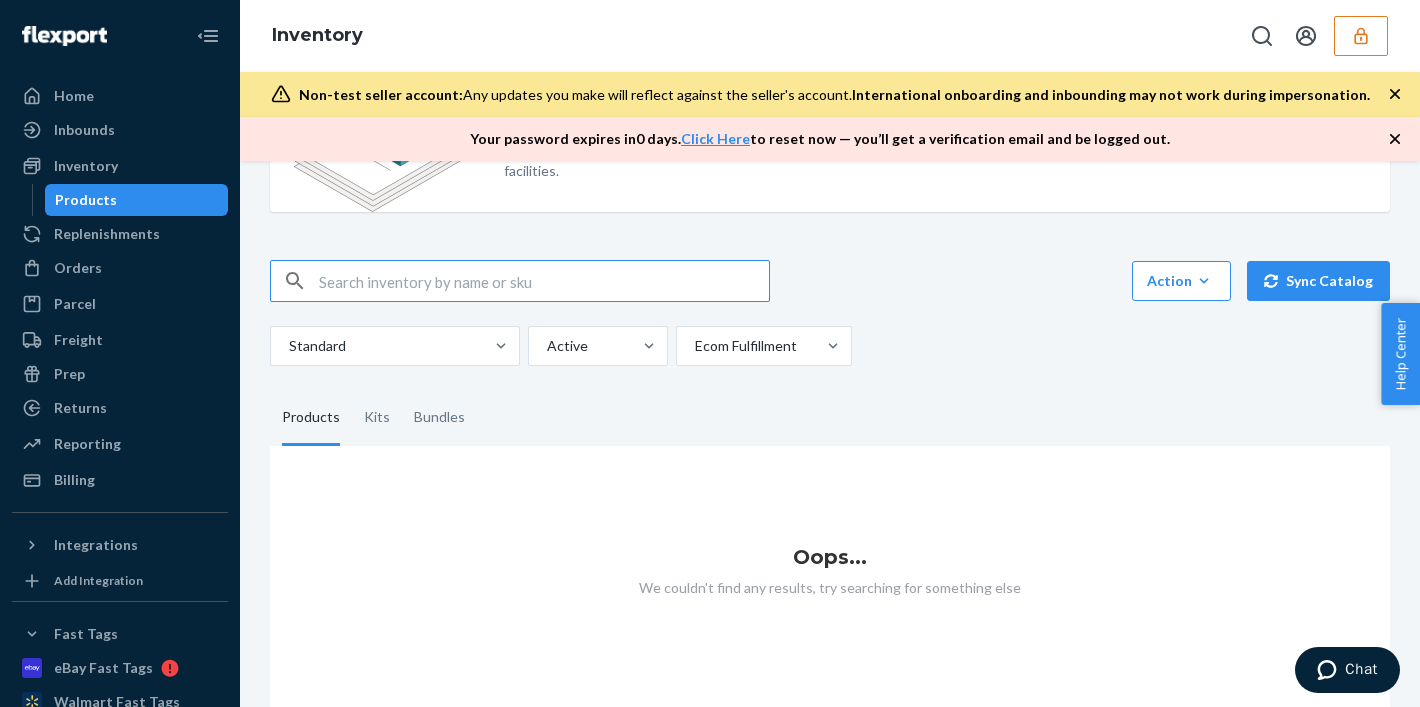 type on "DX9J9U7E7SP" 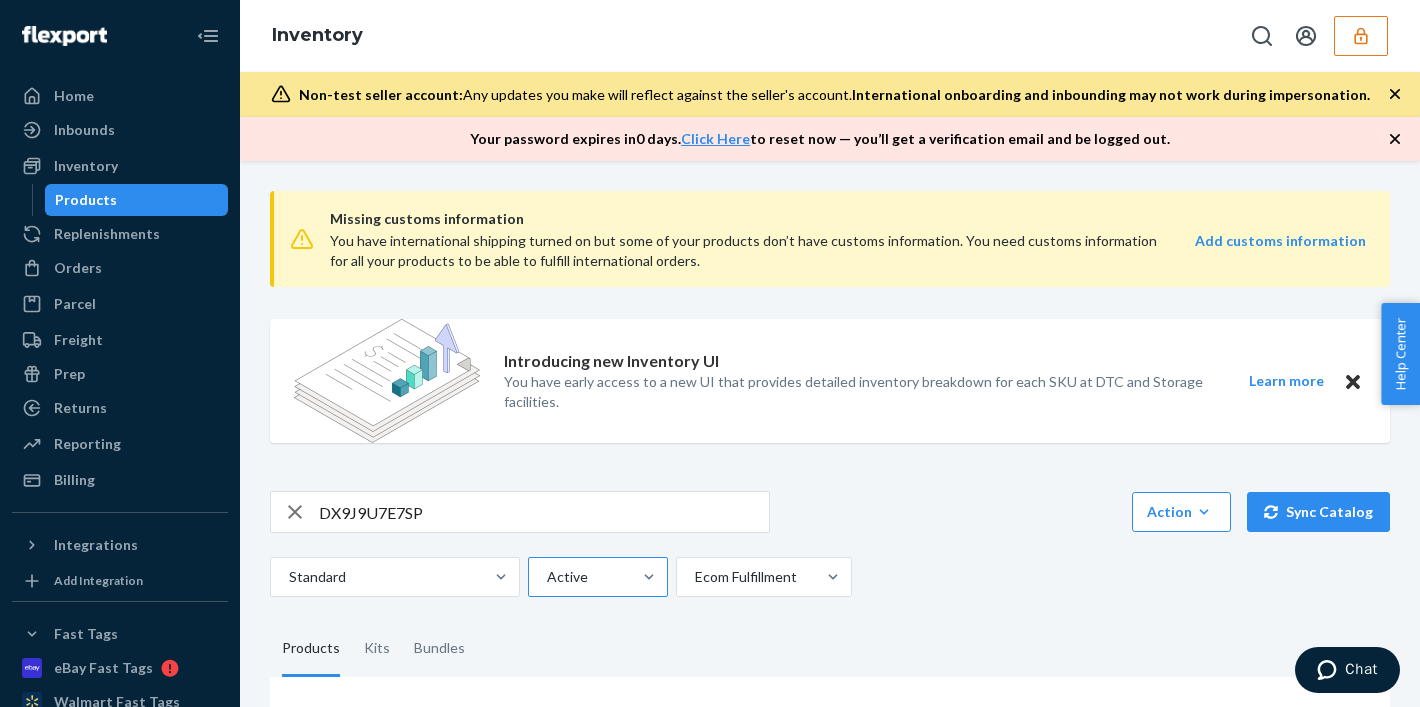 scroll, scrollTop: 231, scrollLeft: 0, axis: vertical 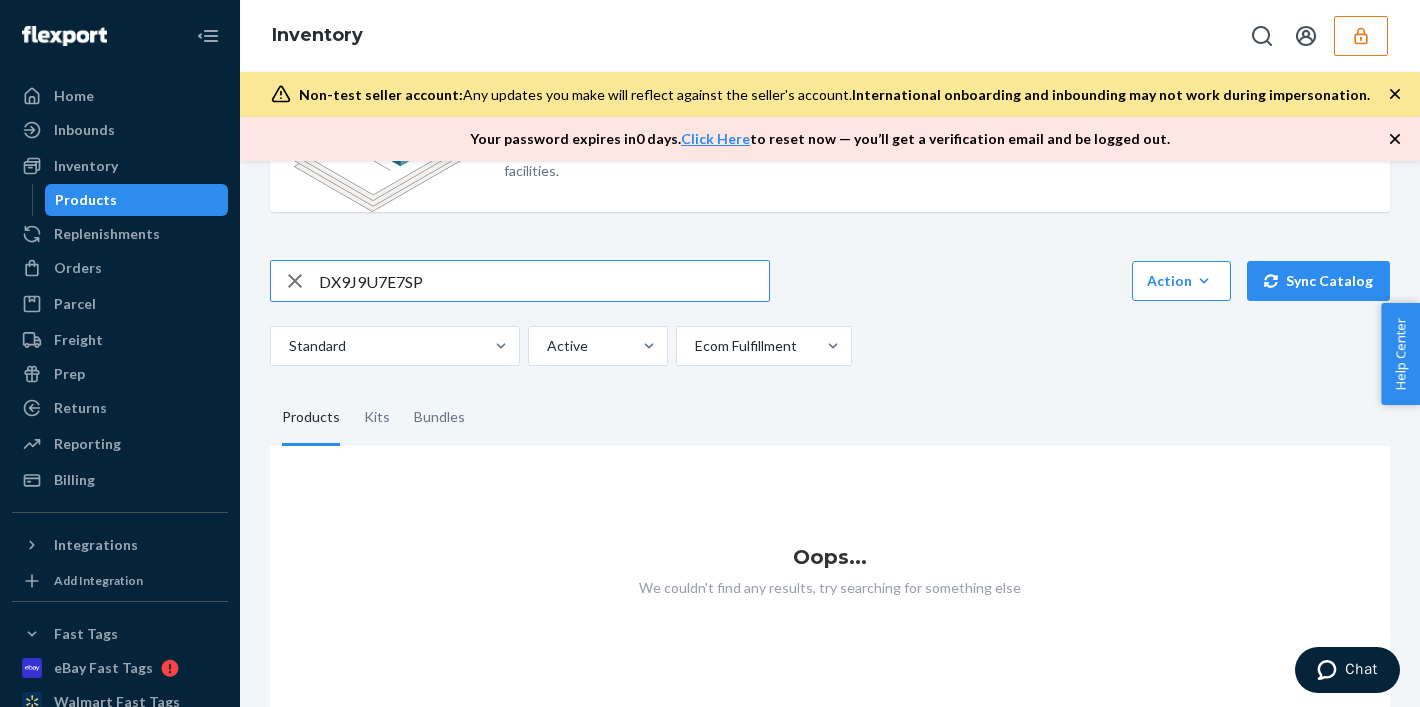 drag, startPoint x: 459, startPoint y: 280, endPoint x: 233, endPoint y: 215, distance: 235.16165 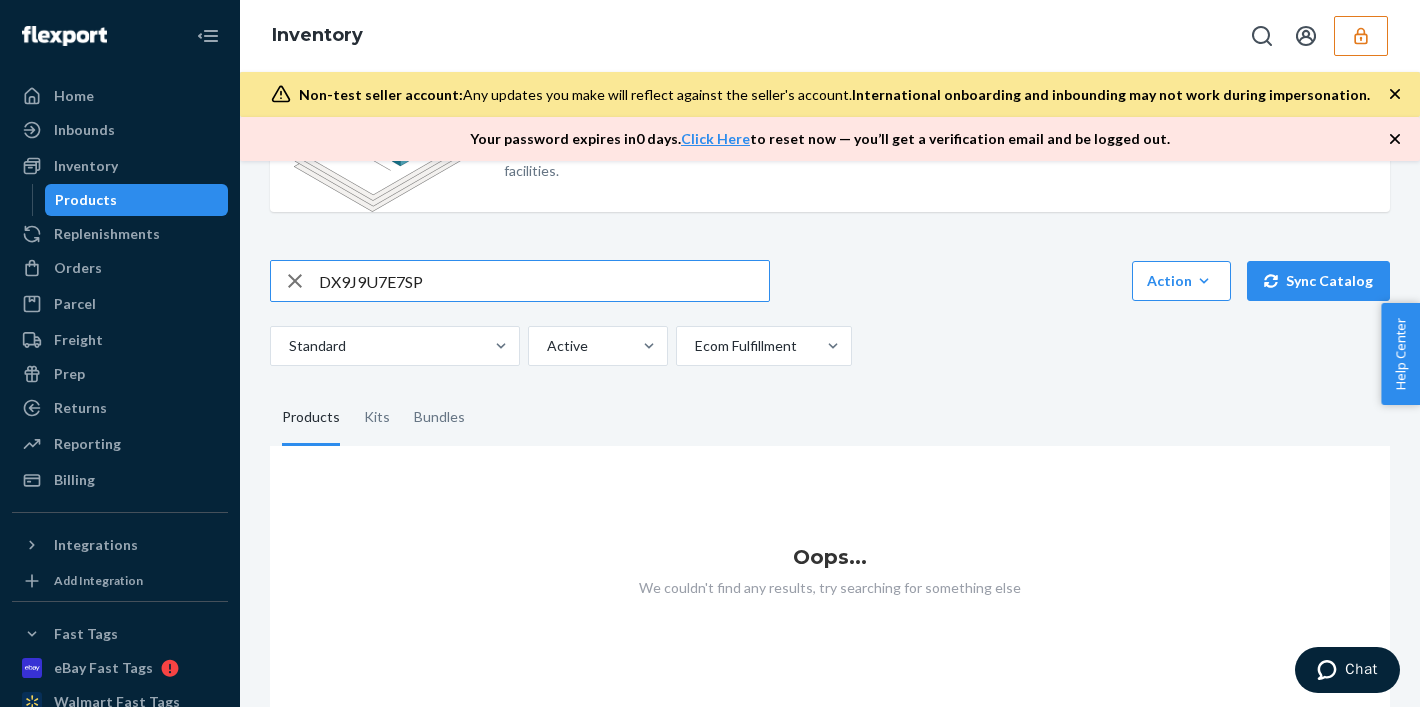 click on "Home Inbounds Shipping Plans Problems Inventory Products Replenishments Orders Ecommerce Orders Wholesale Orders Parcel Parcel orders Integrations Freight Prep Returns All Returns Settings Packages Reporting Reports Analytics Billing Integrations Add Integration Fast Tags eBay Fast Tags Walmart Fast Tags Add Fast Tag Settings Talk to Support Help Center Give Feedback Inventory Non-test seller account:  Any updates you make will reflect against the seller's account.  International onboarding and inbounding may not work during impersonation. Your password expires in  0 days .  Click Here  to reset now — you’ll get a verification email and be logged out. Missing customs information You have international shipping turned on but some of your products don’t have customs information. You need customs information for all your products to be able to fulfill international orders. Add customs information Introducing new Inventory UI Learn more DX9J9U7E7SP Action Create product Create kit or bundle Sync Catalog" at bounding box center (710, 353) 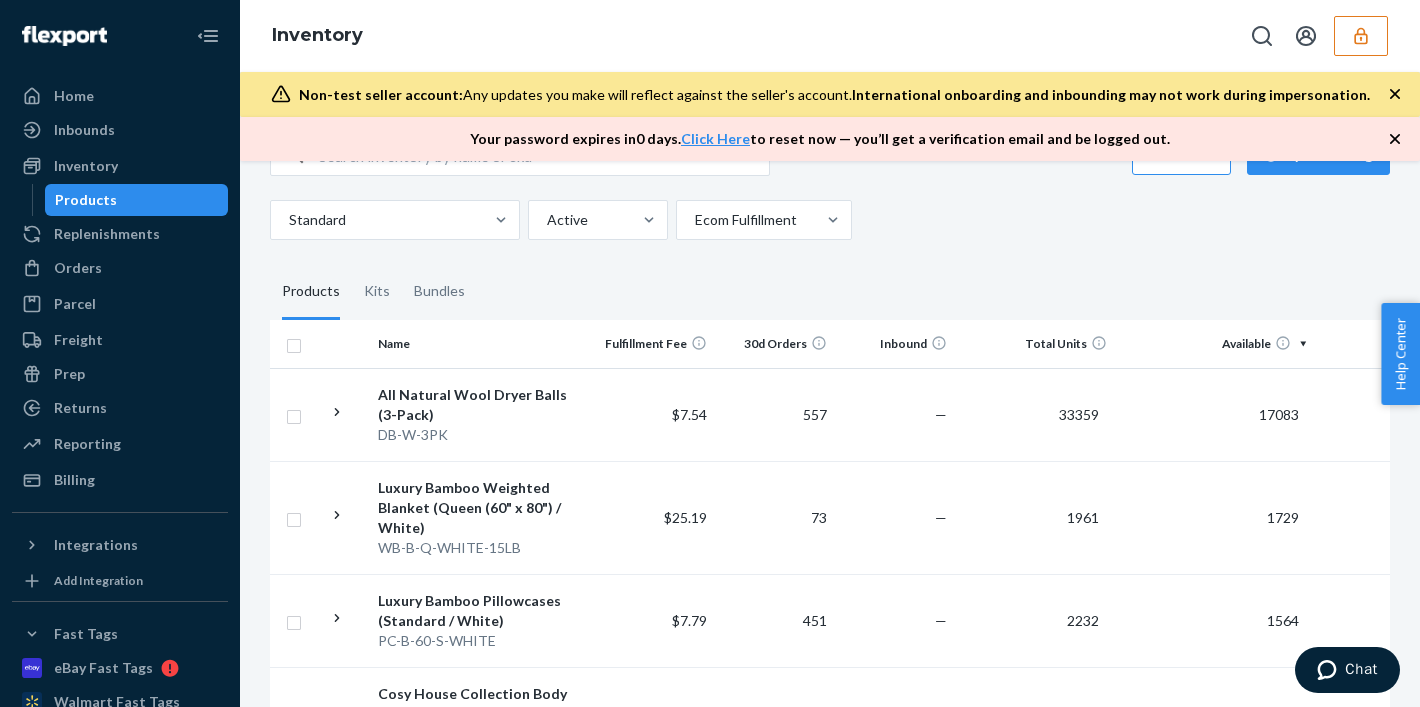 scroll, scrollTop: 223, scrollLeft: 0, axis: vertical 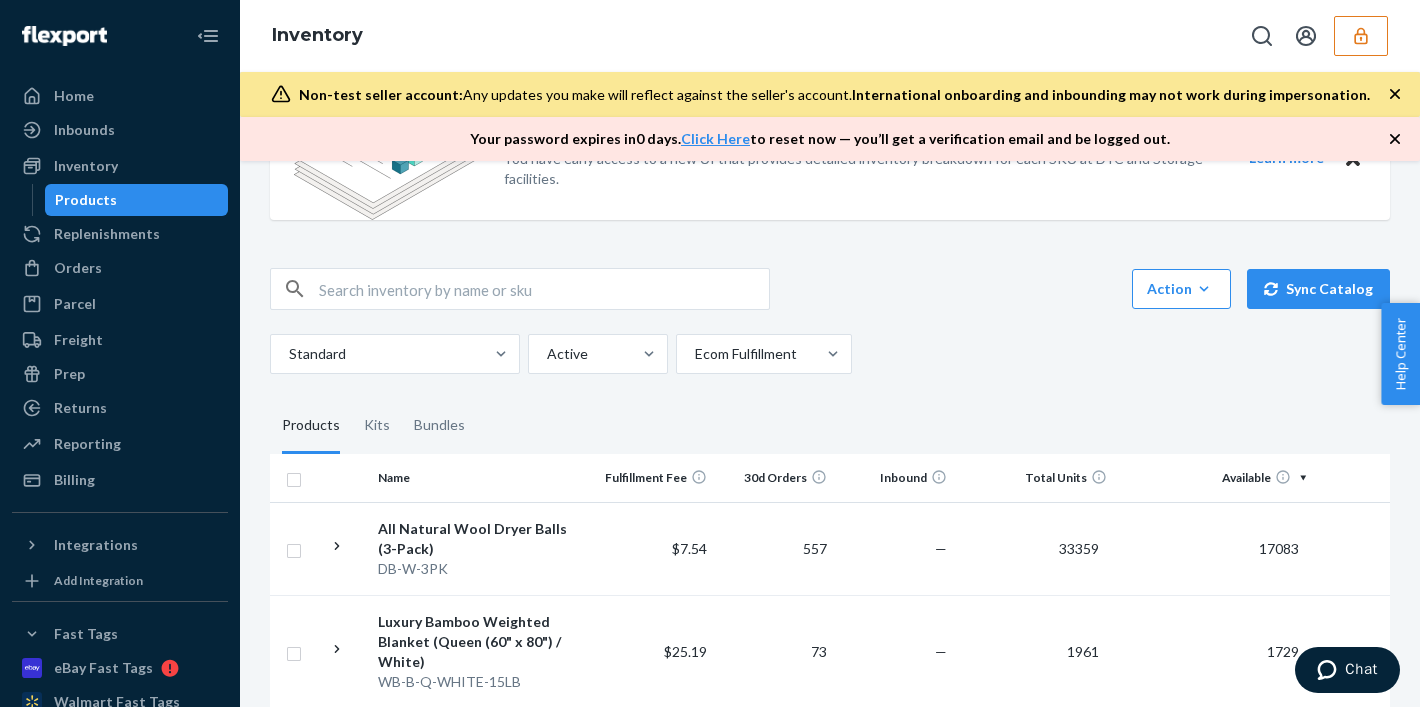 click at bounding box center (544, 289) 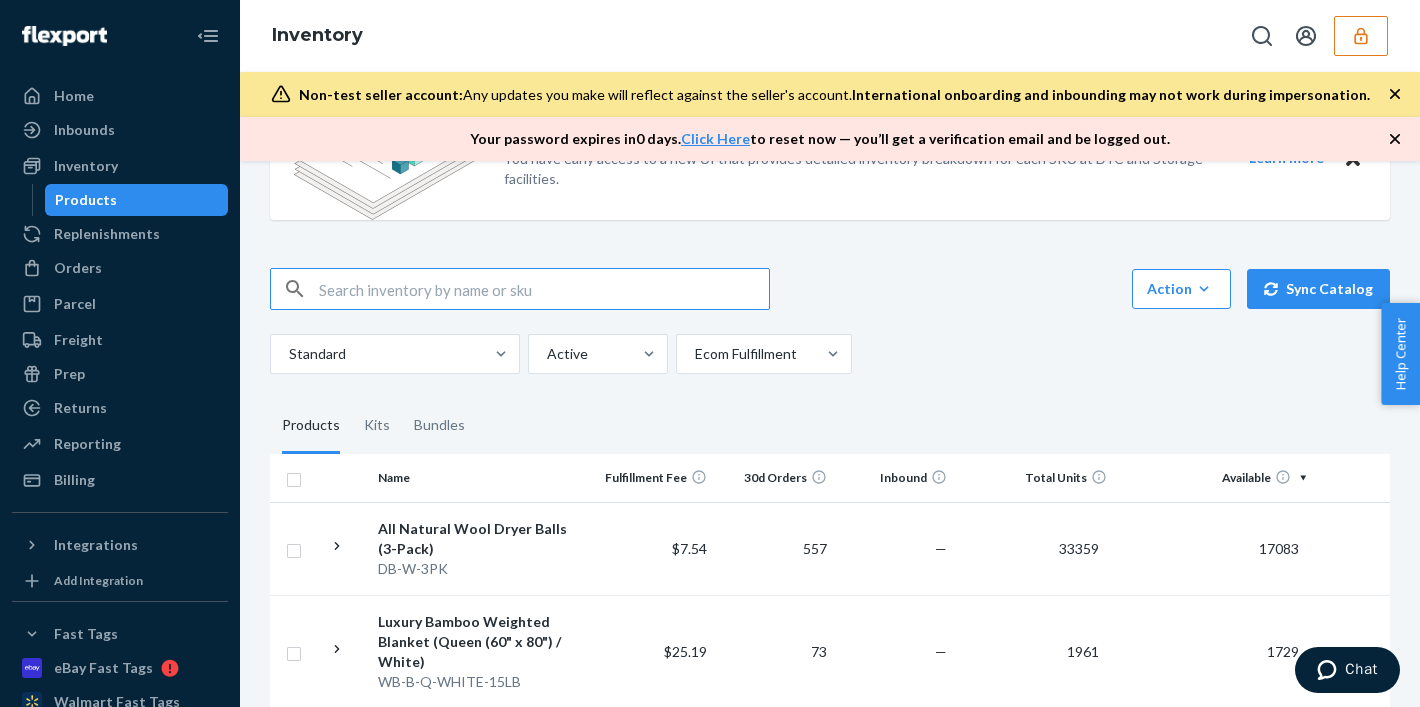 paste on "Kidney Stone Complex (Single Bot" 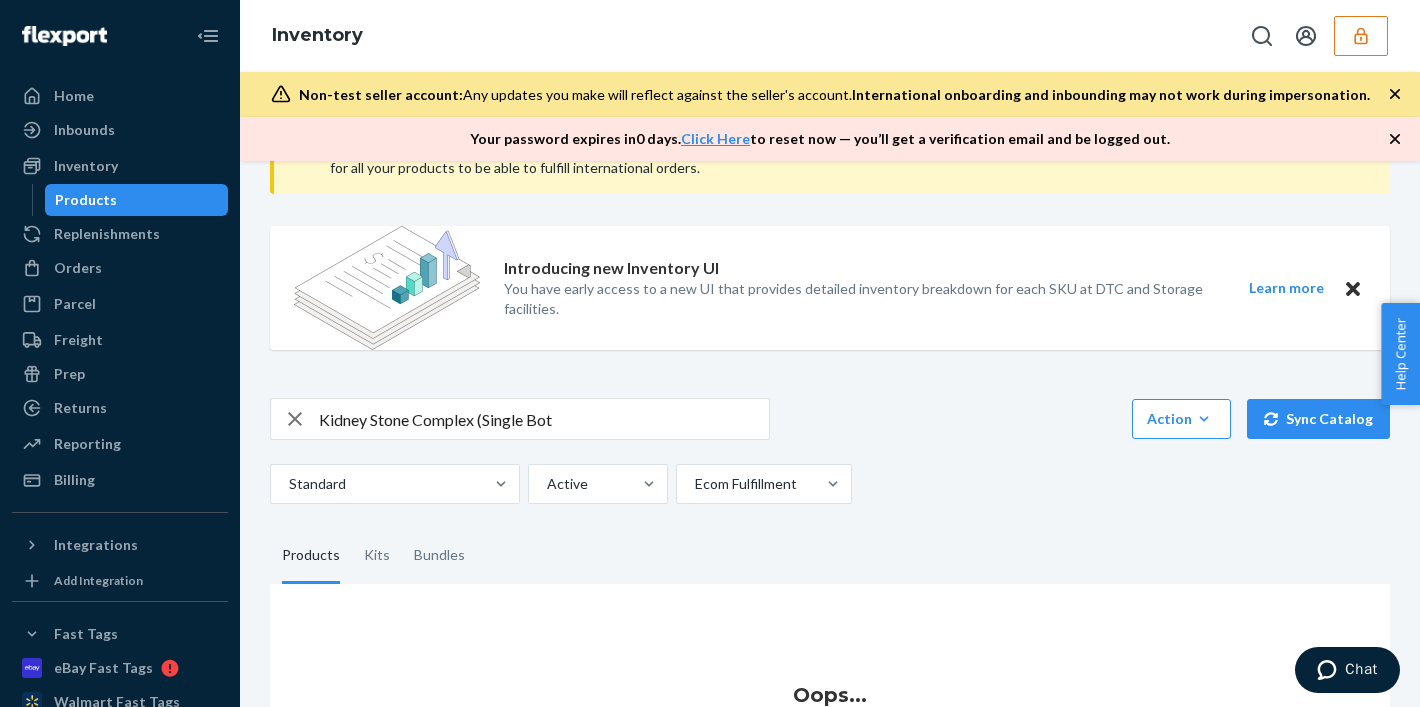 scroll, scrollTop: 231, scrollLeft: 0, axis: vertical 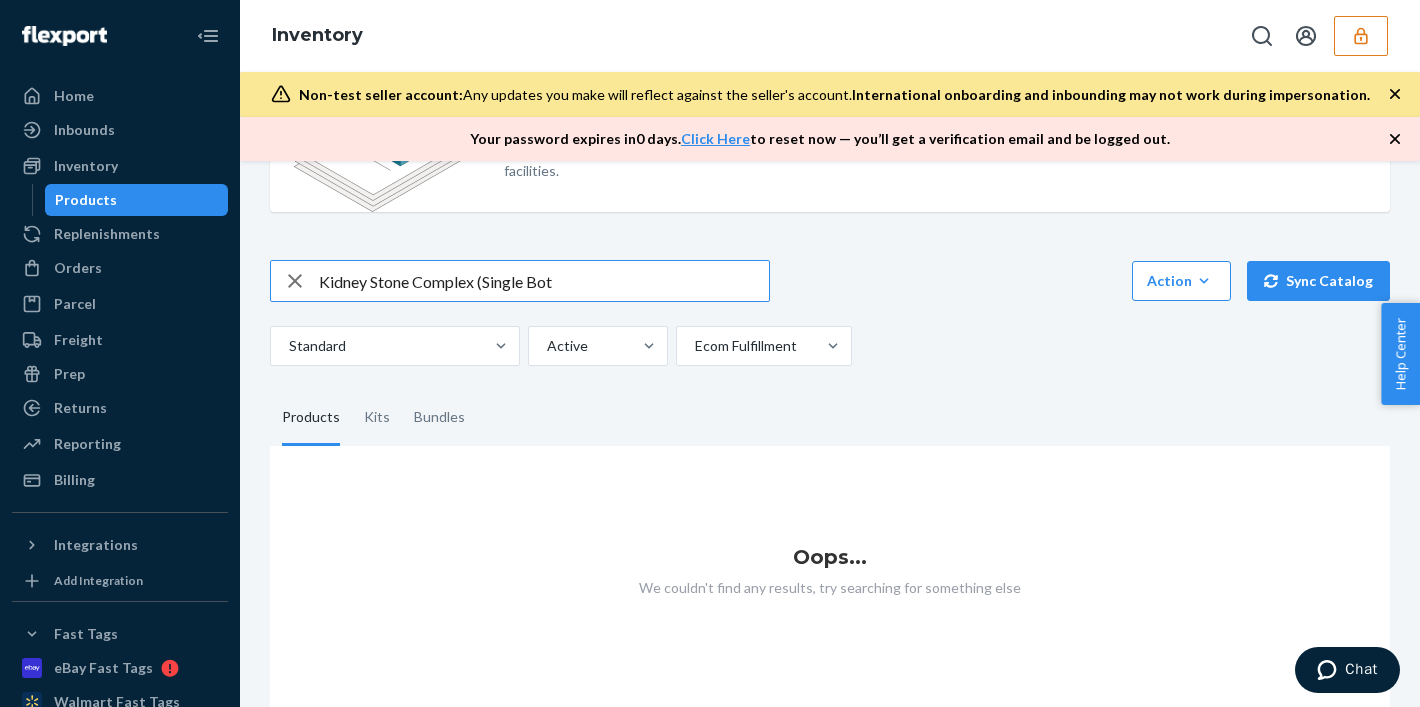 drag, startPoint x: 481, startPoint y: 285, endPoint x: 574, endPoint y: 285, distance: 93 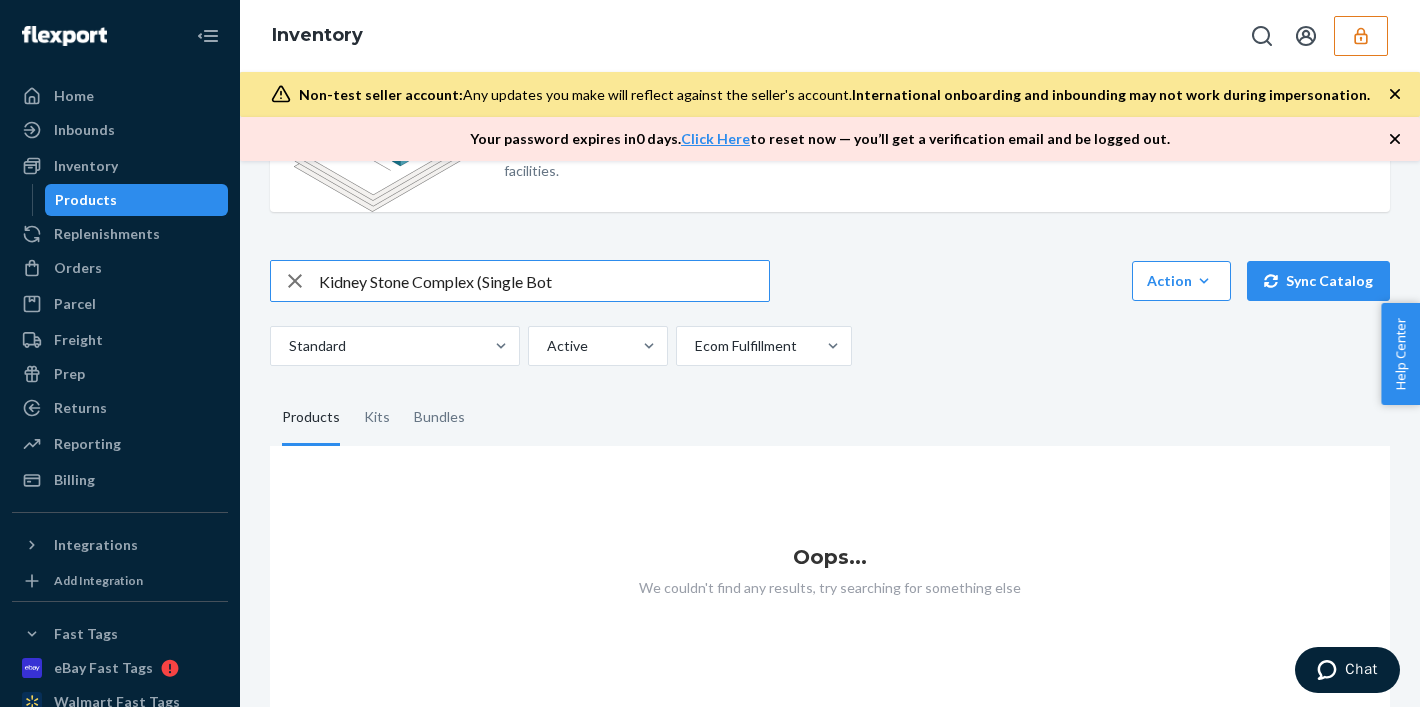click on "Kidney Stone Complex (Single Bot" at bounding box center [544, 281] 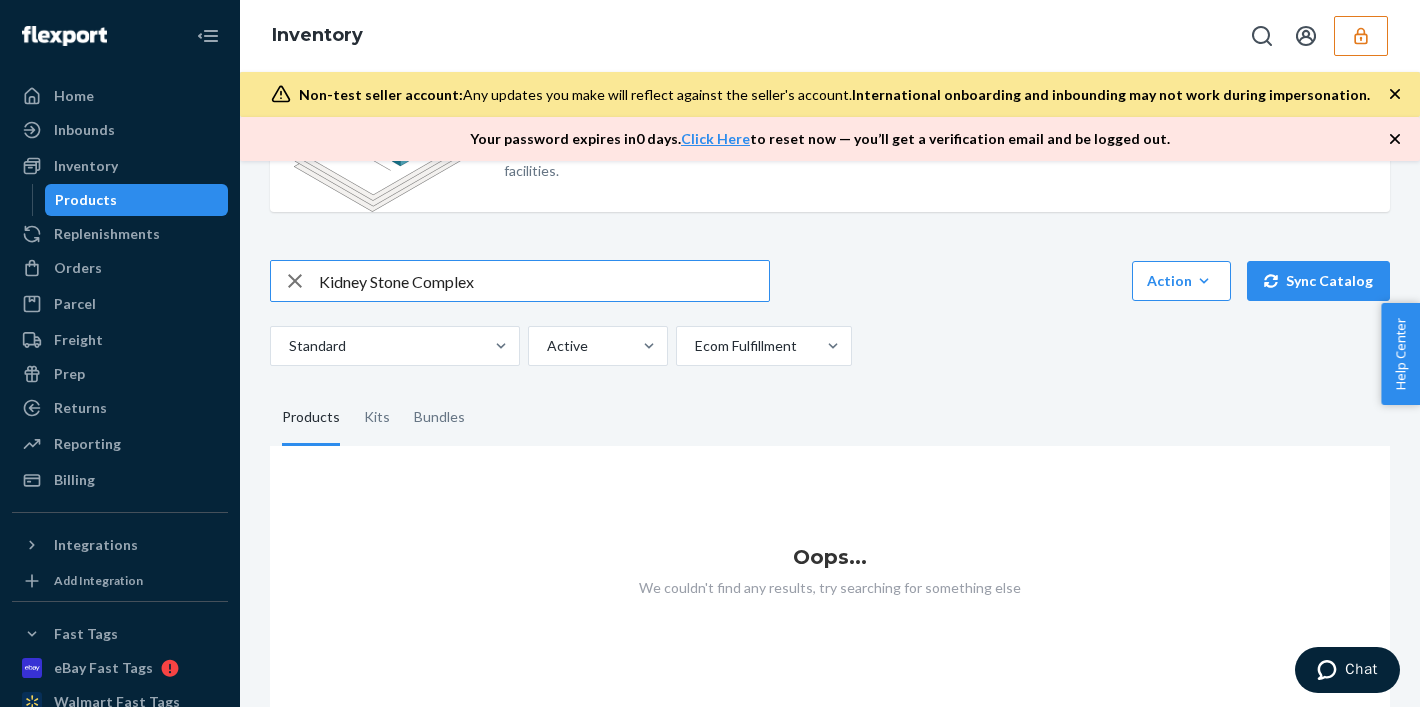 type on "Kidney Stone Complex" 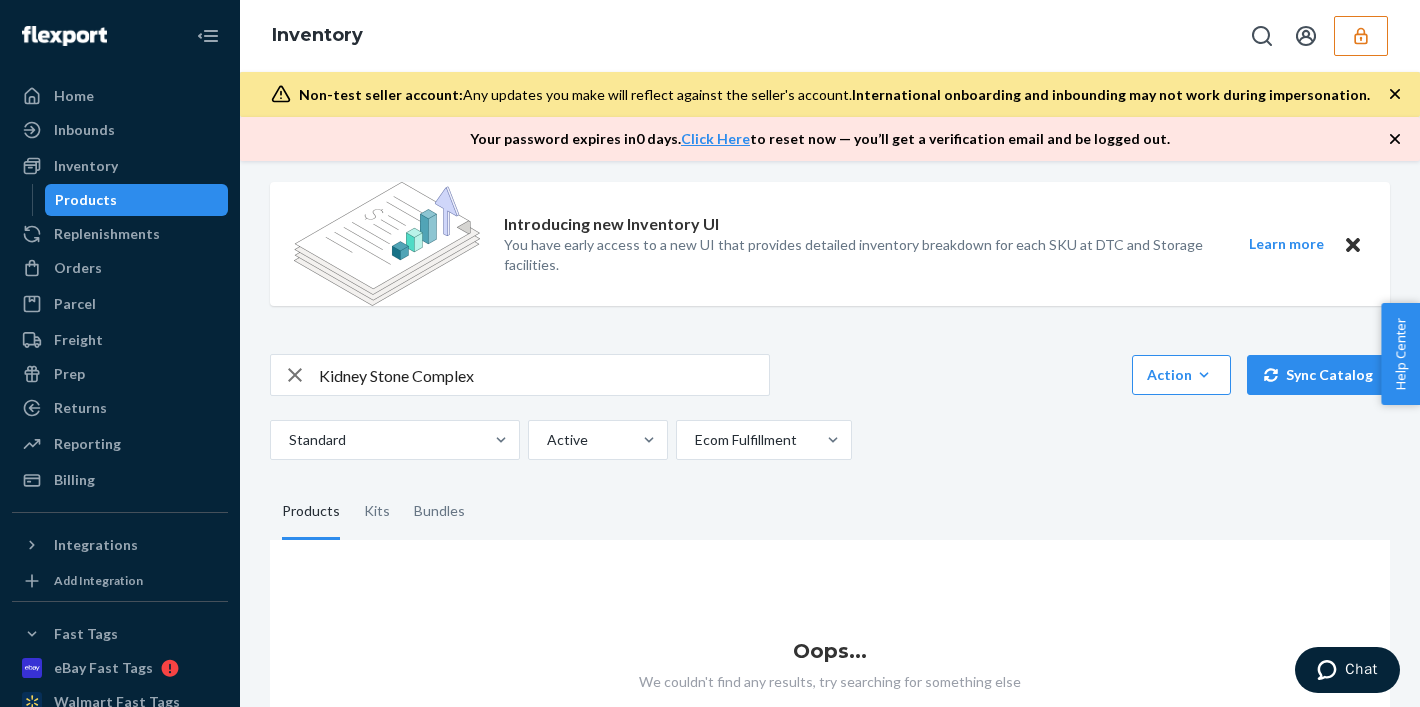 scroll, scrollTop: 231, scrollLeft: 0, axis: vertical 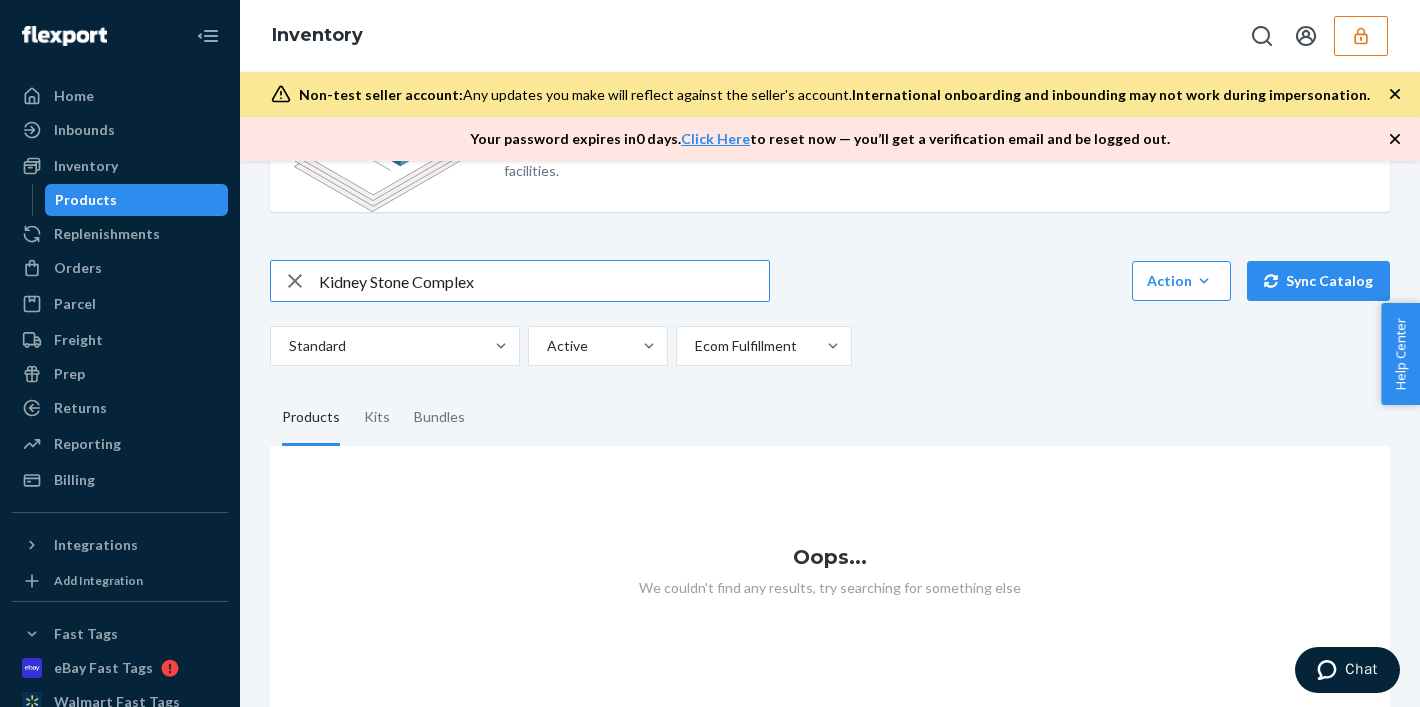 drag, startPoint x: 485, startPoint y: 285, endPoint x: 287, endPoint y: 259, distance: 199.69977 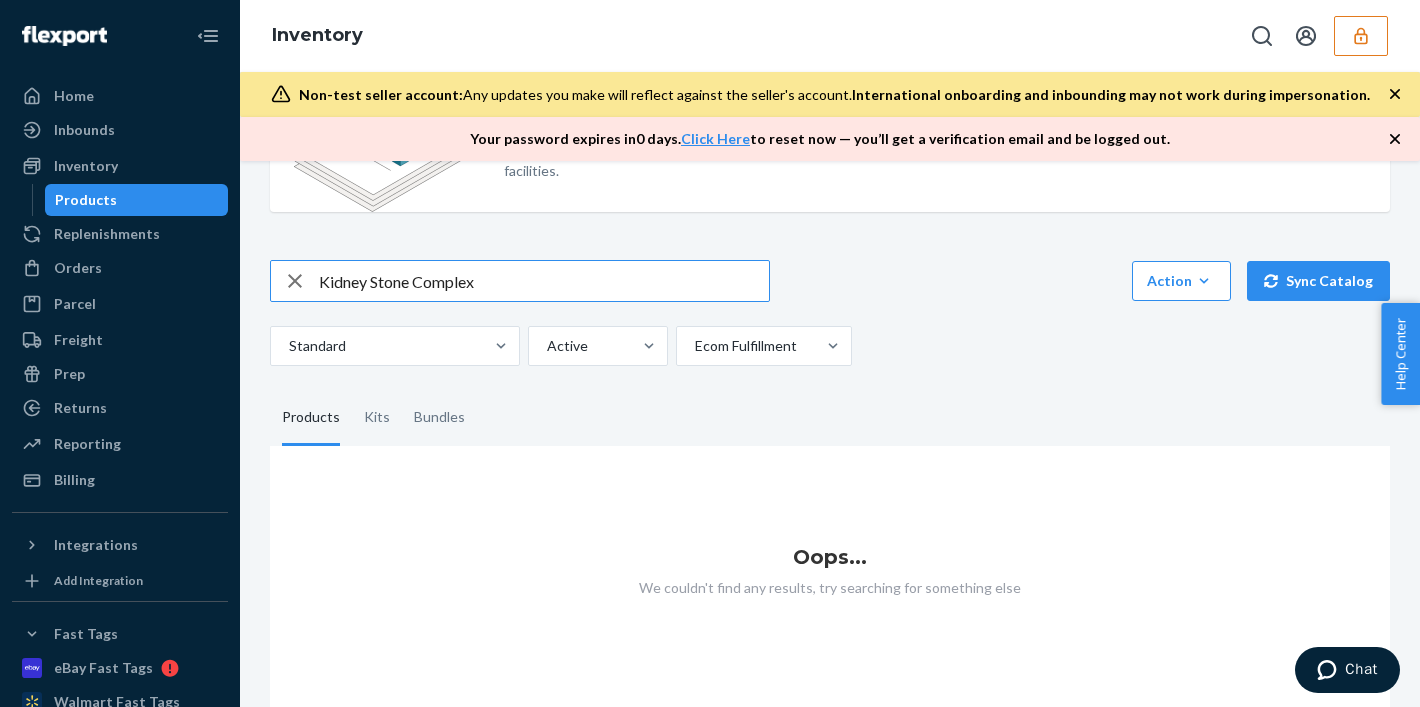 click on "Kidney Stone Complex" at bounding box center [520, 281] 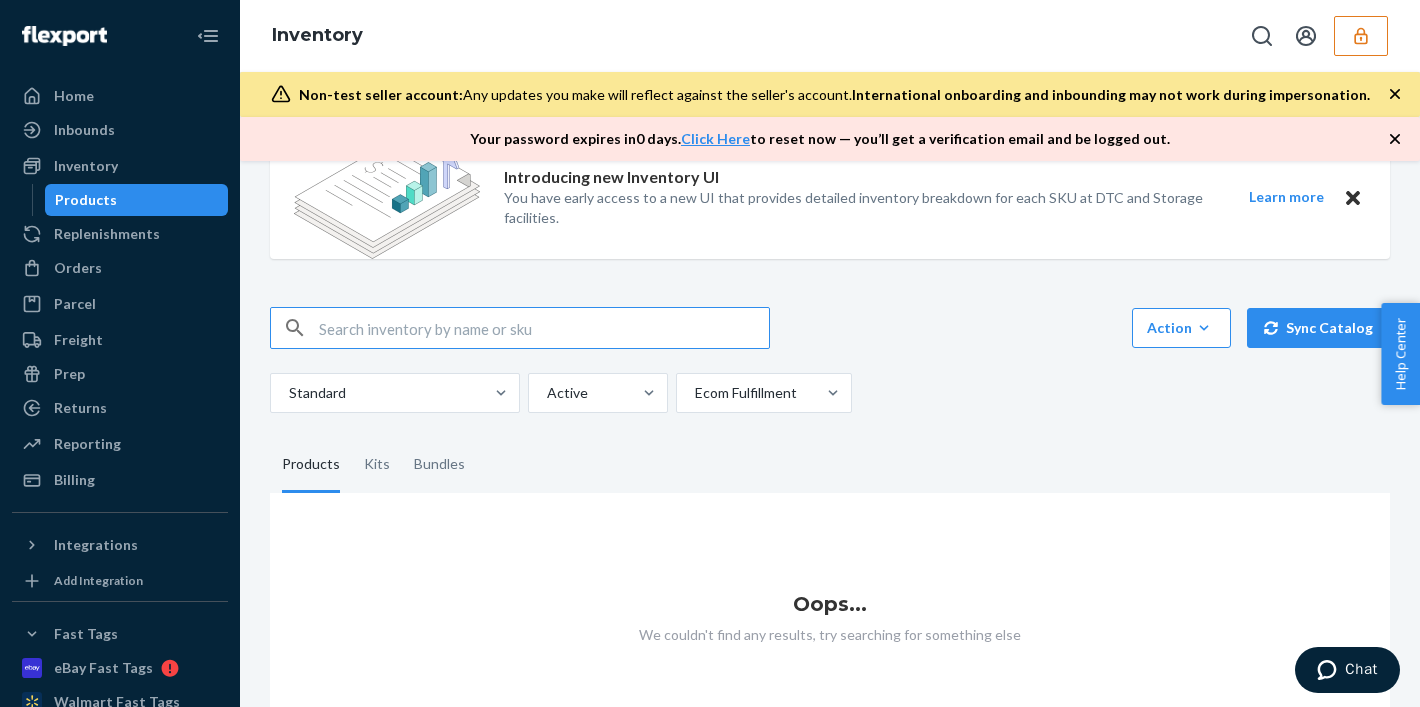 scroll, scrollTop: 142, scrollLeft: 0, axis: vertical 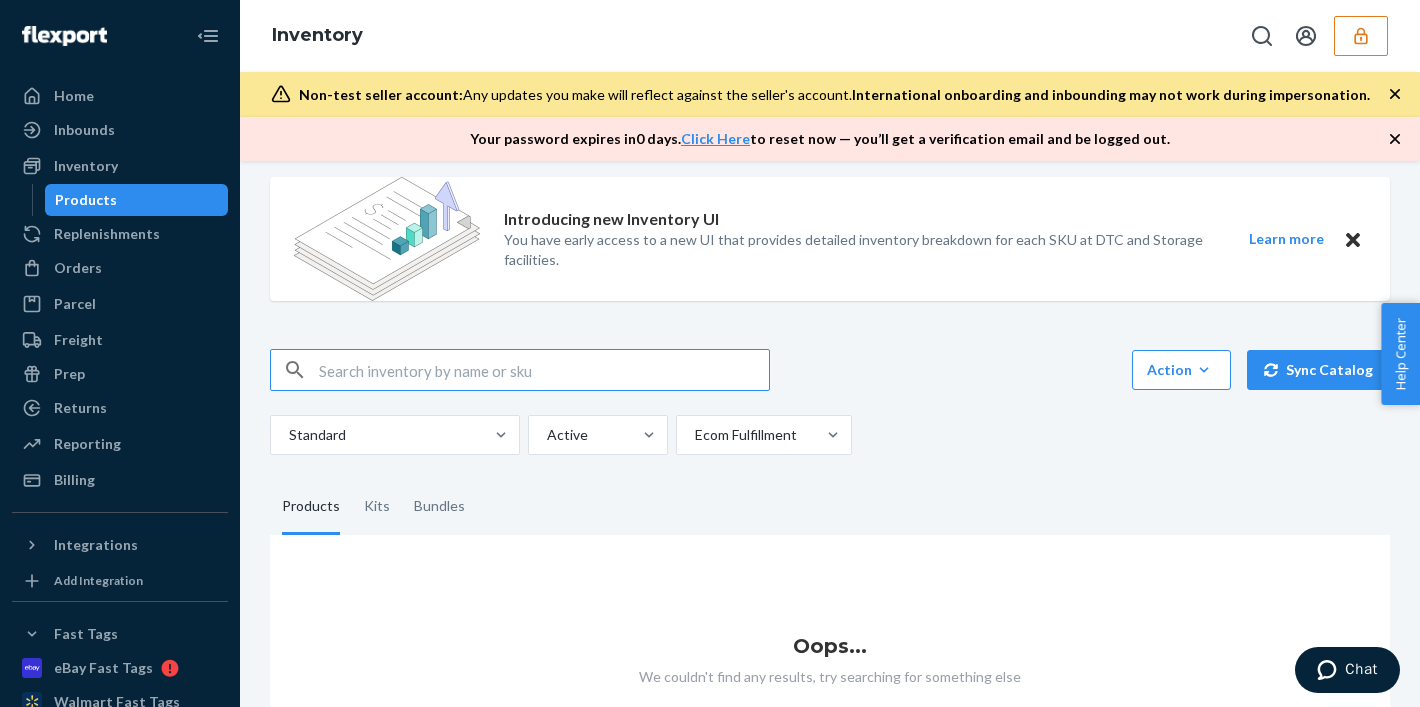 type 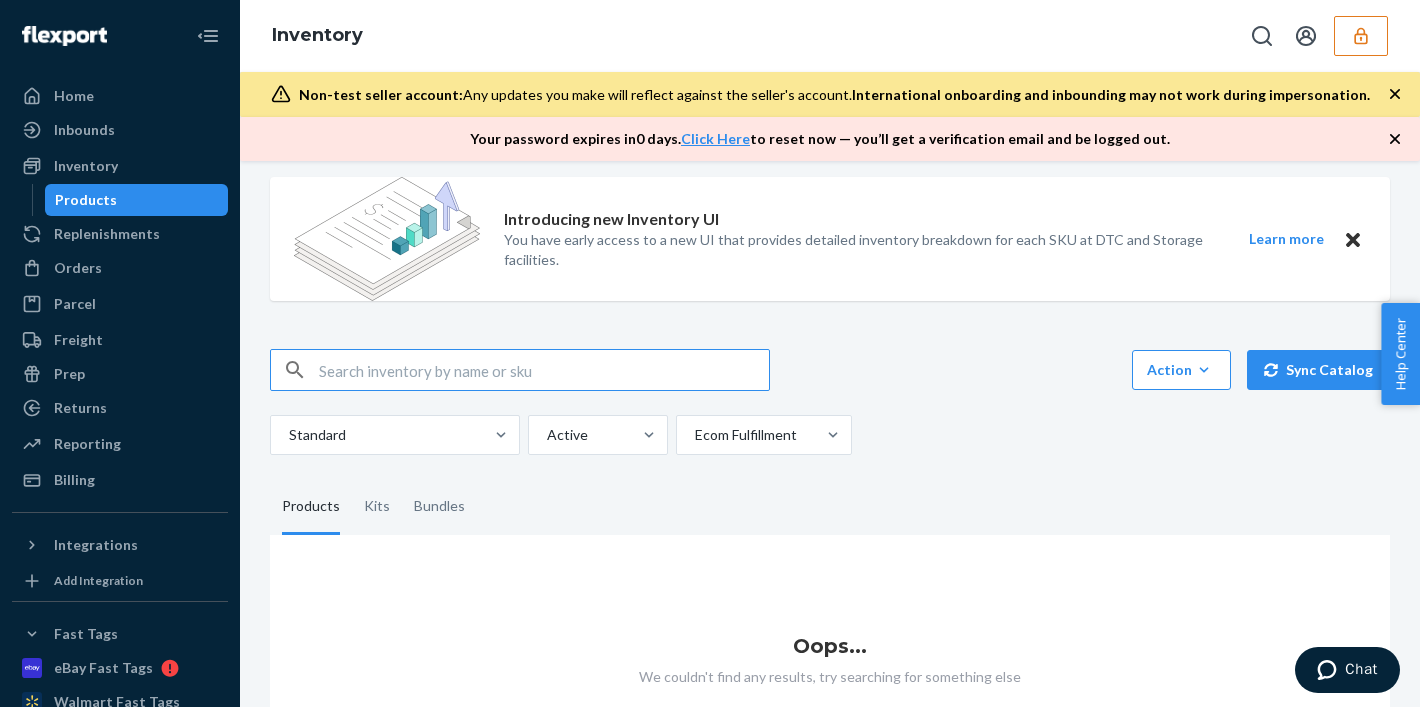 click at bounding box center [1361, 36] 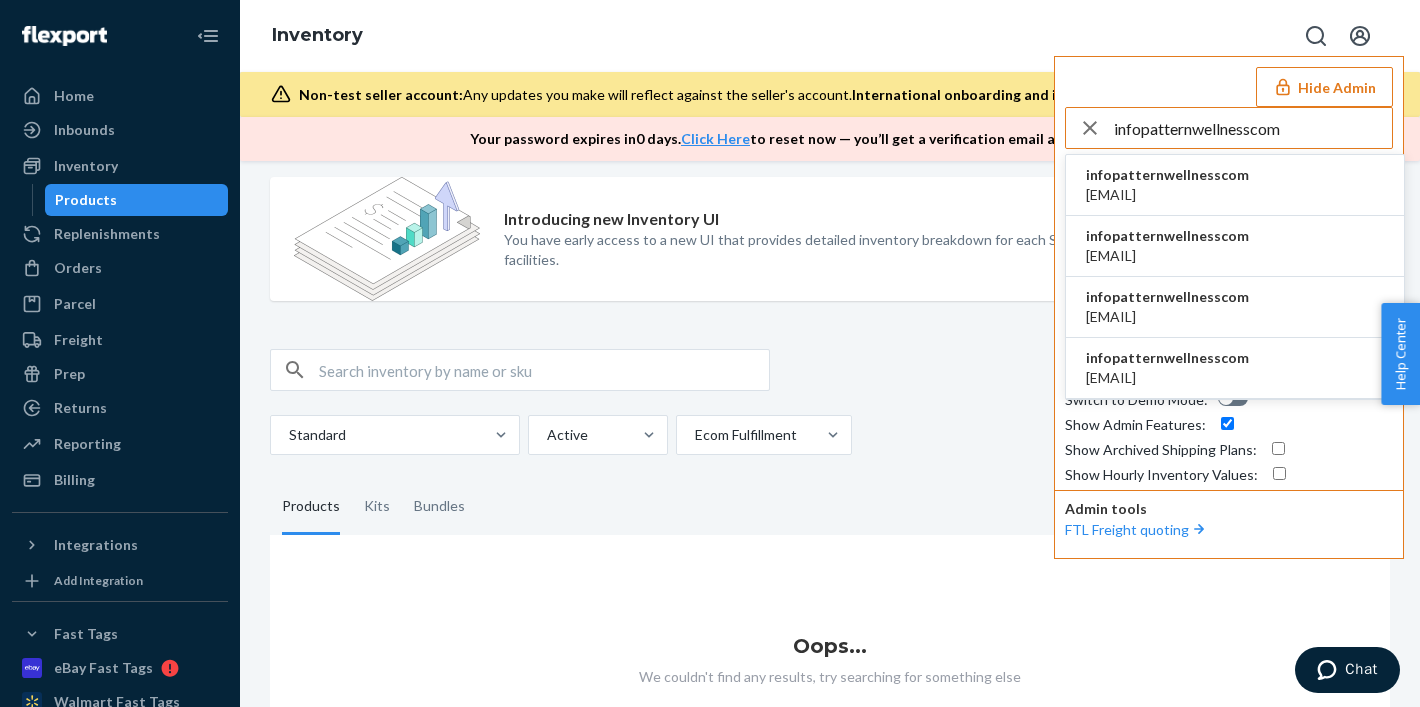 type on "infopatternwellnesscom" 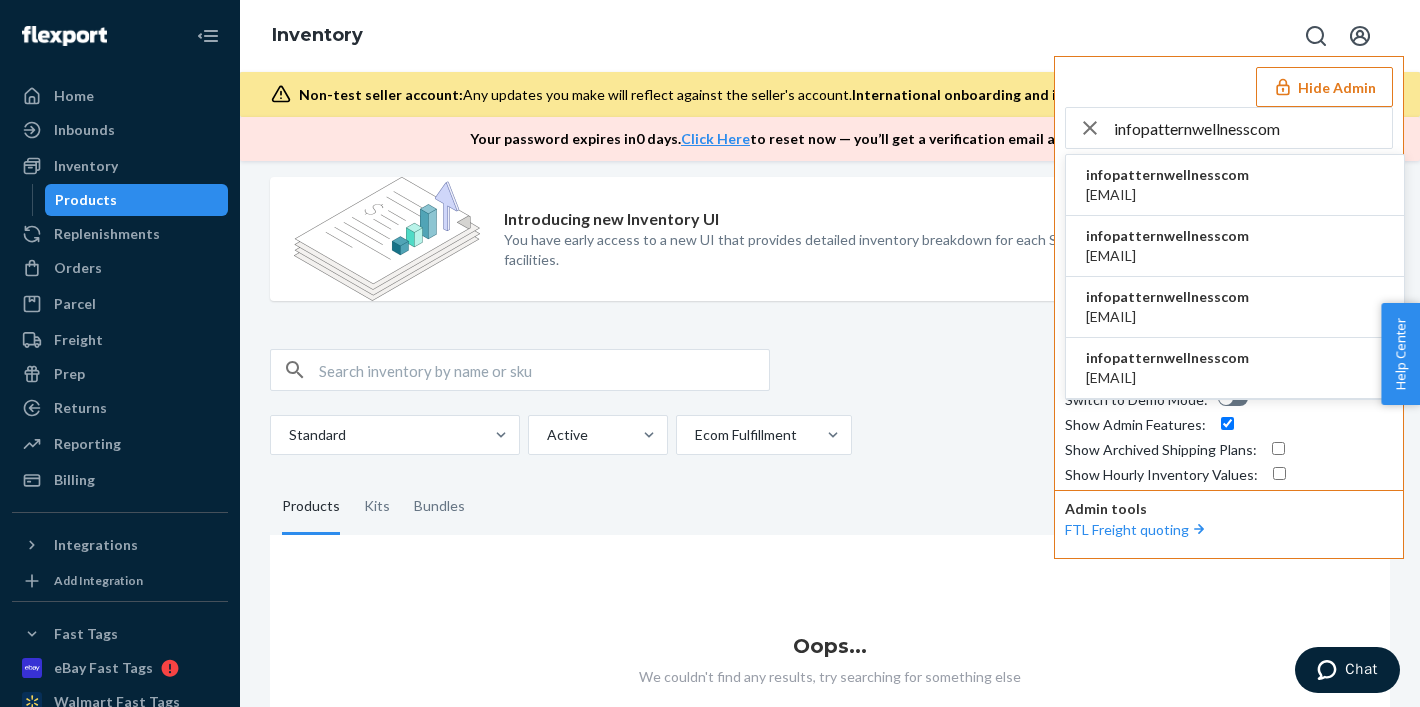 click on "ecom@patternwellness.com" at bounding box center [1167, 195] 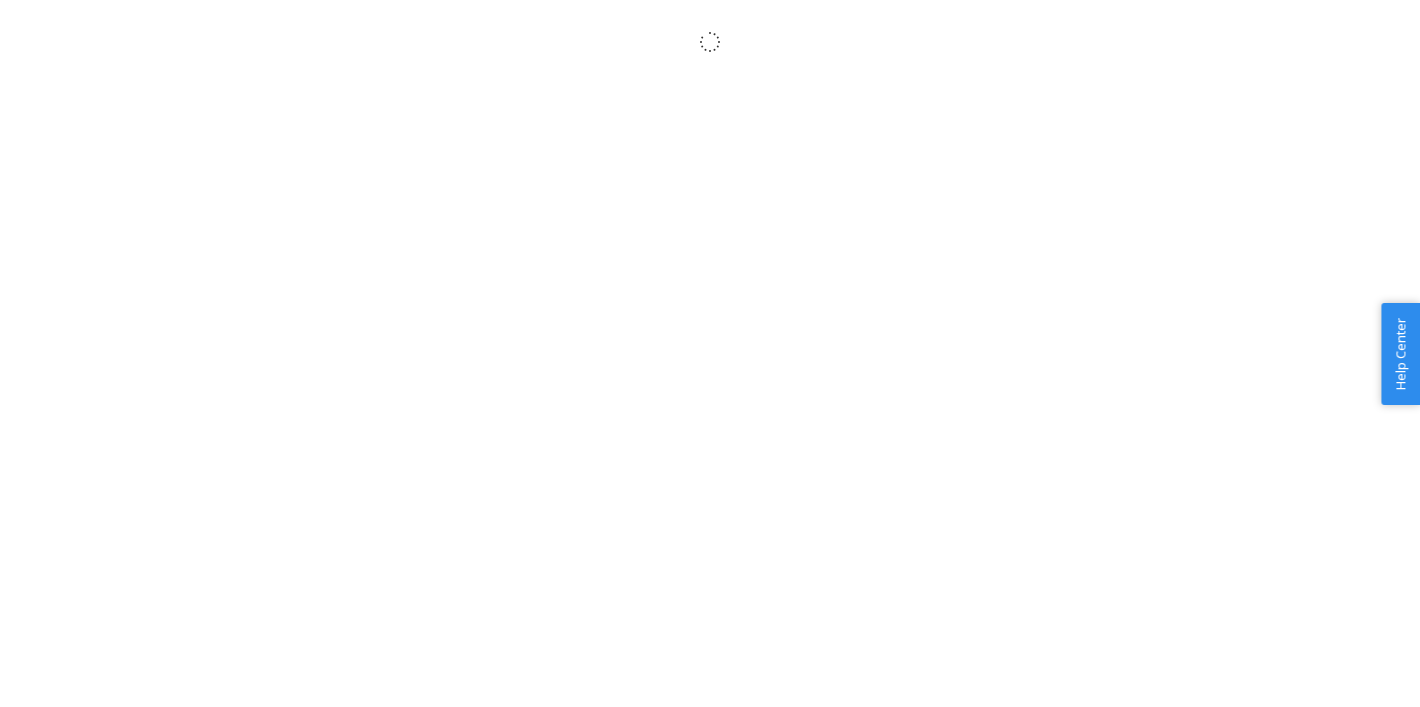 scroll, scrollTop: 0, scrollLeft: 0, axis: both 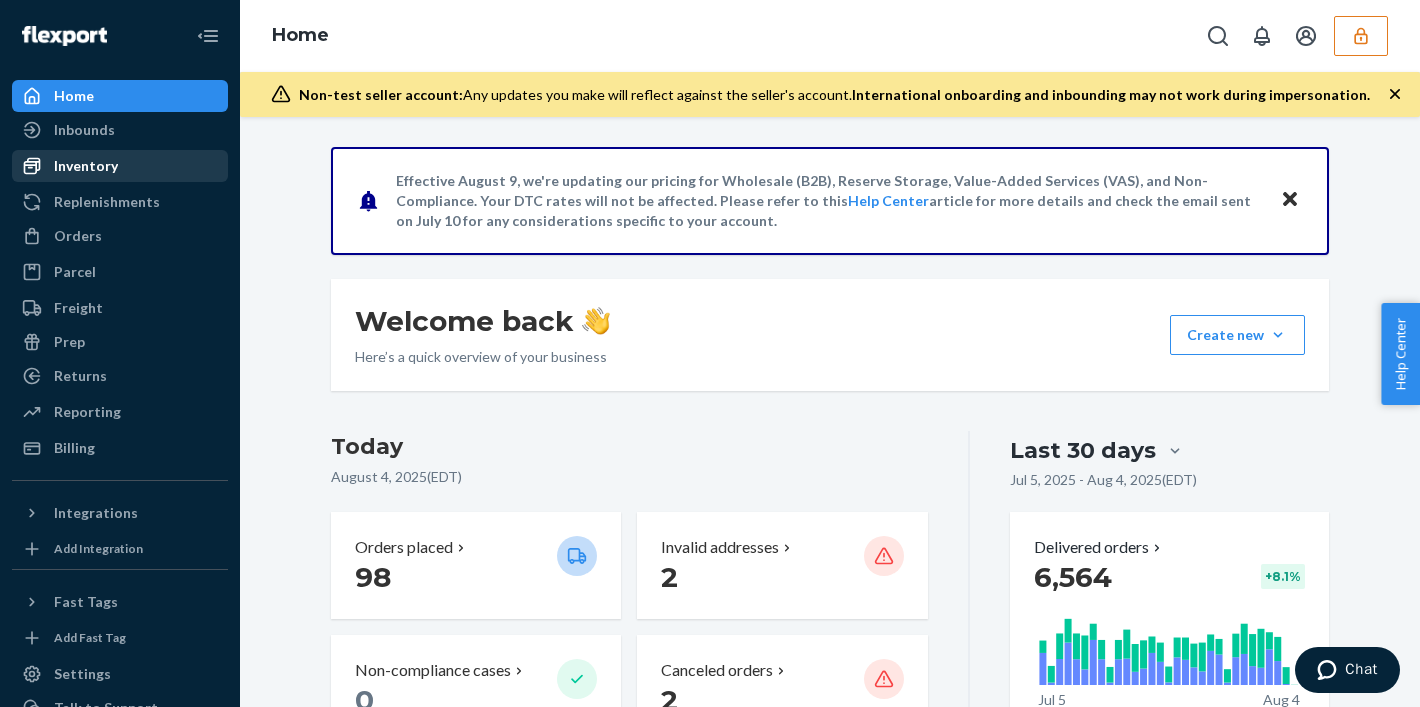click on "Inventory" at bounding box center (120, 166) 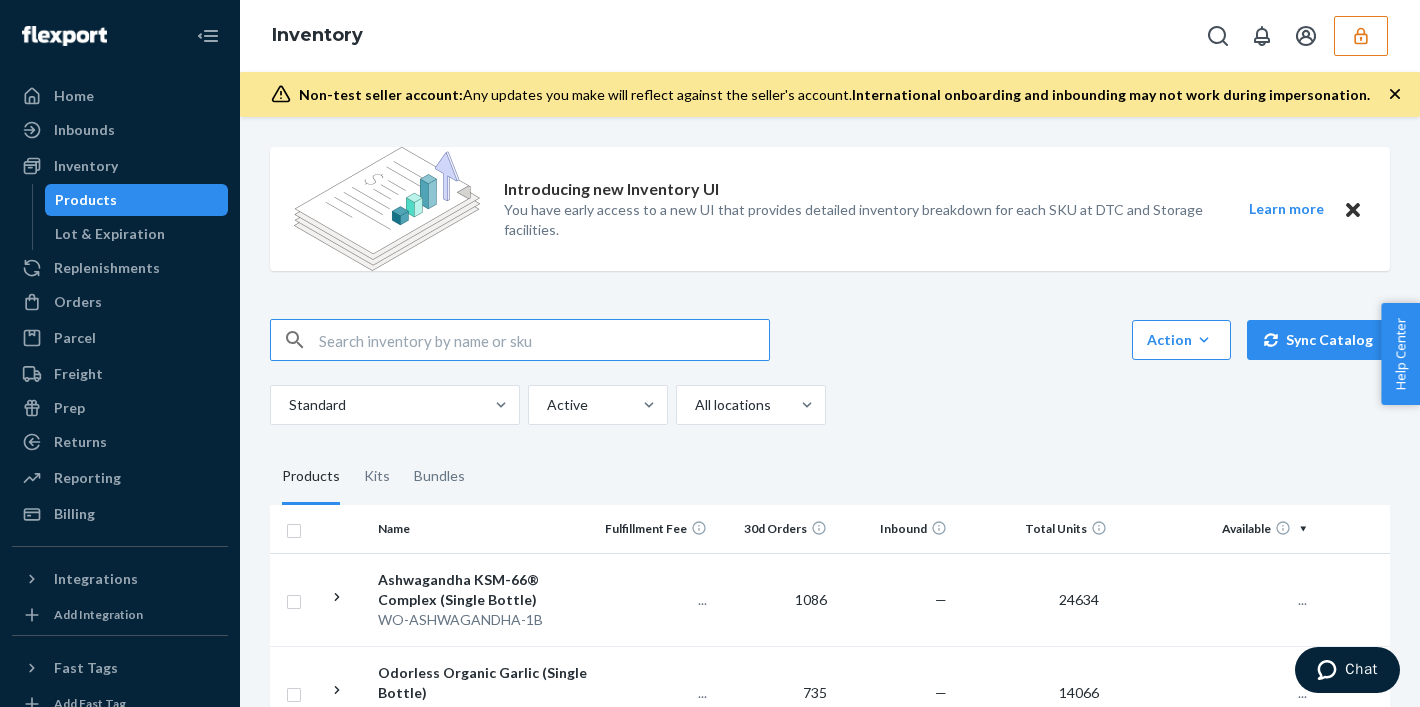 click at bounding box center [544, 340] 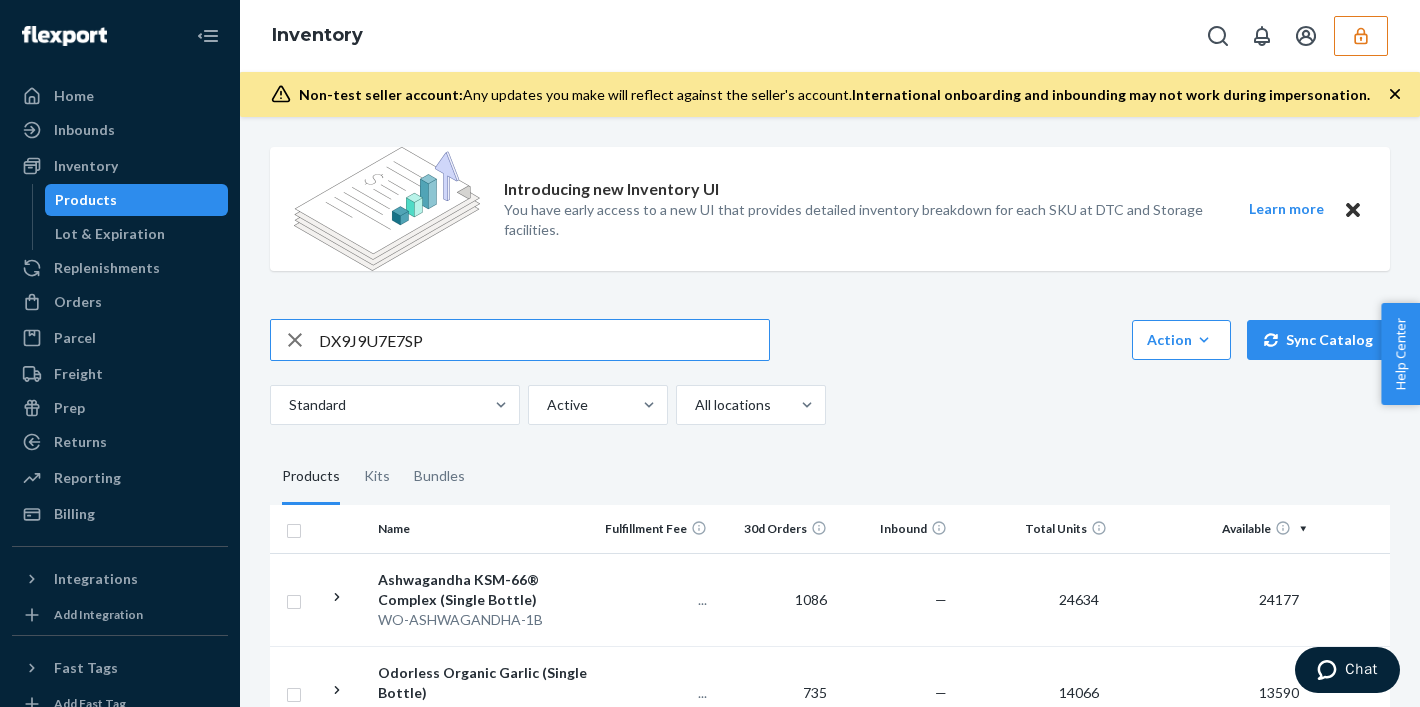 type on "DX9J9U7E7SP" 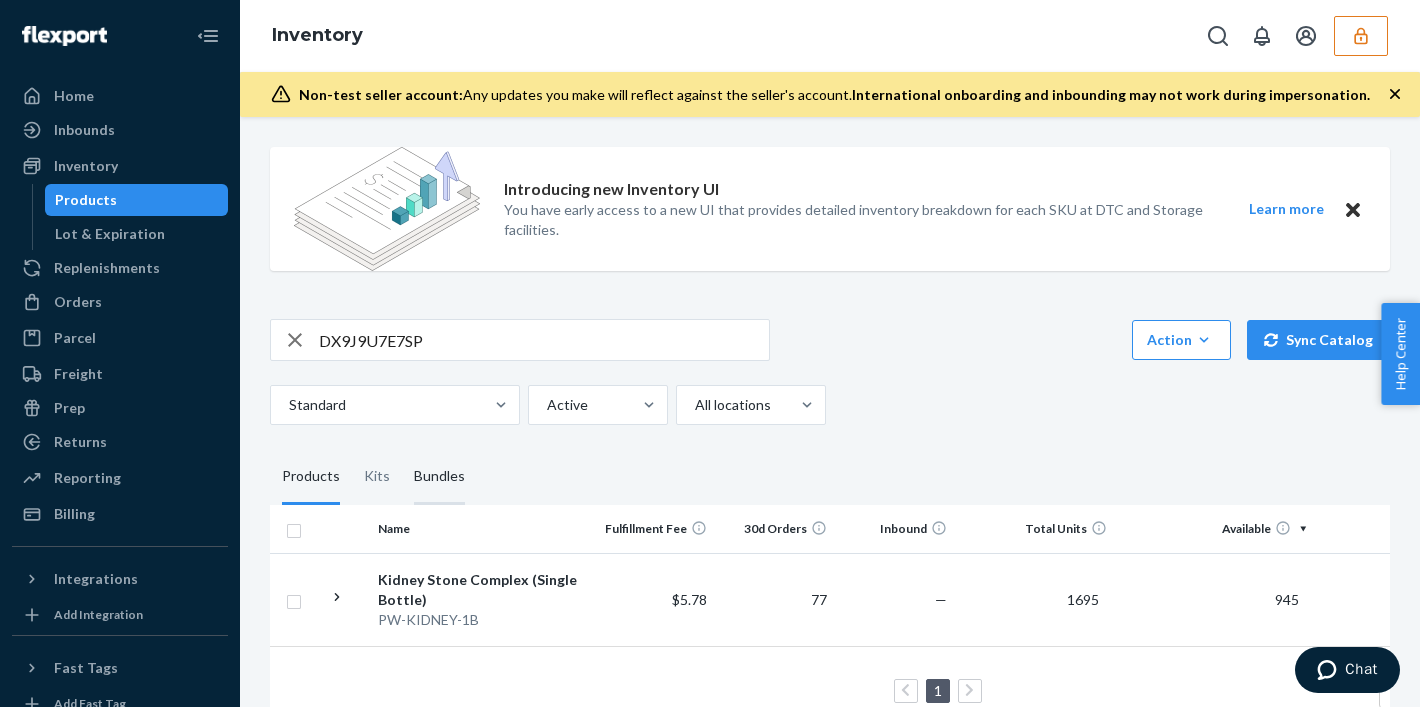 scroll, scrollTop: 47, scrollLeft: 0, axis: vertical 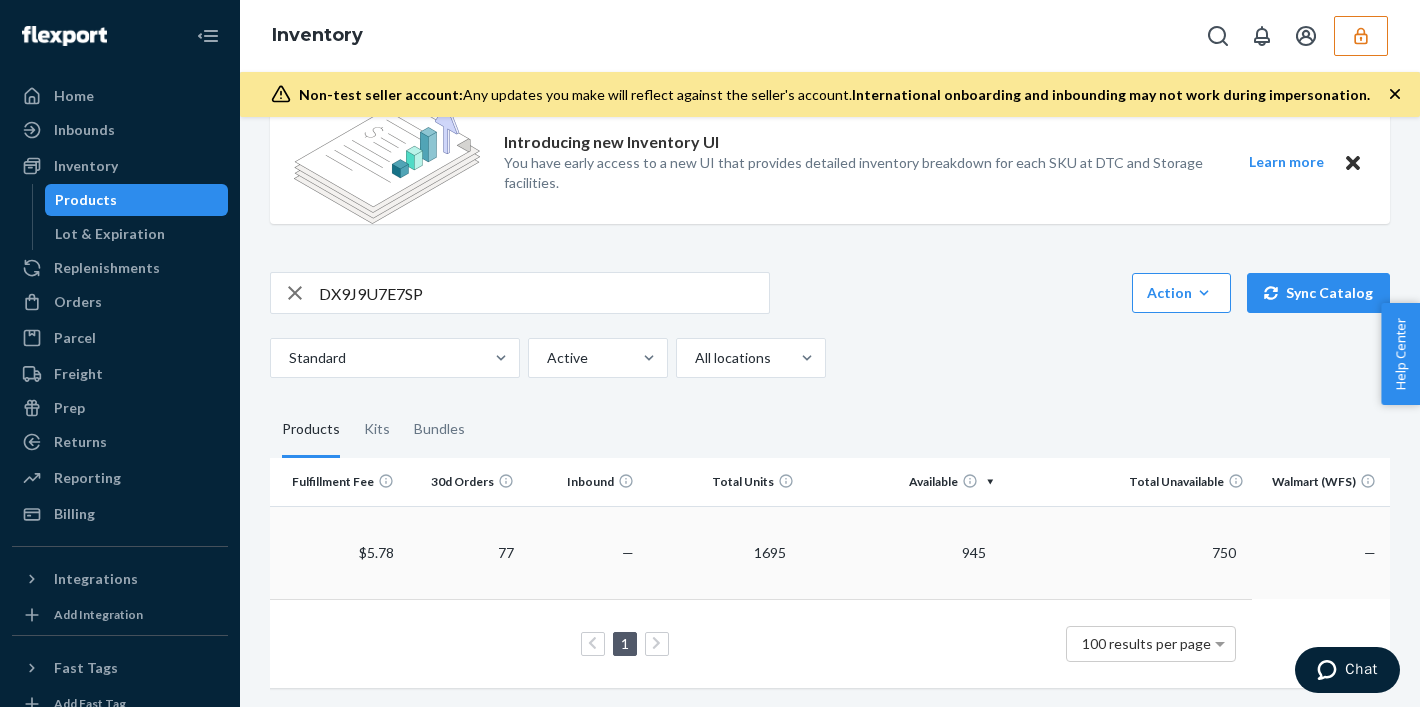 click on "1695" at bounding box center (722, 552) 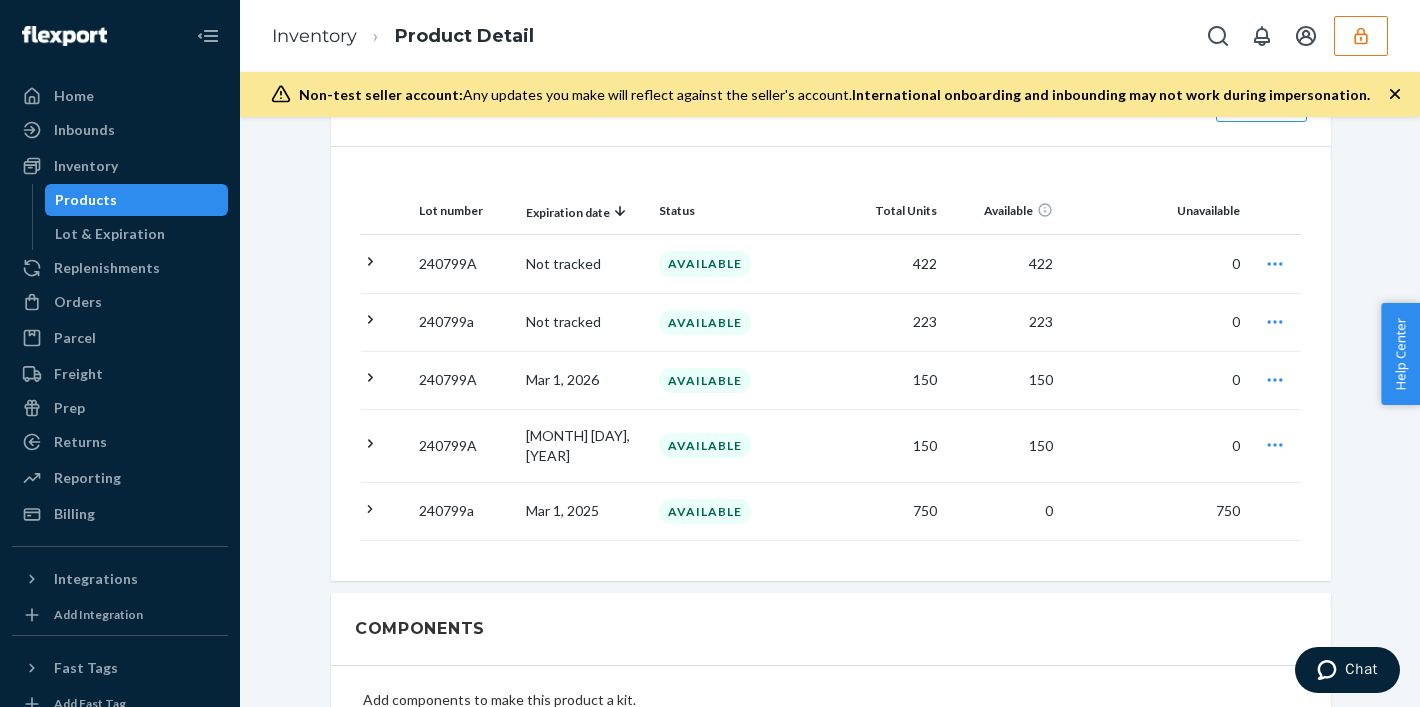 scroll, scrollTop: 2023, scrollLeft: 0, axis: vertical 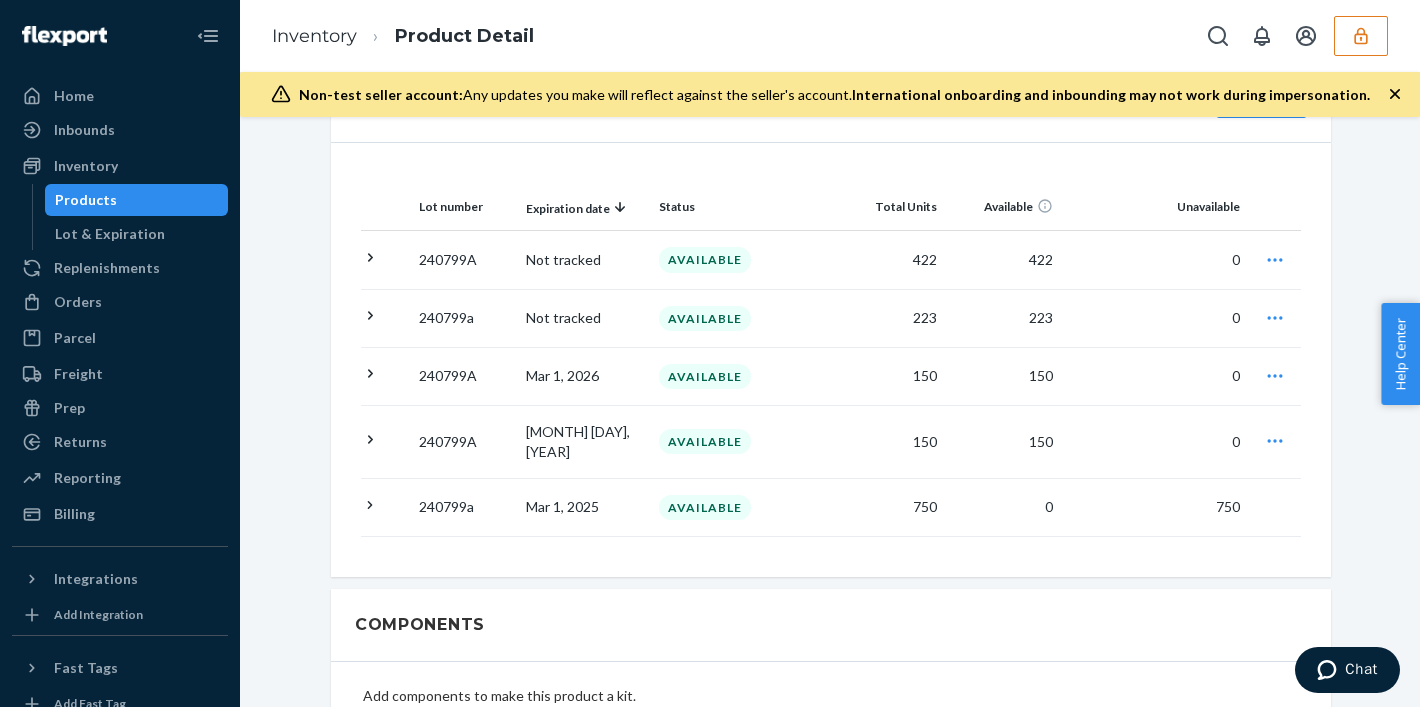 click on "AVAILABLE" at bounding box center [705, 507] 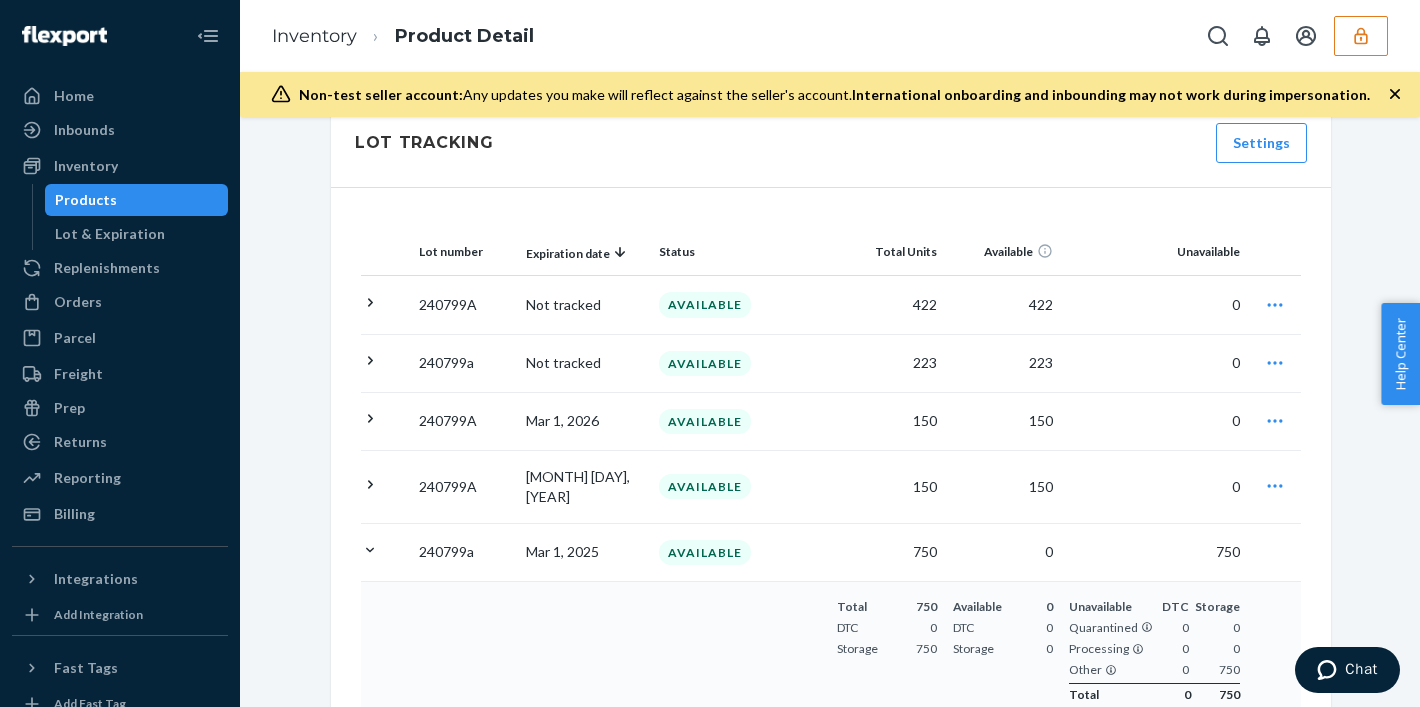 scroll, scrollTop: 1984, scrollLeft: 0, axis: vertical 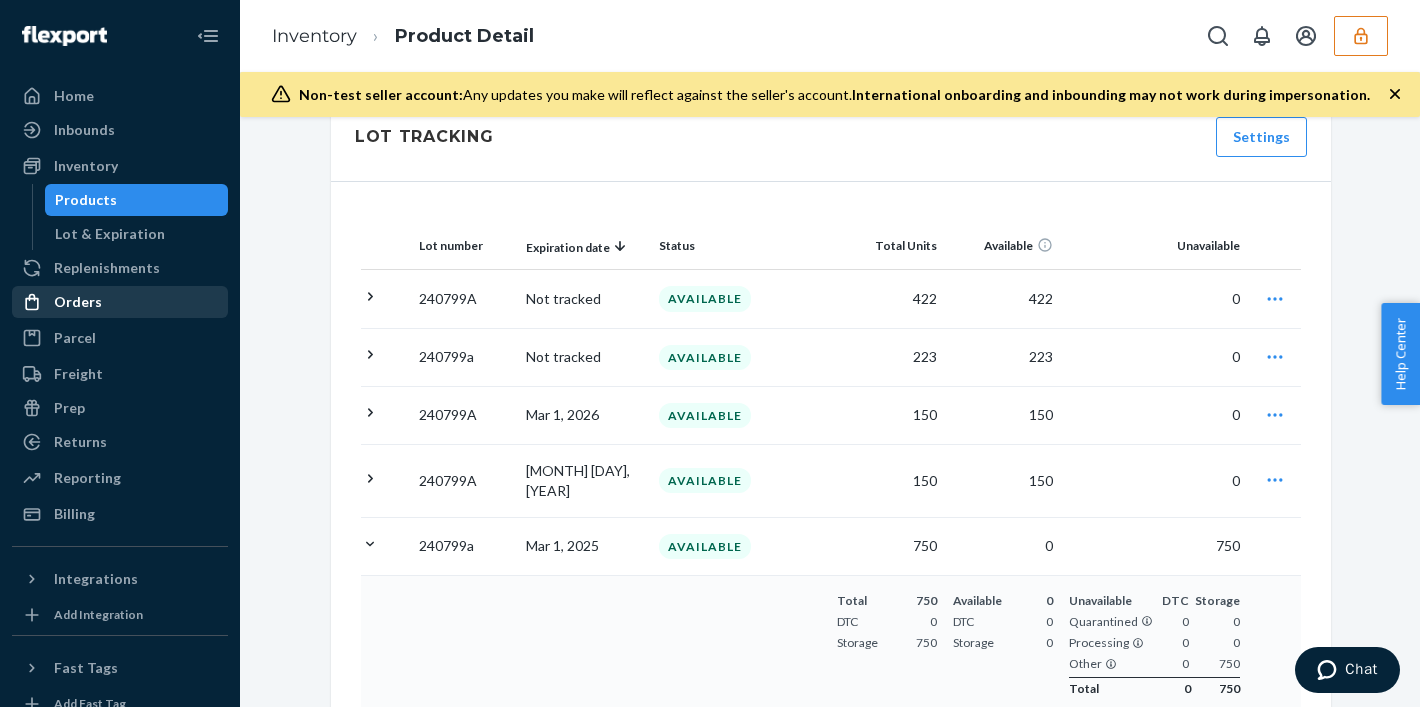 click on "Orders" at bounding box center (78, 302) 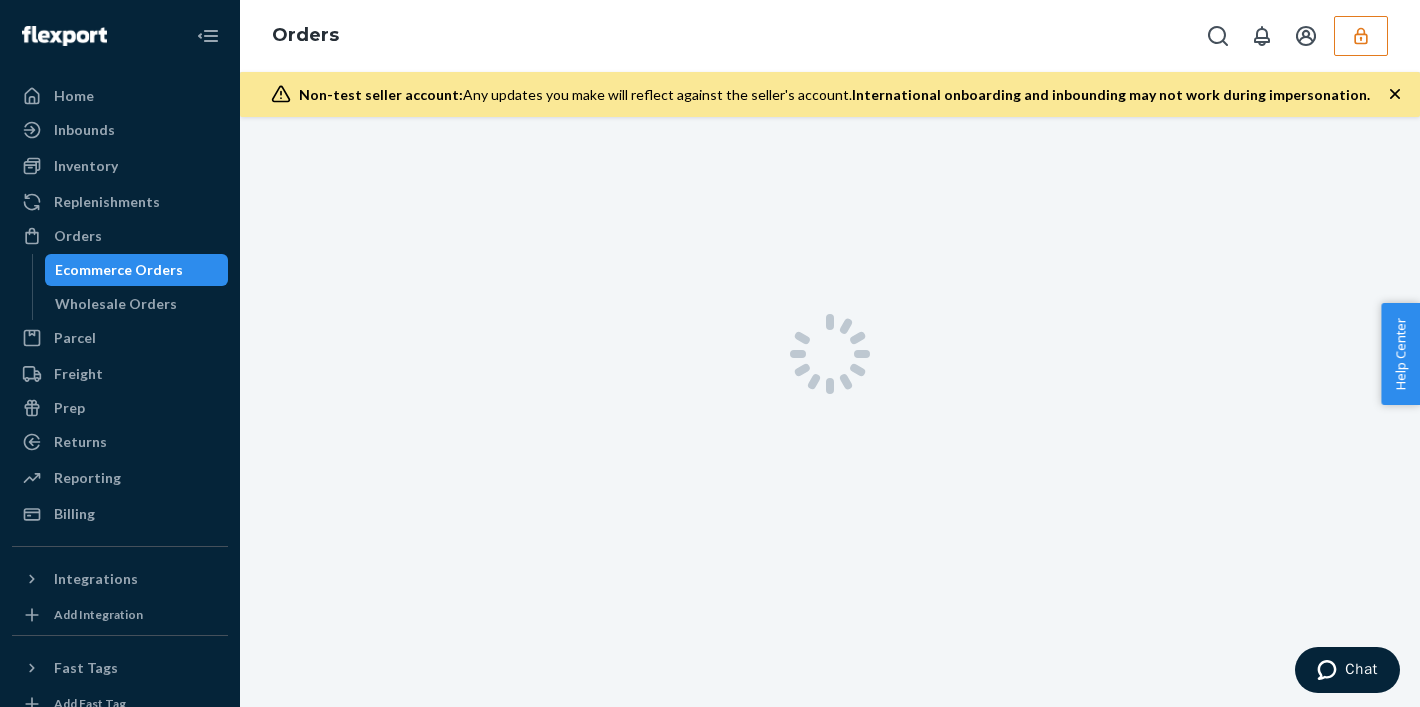 scroll, scrollTop: 0, scrollLeft: 0, axis: both 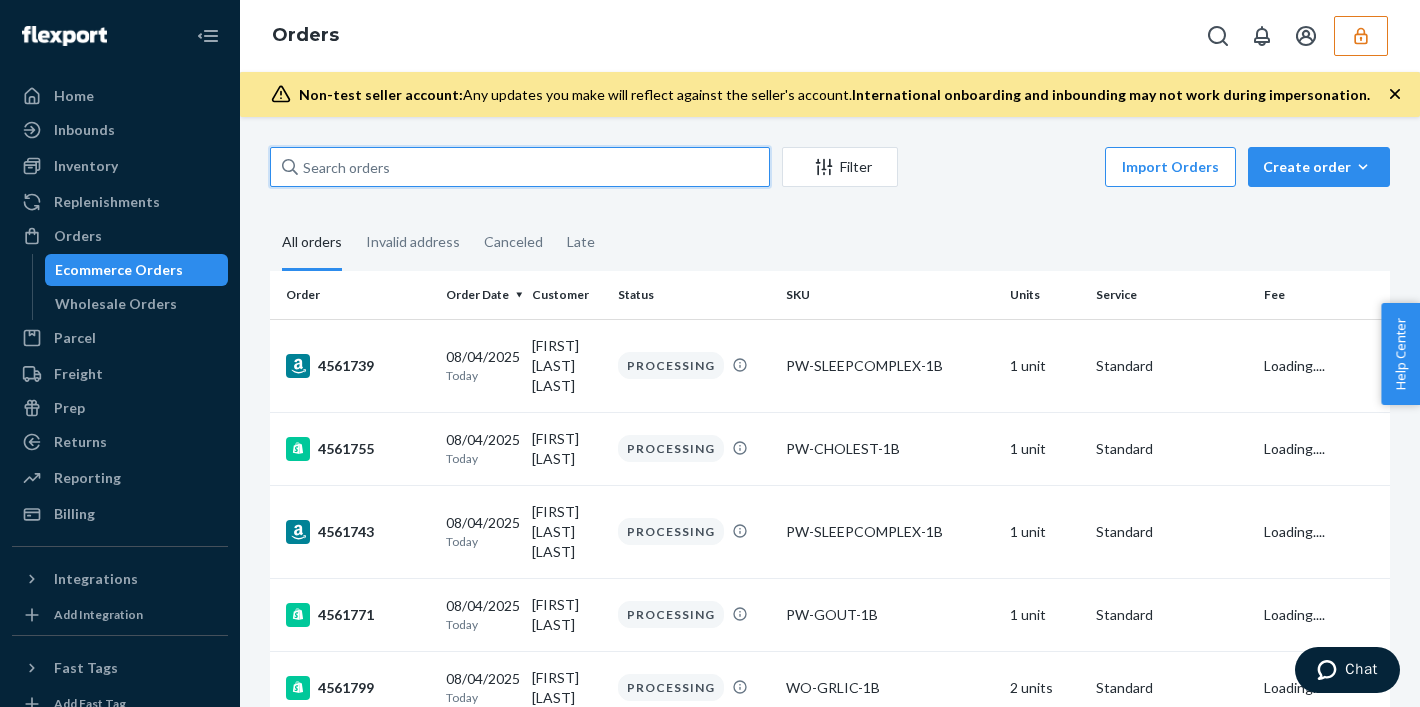 click at bounding box center (520, 167) 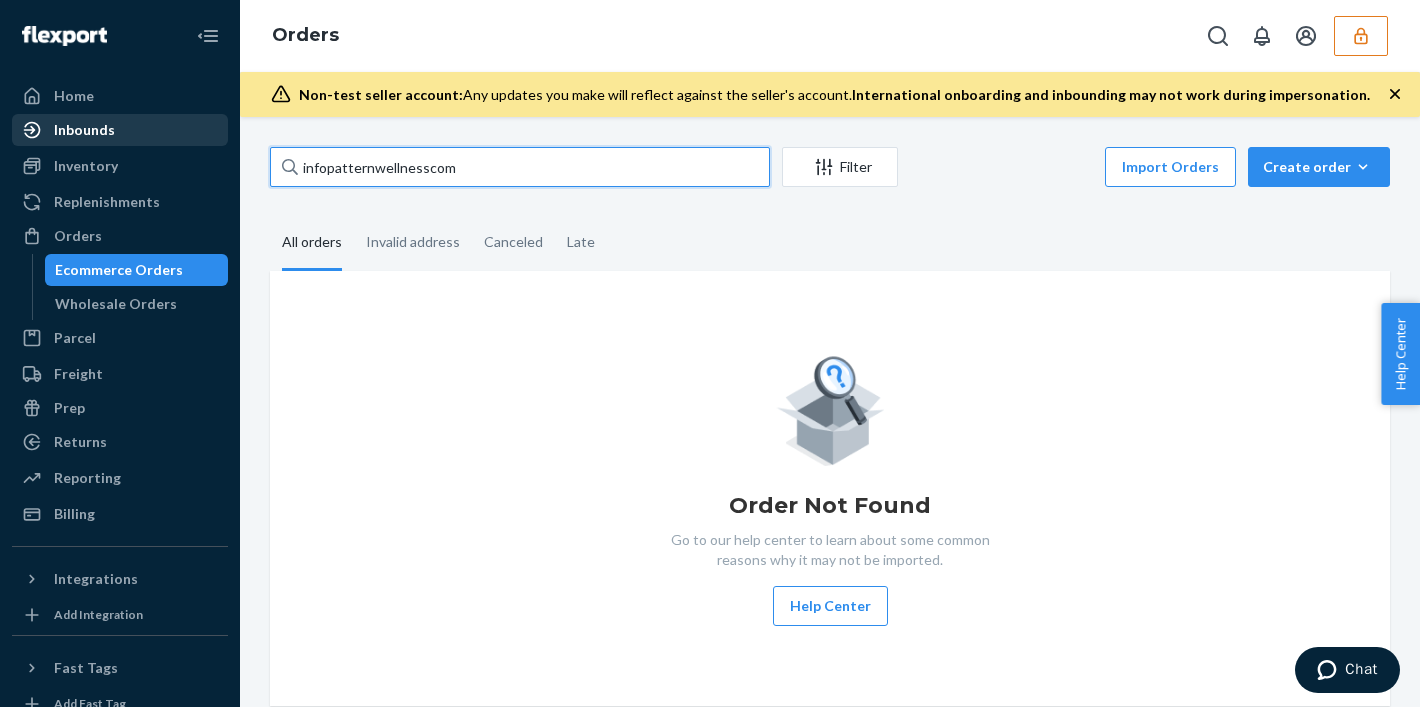 drag, startPoint x: 470, startPoint y: 168, endPoint x: 223, endPoint y: 132, distance: 249.6097 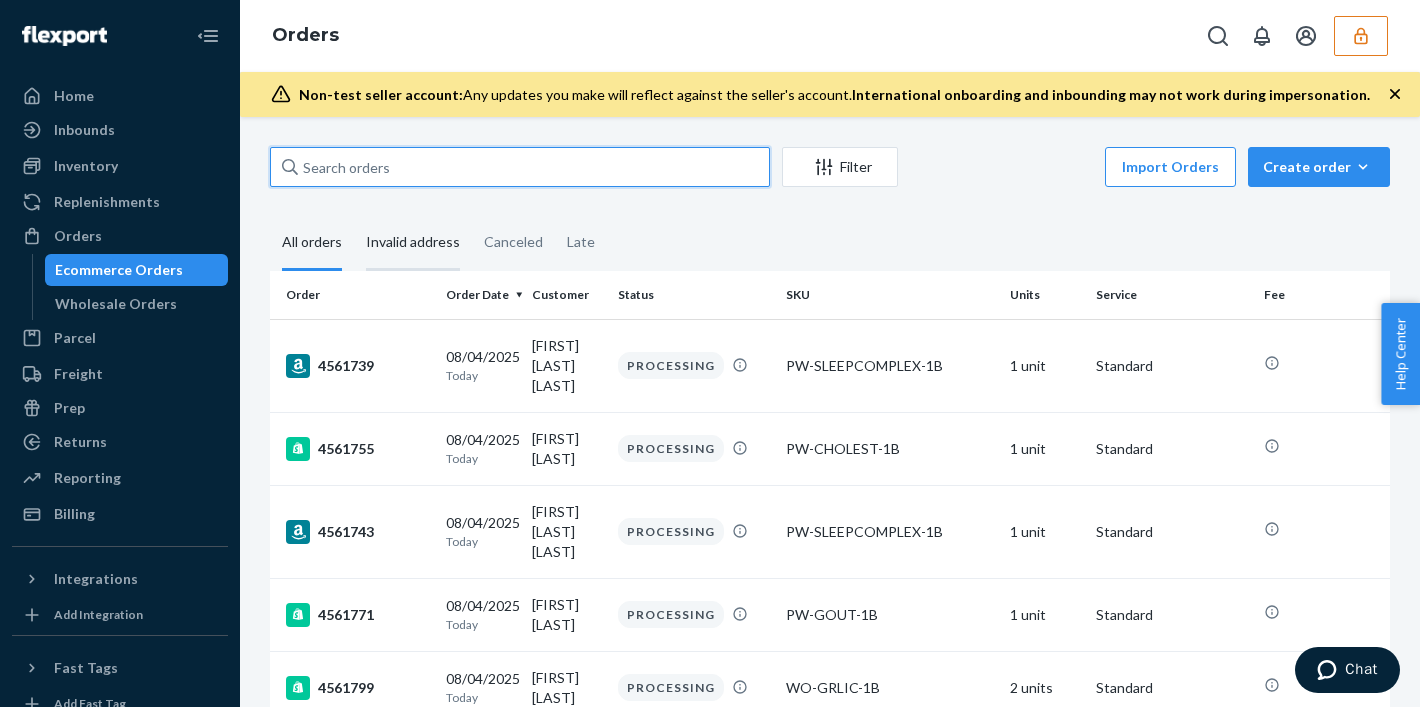 paste on "DX9J9U7E7SP" 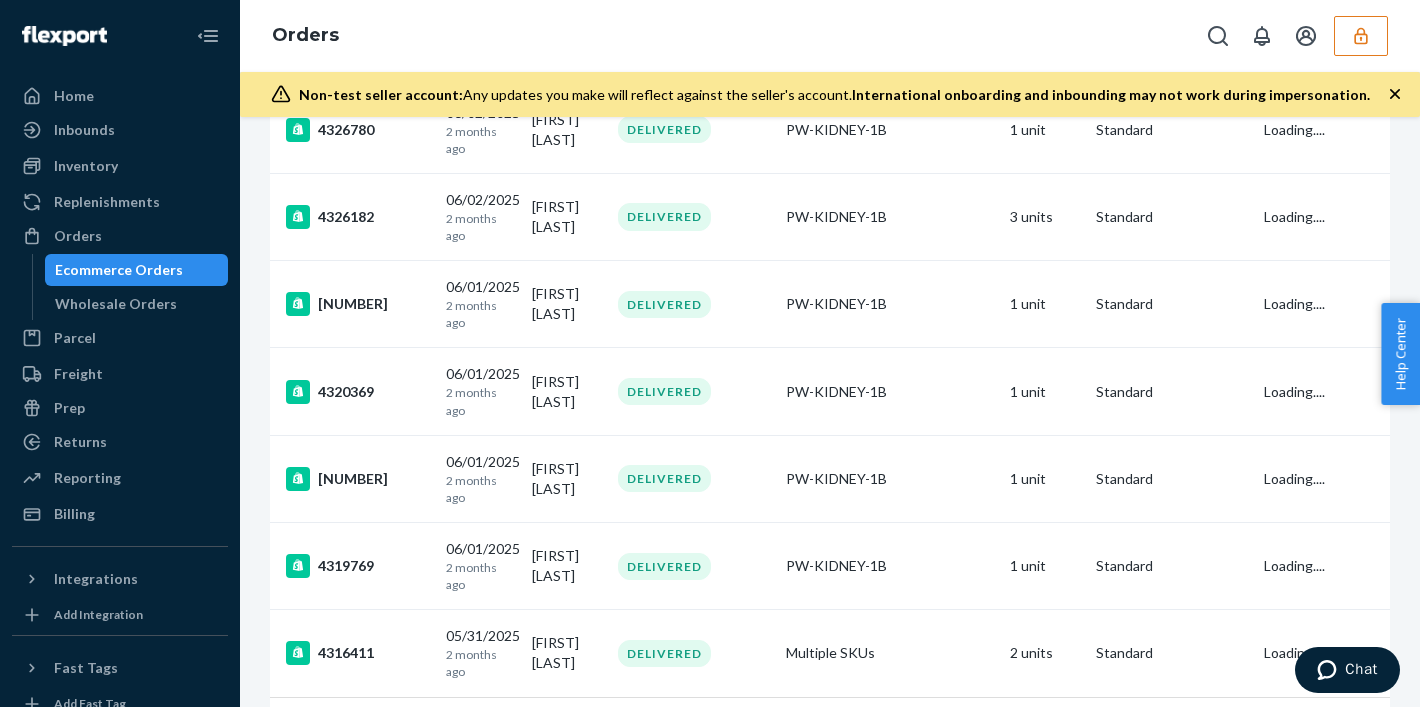 scroll, scrollTop: 7223, scrollLeft: 0, axis: vertical 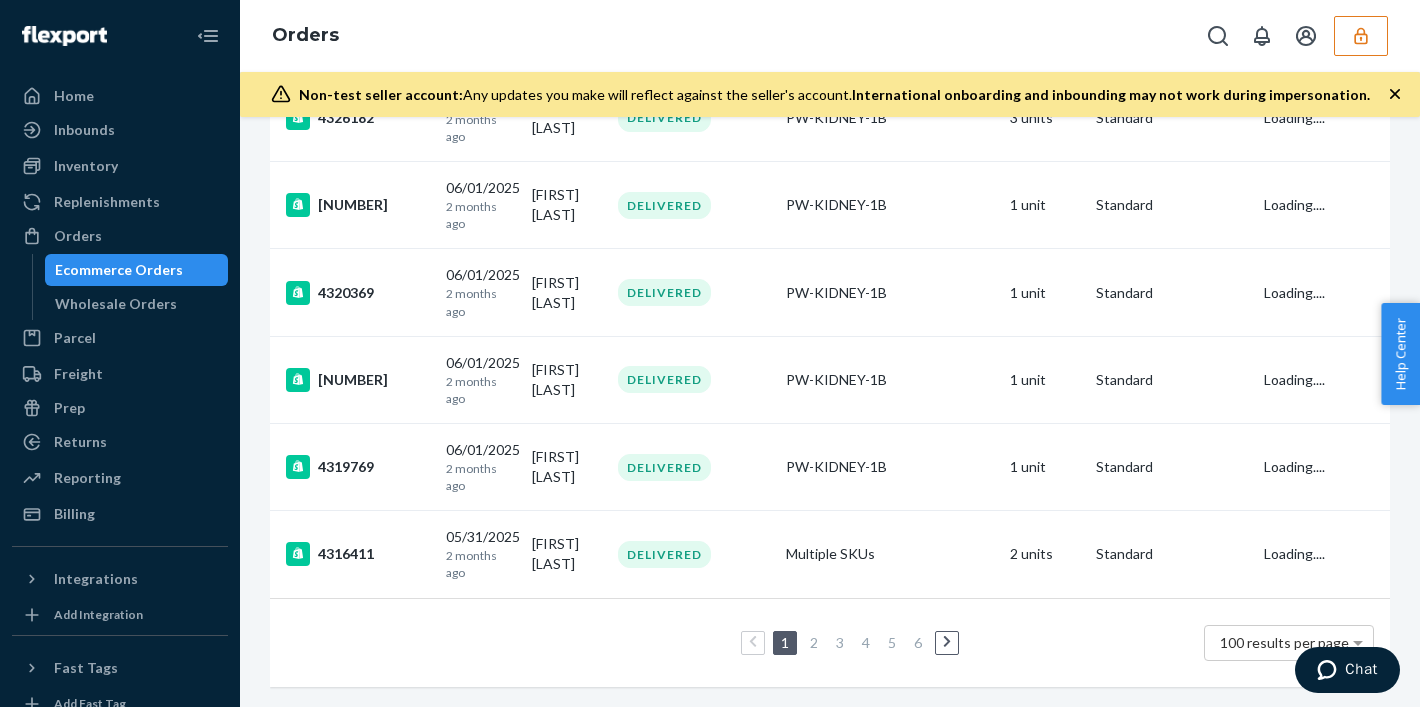 type on "DX9J9U7E7SP" 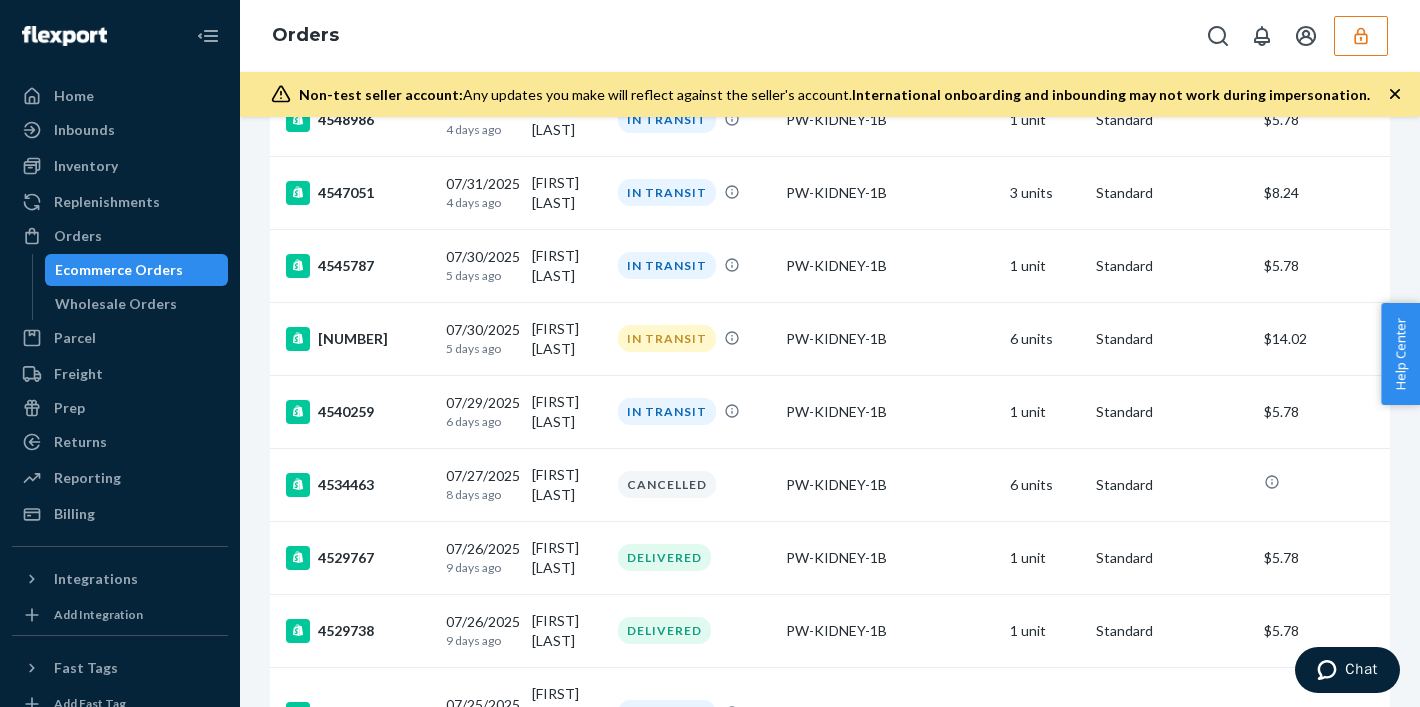 scroll, scrollTop: 0, scrollLeft: 0, axis: both 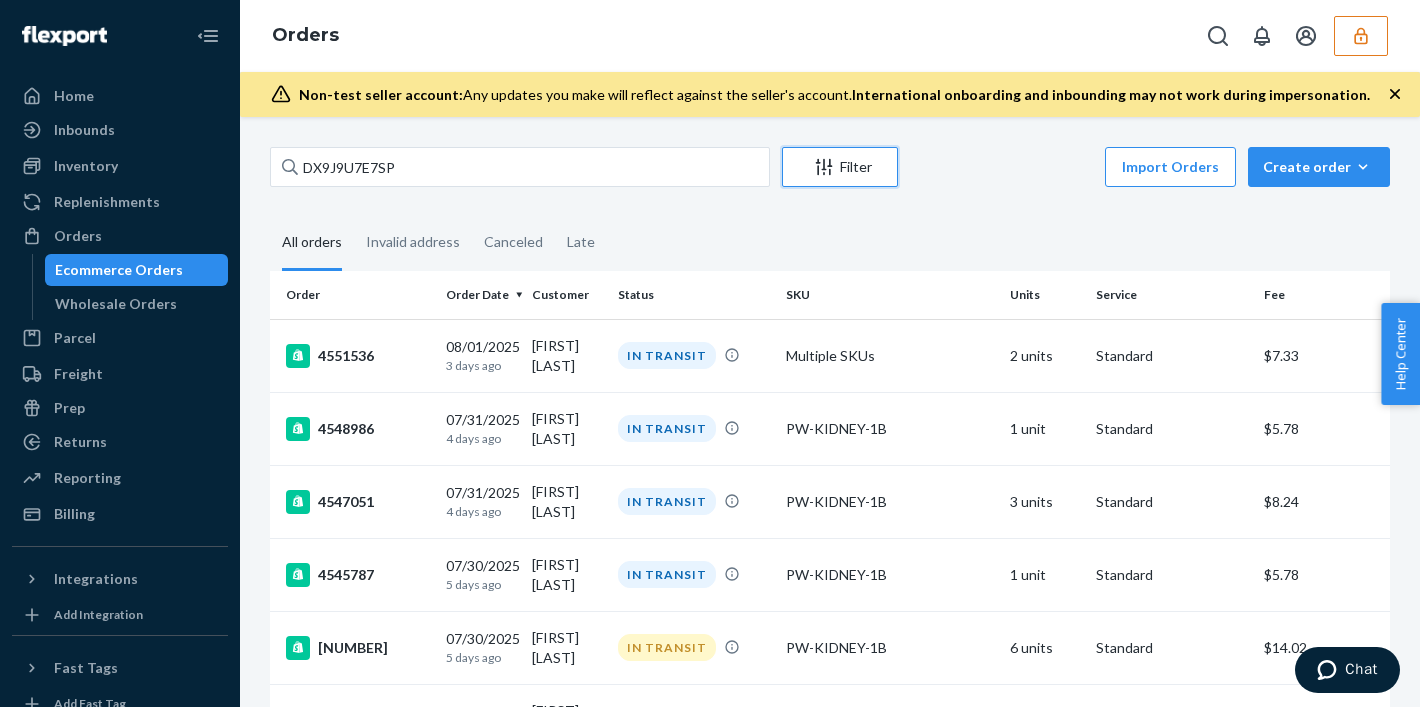 click on "Filter" at bounding box center (840, 167) 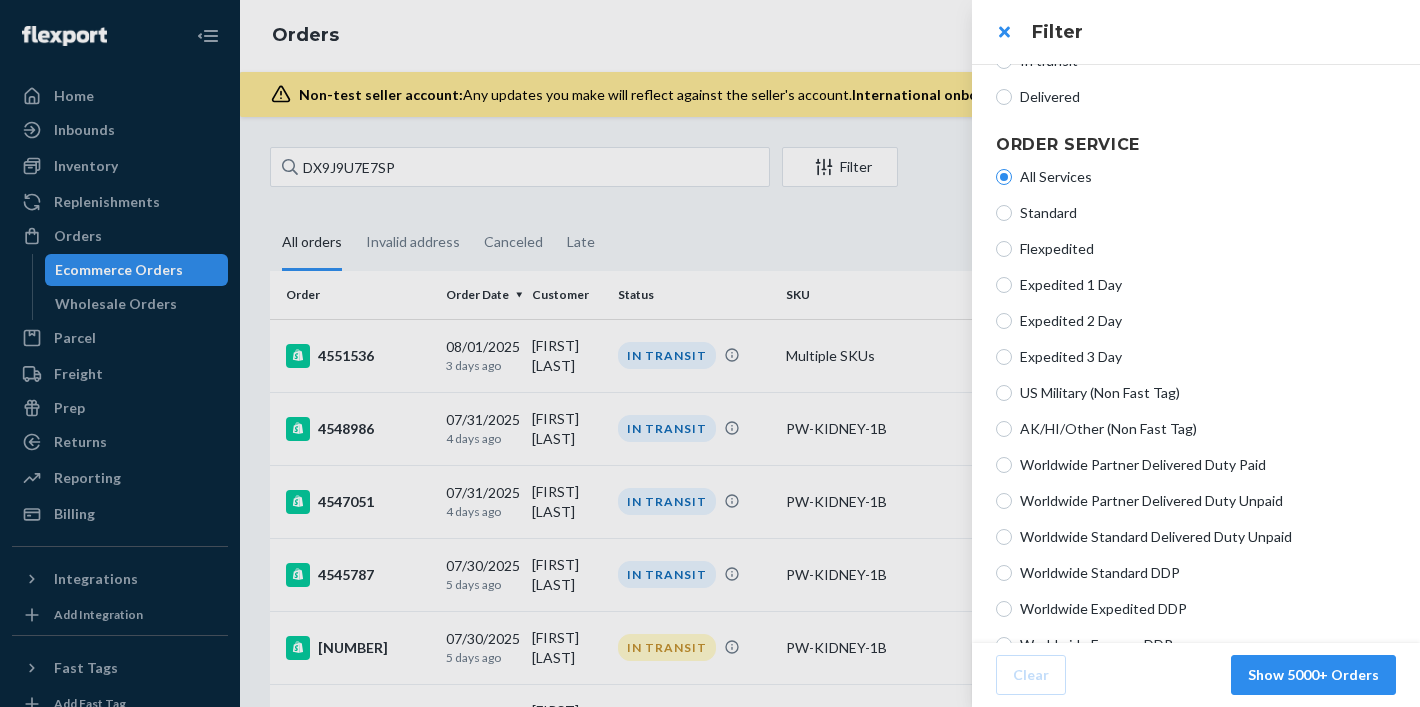 scroll, scrollTop: 557, scrollLeft: 0, axis: vertical 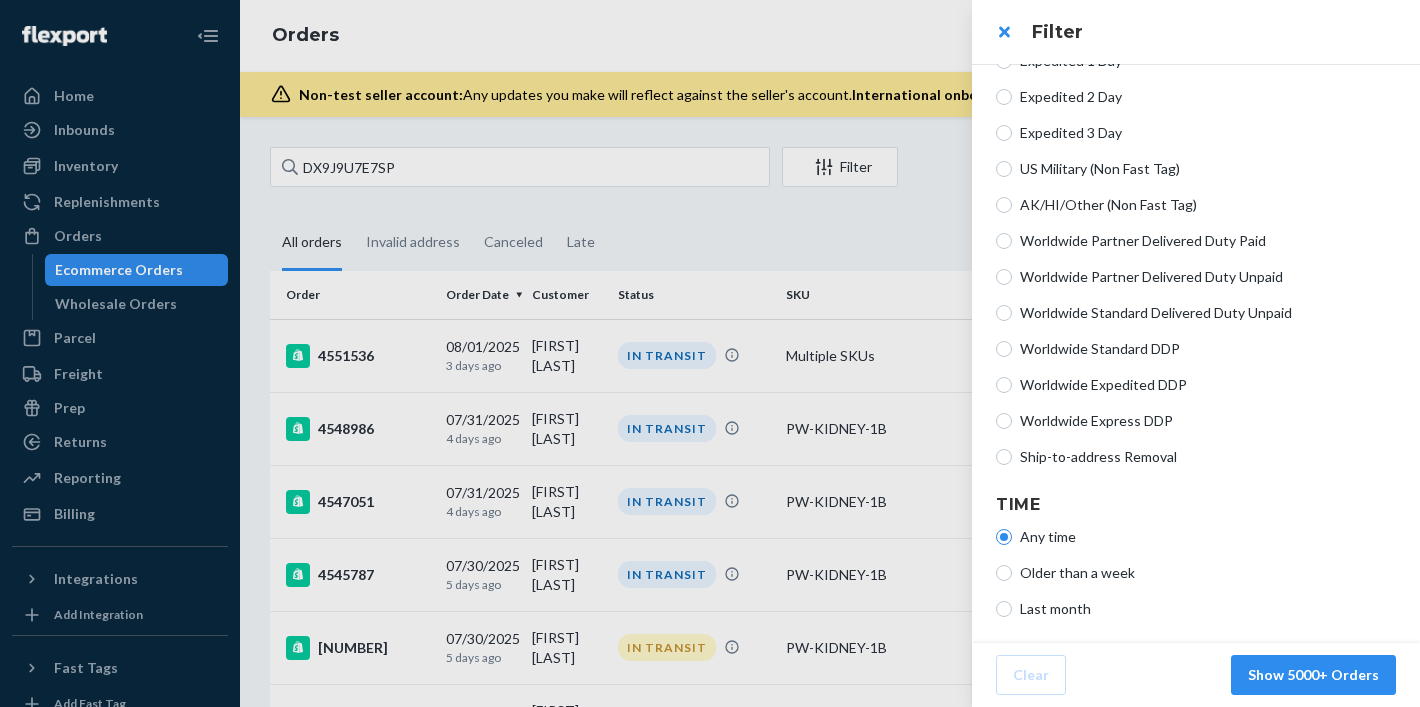 click on "Ship-to-address Removal" at bounding box center (1208, 457) 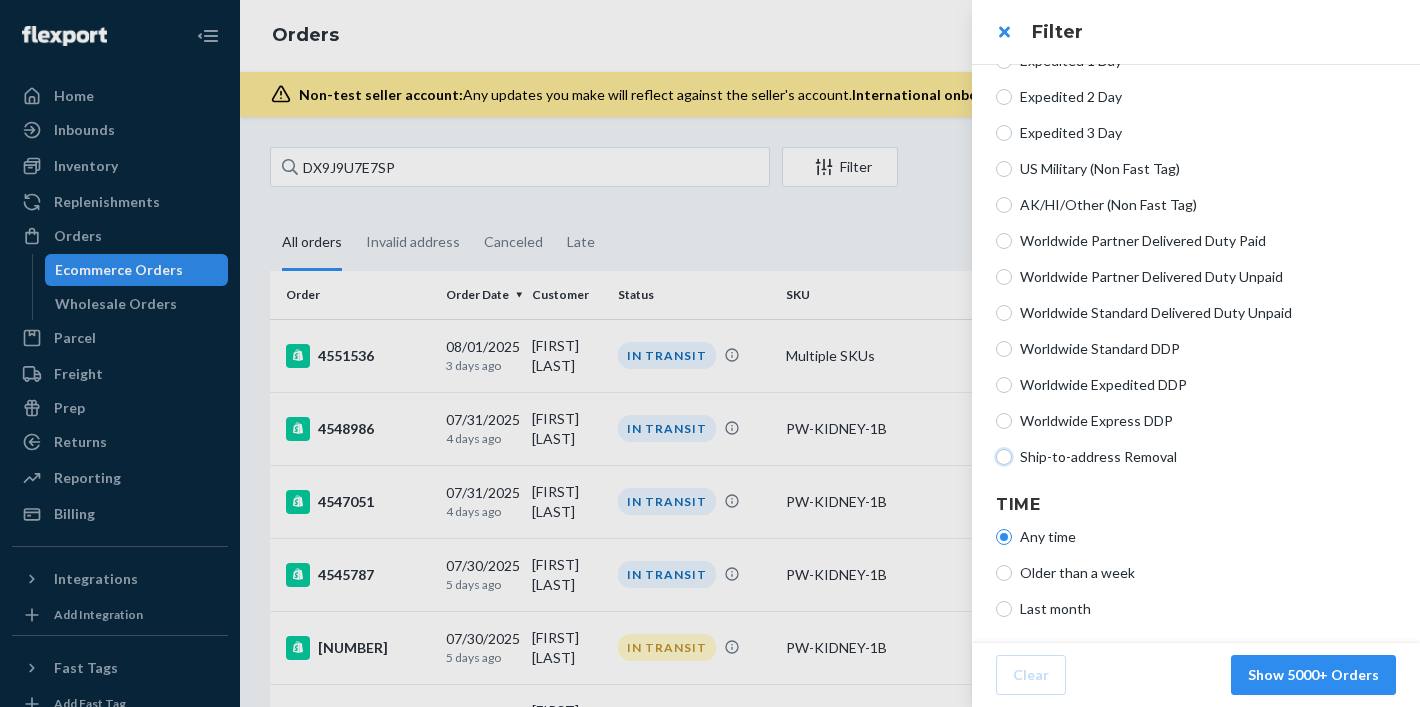 click on "Ship-to-address Removal" at bounding box center (1004, 457) 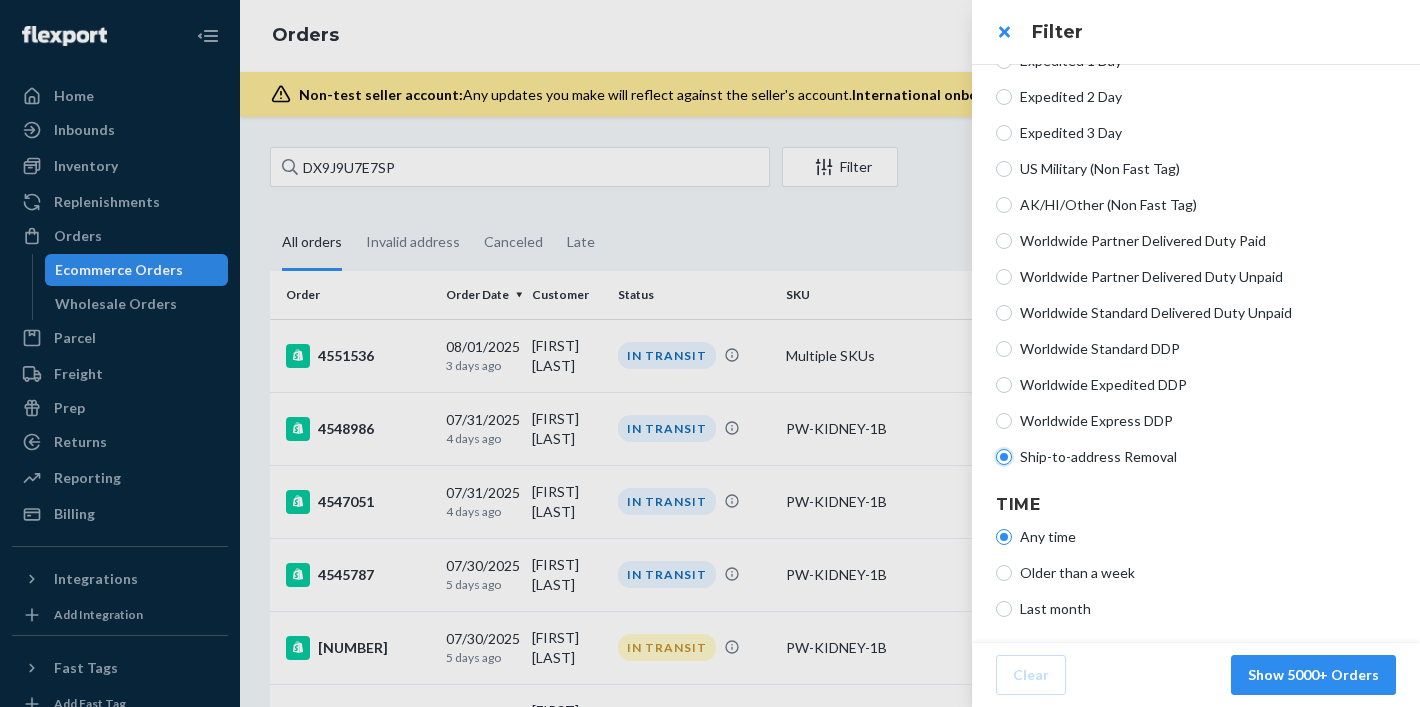 radio on "true" 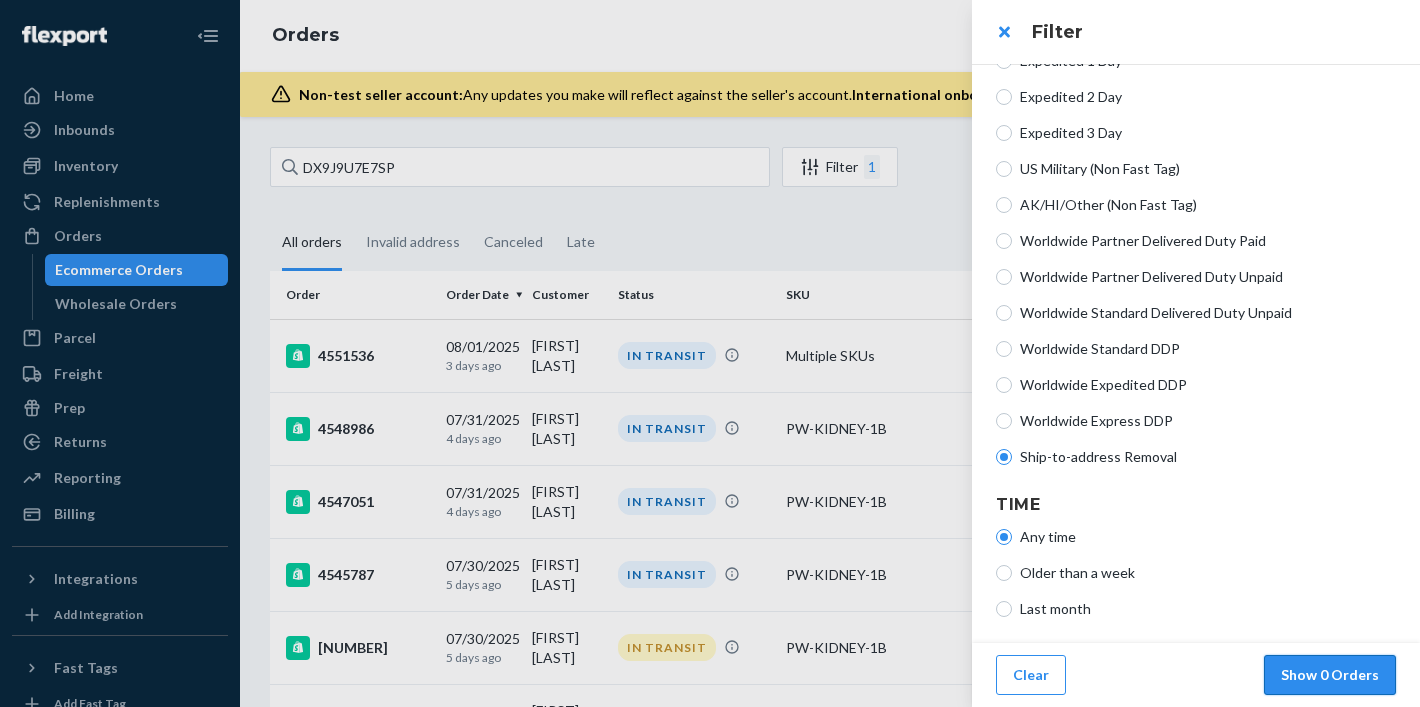 click on "Show 0 Orders" at bounding box center [1330, 675] 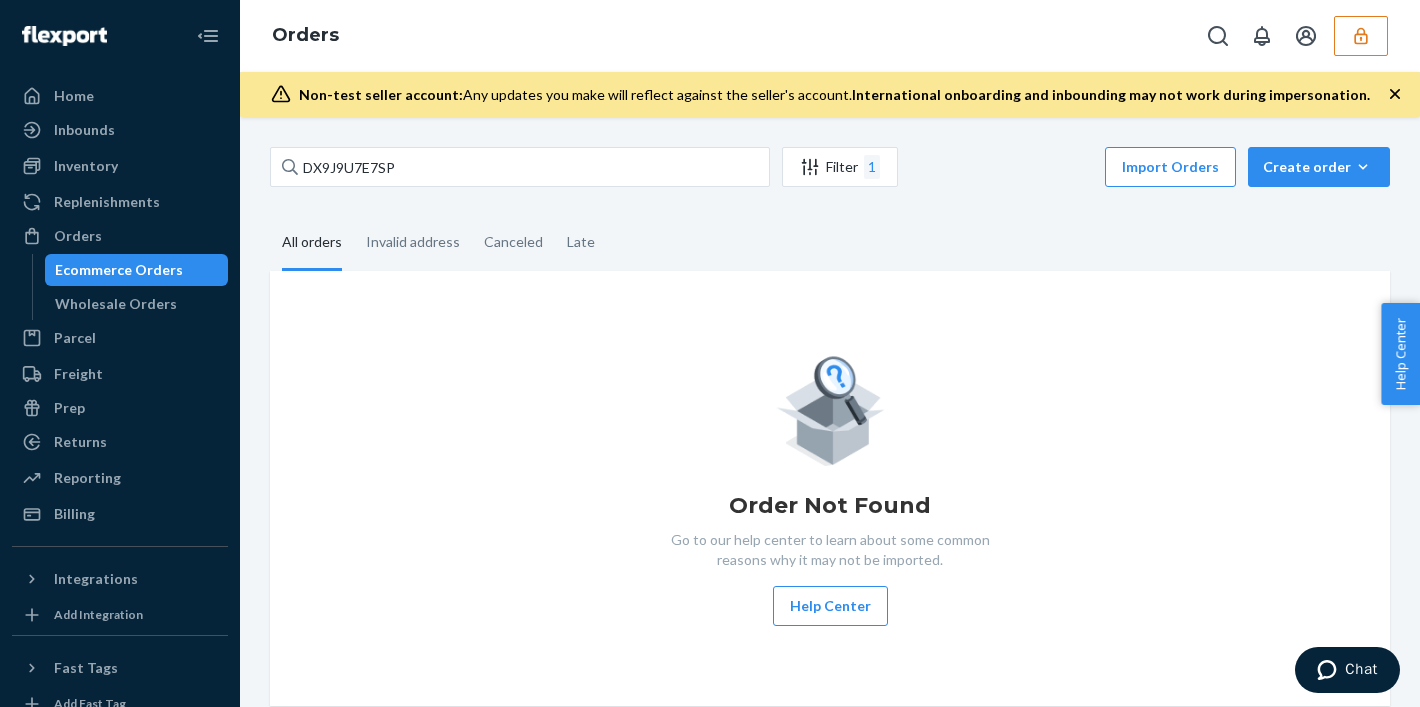 click 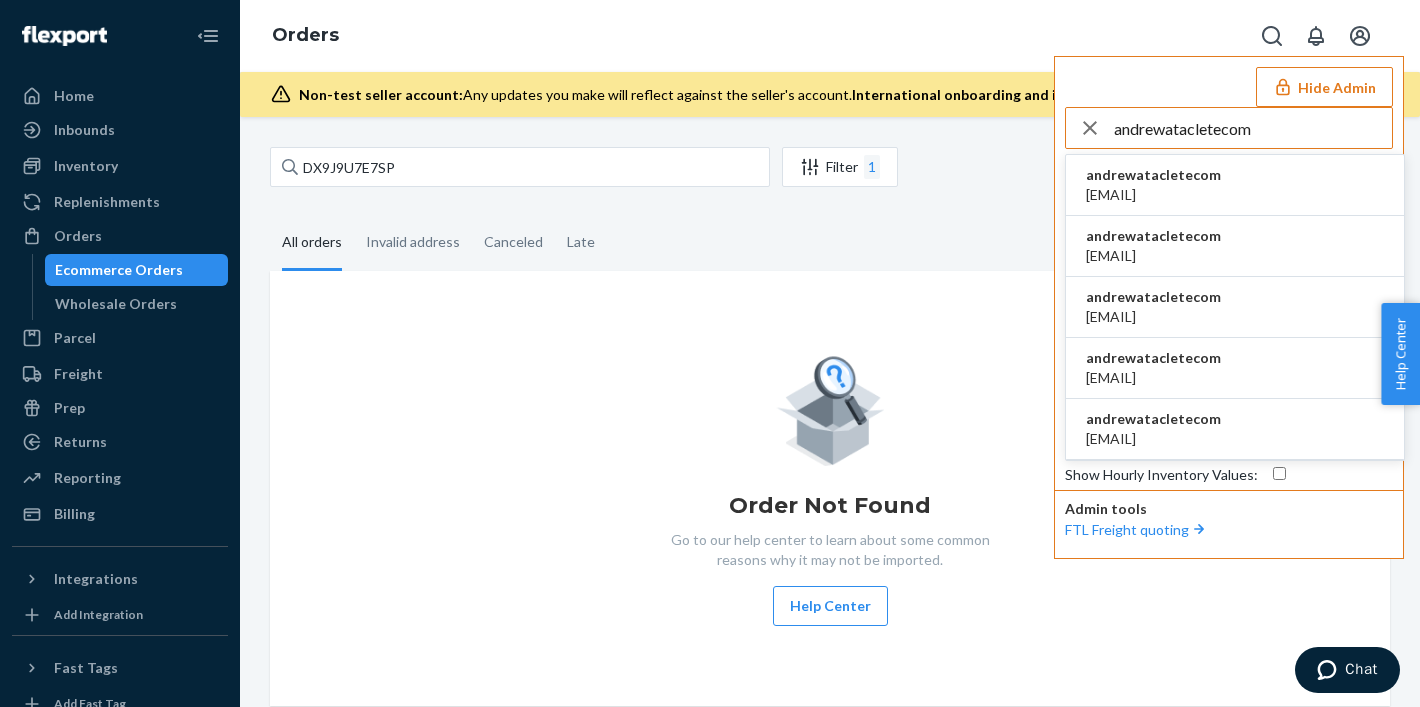 type on "andrewatacletecom" 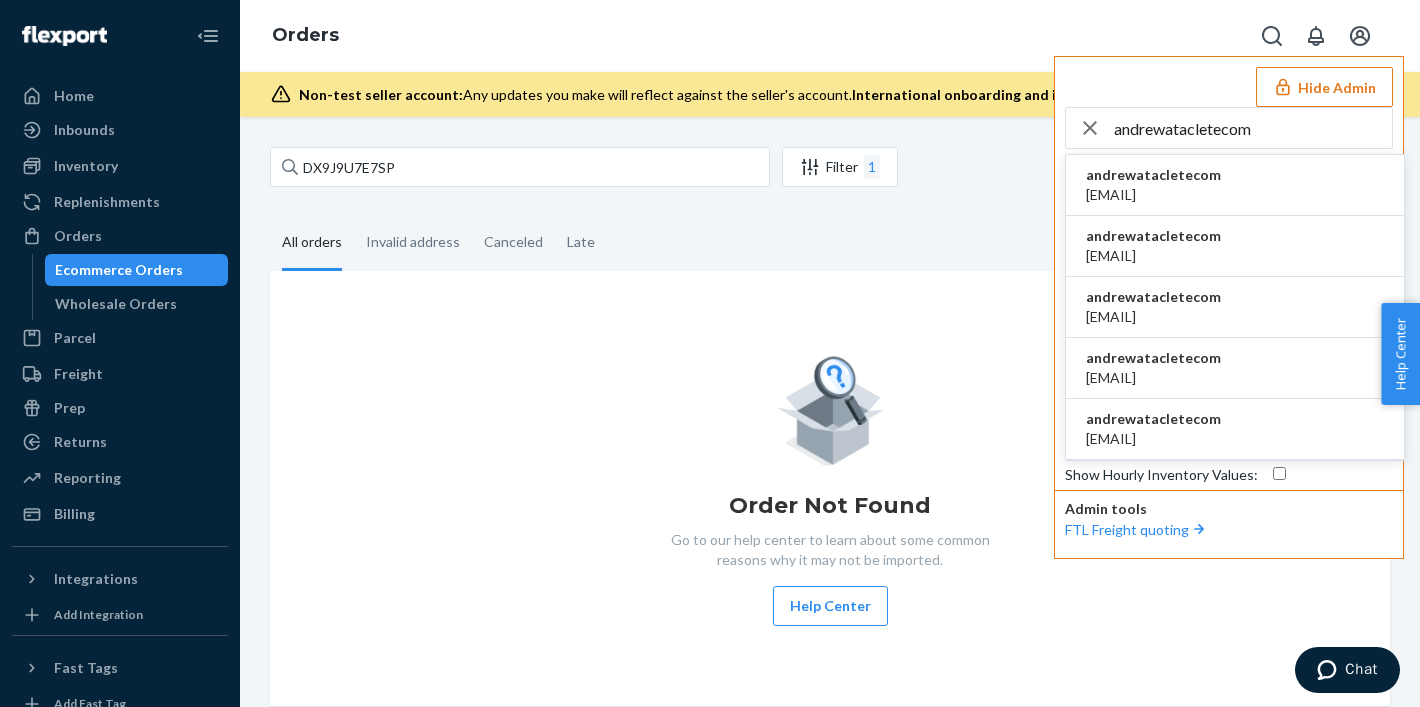 click on "andrewatacletecom" at bounding box center (1153, 175) 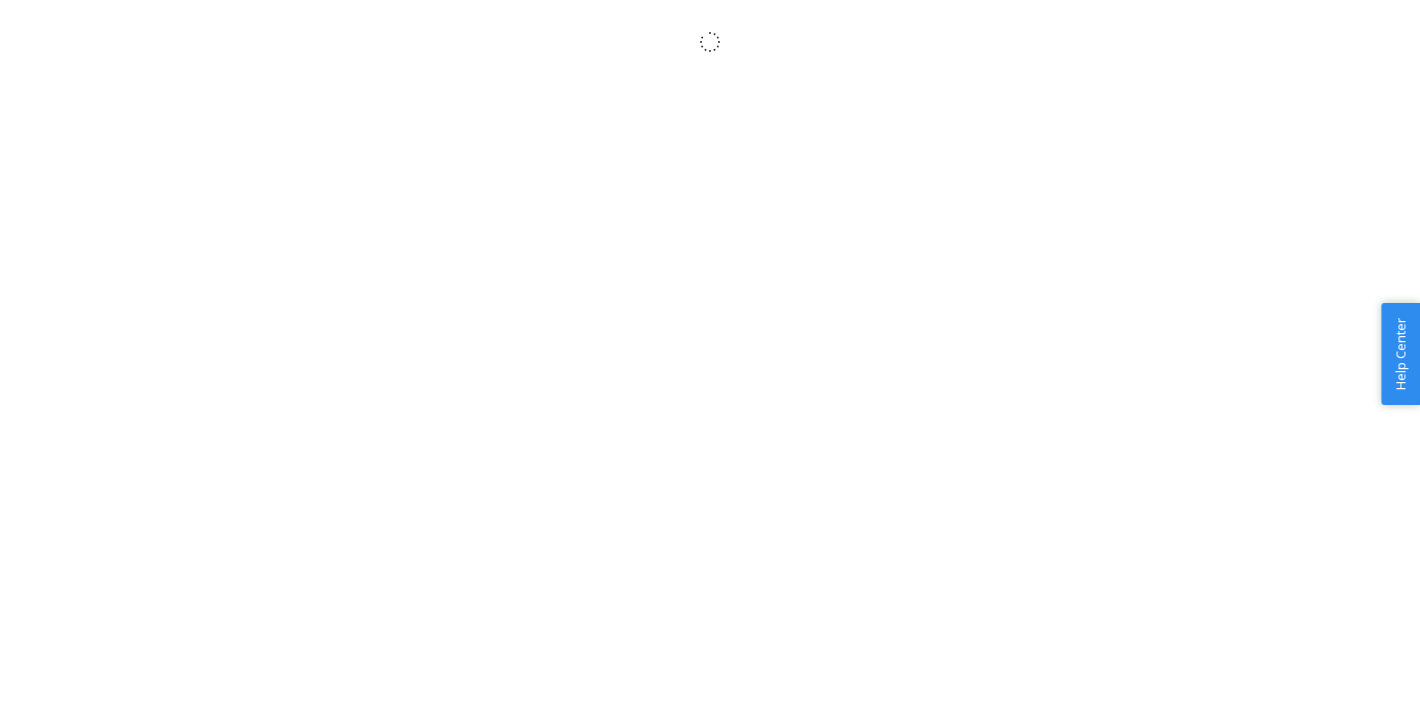 scroll, scrollTop: 0, scrollLeft: 0, axis: both 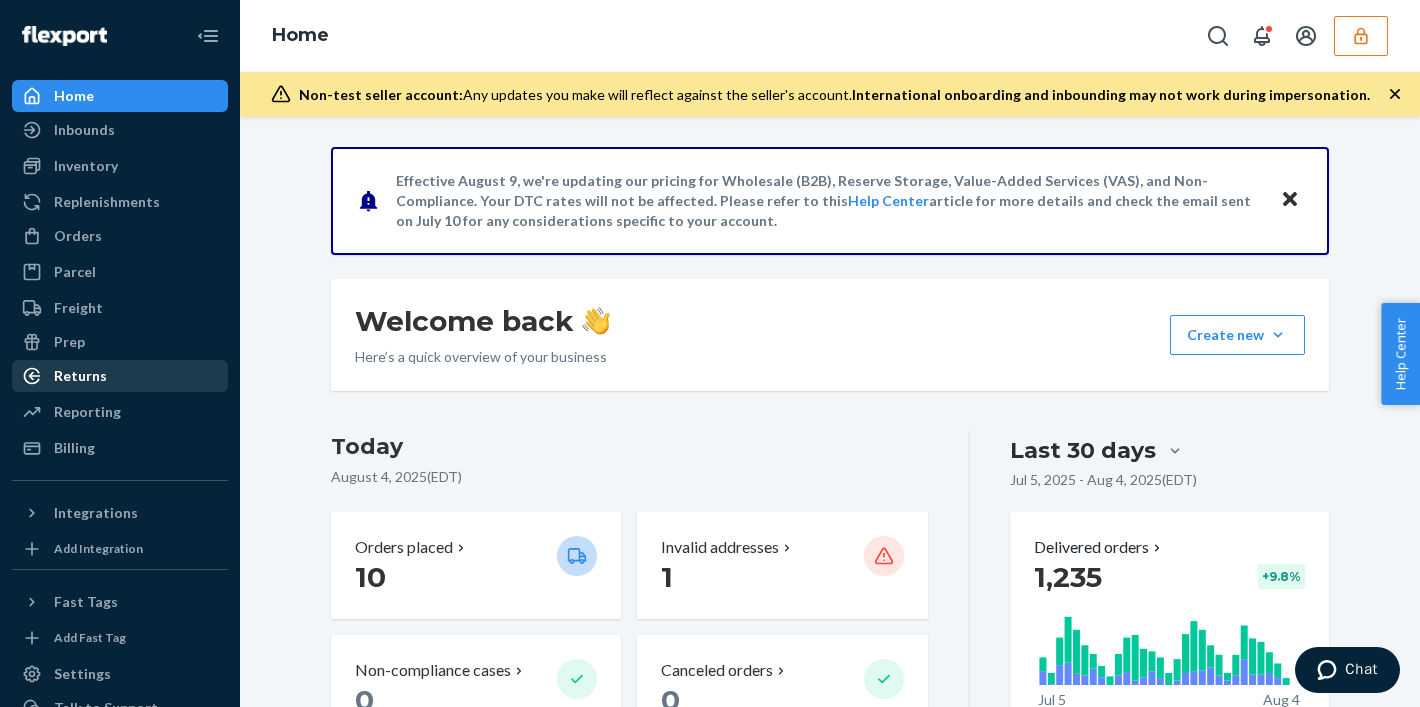 click on "Returns" at bounding box center (80, 376) 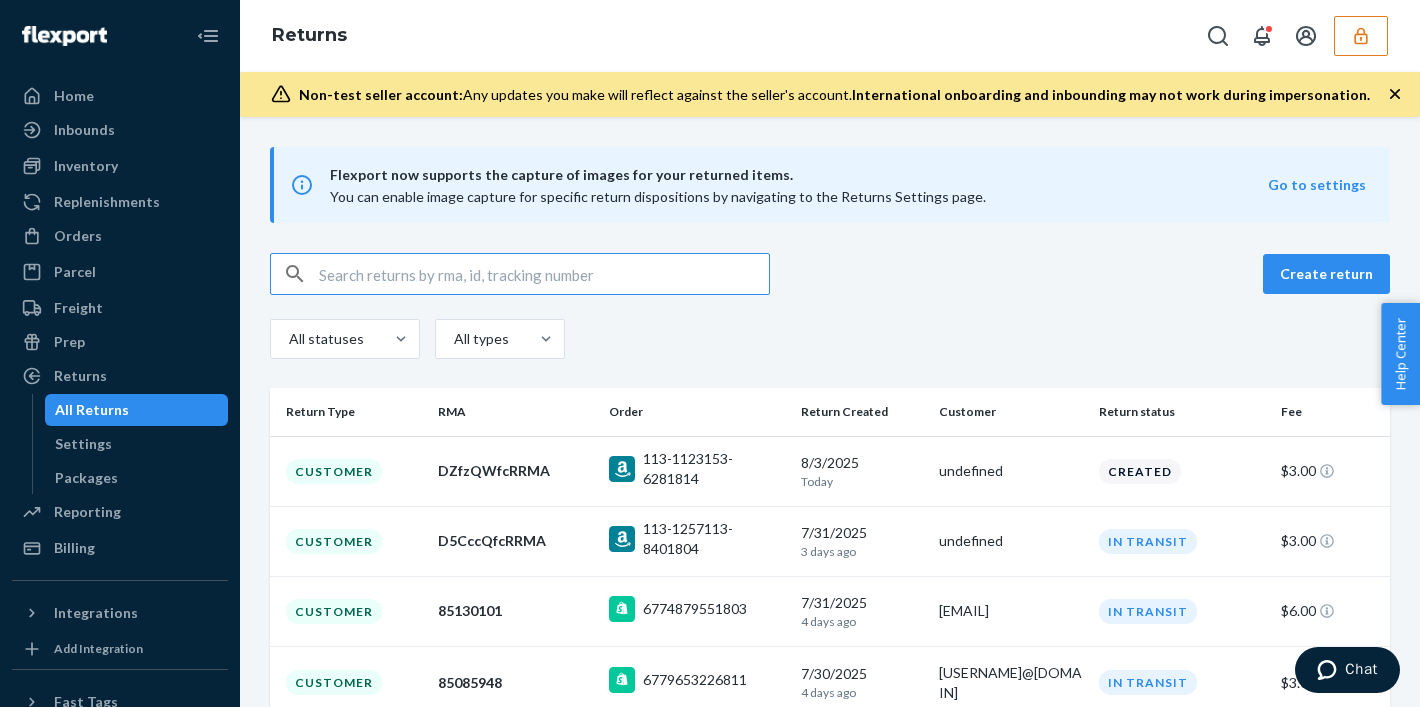 click at bounding box center (544, 274) 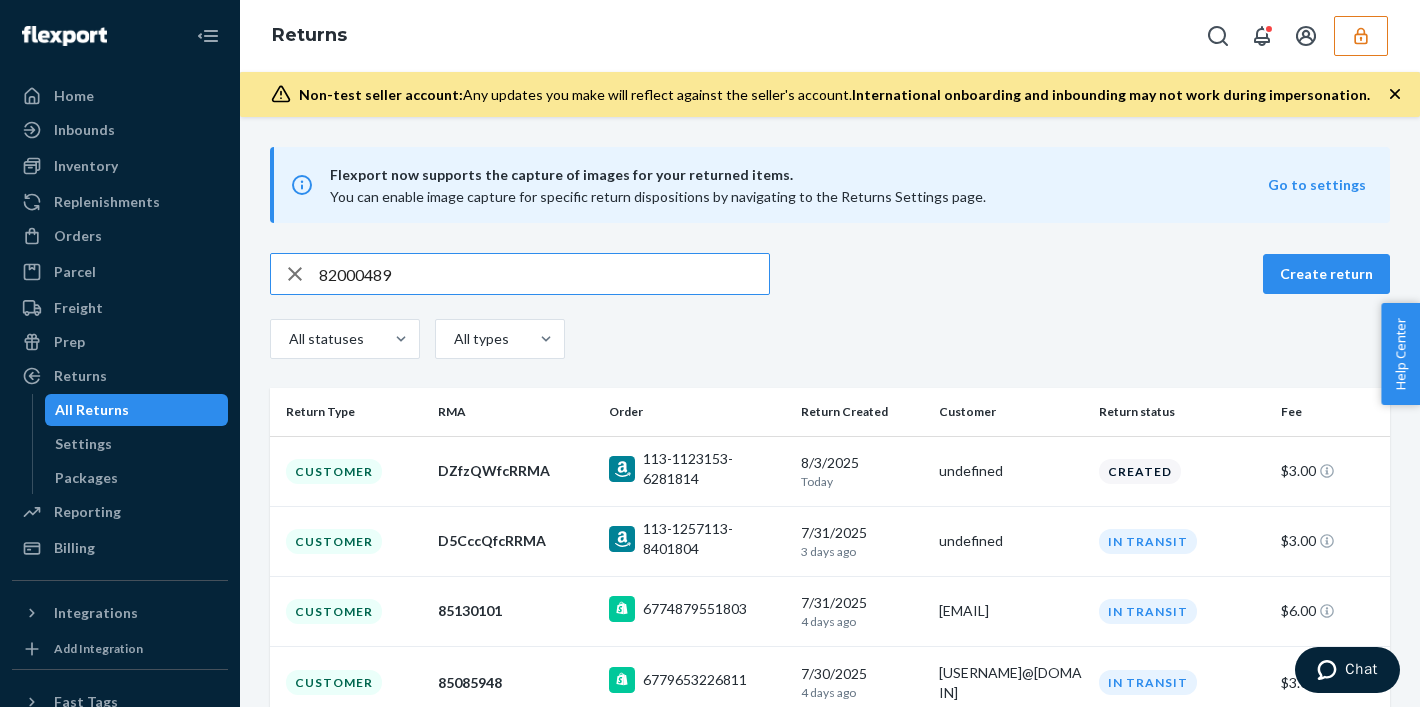 type on "82000489" 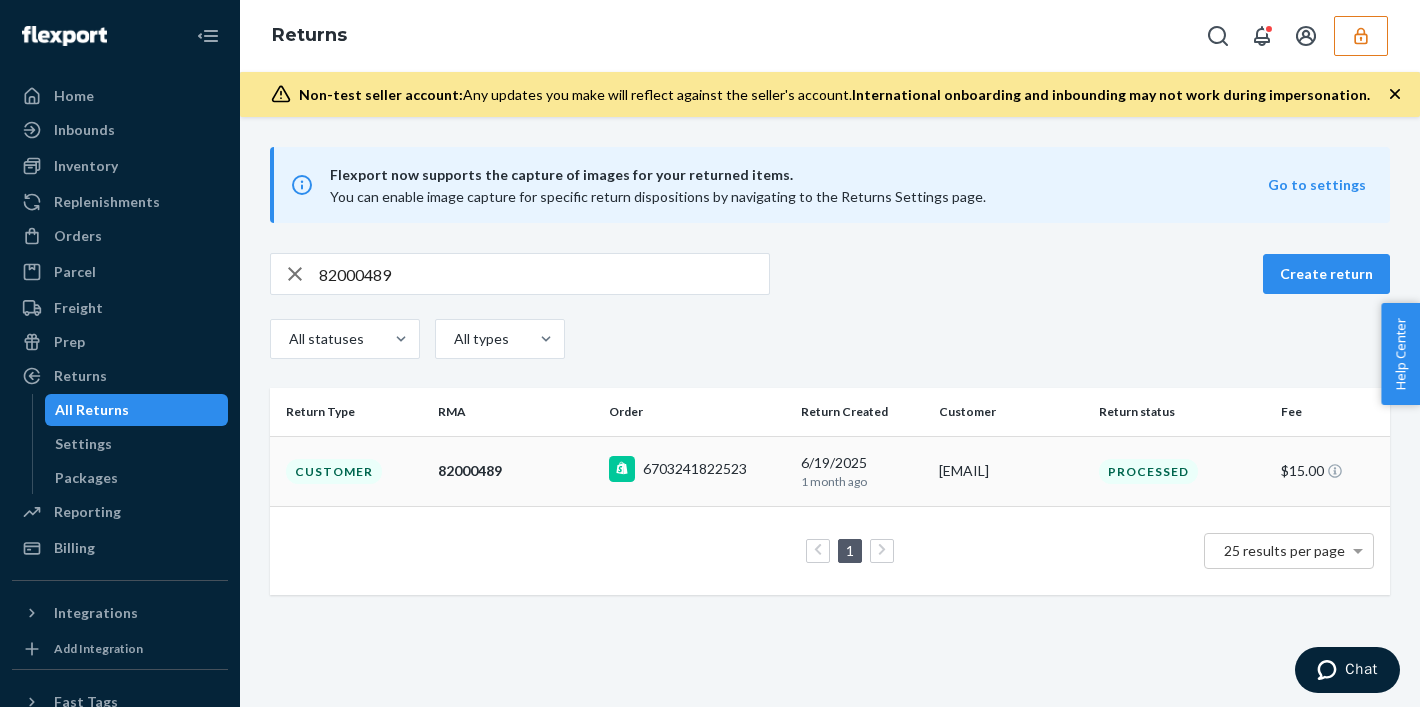 click on "6703241822523" at bounding box center [695, 469] 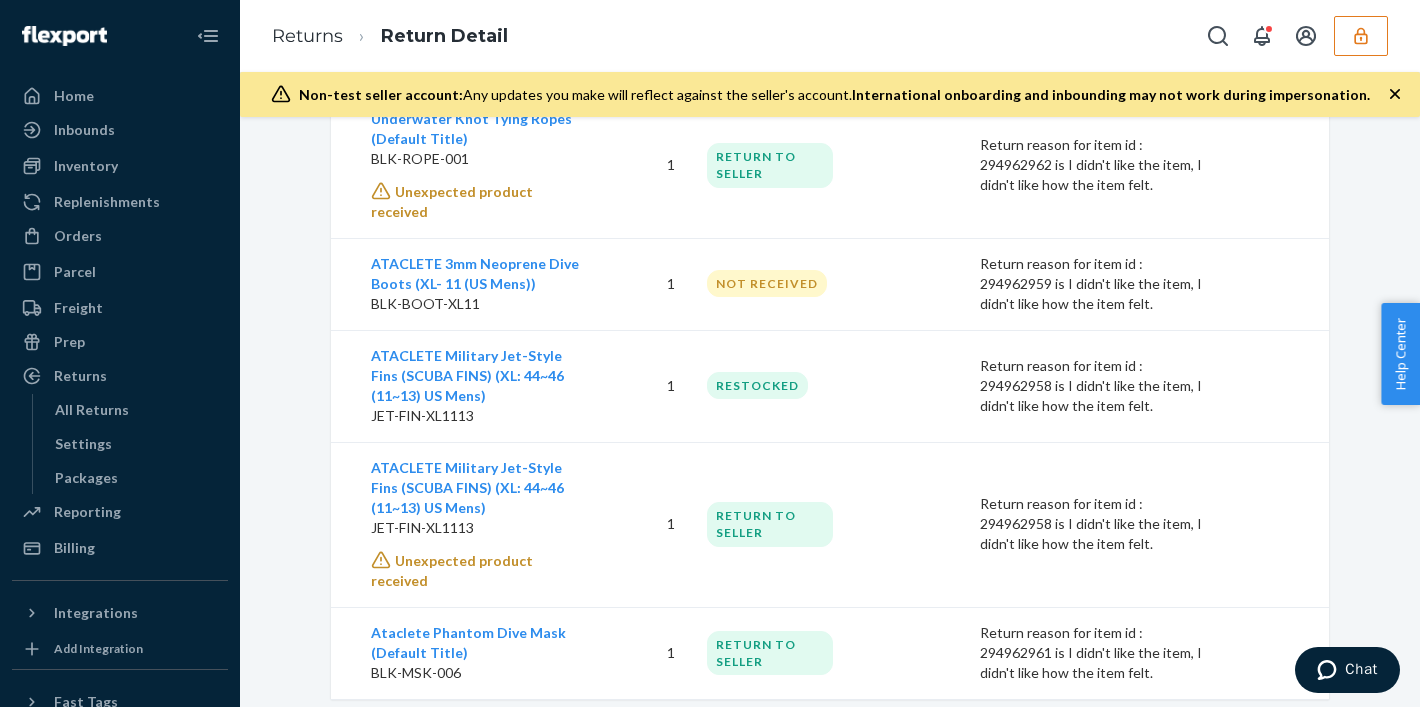 scroll, scrollTop: 0, scrollLeft: 0, axis: both 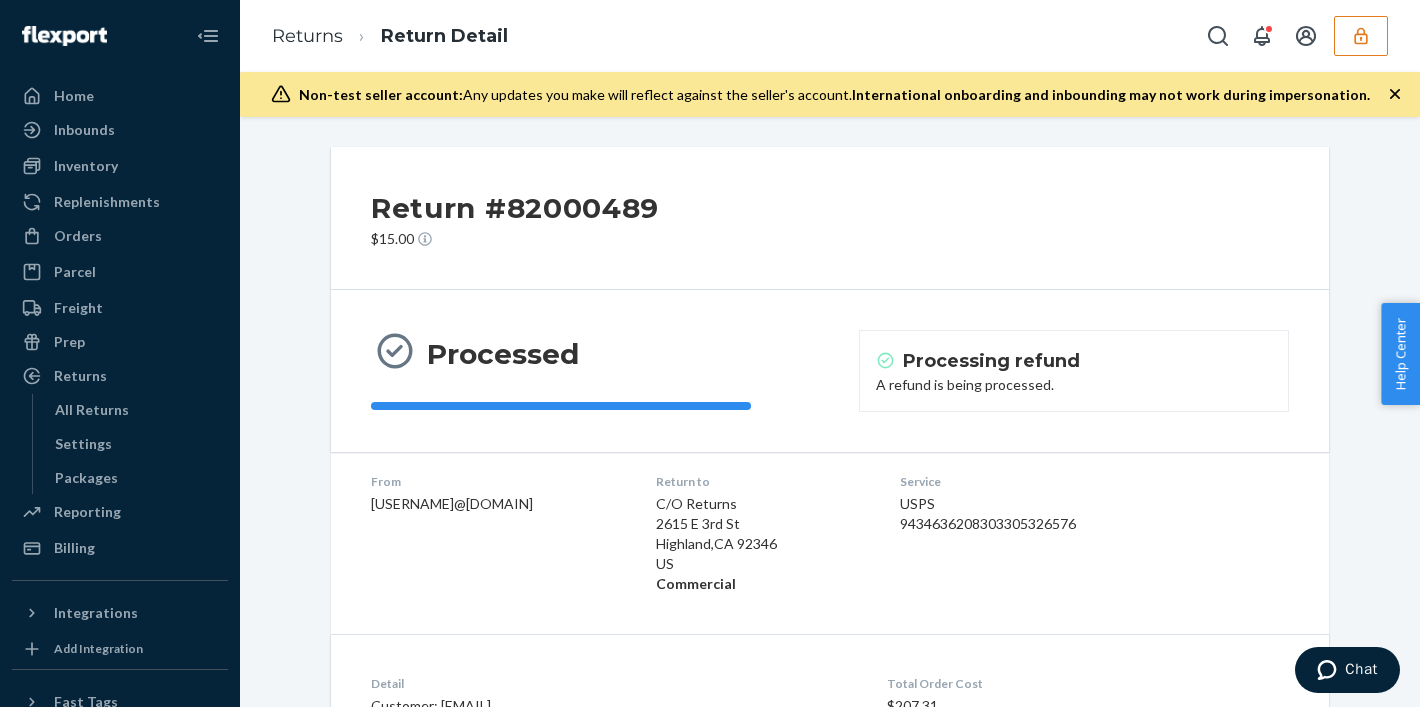 click on "Processed" at bounding box center (503, 354) 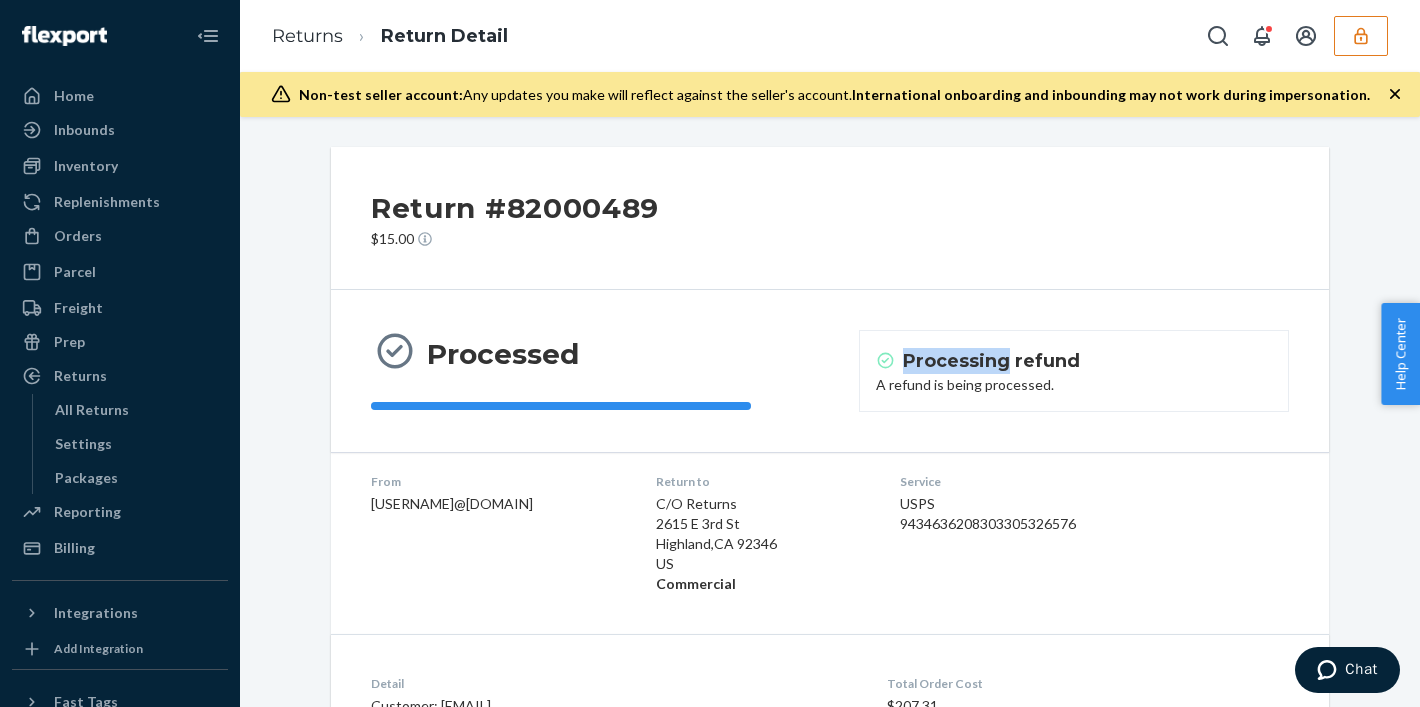 click on "Processing refund" at bounding box center [991, 361] 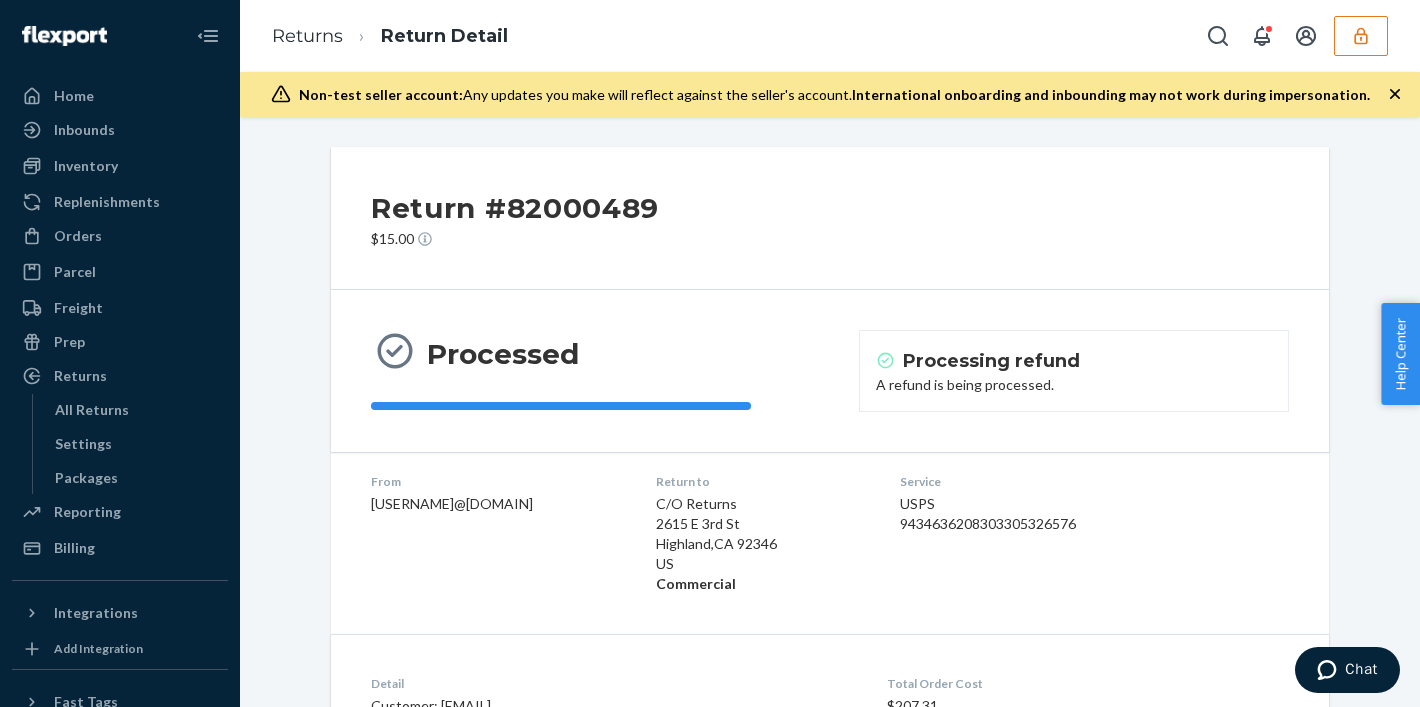 click on "Processing refund A refund is being processed." at bounding box center [1074, 371] 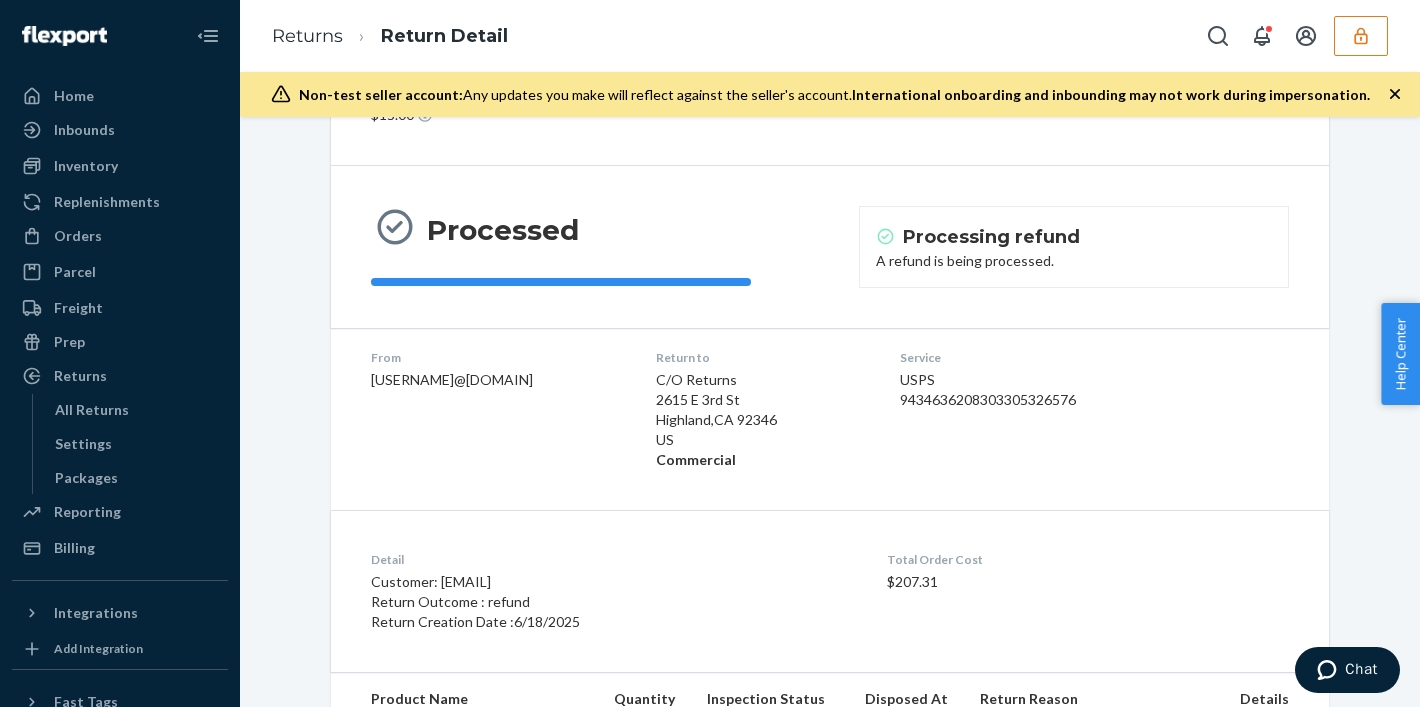 scroll, scrollTop: 435, scrollLeft: 0, axis: vertical 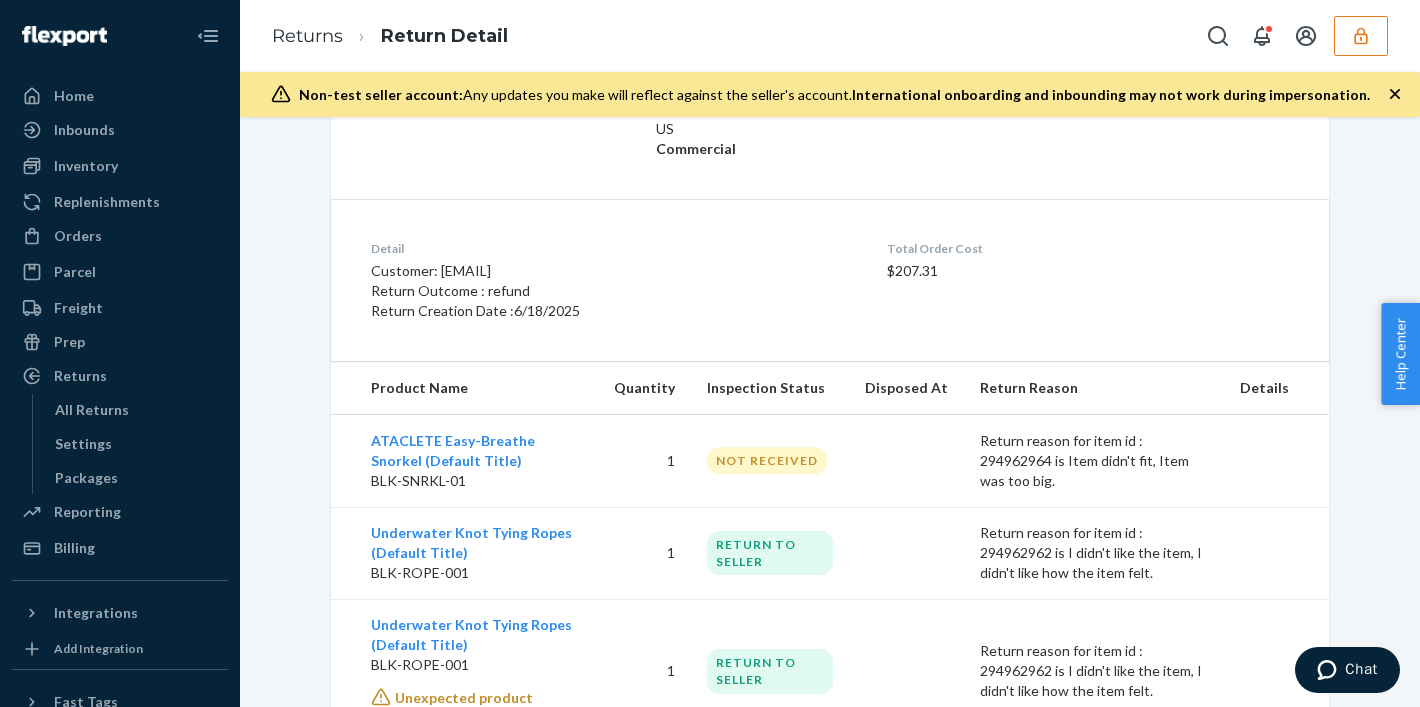 click on "Return Outcome : refund" at bounding box center [629, 291] 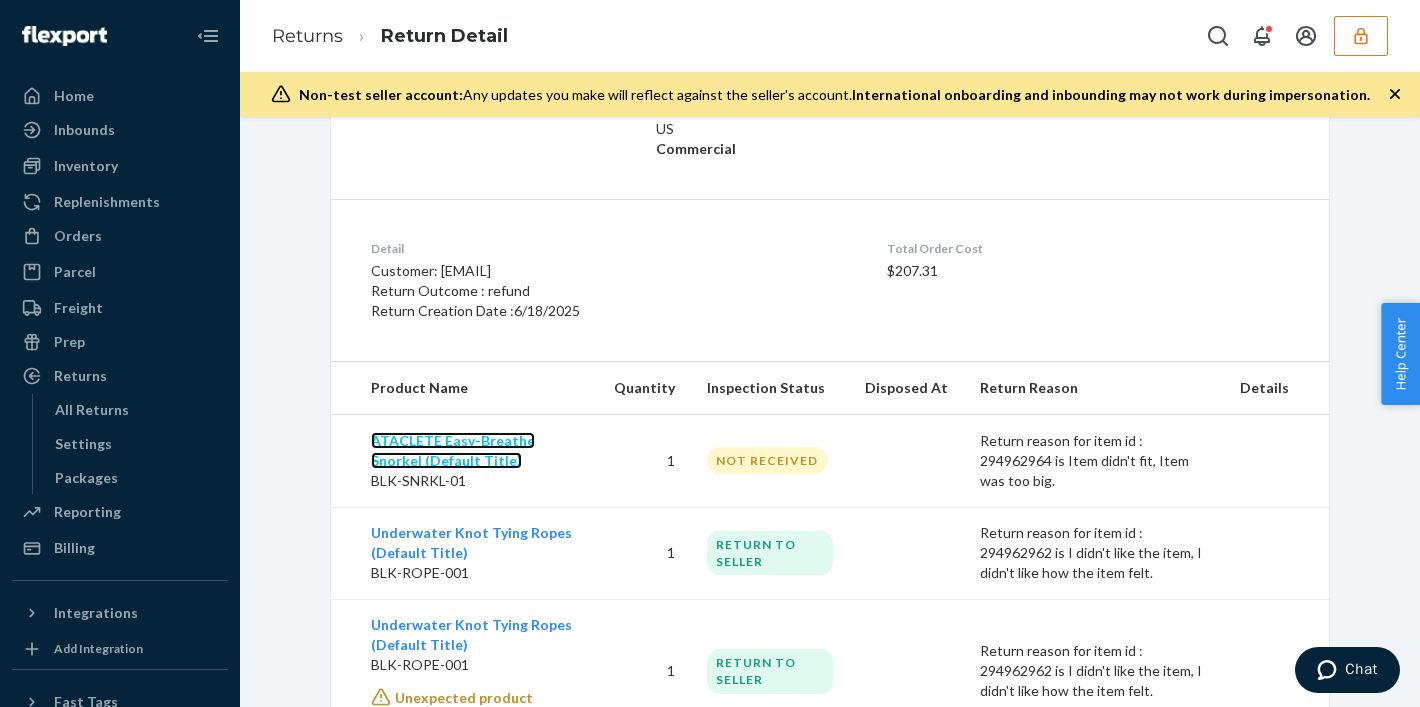click on "ATACLETE Easy-Breathe Snorkel (Default Title)" at bounding box center (453, 450) 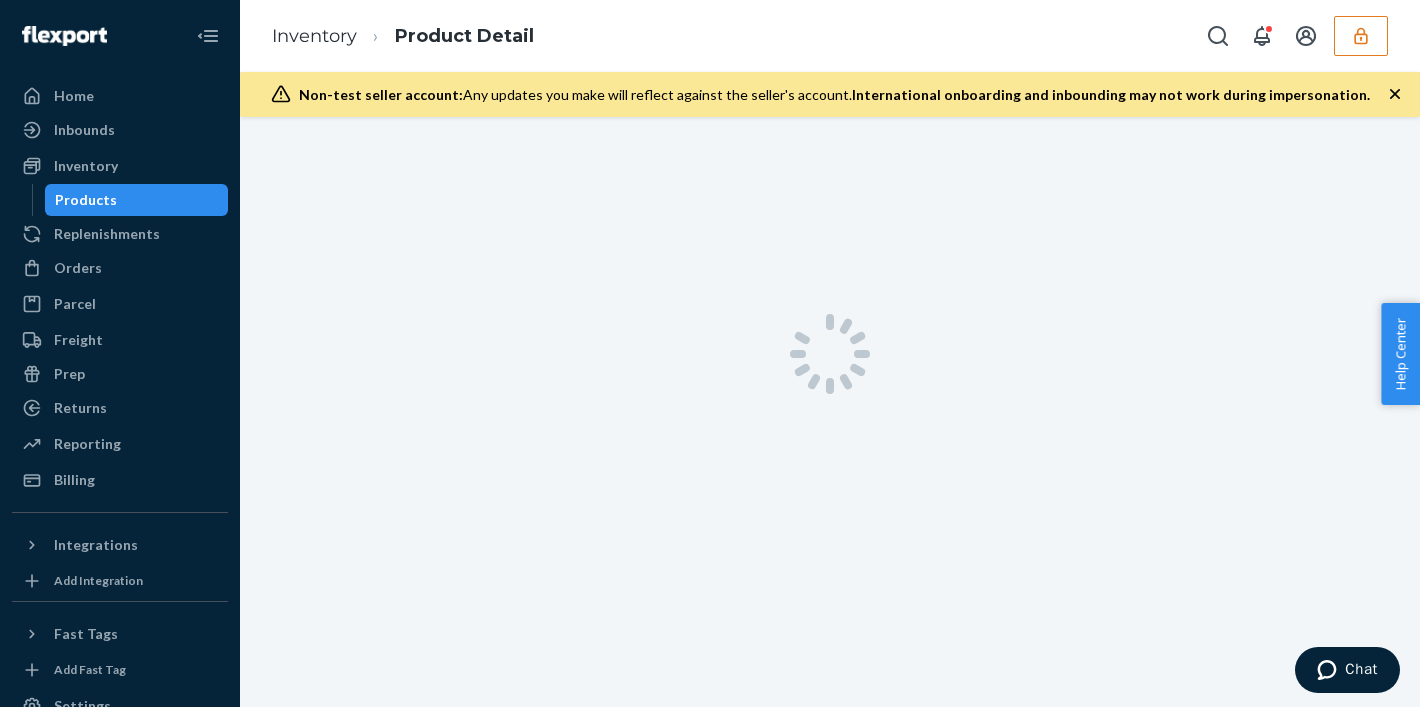 scroll, scrollTop: 0, scrollLeft: 0, axis: both 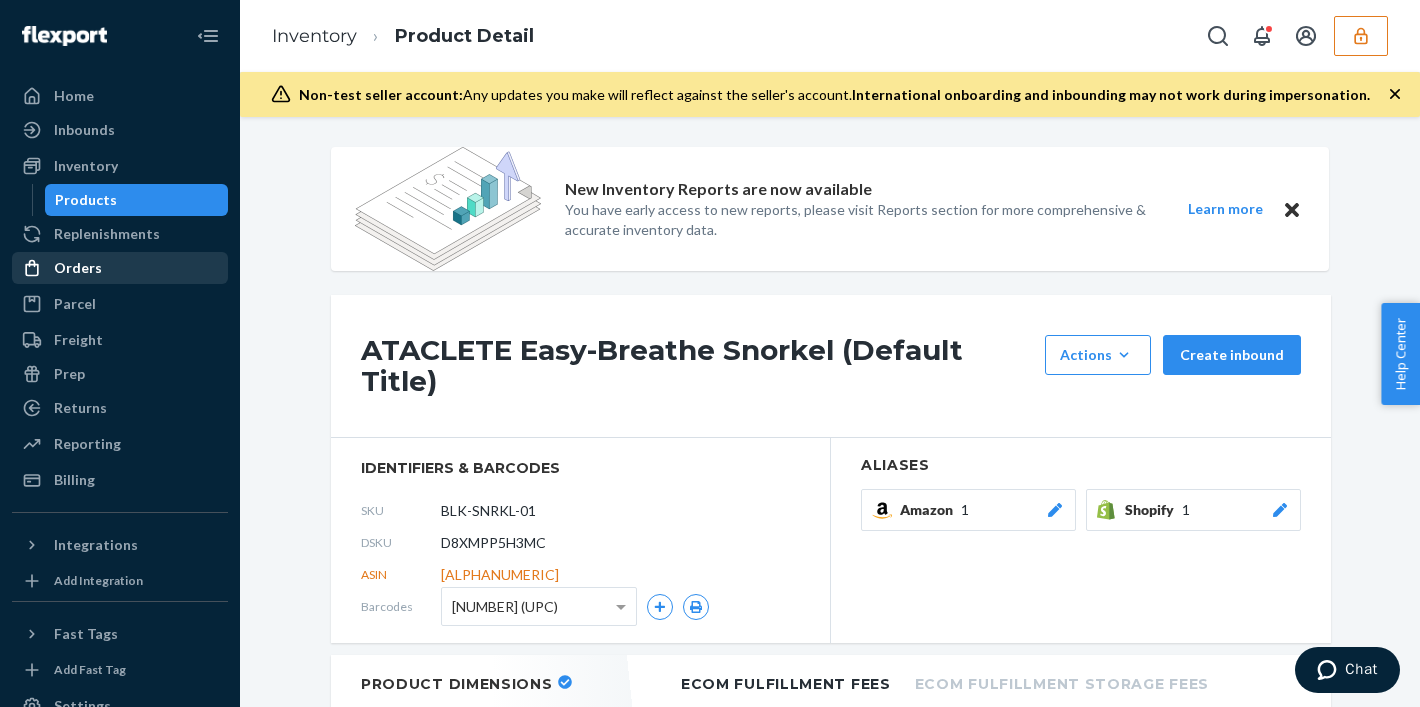 click on "Orders" at bounding box center (78, 268) 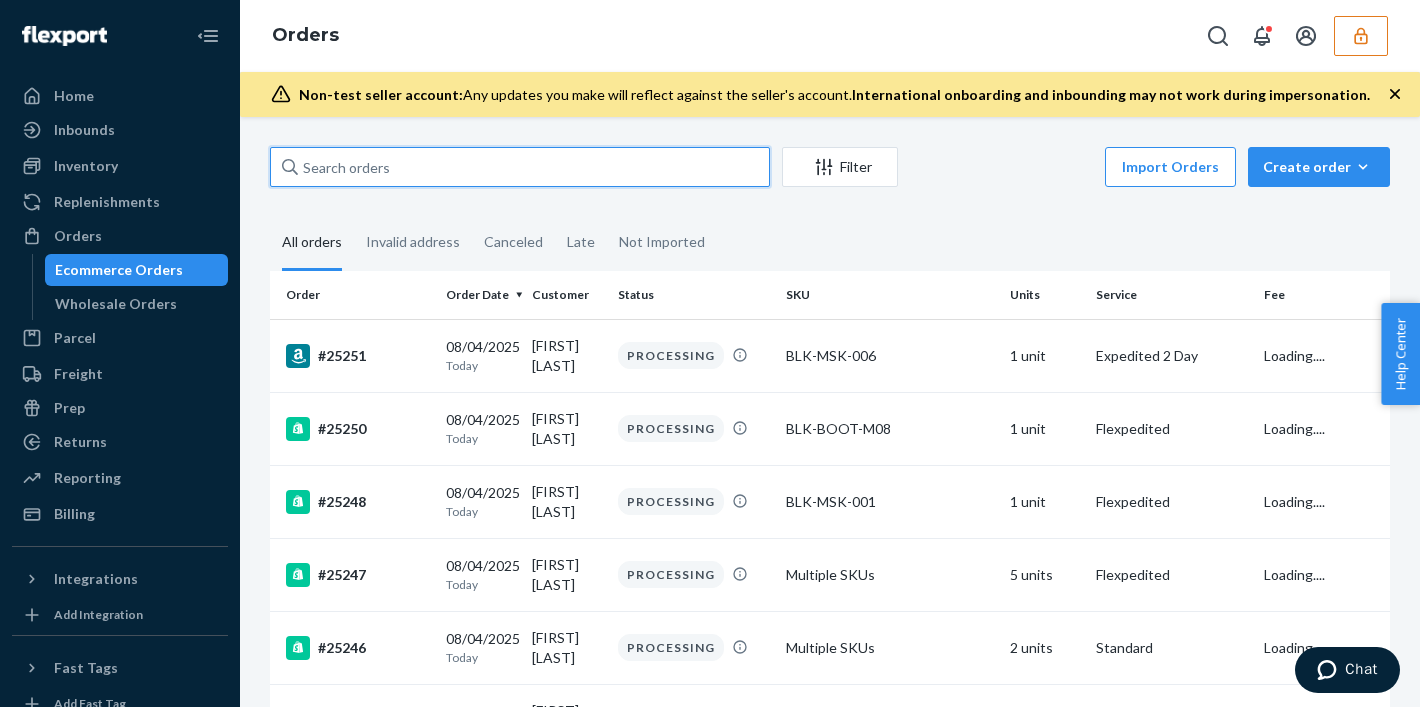 click at bounding box center (520, 167) 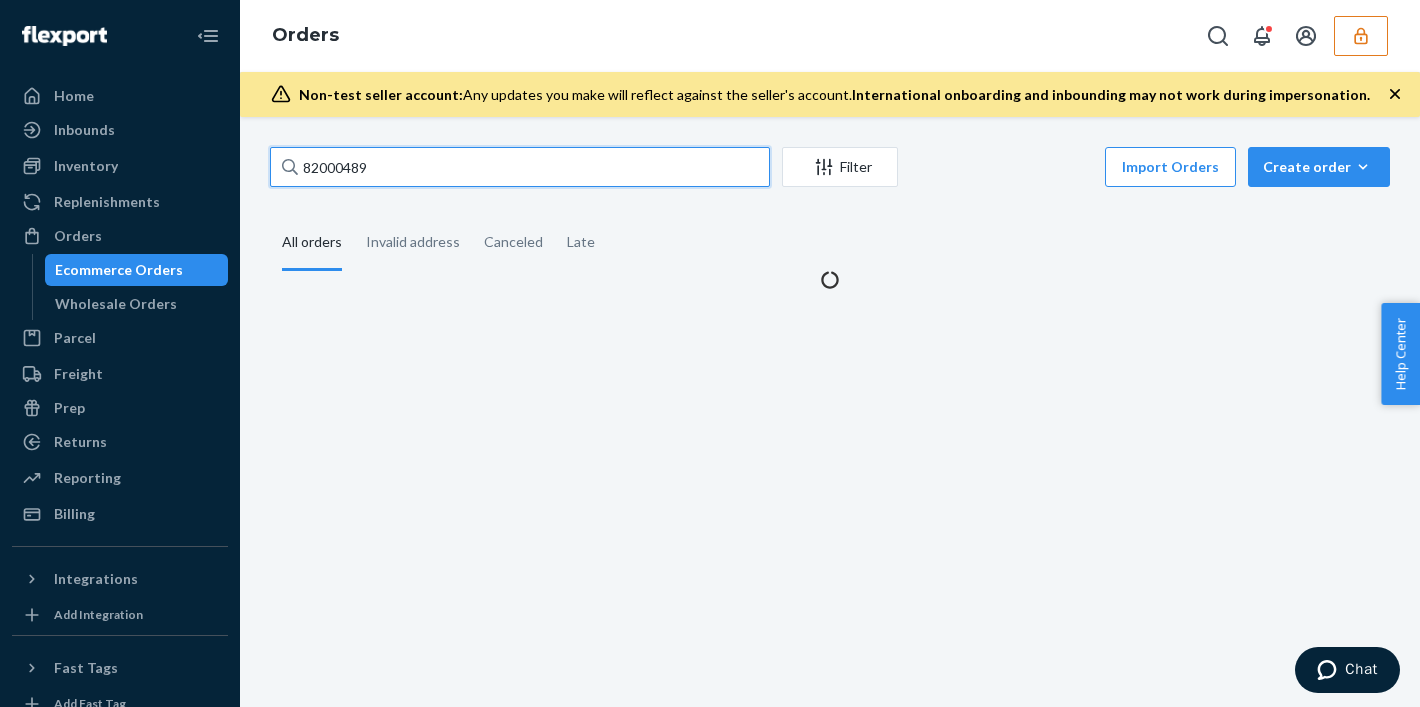 type on "82000489" 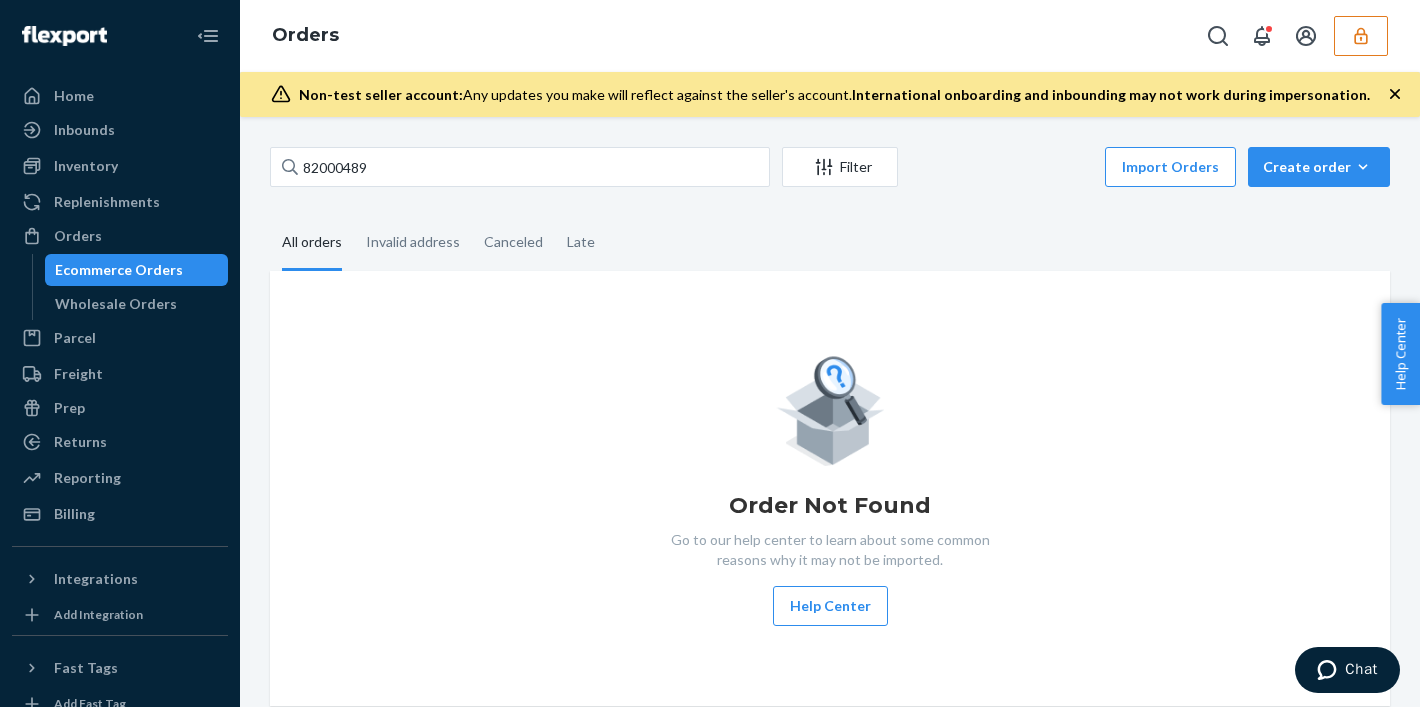 click on "Home Inbounds Shipping Plans Problems Inventory Products Replenishments Orders Ecommerce Orders Wholesale Orders Parcel Parcel orders Integrations Freight Prep Returns All Returns Settings Packages Reporting Reports Analytics Billing" at bounding box center [120, 305] 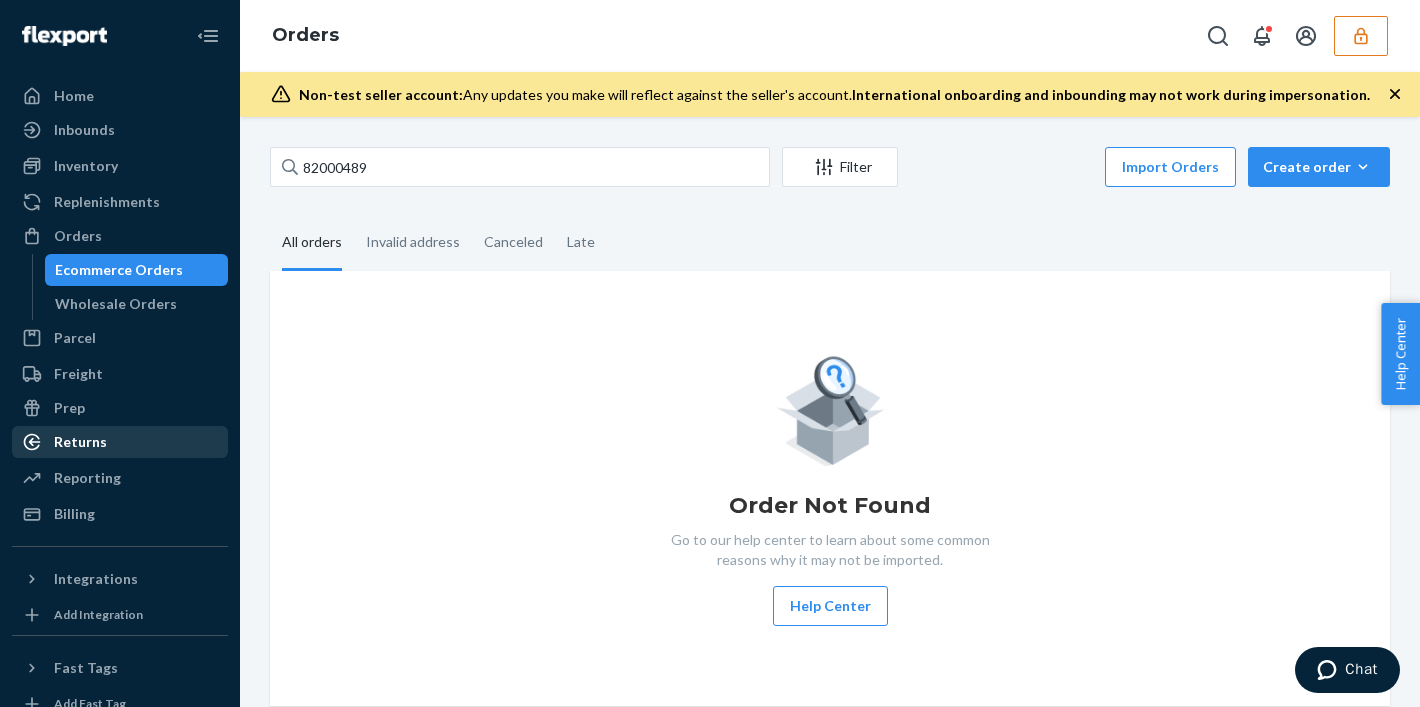 click on "Returns" at bounding box center (120, 442) 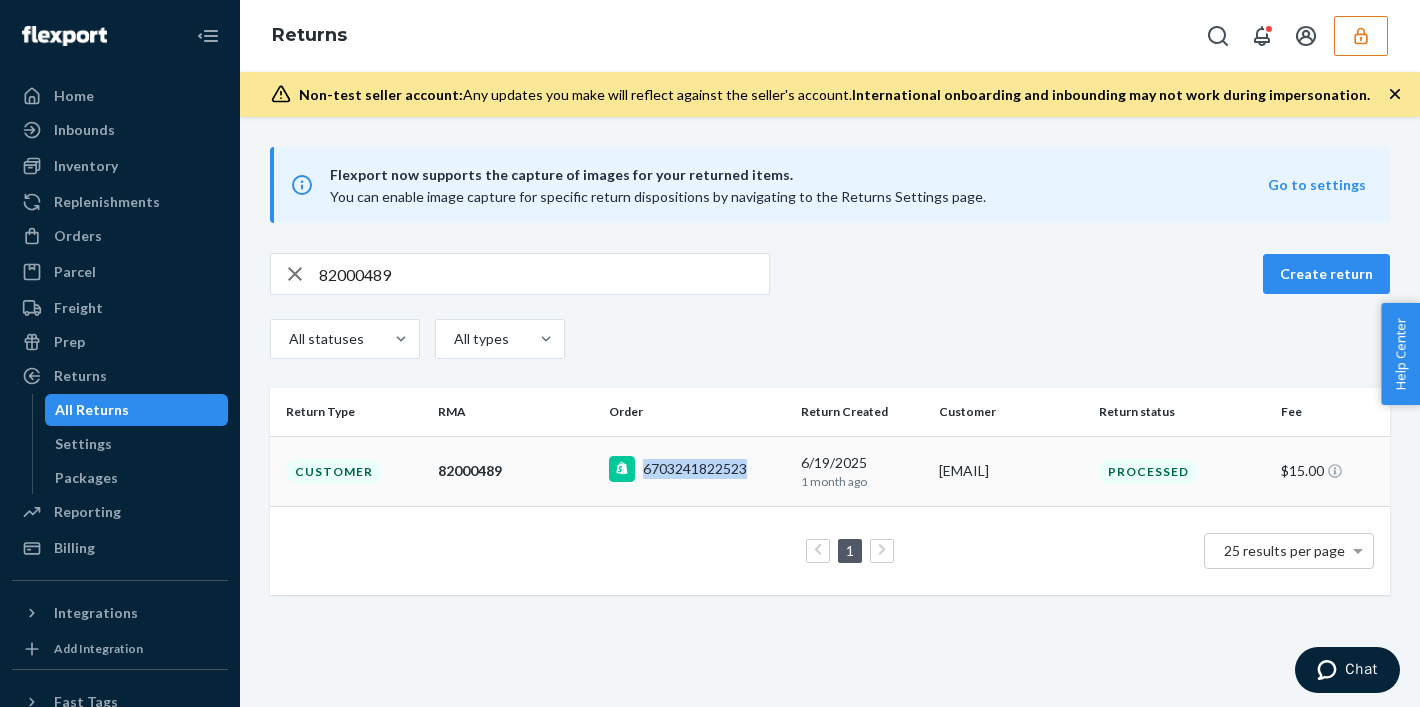 drag, startPoint x: 755, startPoint y: 475, endPoint x: 599, endPoint y: 471, distance: 156.05127 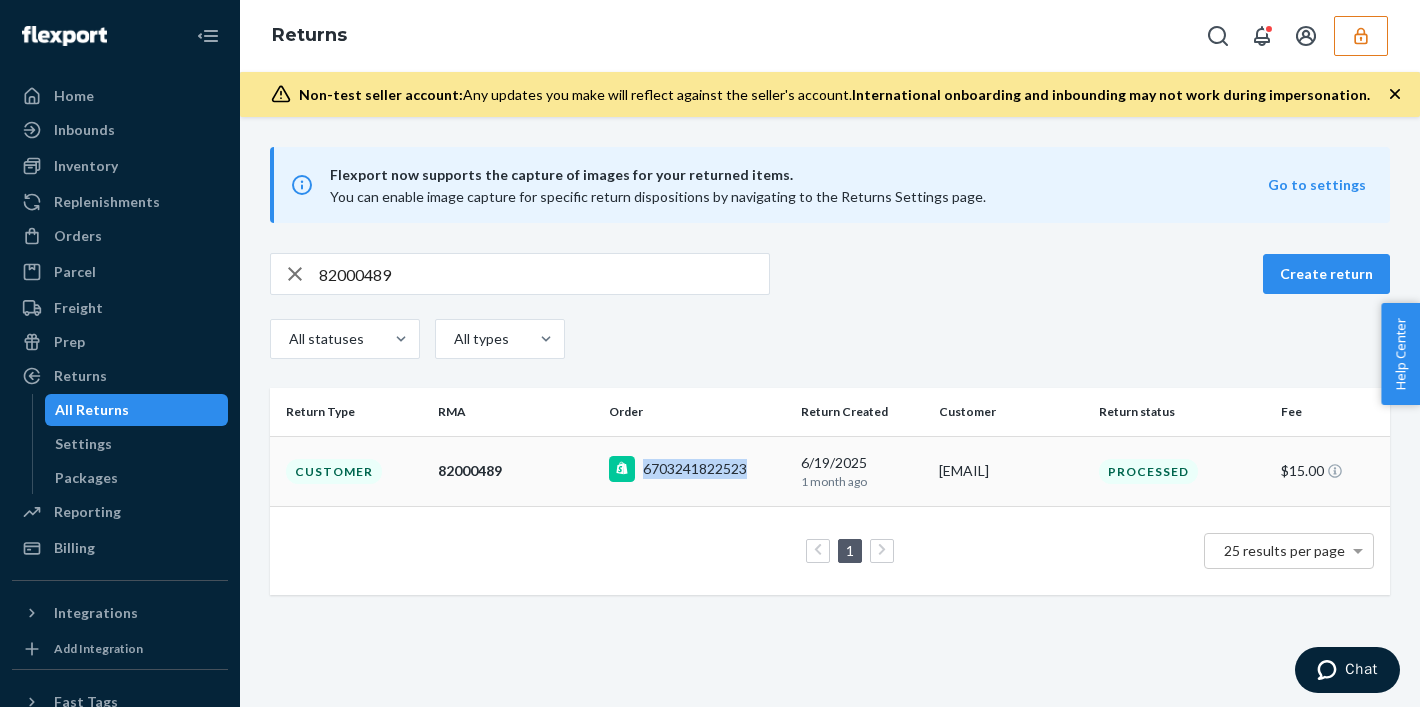 click on "Customer [NUMBER] [NUMBER] [MONTH]/[DAY]/[YEAR] [NUMBER] ago [EMAIL] Processed [PRICE]" at bounding box center (830, 471) 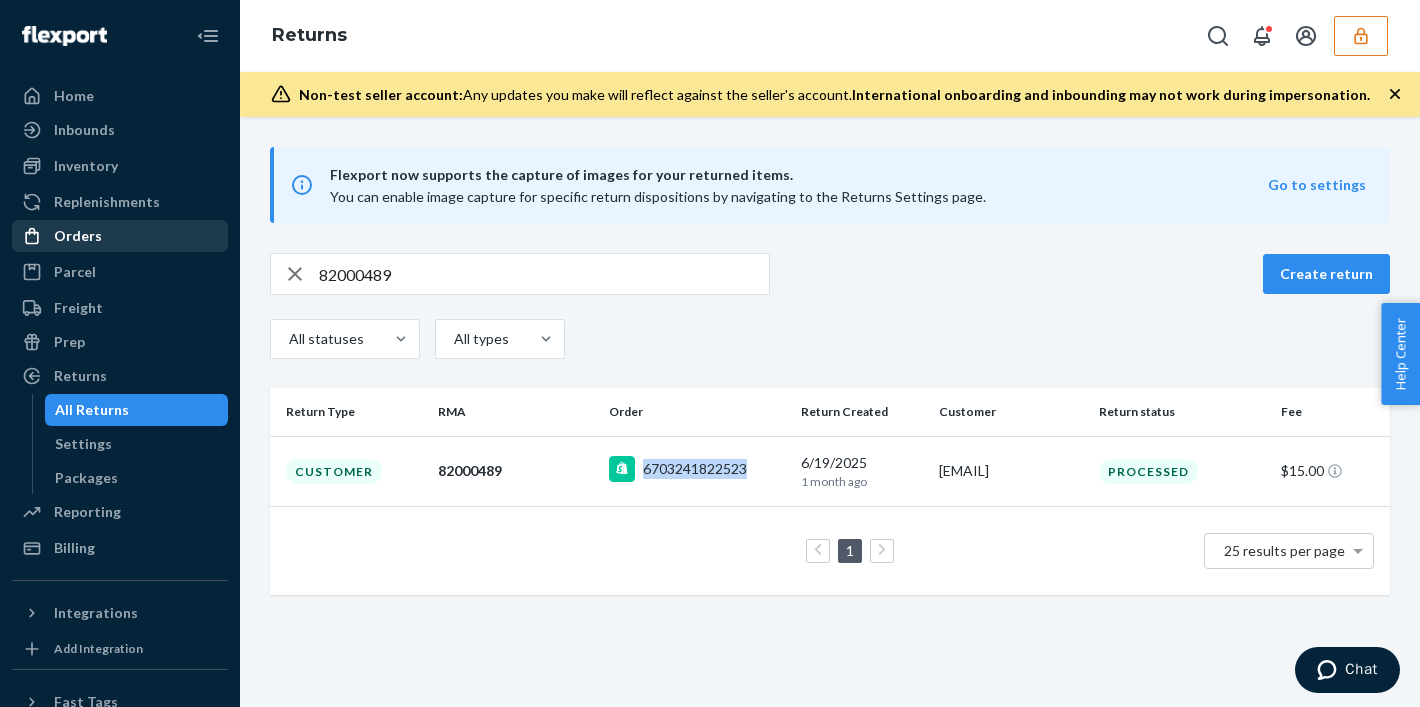 click on "Orders" at bounding box center (120, 236) 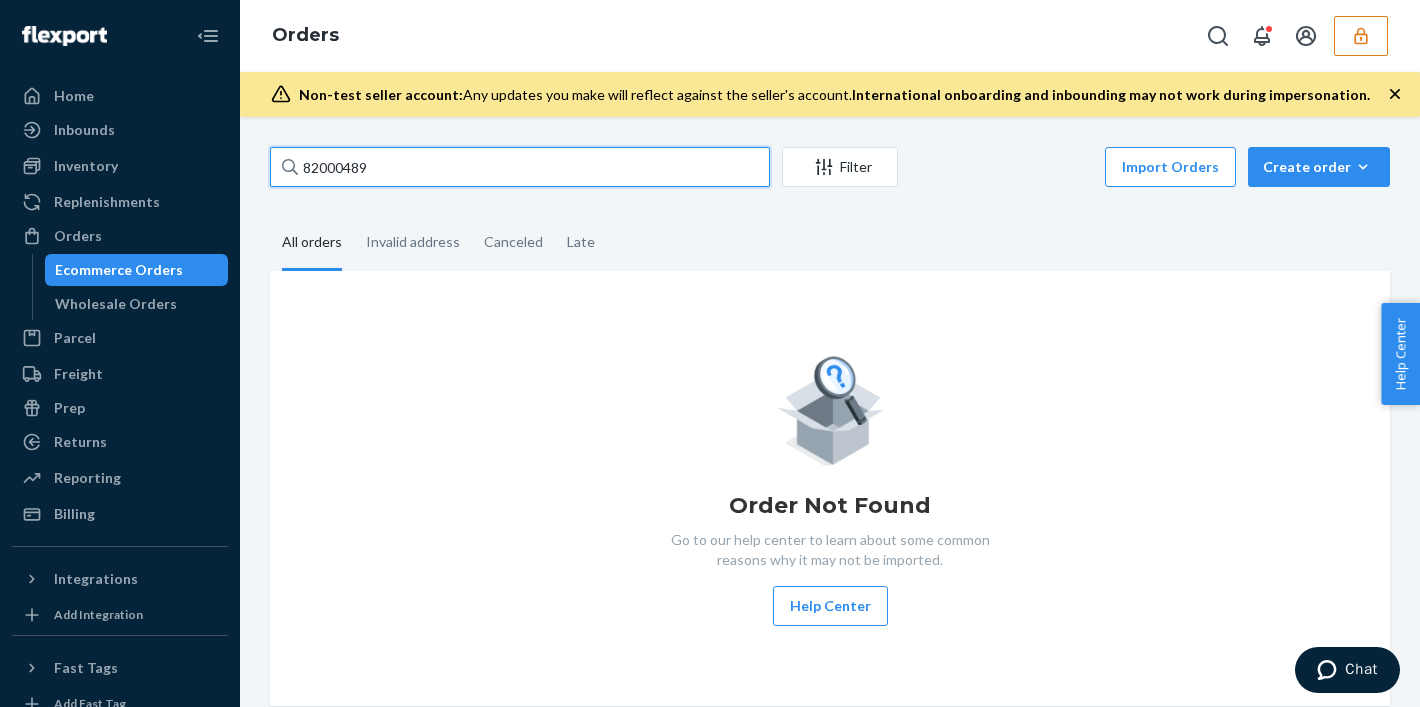 drag, startPoint x: 449, startPoint y: 175, endPoint x: 211, endPoint y: 108, distance: 247.25089 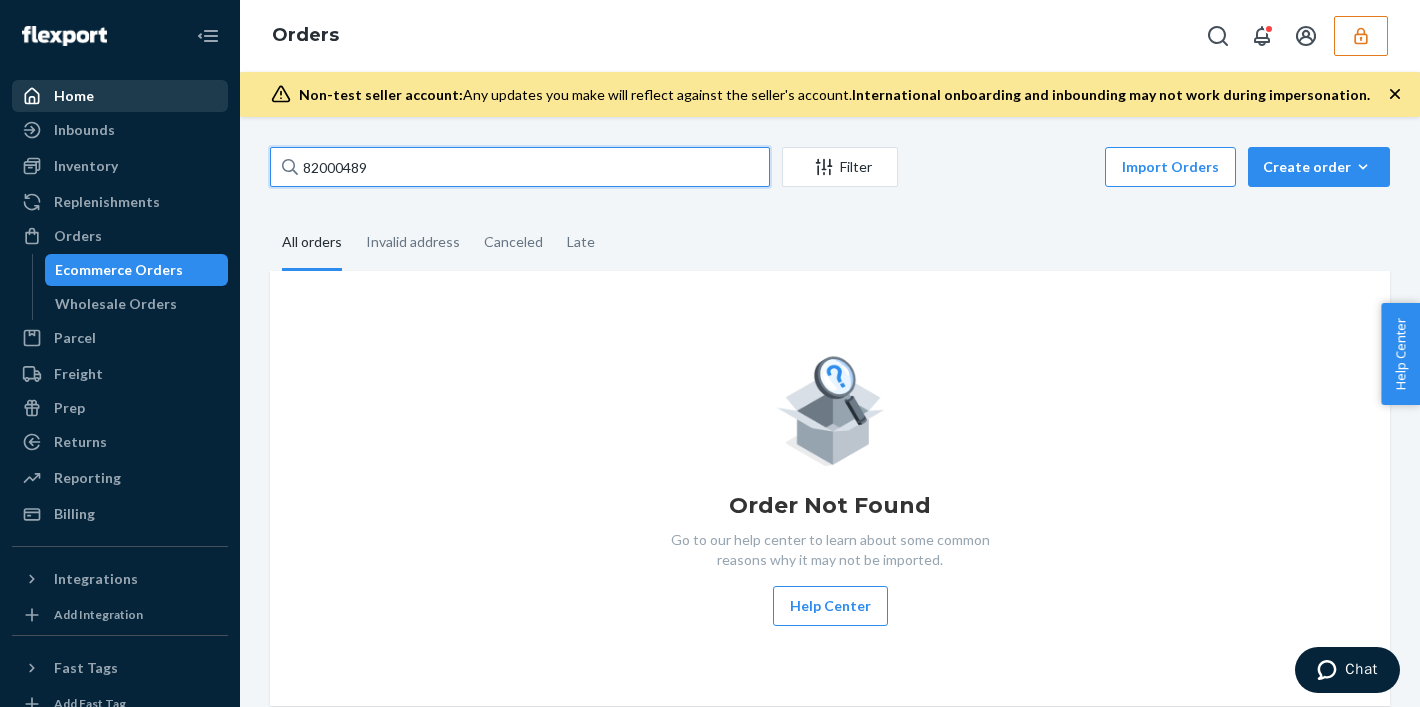 click on "Home Inbounds Shipping Plans Problems Inventory Products Replenishments OrdersEcommerce Orders Wholesale Orders Parcel Parcel orders Integrations Freight Prep Returns All Returns Settings Packages Reporting Reports Analytics Billing Integrations Add Integration Fast Tags Add Fast Tag Settings Talk to Support Help Center Give Feedback Orders Non-test seller account:  Any updates you make will reflect against the seller's account.  International onboarding and inbounding may not work during impersonation. [NUMBER] Filter Import Orders Create order Ecommerce order Removal order All orders Invalid address Canceled Late Order Not Found Go to our help center to learn about some common reasons why it may not be imported. Help Center" at bounding box center (710, 353) 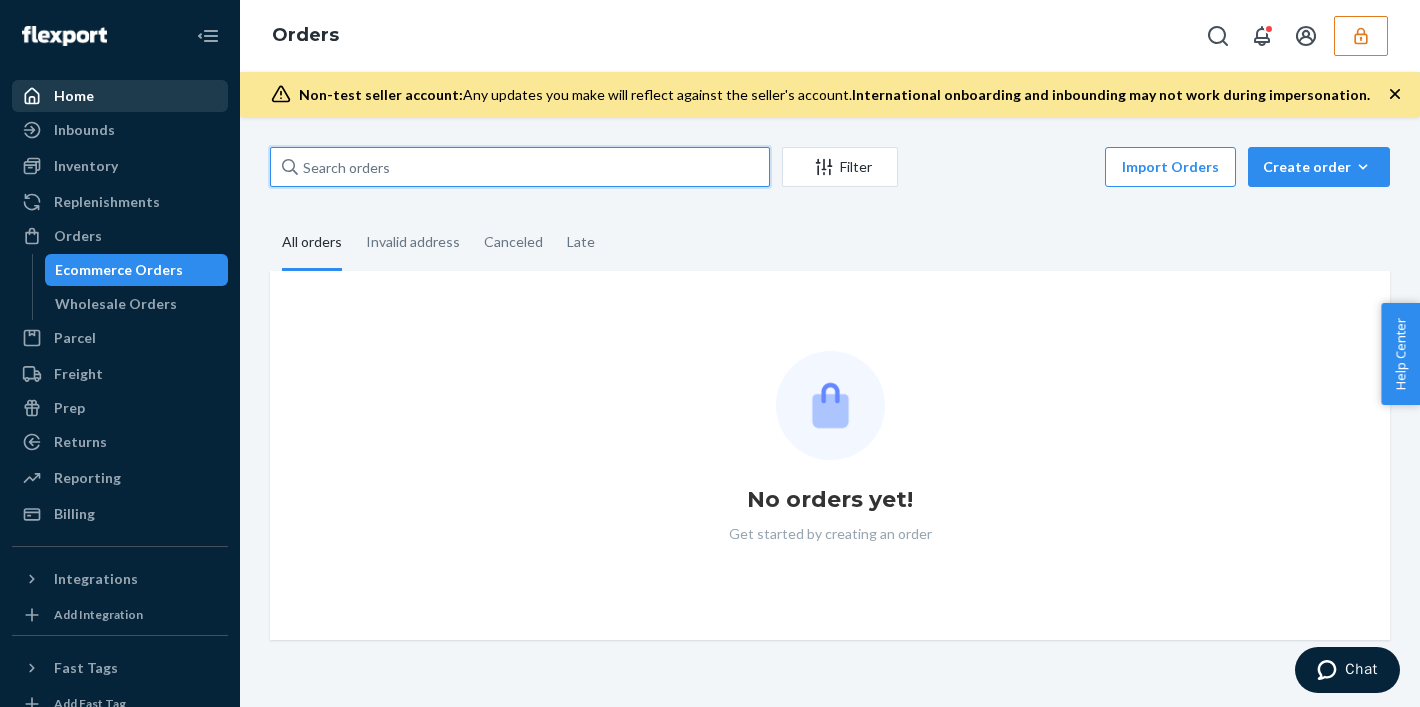 paste on "6703241822523" 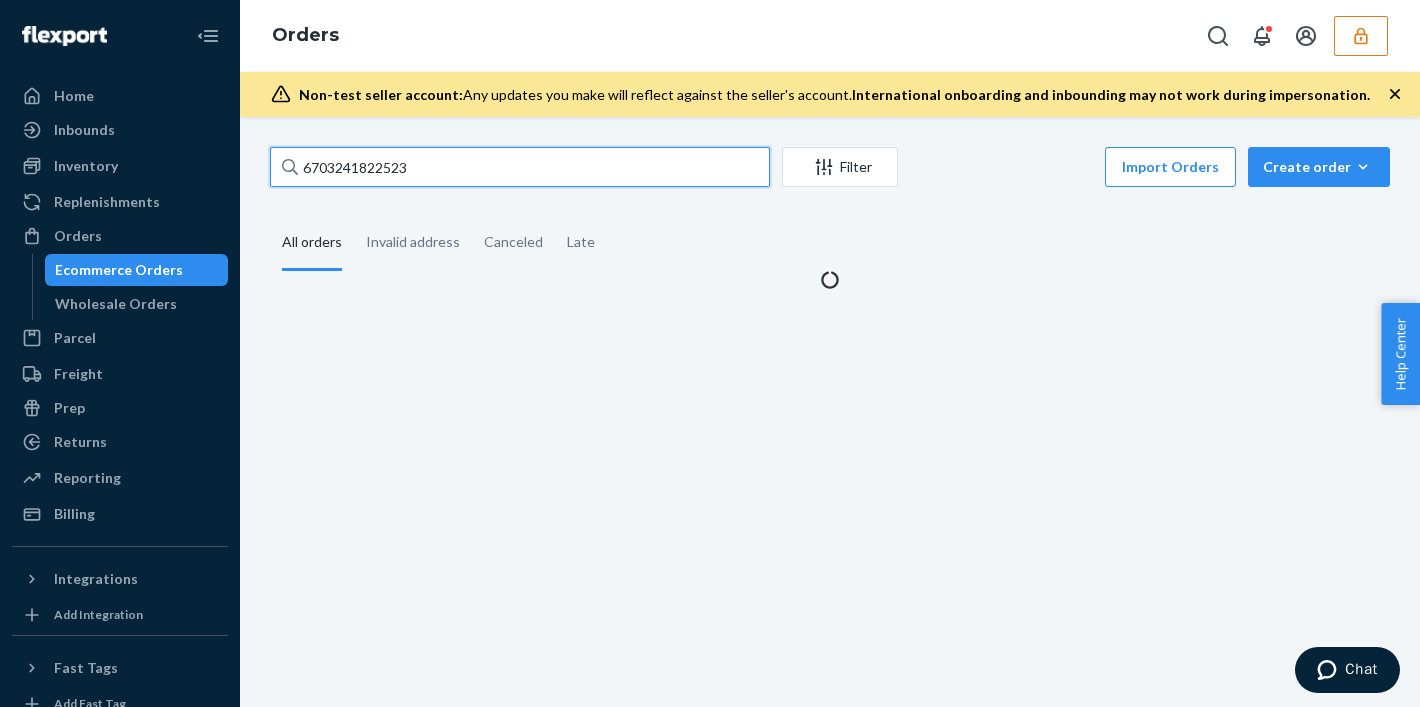 click on "6703241822523" at bounding box center (520, 167) 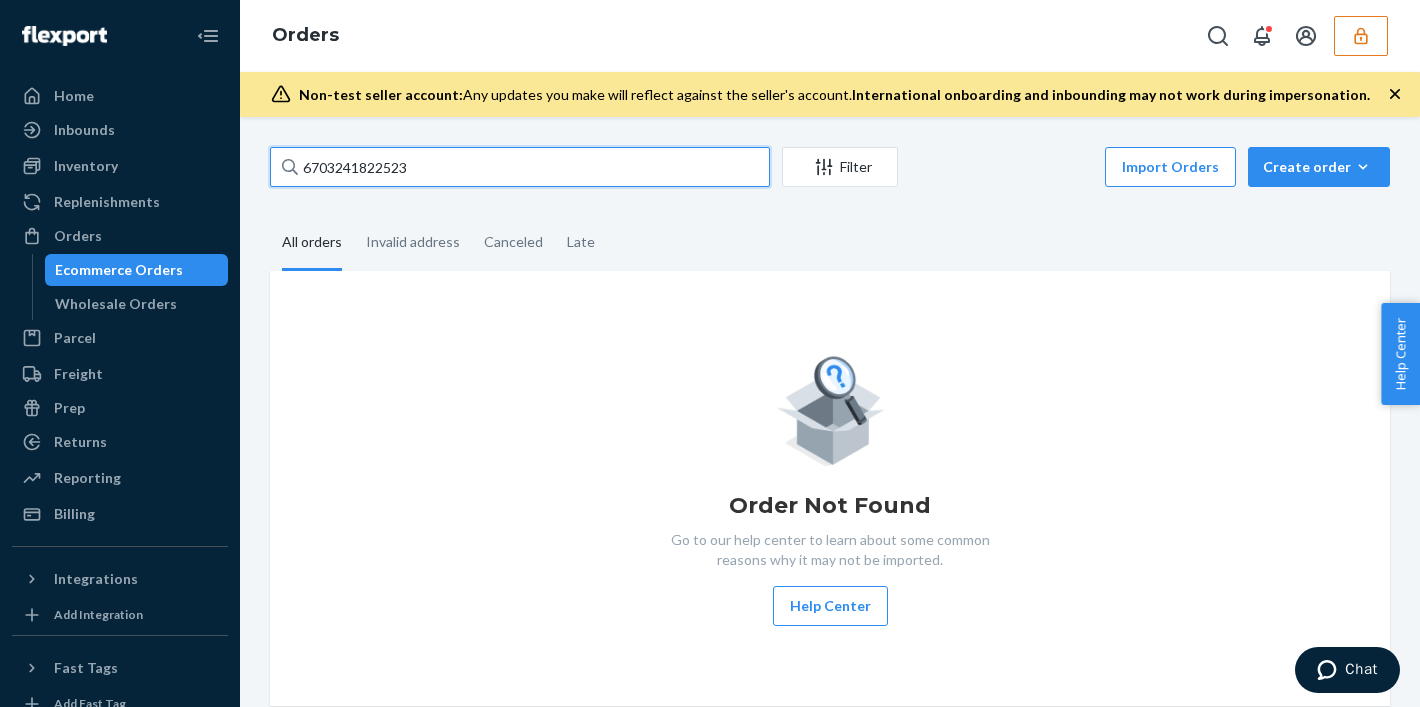 click on "6703241822523" at bounding box center (520, 167) 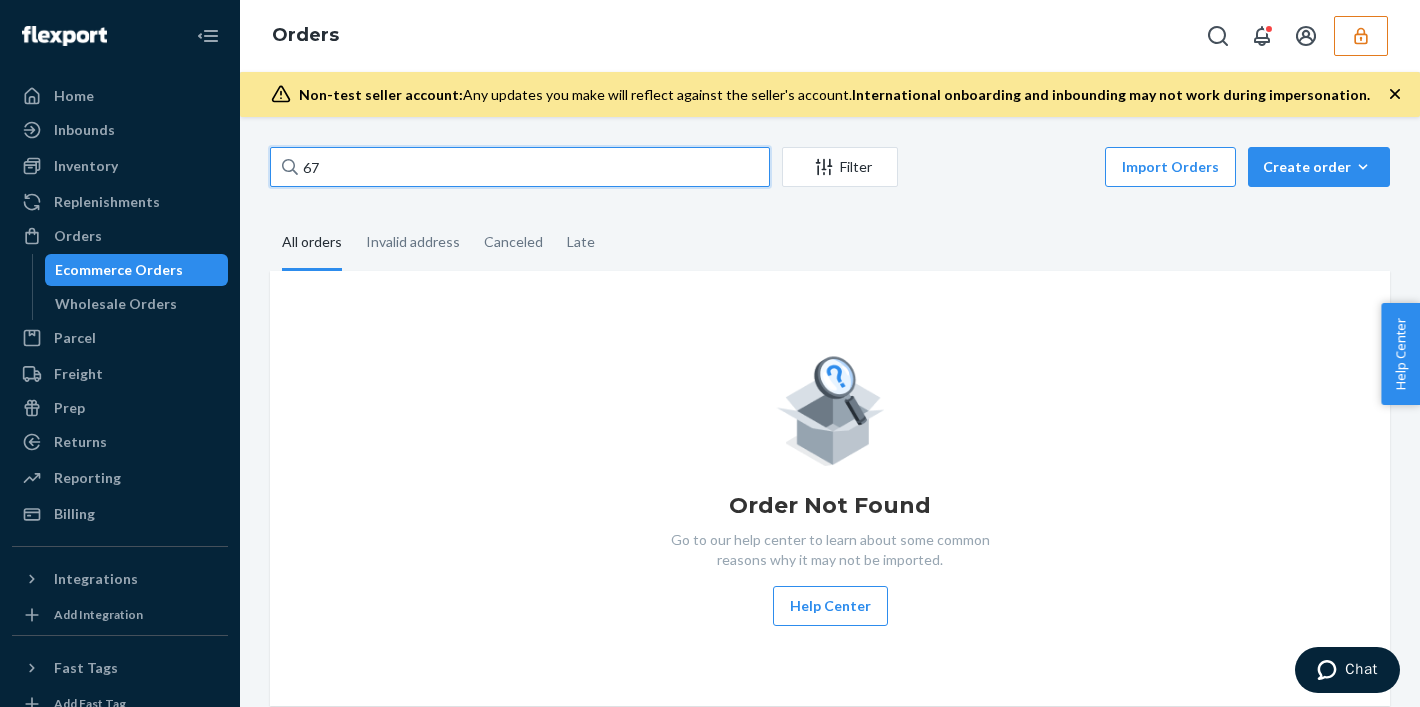 type on "6" 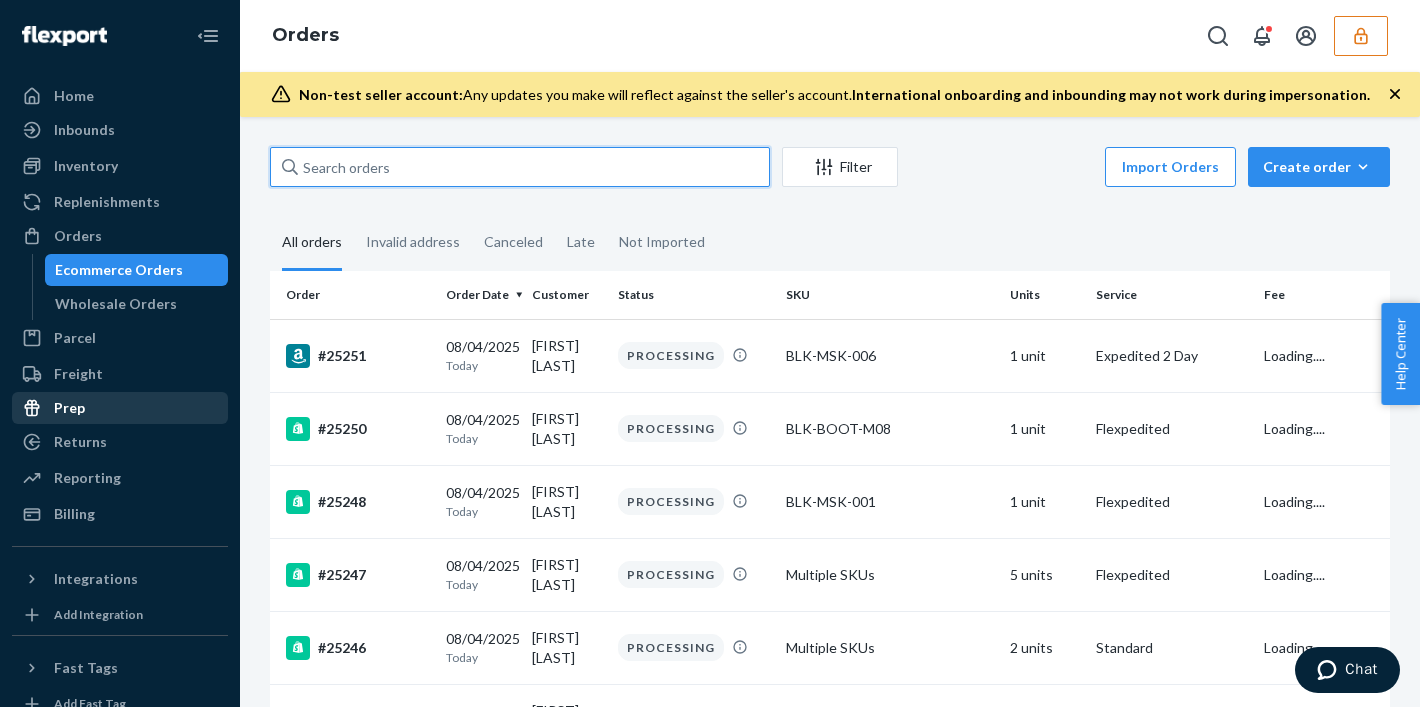 type 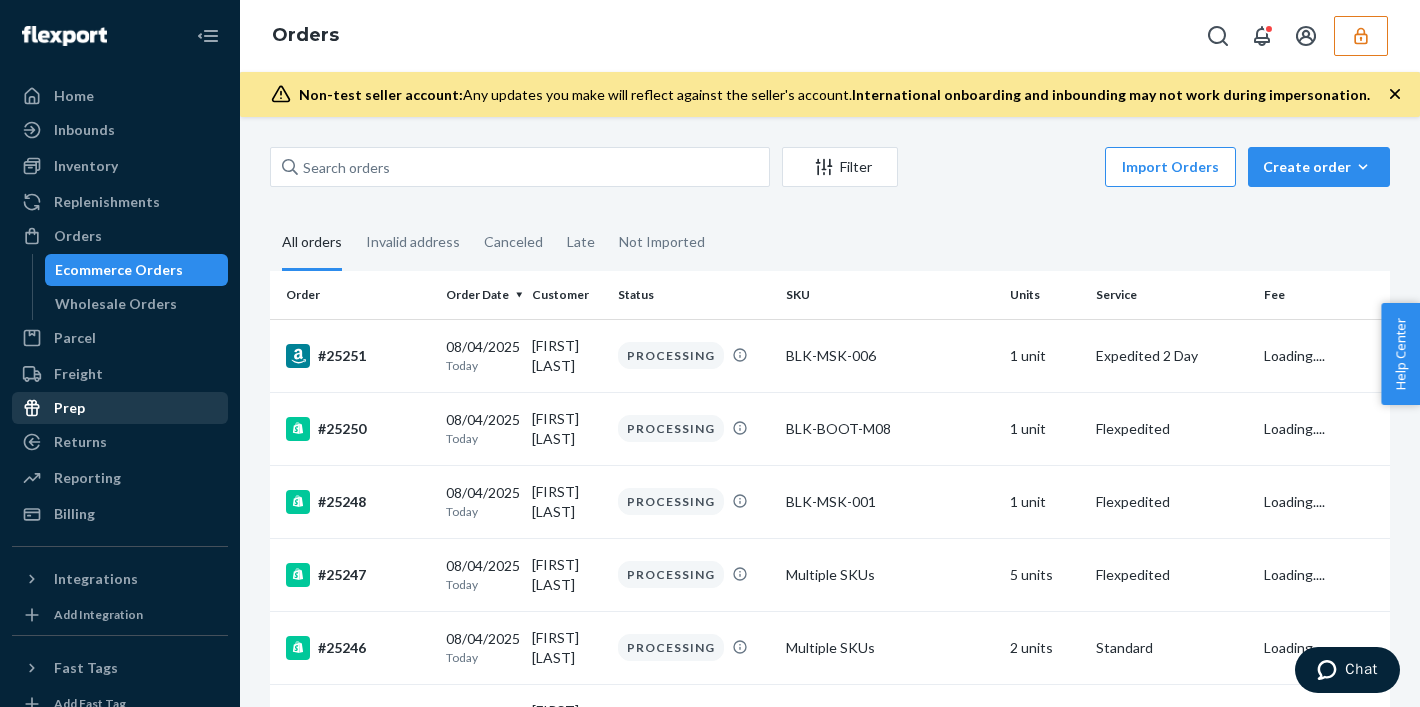 click on "Prep" at bounding box center [120, 408] 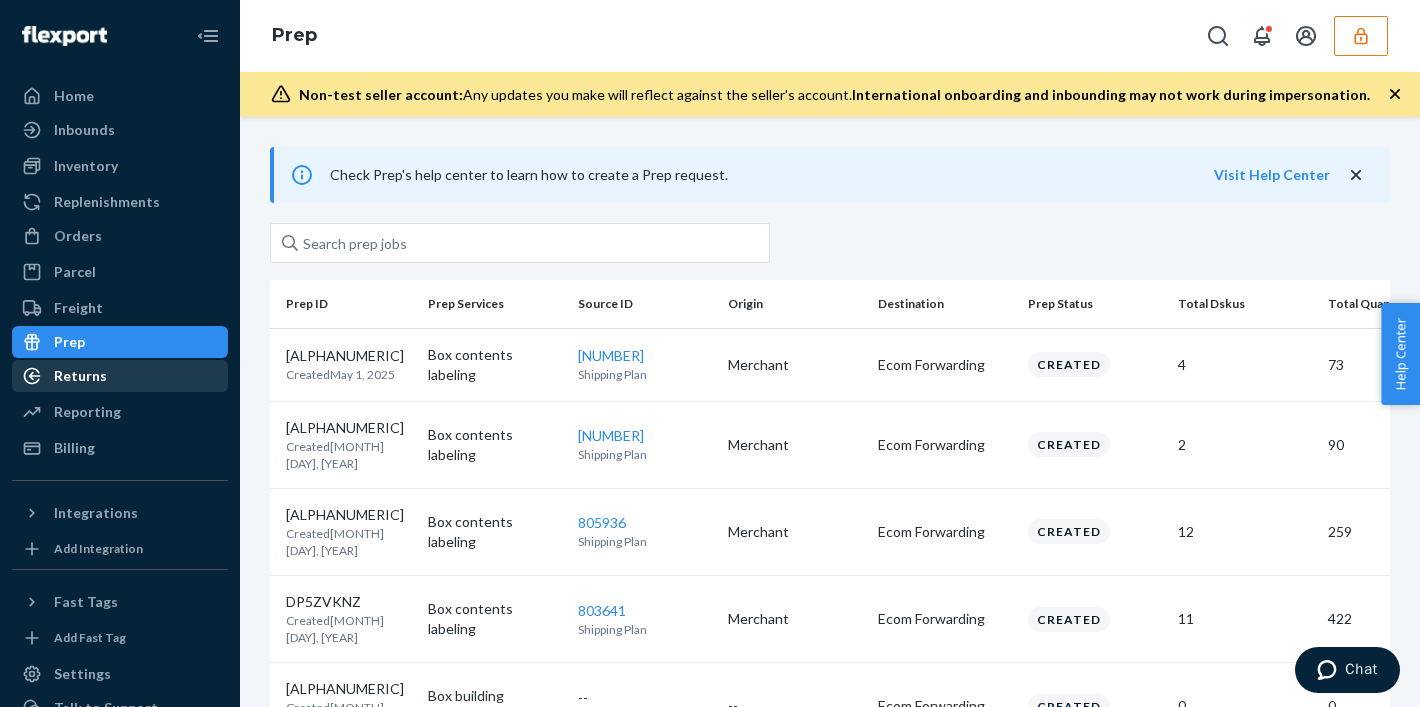 click on "Returns" at bounding box center (80, 376) 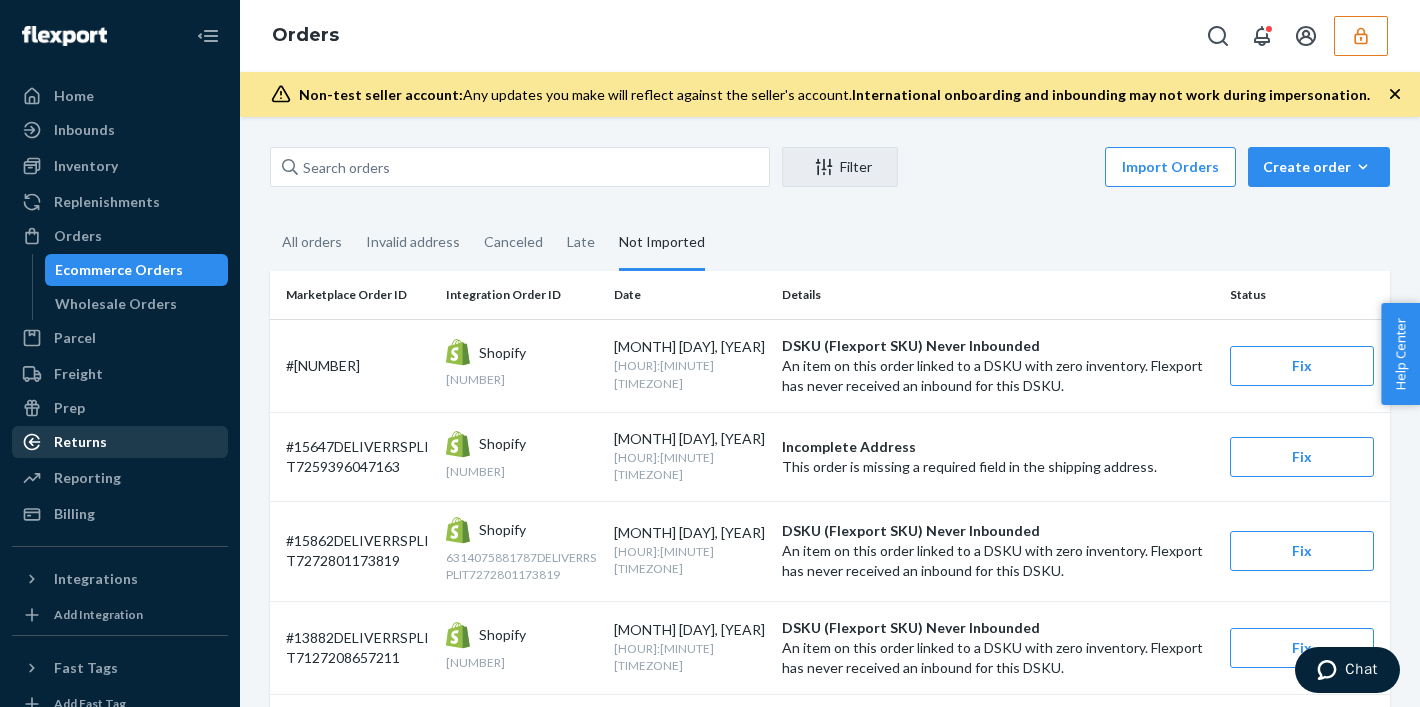 click on "Returns" at bounding box center (80, 442) 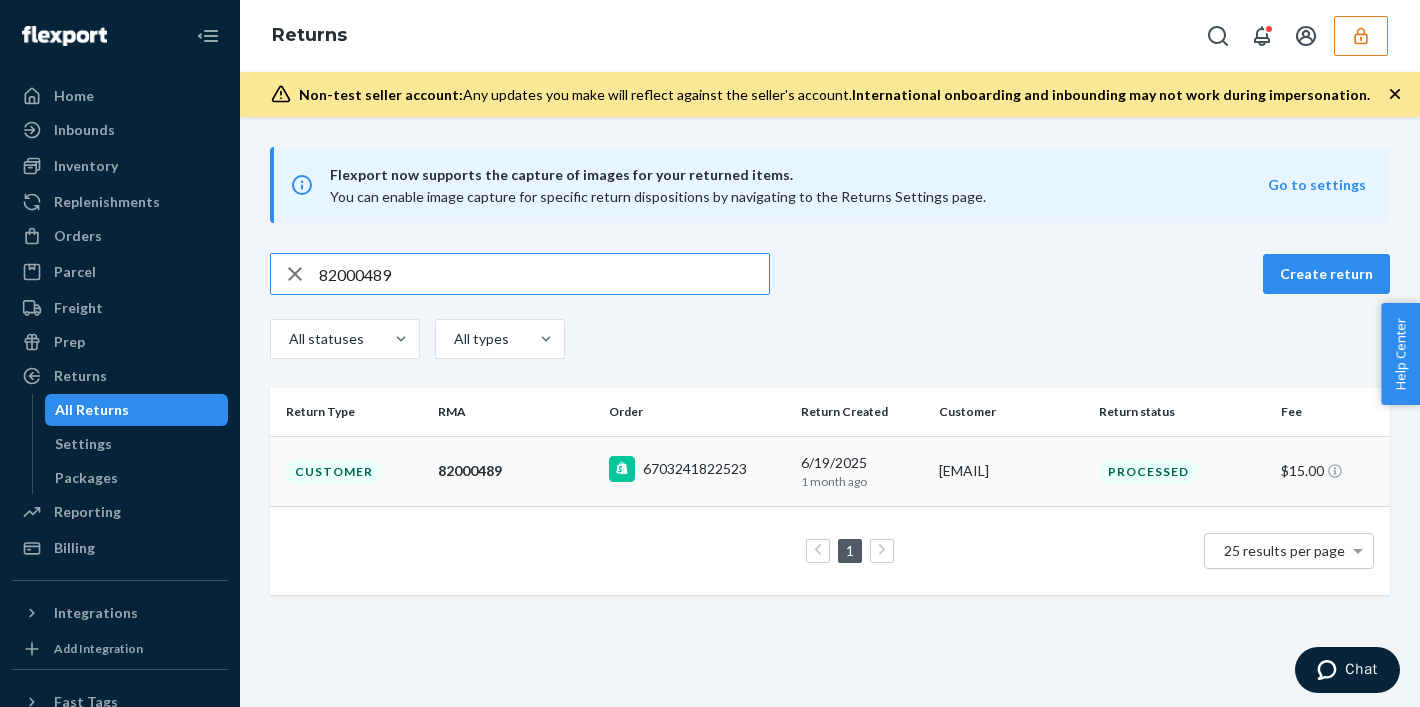 click on "6703241822523" at bounding box center (695, 469) 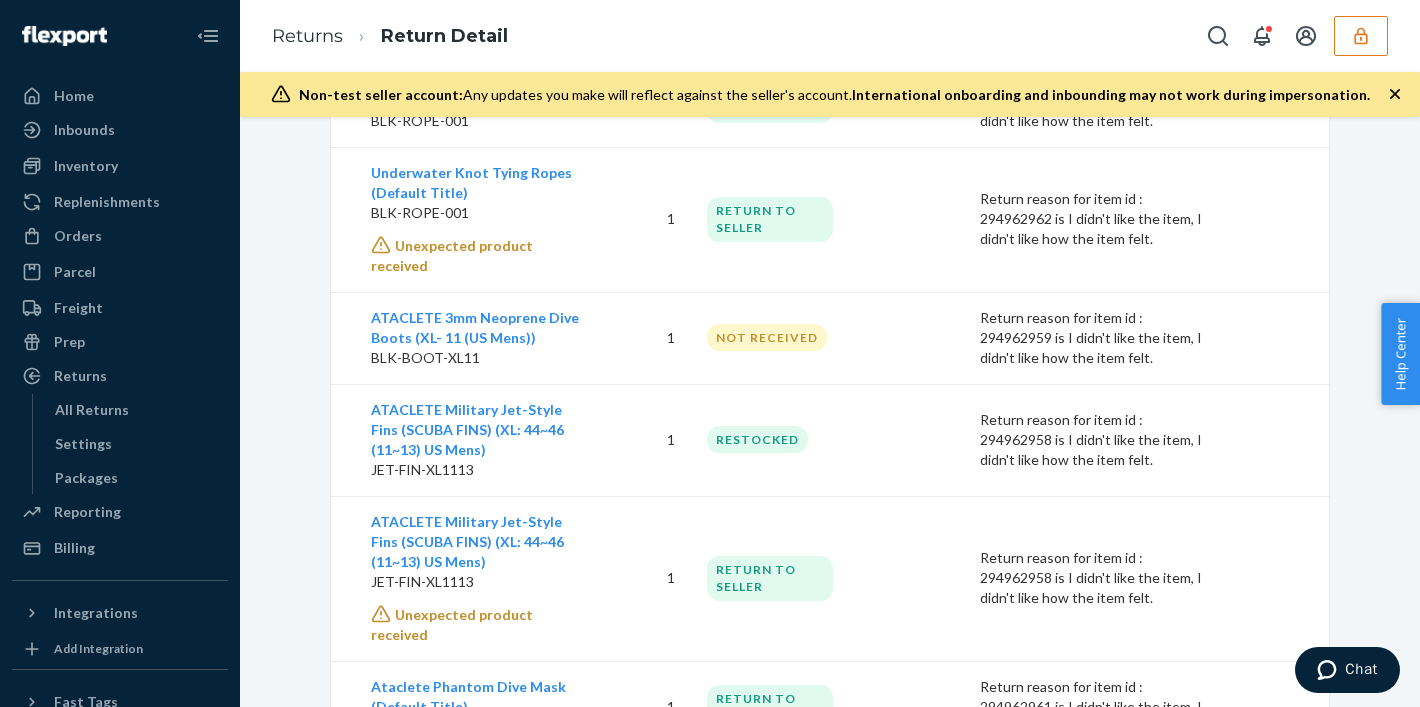 scroll, scrollTop: 886, scrollLeft: 0, axis: vertical 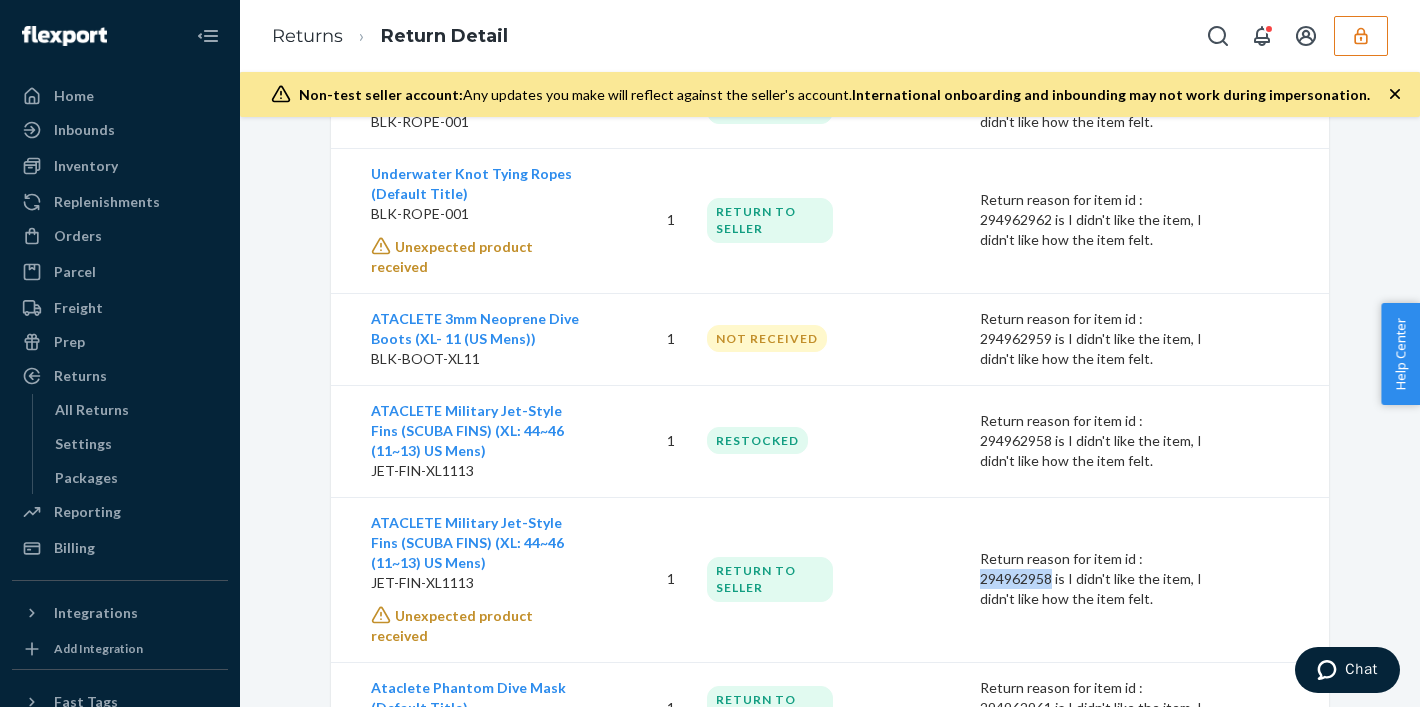 drag, startPoint x: 1130, startPoint y: 527, endPoint x: 1213, endPoint y: 523, distance: 83.09633 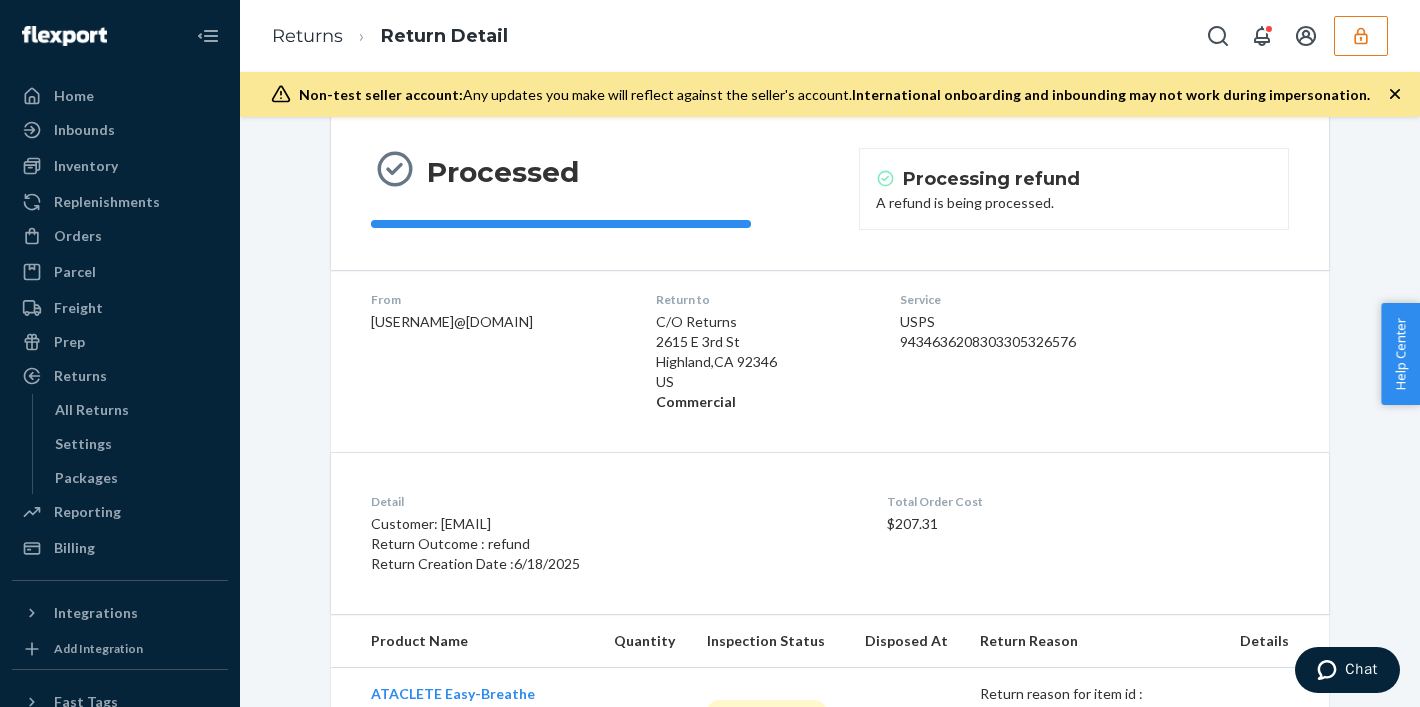 scroll, scrollTop: 0, scrollLeft: 0, axis: both 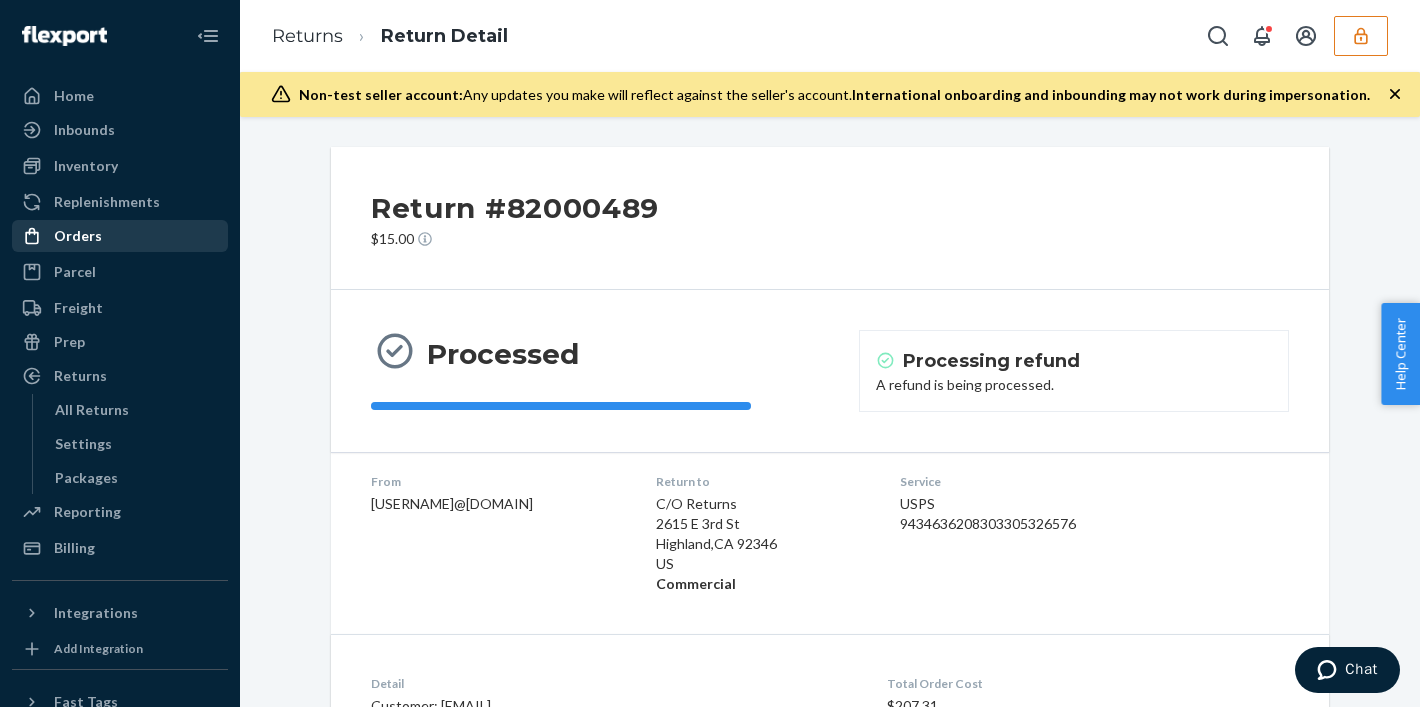 click on "Orders" at bounding box center [120, 236] 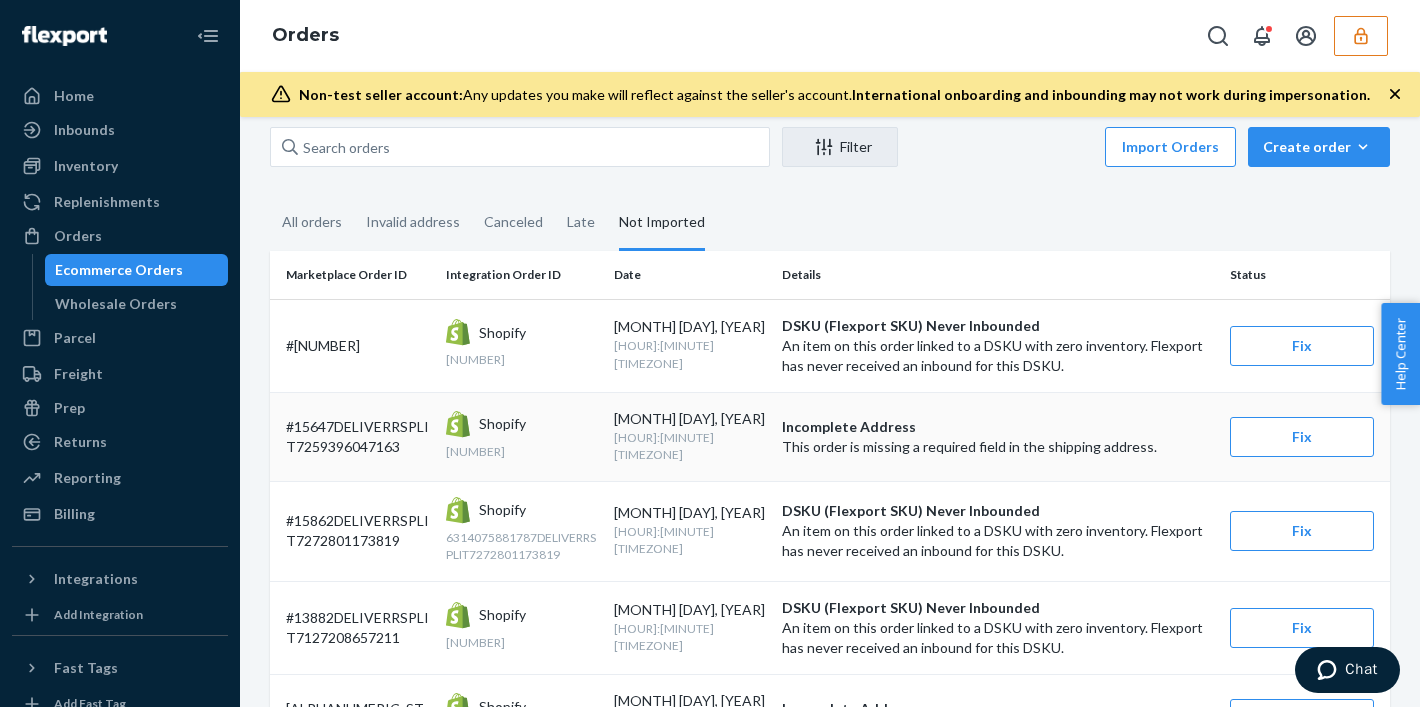 scroll, scrollTop: 0, scrollLeft: 0, axis: both 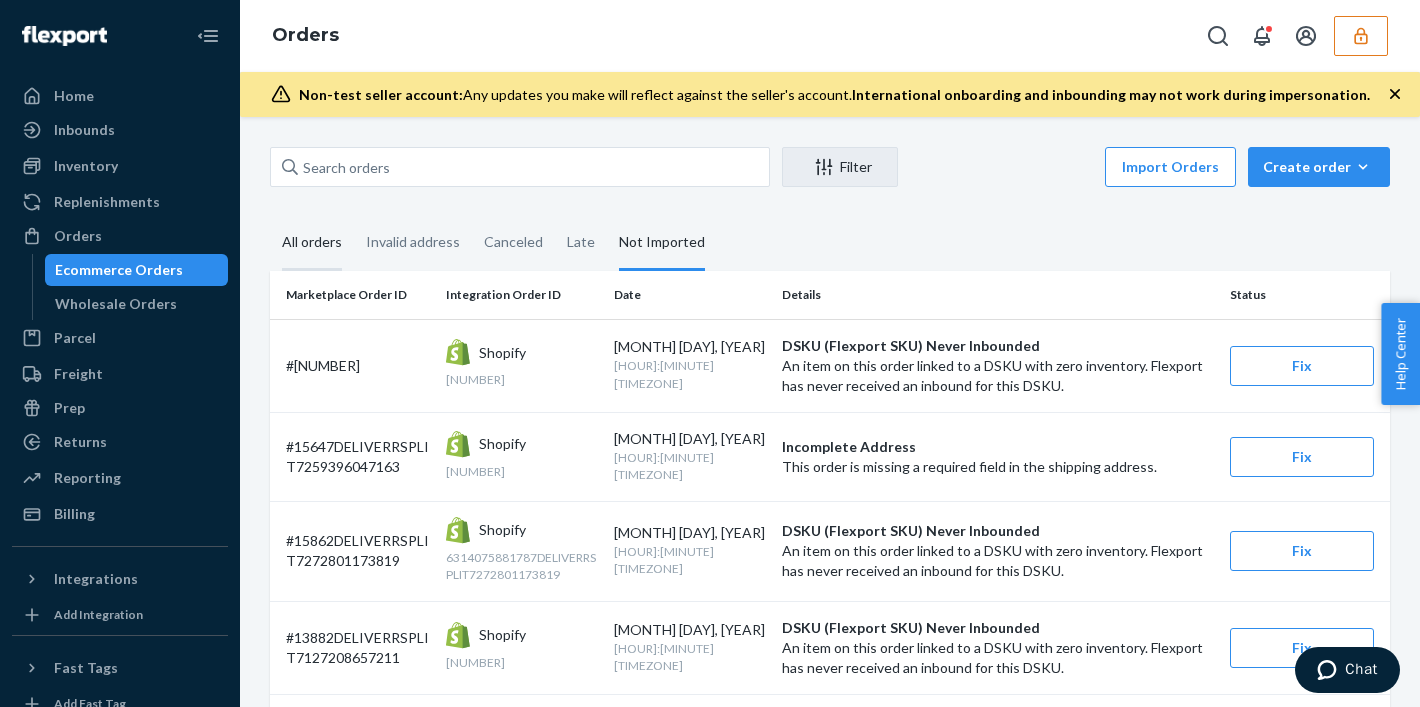click on "All orders" at bounding box center (312, 243) 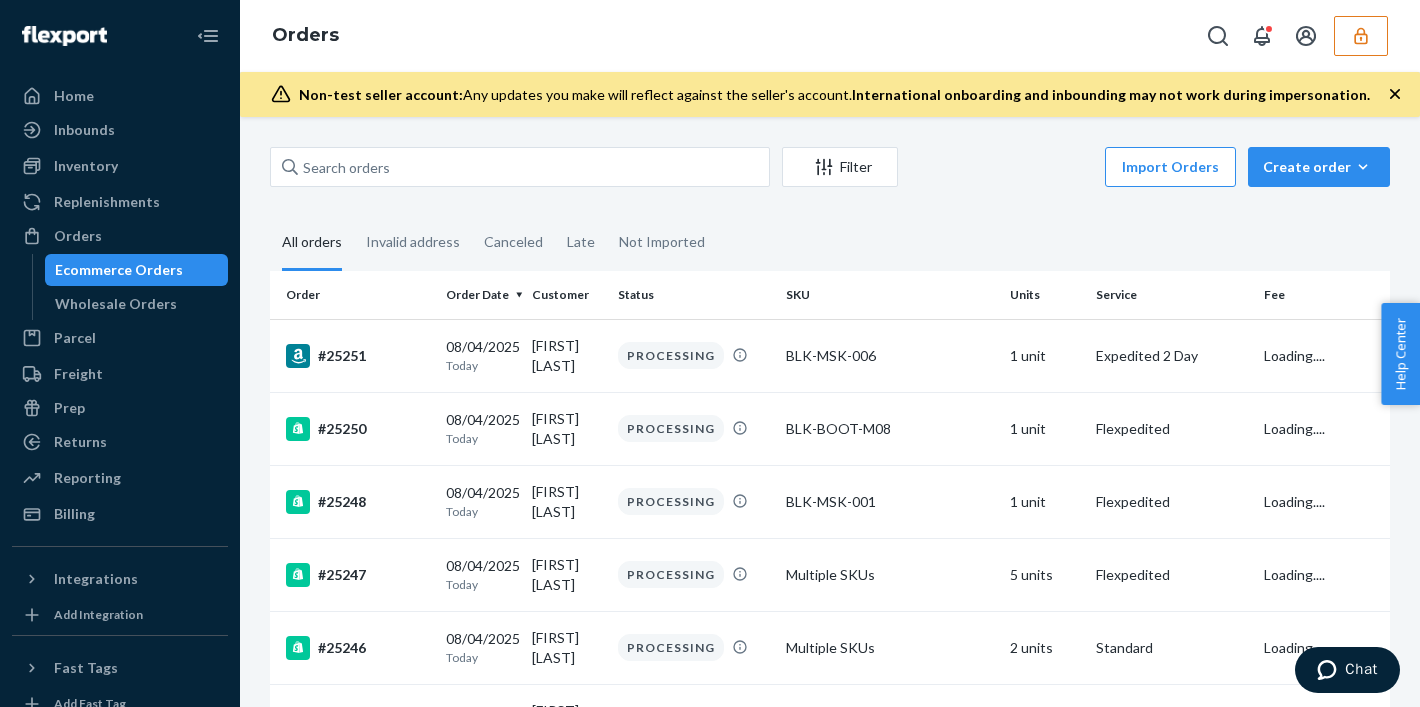 click on "Filter Import Orders Create order Ecommerce order Removal order All orders Invalid address Canceled Late Not Imported Order Order Date Customer Status SKU Units Service Fee [NUMBER] [MONTH]/[DAY]/[YEAR] Today [FIRST] [LAST] PROCESSING [SKU] [UNITS] unit [SERVICE] Loading.... [NUMBER] [MONTH]/[DAY]/[YEAR] Today [FIRST] [LAST] PROCESSING [SKU] [UNITS] unit [SERVICE] Loading.... [NUMBER] [MONTH]/[DAY]/[YEAR] Today [FIRST] [LAST] PROCESSING [SKU] [UNITS] unit [SERVICE] Loading.... [NUMBER] [MONTH]/[DAY]/[YEAR] Today [FIRST] [LAST] PROCESSING Multiple SKUs [UNITS] units [SERVICE] Loading.... [NUMBER] [MONTH]/[DAY]/[YEAR] Today [FIRST] [LAST] PROCESSING Multiple SKUs [UNITS] units [SERVICE] [NUMBER] [MONTH]/[DAY]/[YEAR] Today [FIRST] [LAST] PROCESSING [SKU] [UNITS] unit [SERVICE] [DAY] Loading.... [NUMBER] [MONTH]/[DAY]/[YEAR] Today [FIRST] [LAST] PROCESSING [SKU] [UNITS] unit [SERVICE] Loading.... [NUMBER] [MONTH]/[DAY]/[YEAR] Today [FIRST] [LAST] PROCESSING Multiple SKUs [UNITS] units [SERVICE] Loading.... [NUMBER] [MONTH]/[DAY]/[YEAR] Today [FIRST] [LAST] PROCESSING Multiple SKUs [UNITS] units [SERVICE] [NUMBER] [NUMBER]" at bounding box center [830, 412] 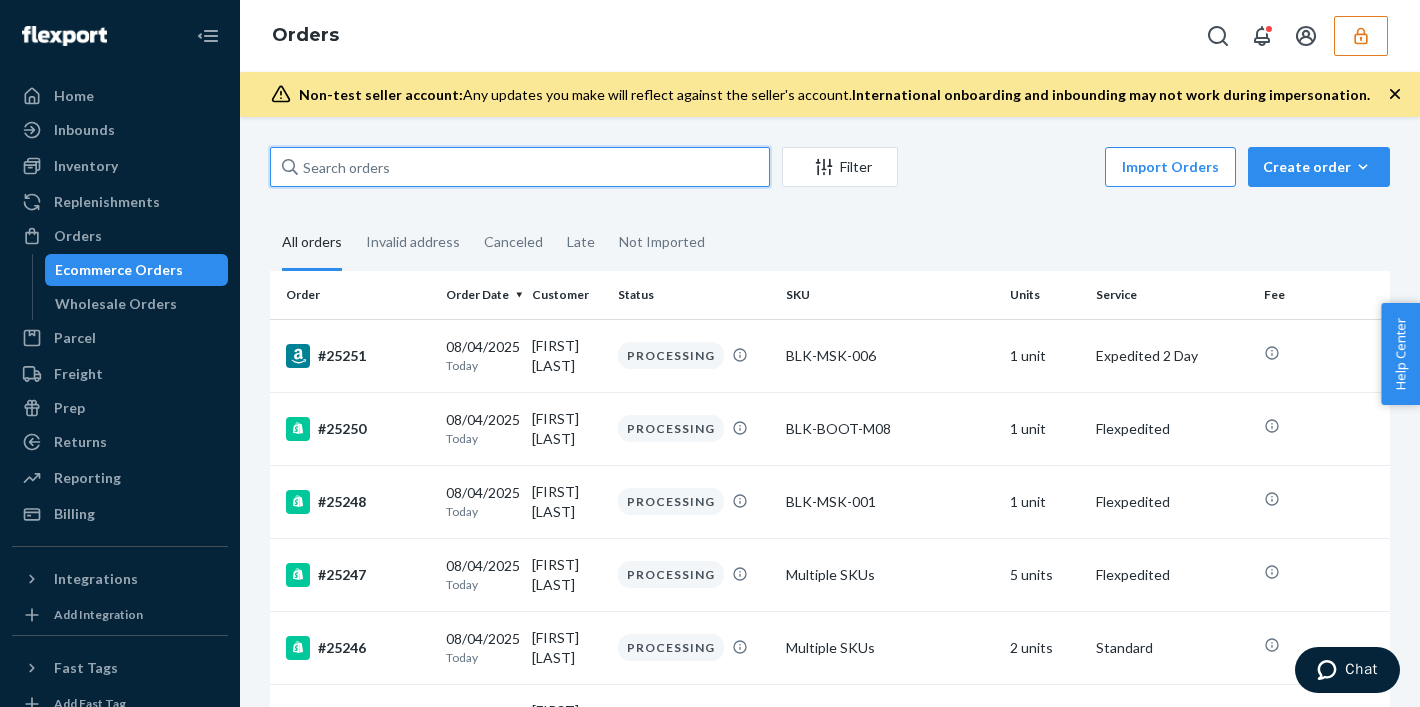 click at bounding box center (520, 167) 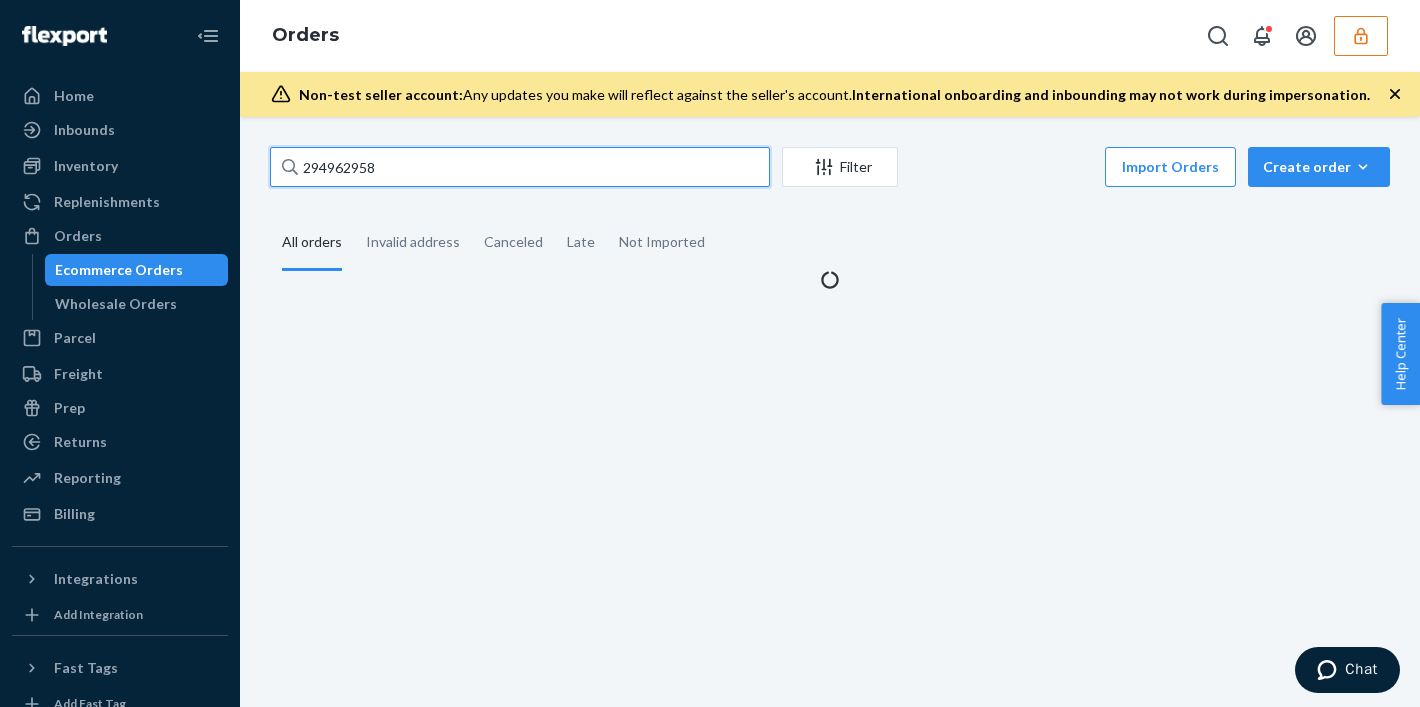 type on "294962958" 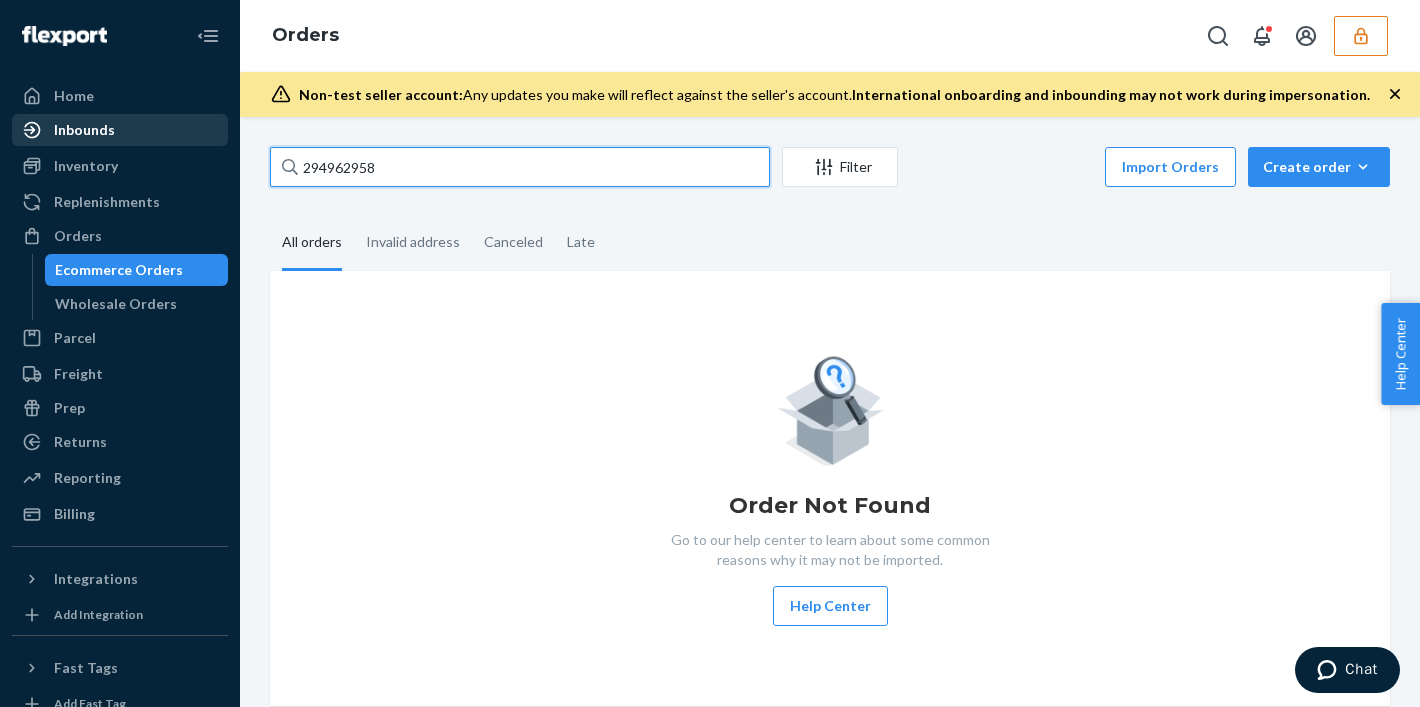 drag, startPoint x: 398, startPoint y: 169, endPoint x: 173, endPoint y: 121, distance: 230.06303 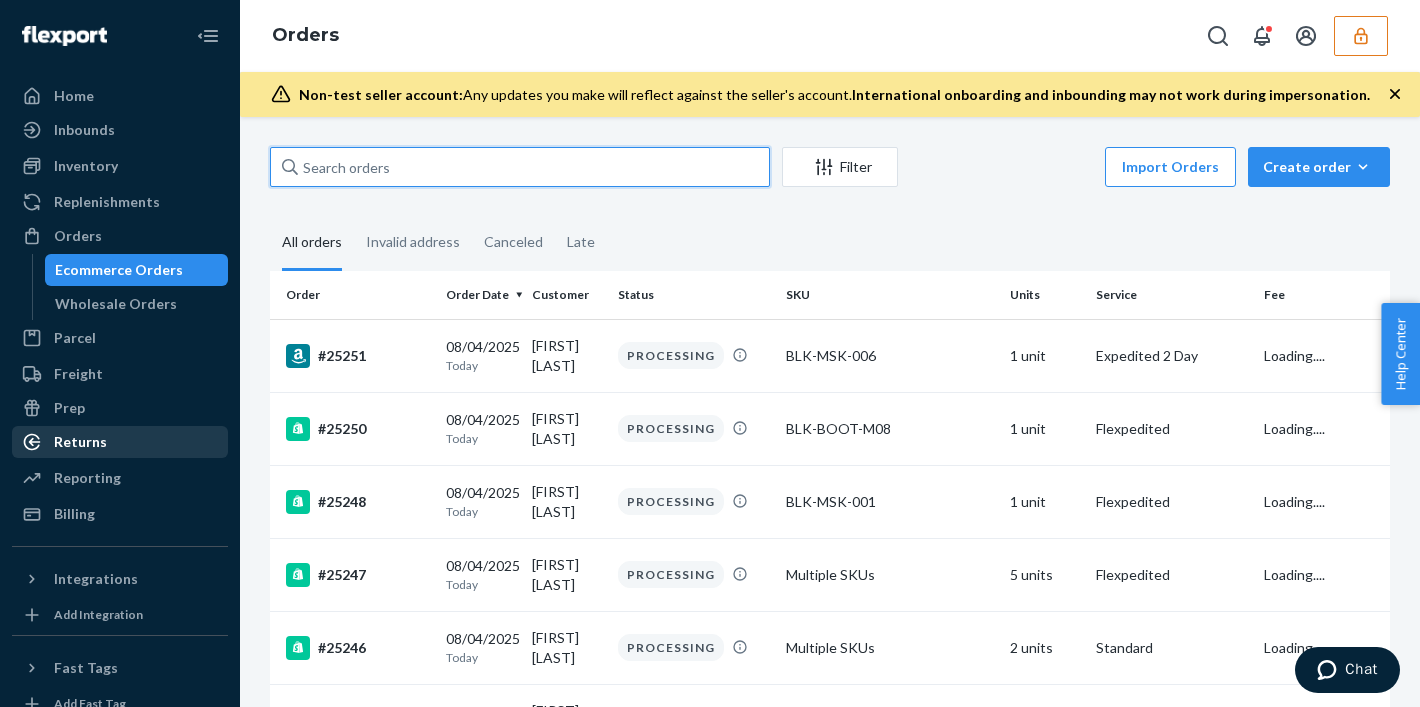 type 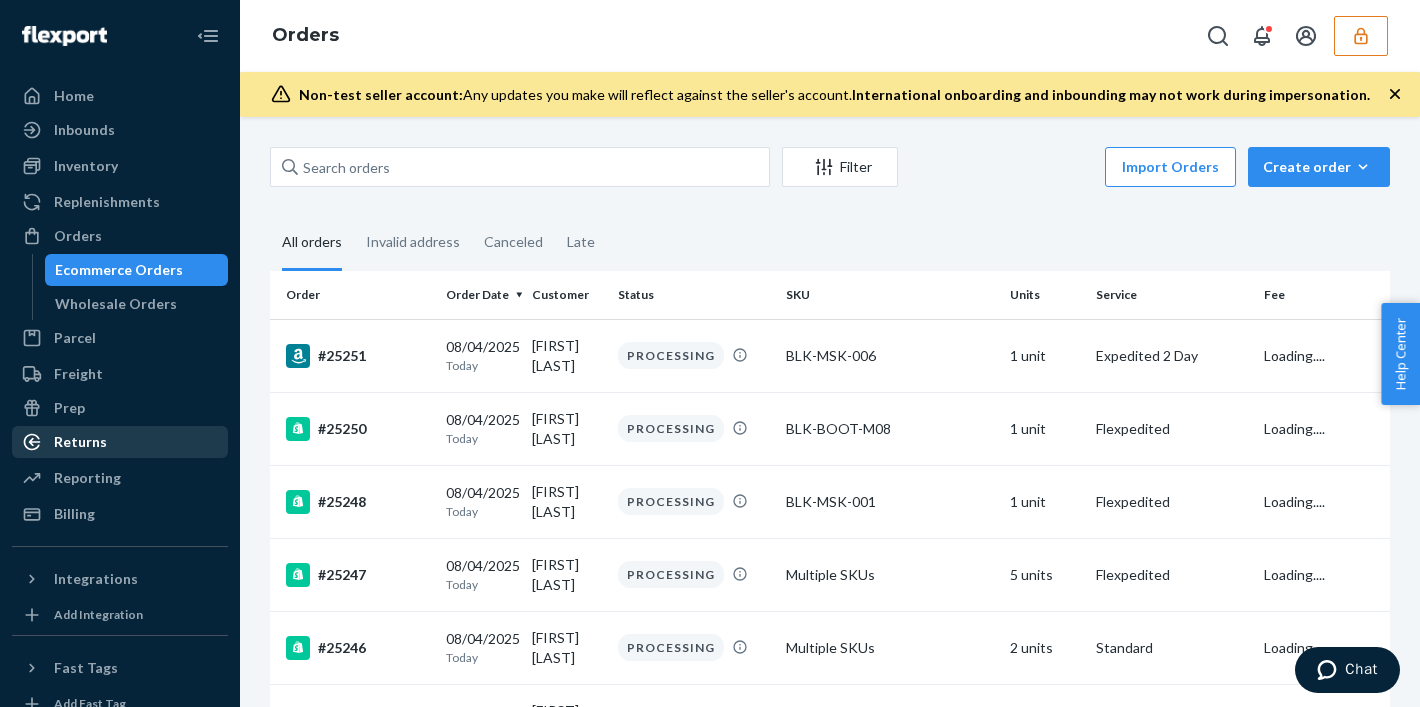 click on "Returns" at bounding box center [120, 442] 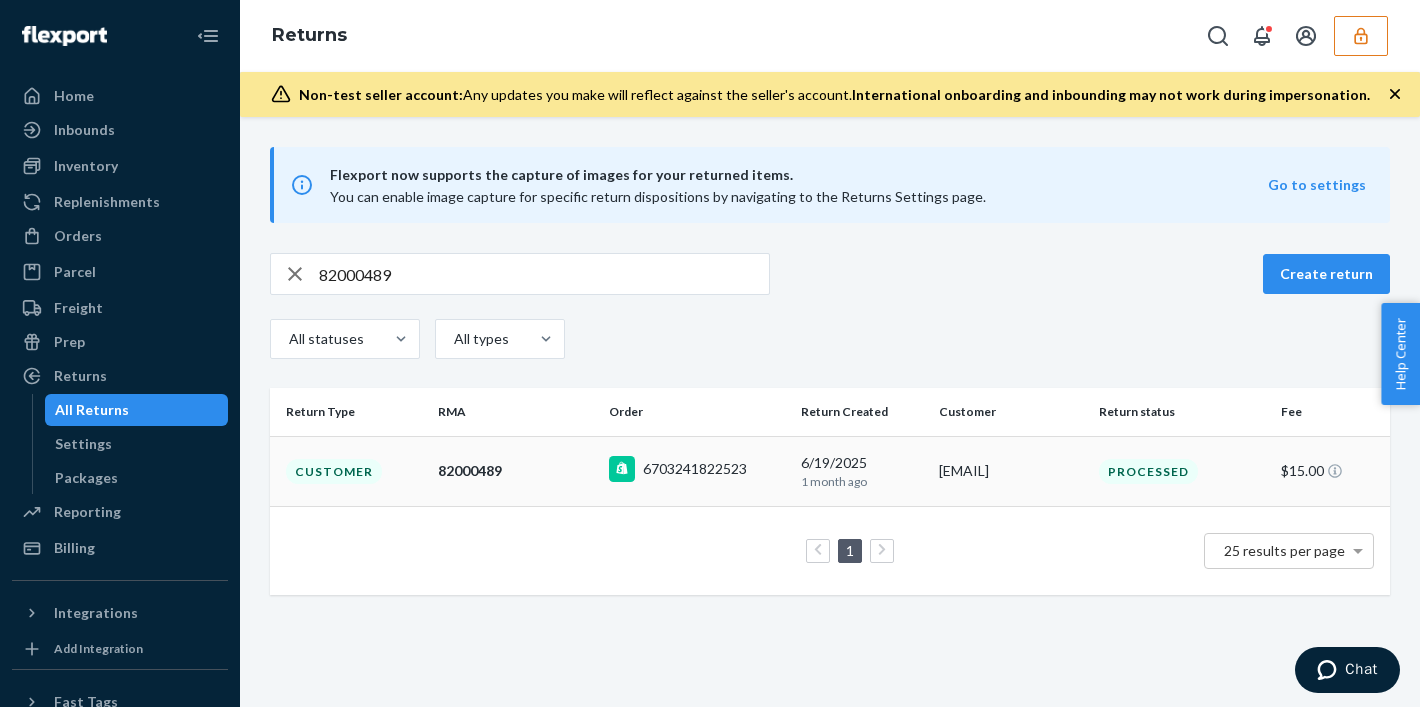 click 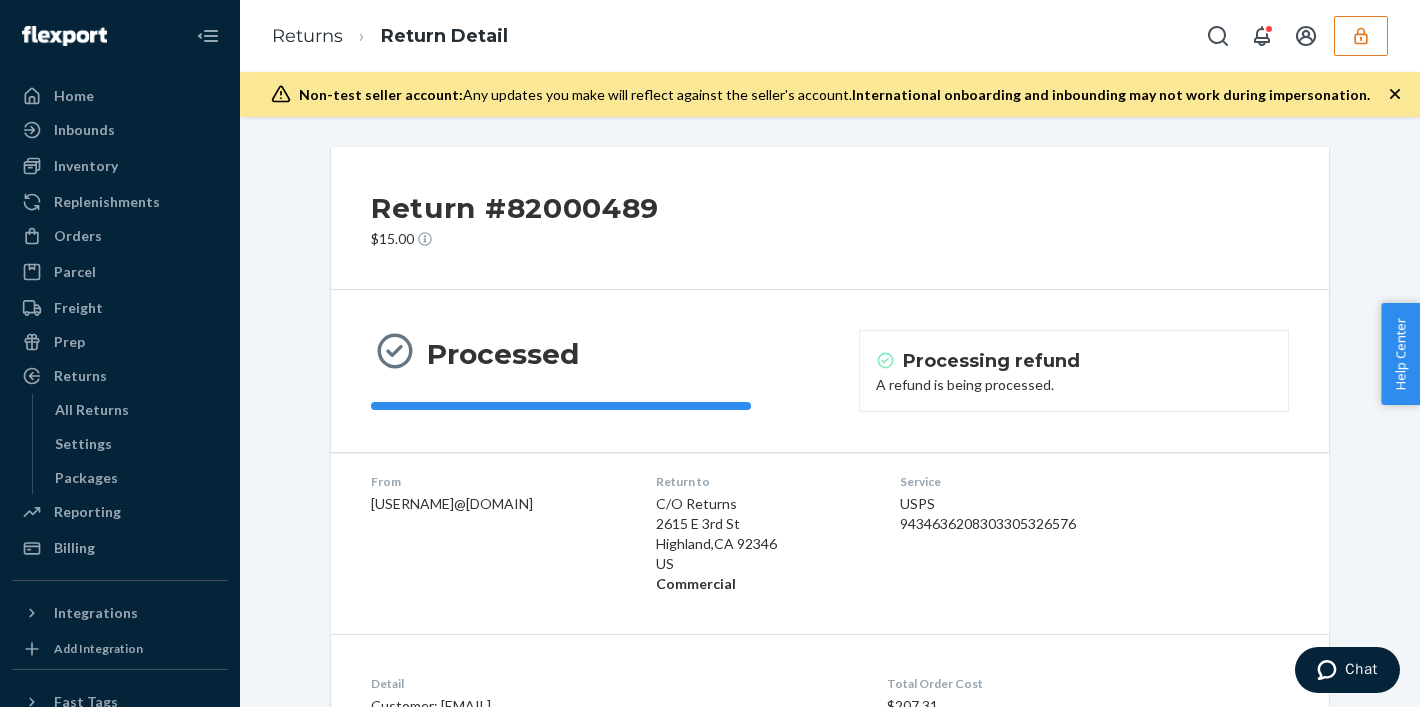 click on "Return #82000489" at bounding box center [515, 208] 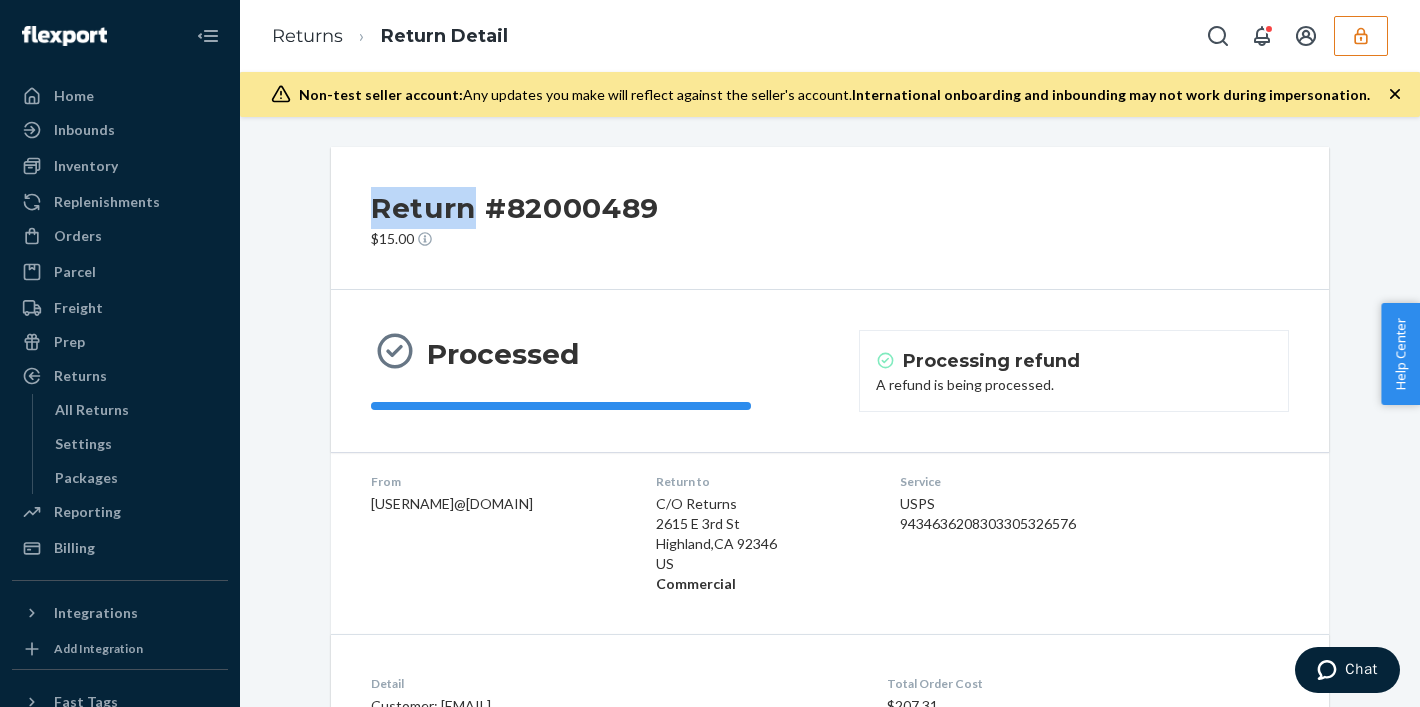 click on "Return #82000489" at bounding box center (515, 208) 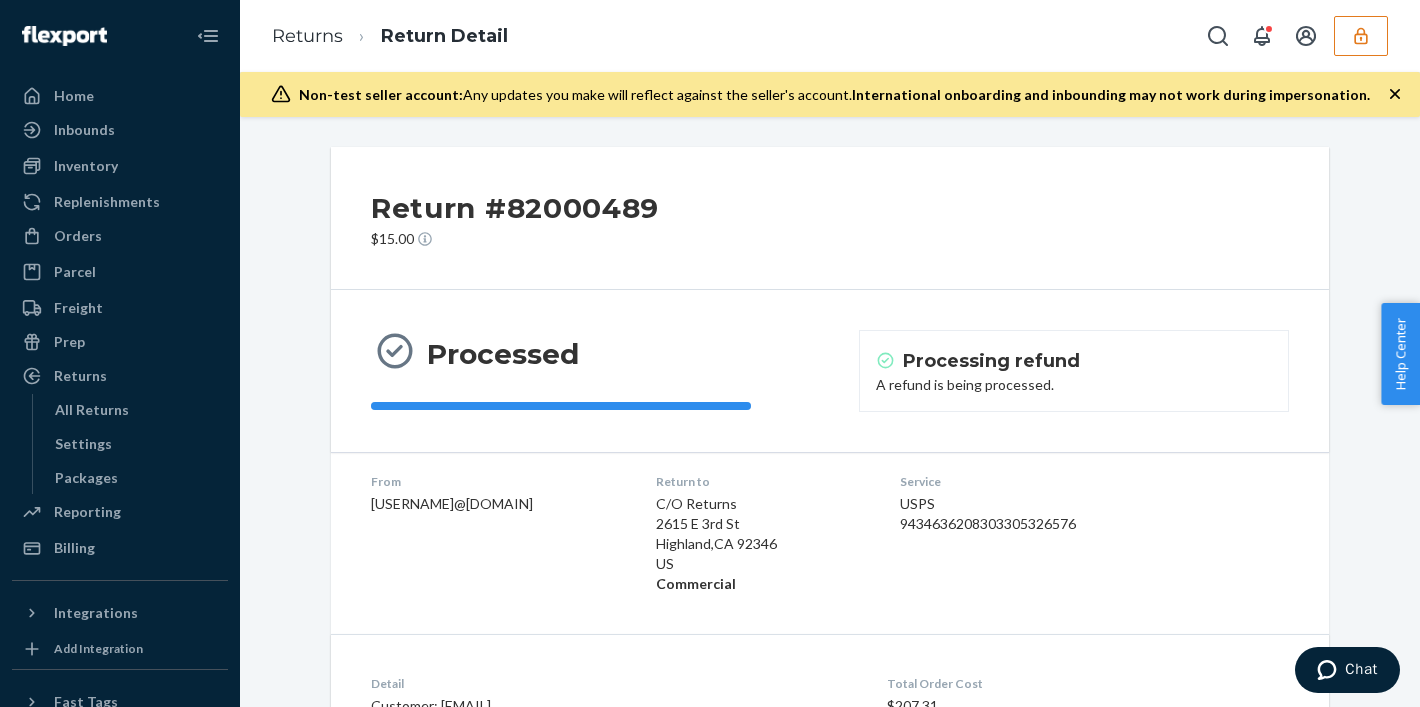 click on "$15.00" at bounding box center [515, 239] 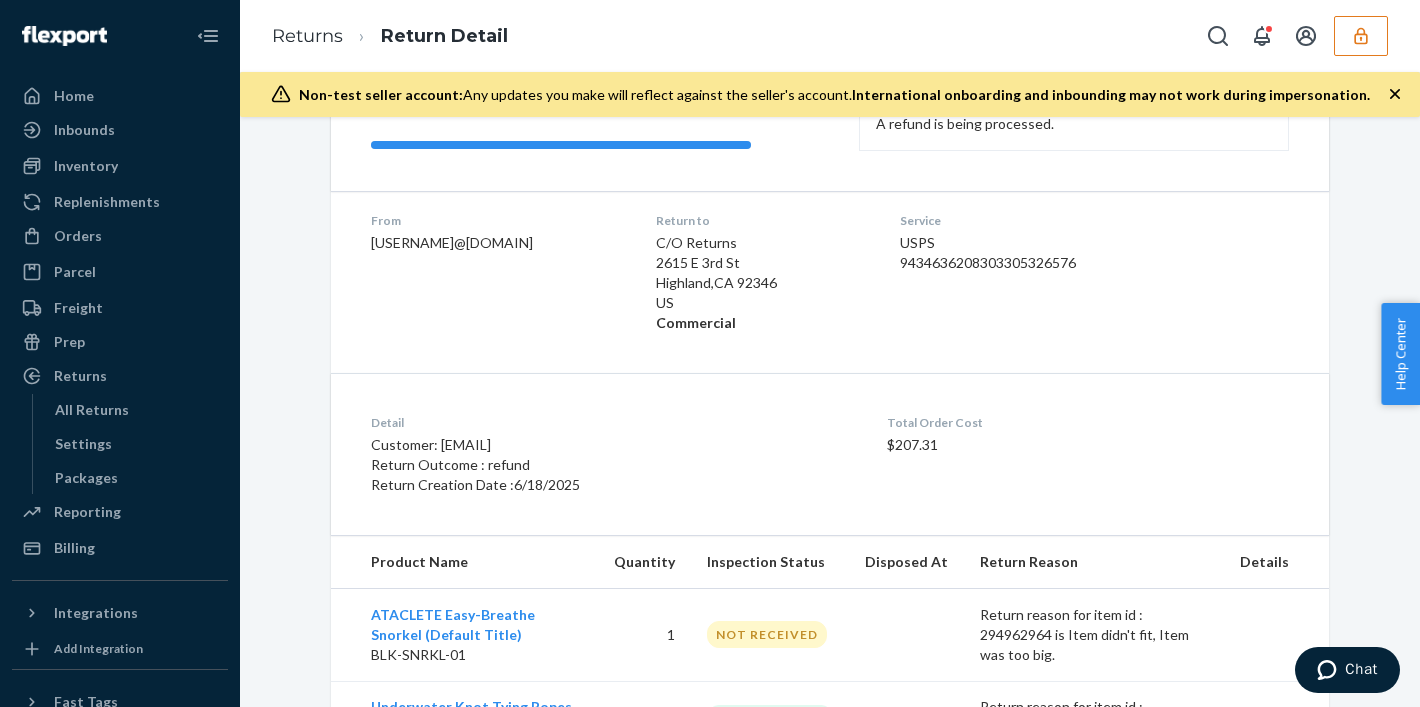 scroll, scrollTop: 209, scrollLeft: 0, axis: vertical 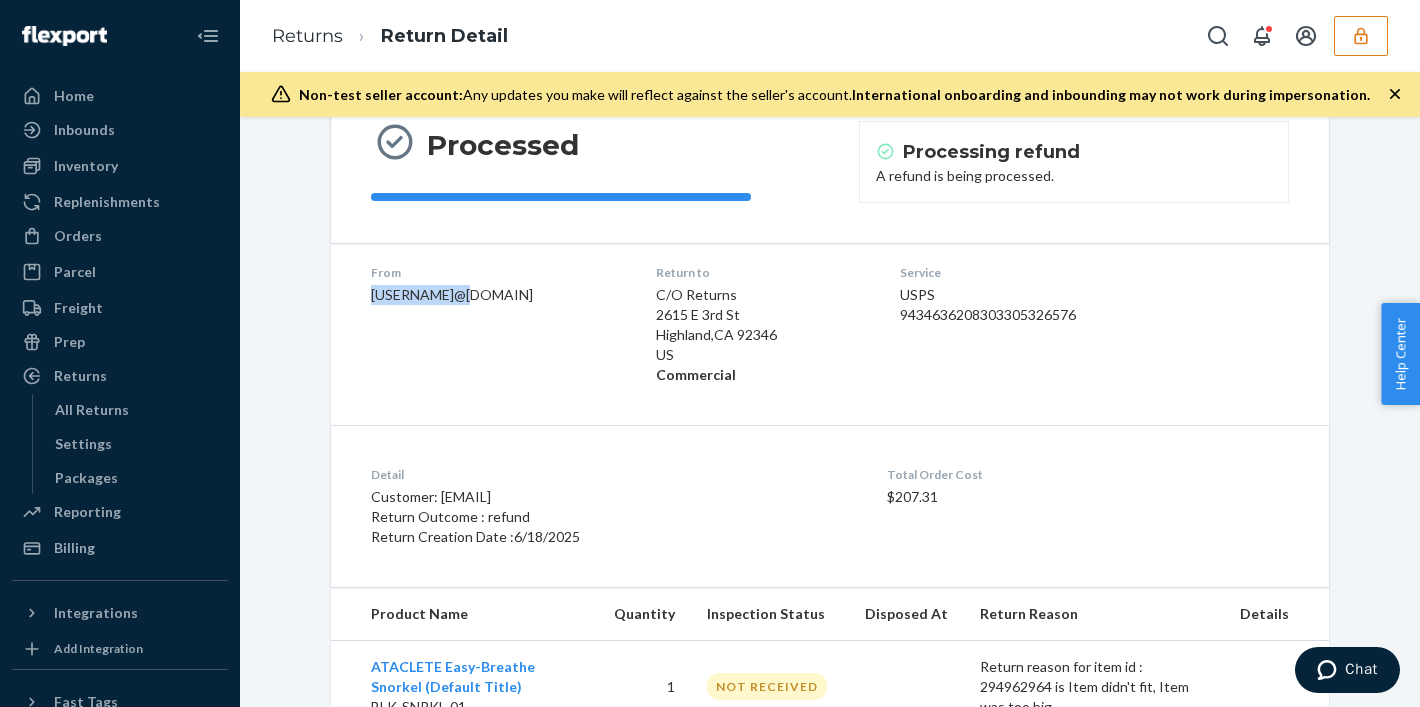 drag, startPoint x: 364, startPoint y: 286, endPoint x: 447, endPoint y: 300, distance: 84.17244 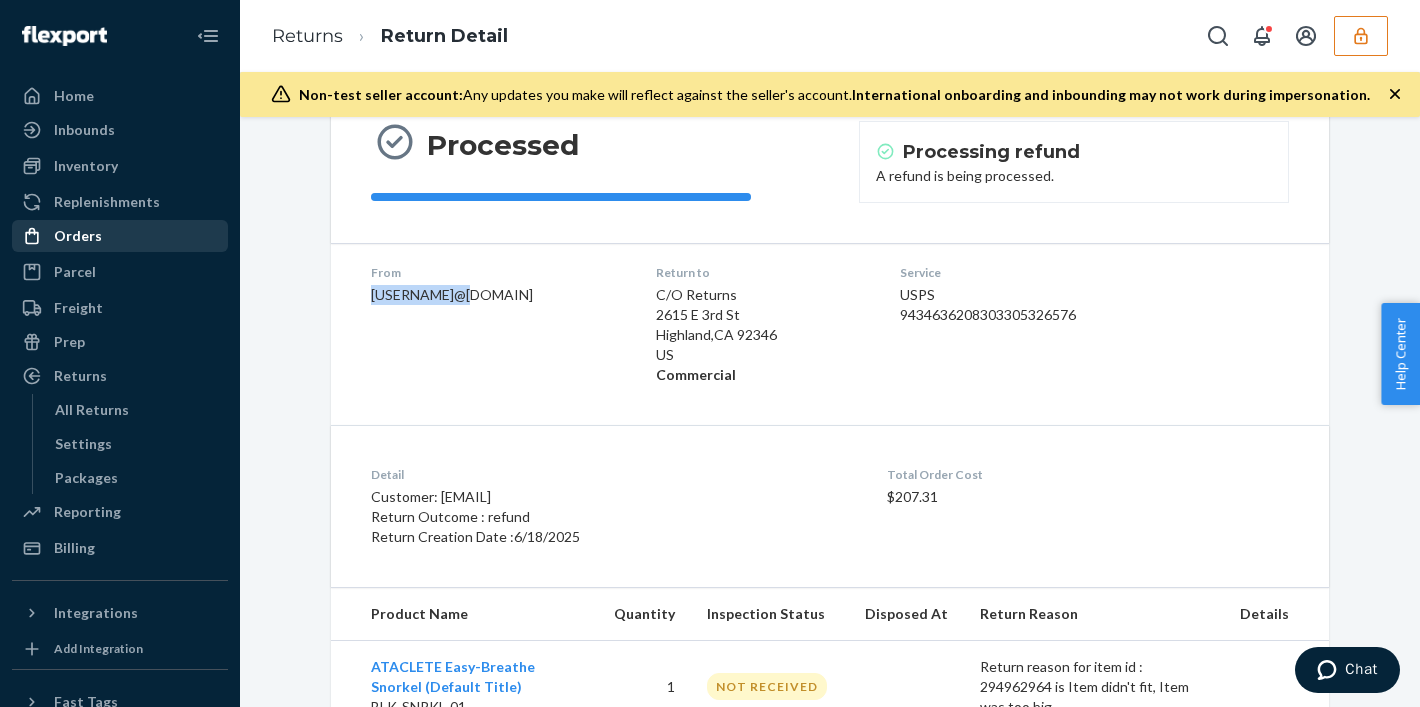click at bounding box center (38, 236) 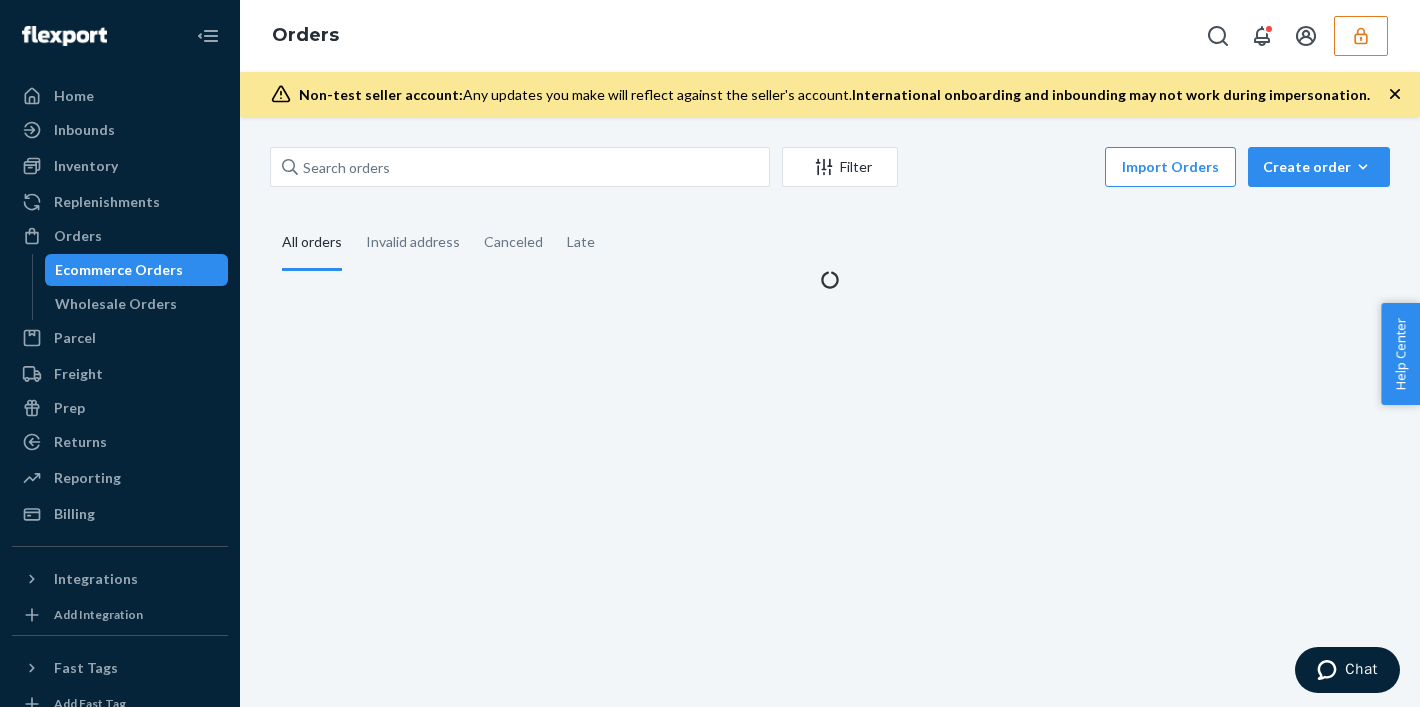 scroll, scrollTop: 0, scrollLeft: 0, axis: both 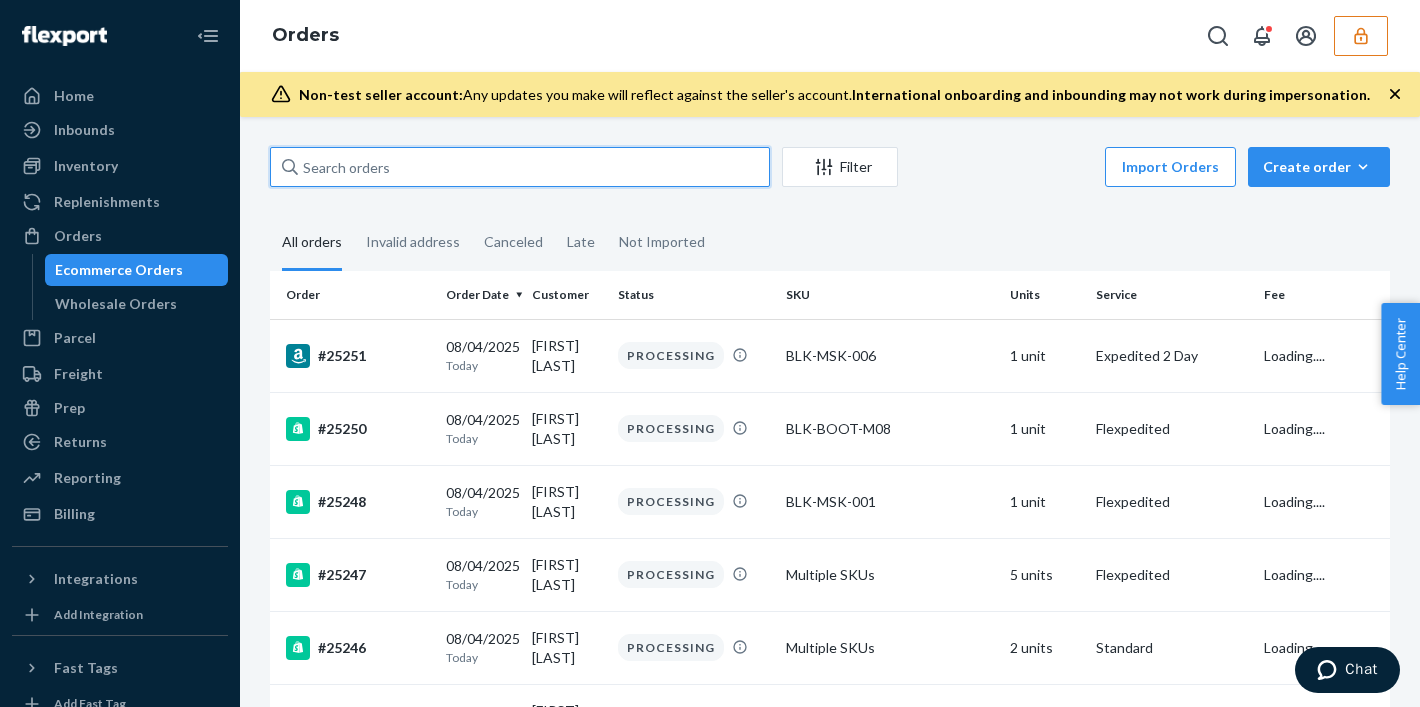 click at bounding box center (520, 167) 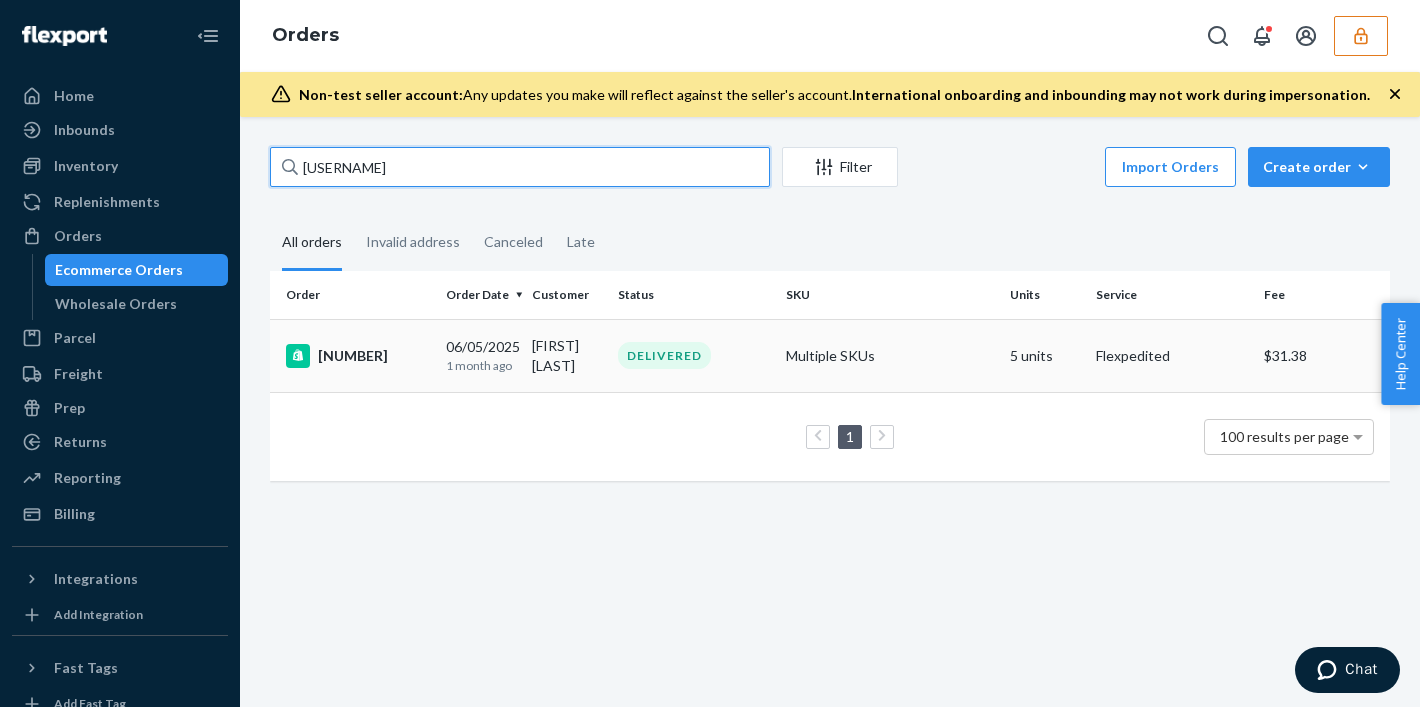 type on "[USERNAME]" 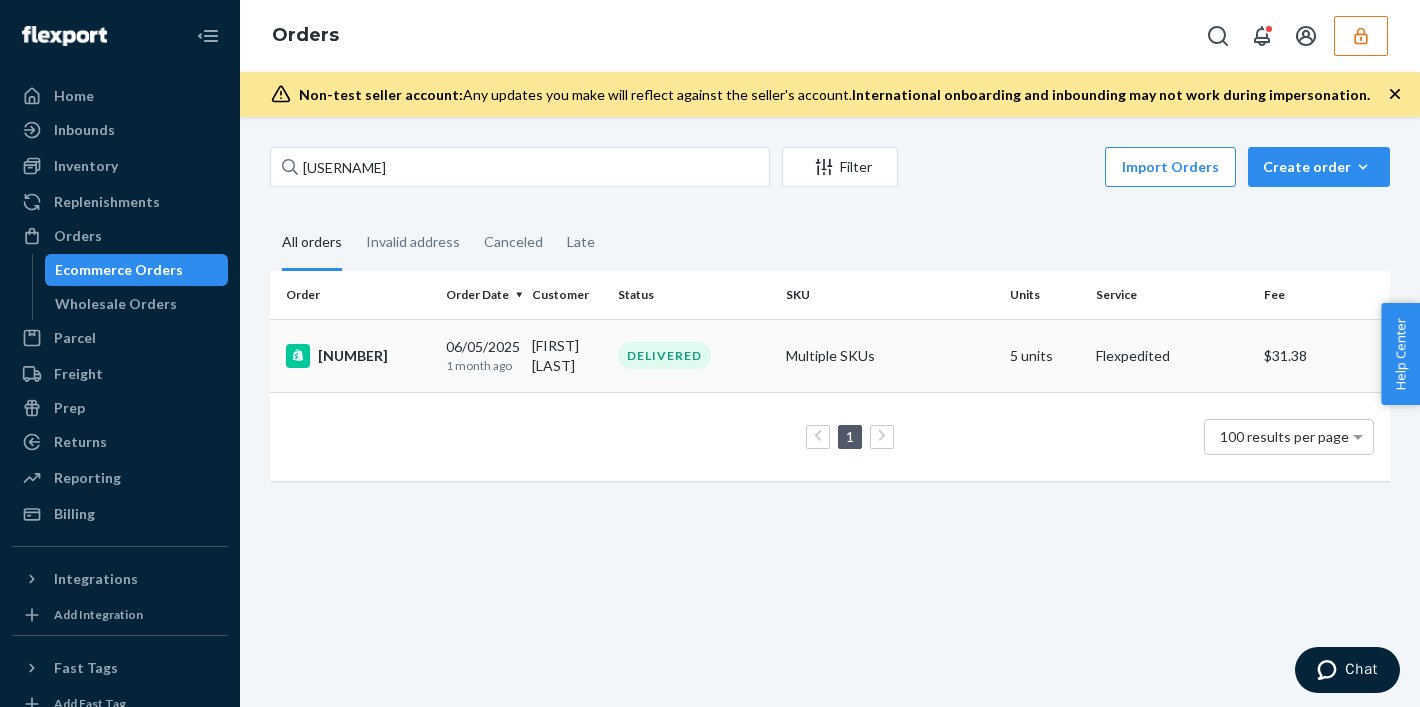 click on "DELIVERED" at bounding box center [664, 355] 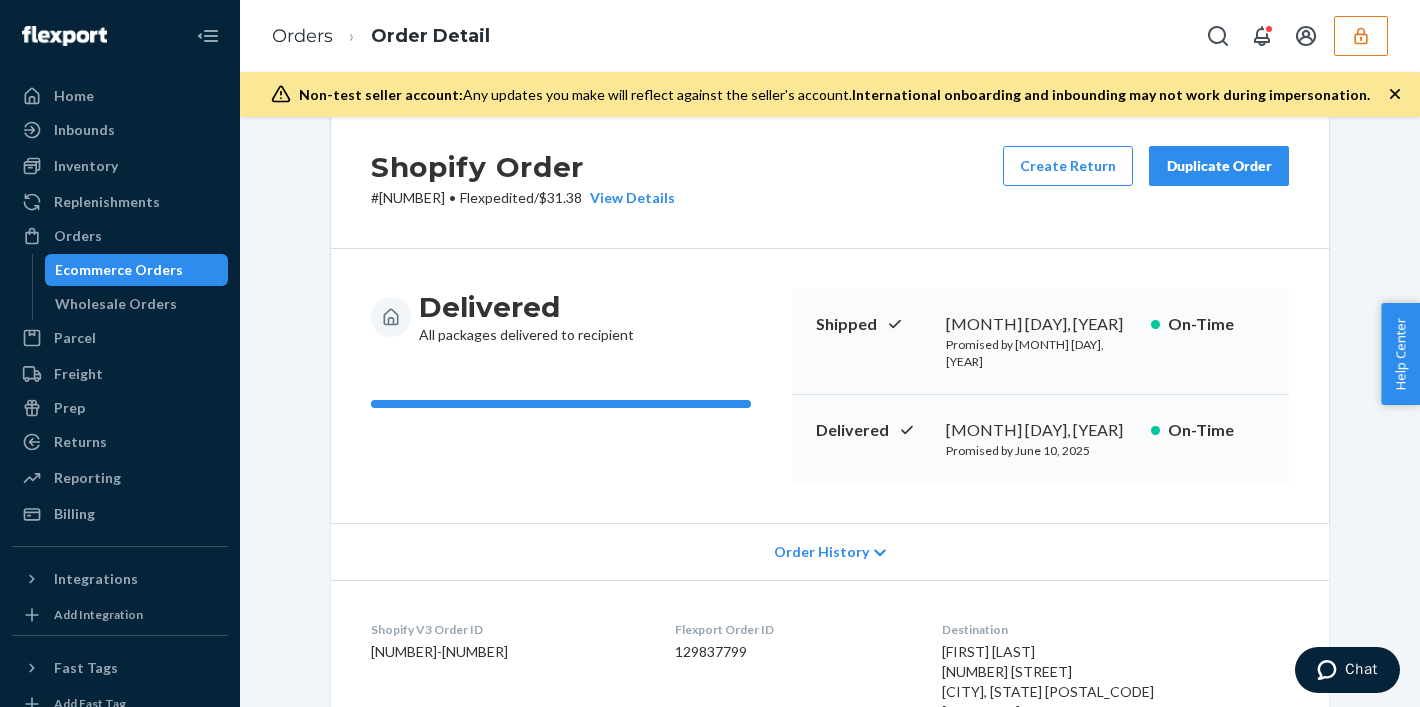 scroll, scrollTop: 43, scrollLeft: 0, axis: vertical 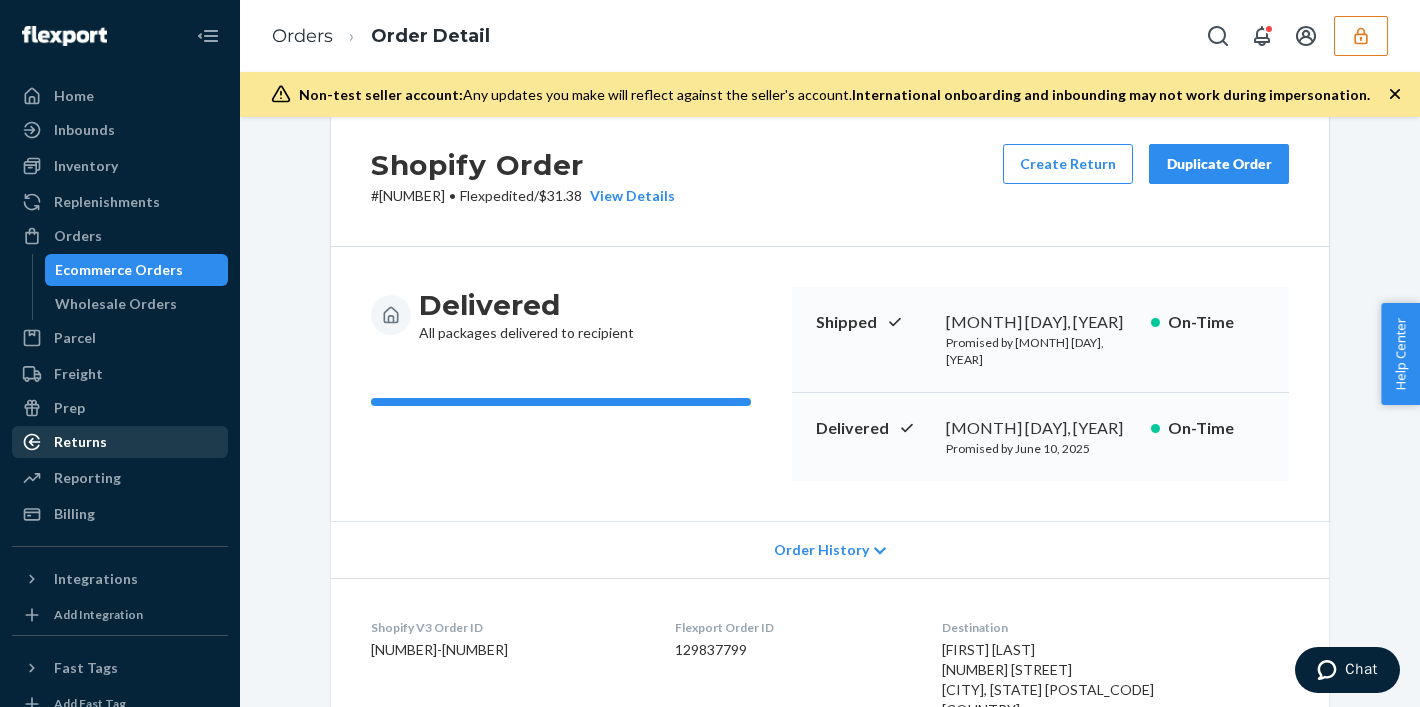 click on "Returns" at bounding box center [80, 442] 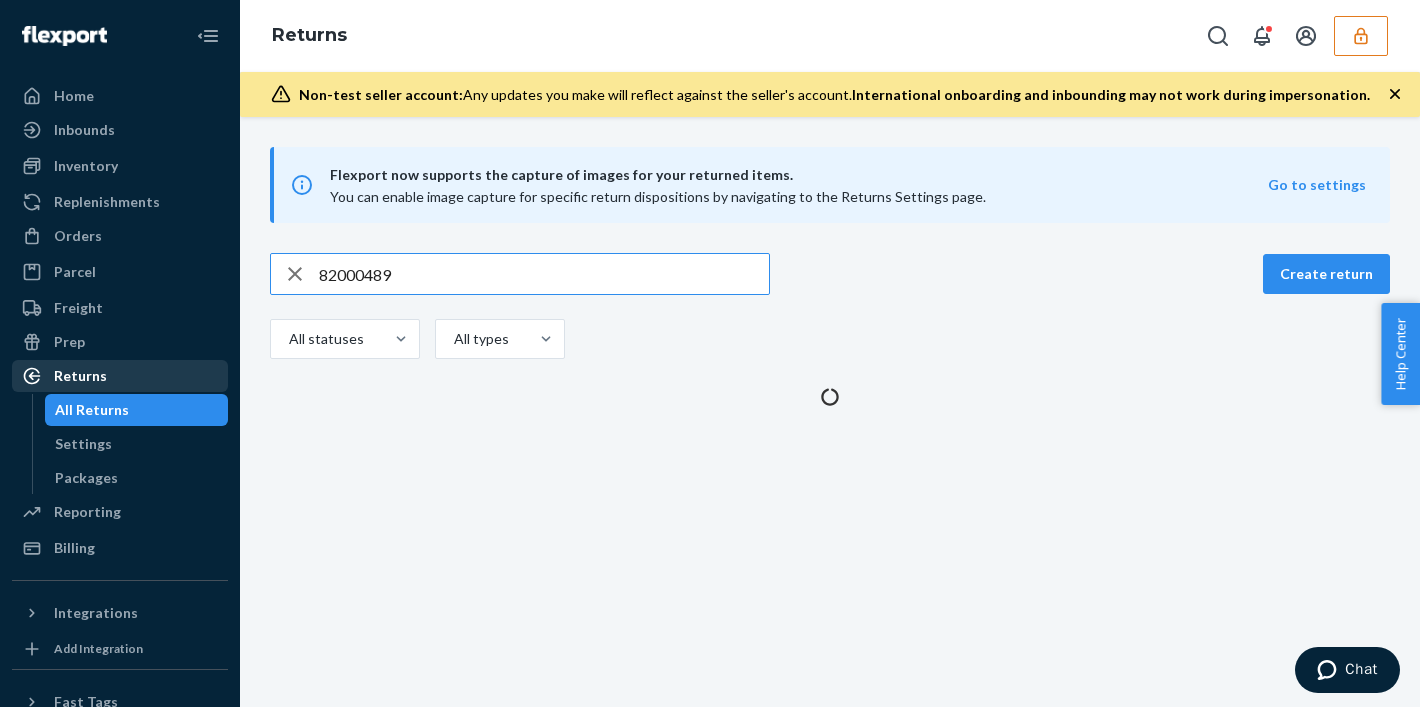 scroll, scrollTop: 0, scrollLeft: 0, axis: both 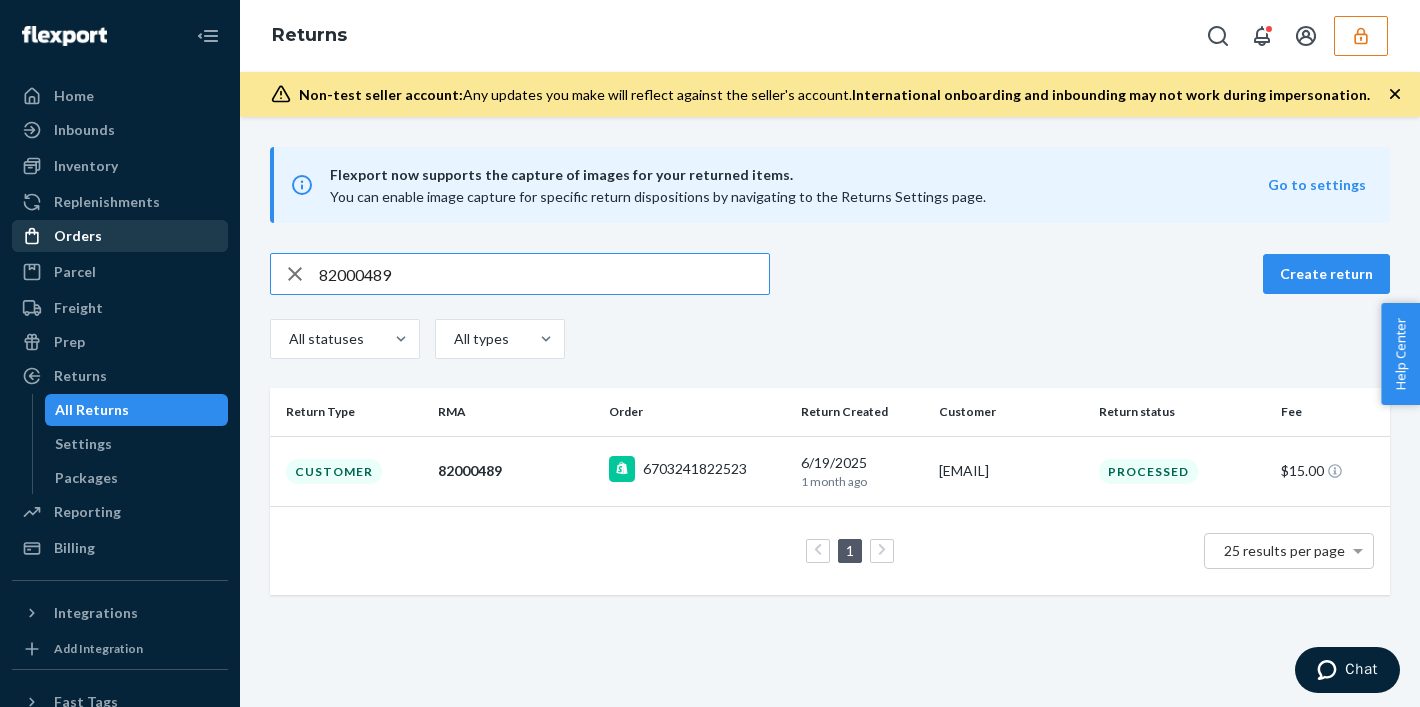 click on "Orders" at bounding box center [78, 236] 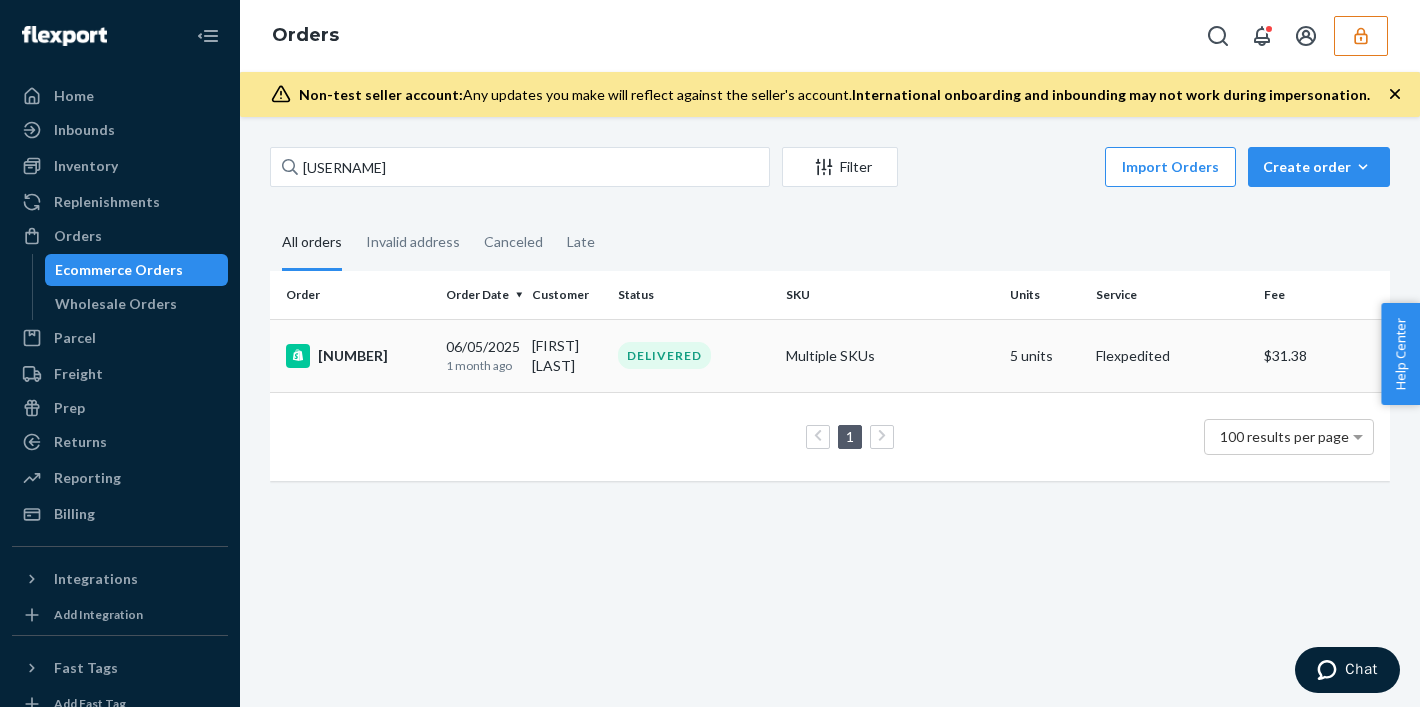 click on "[FIRST] [LAST]" at bounding box center [567, 355] 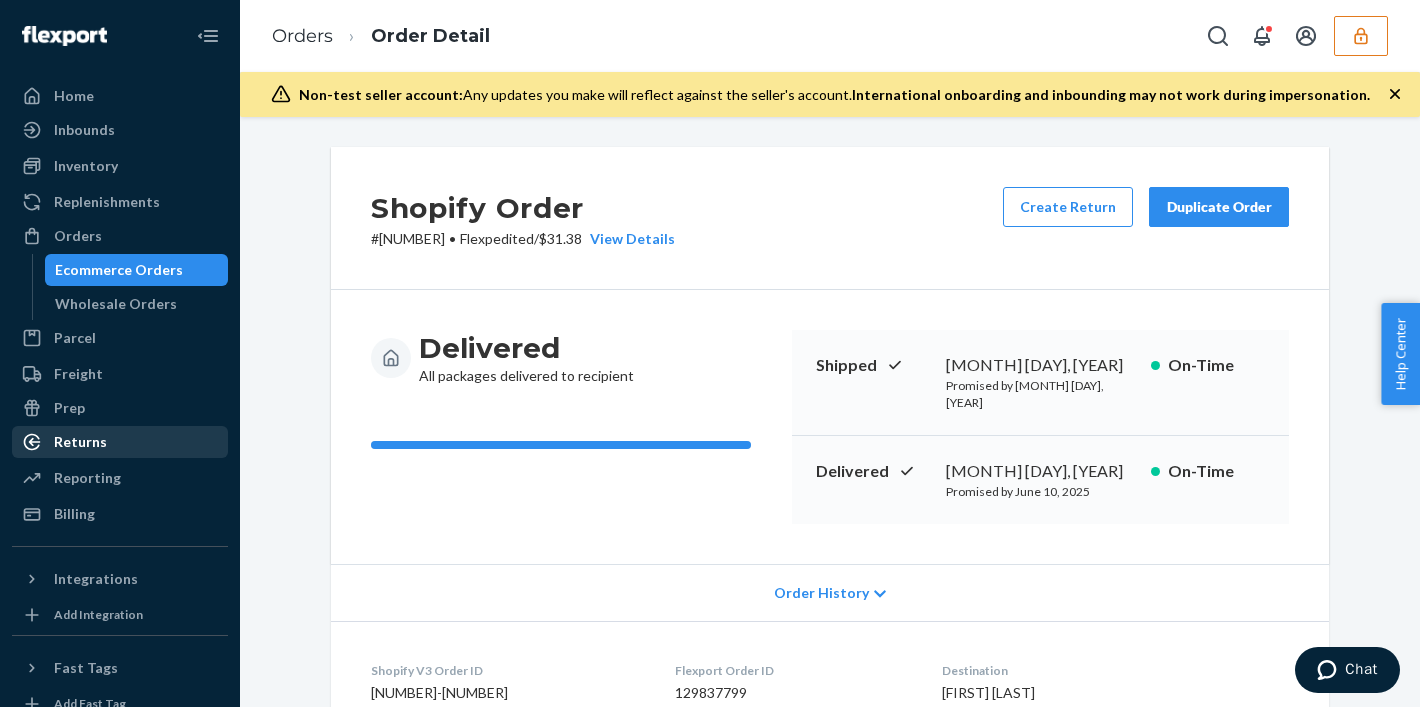 click on "Returns" at bounding box center (120, 442) 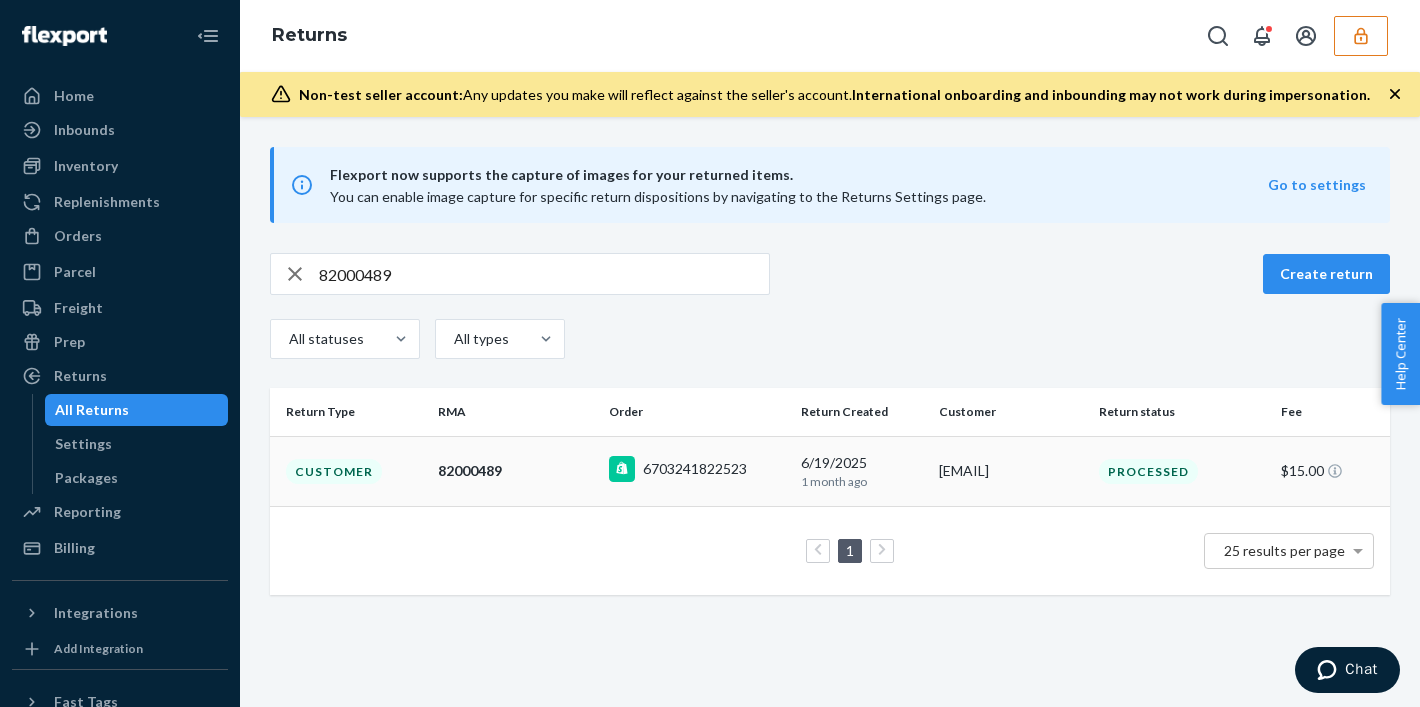 click on "82000489" at bounding box center (515, 471) 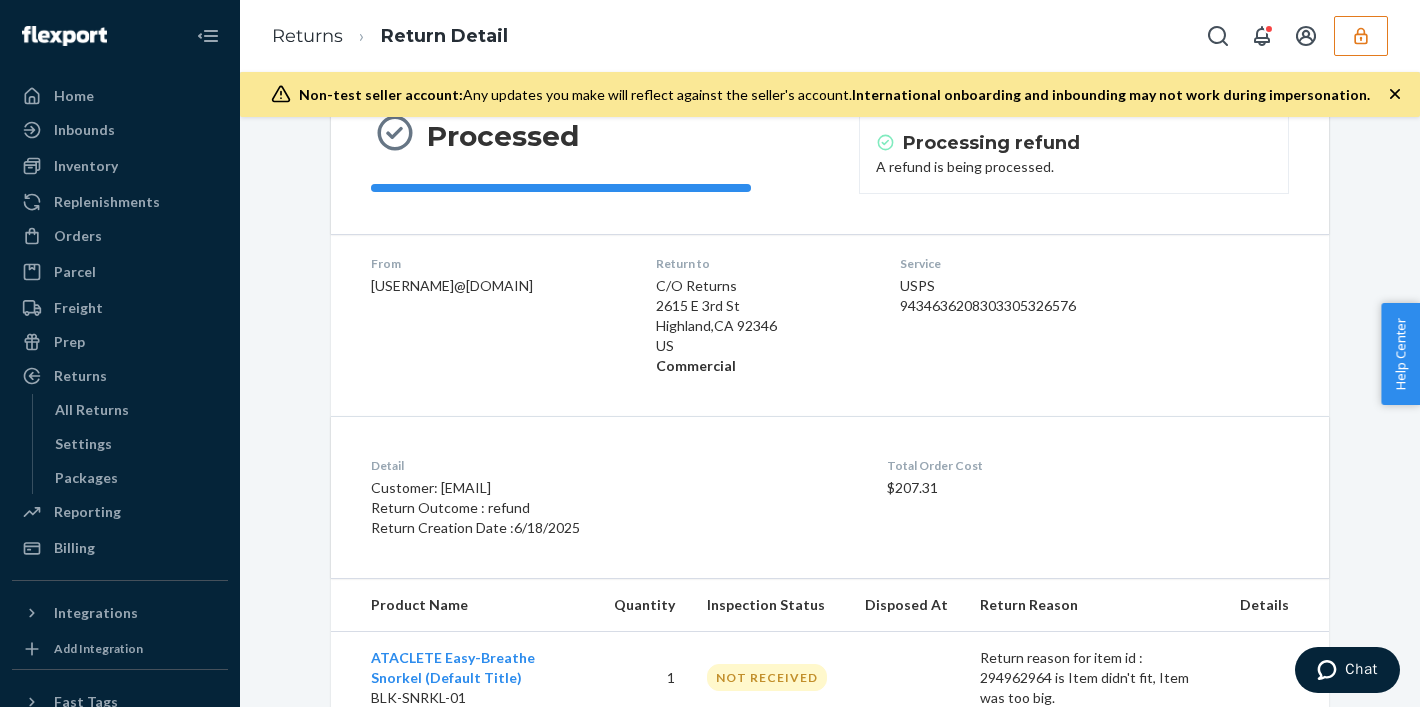 scroll, scrollTop: 207, scrollLeft: 0, axis: vertical 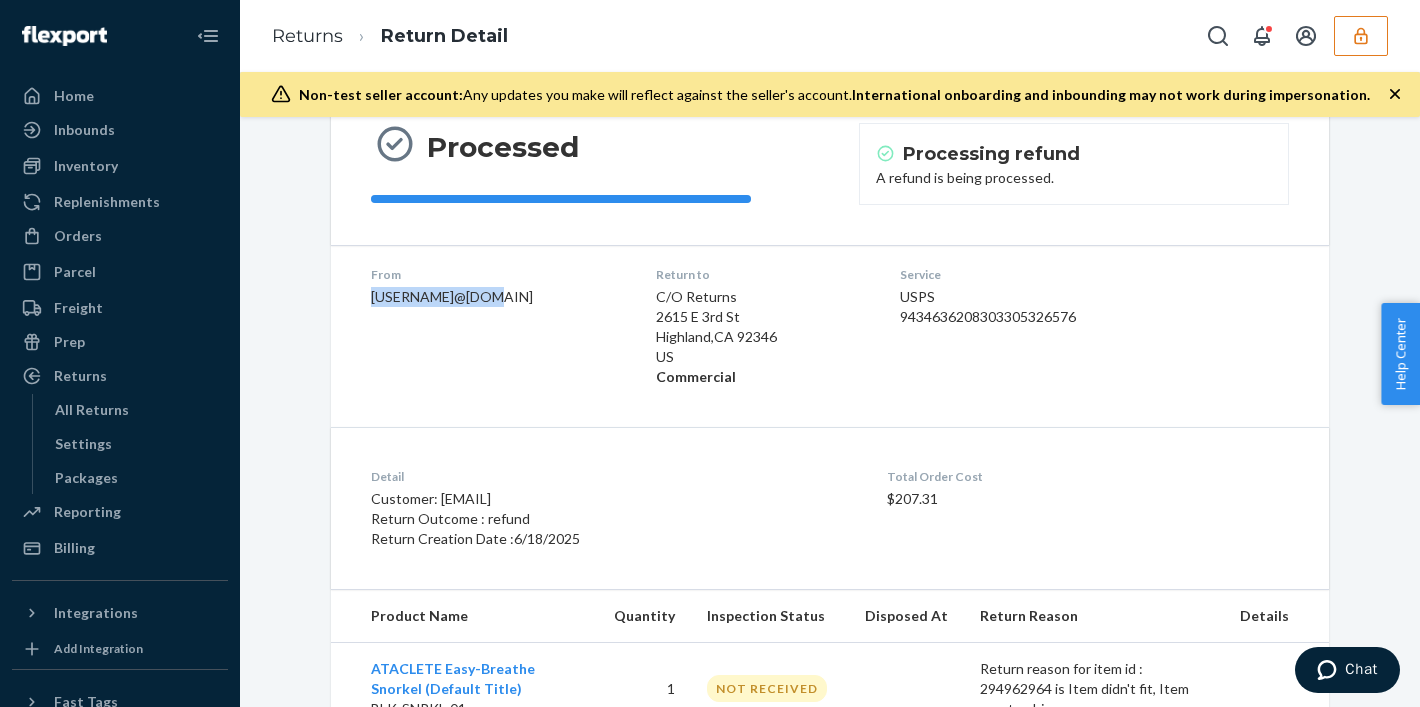 drag, startPoint x: 372, startPoint y: 290, endPoint x: 471, endPoint y: 299, distance: 99.40825 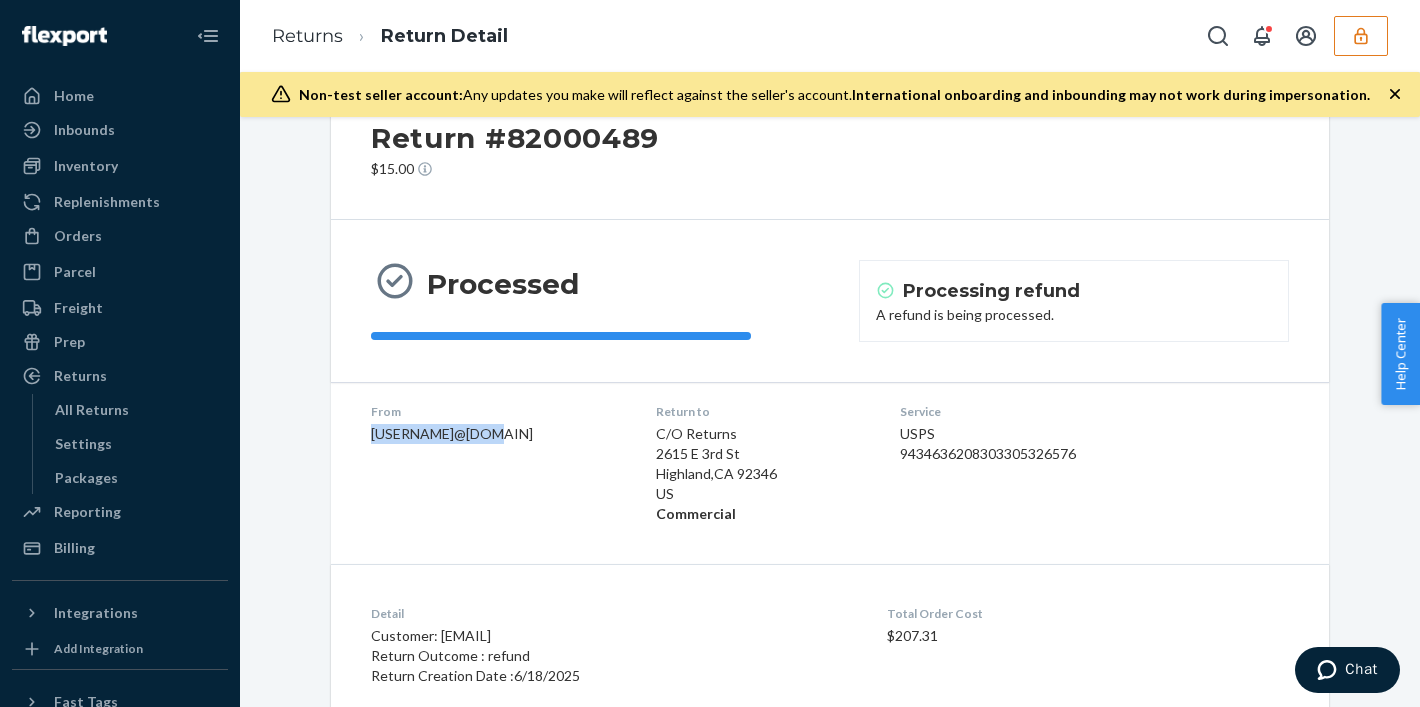 scroll, scrollTop: 0, scrollLeft: 0, axis: both 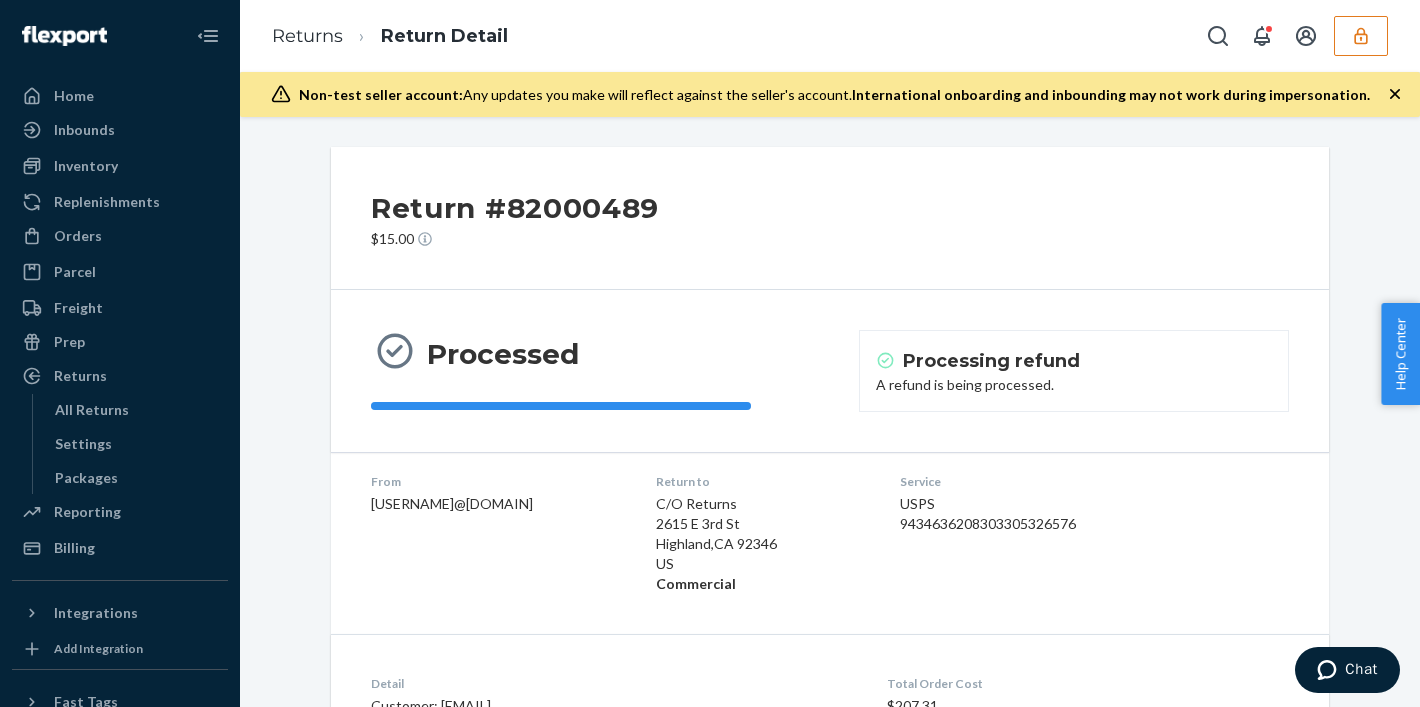 click on "Home Inbounds Shipping Plans Problems Inventory Products Replenishments Orders Ecommerce Orders Wholesale Orders Parcel Parcel orders Integrations Freight Prep Returns All Returns Settings Packages Reporting Reports Analytics Billing" at bounding box center [120, 322] 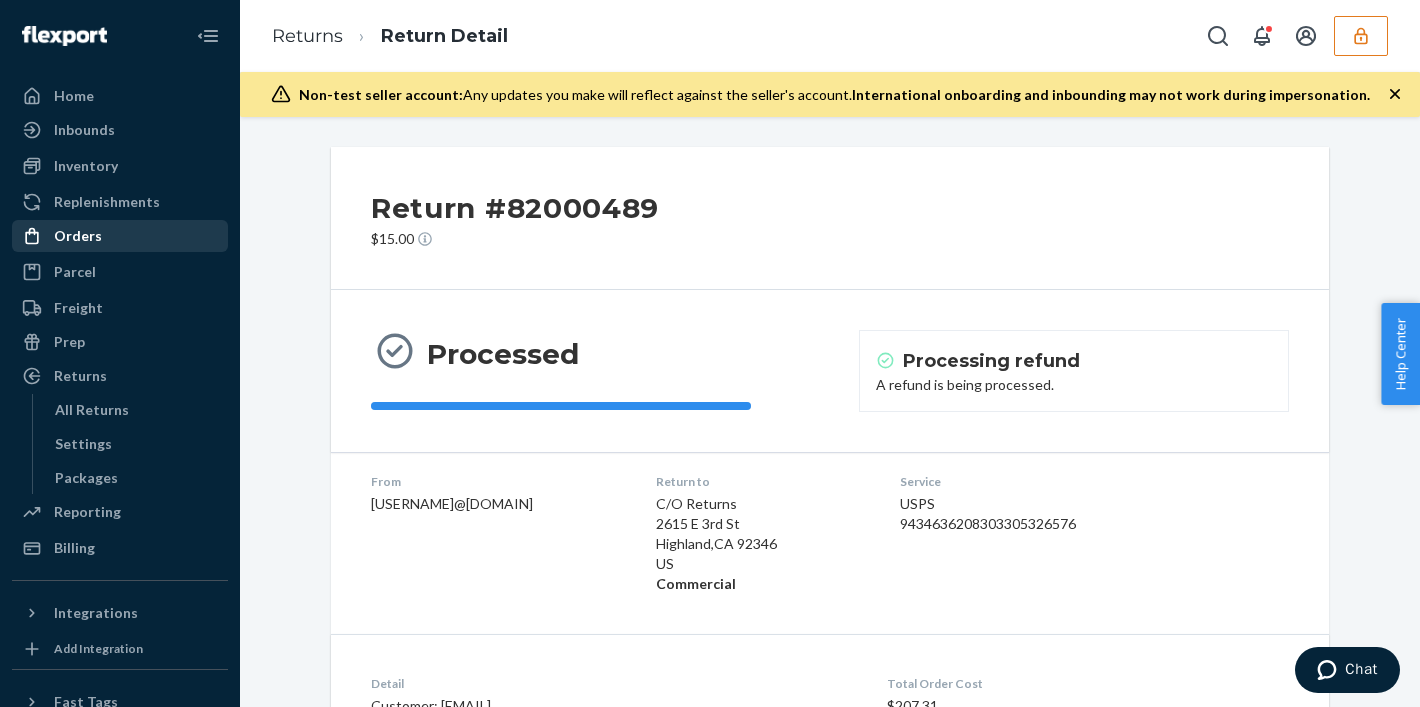 click on "Orders" at bounding box center [120, 236] 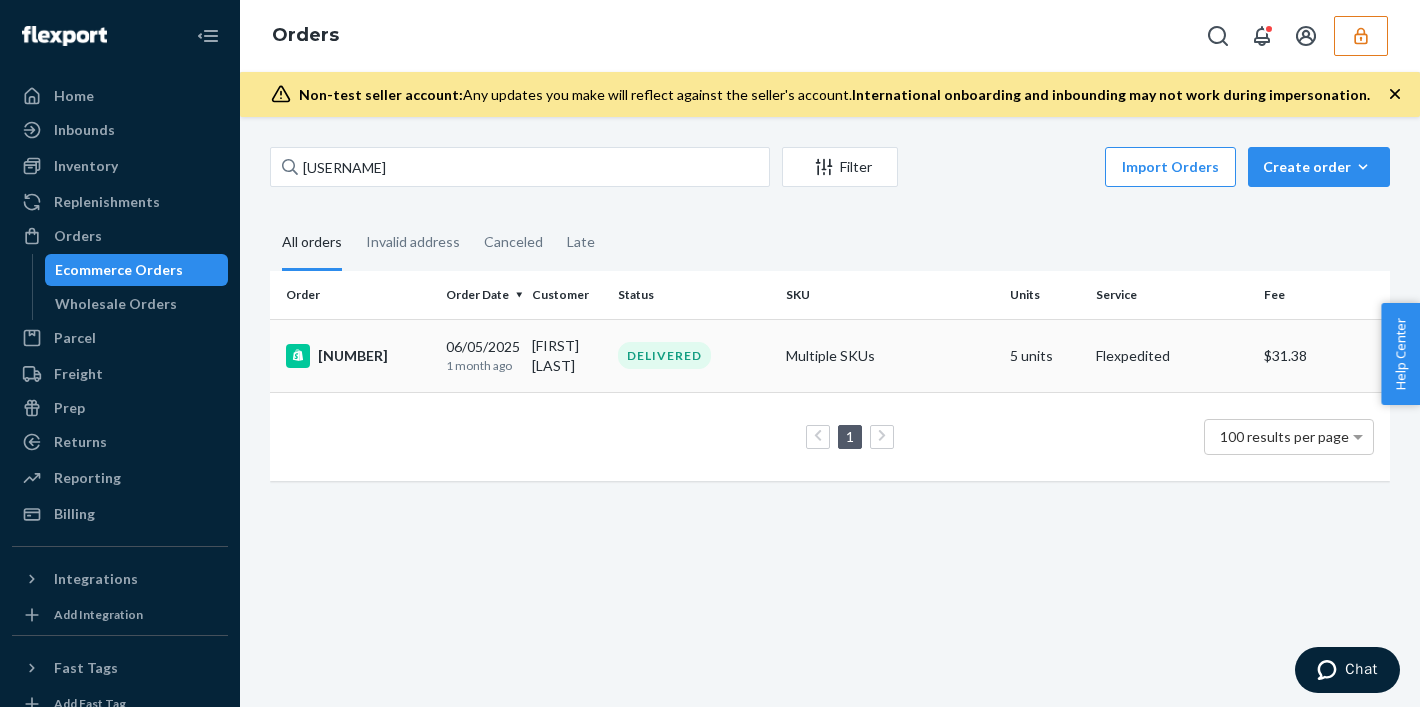 click on "[FIRST] [LAST]" at bounding box center [567, 355] 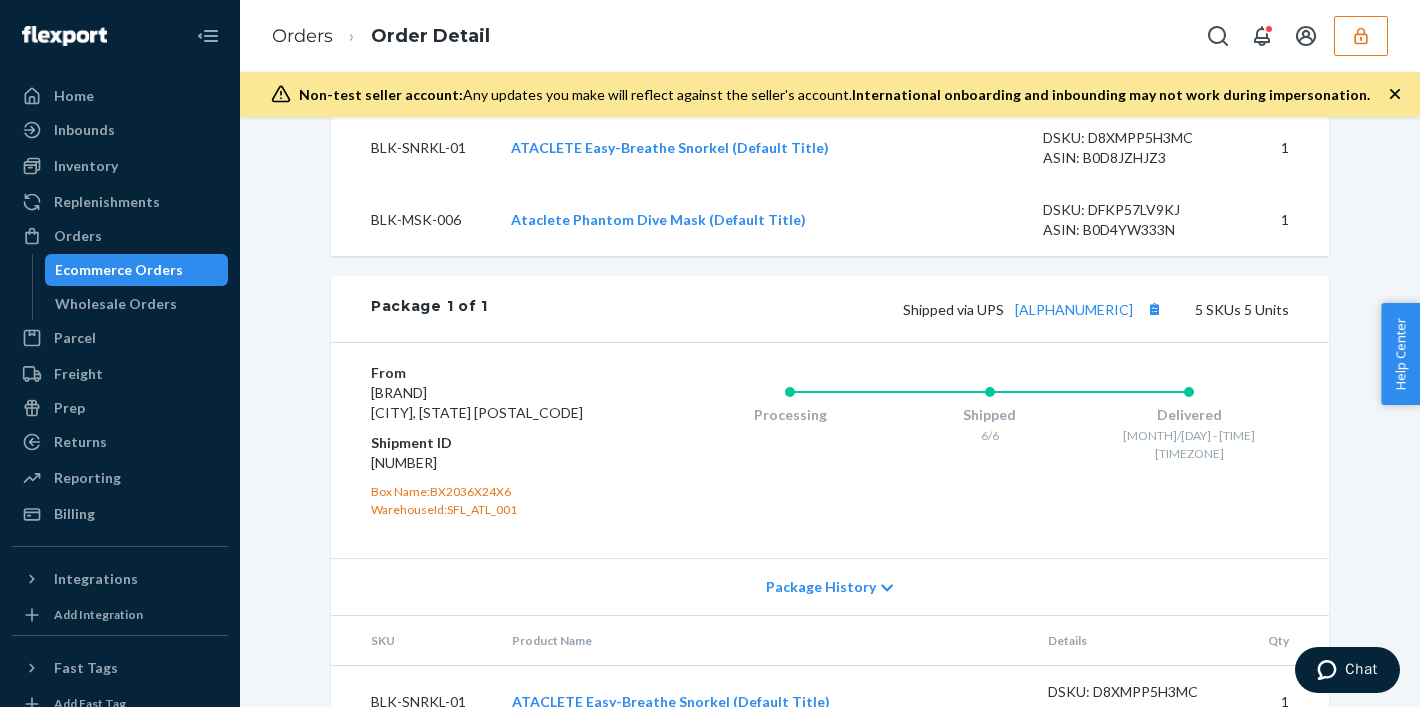 scroll, scrollTop: 1199, scrollLeft: 0, axis: vertical 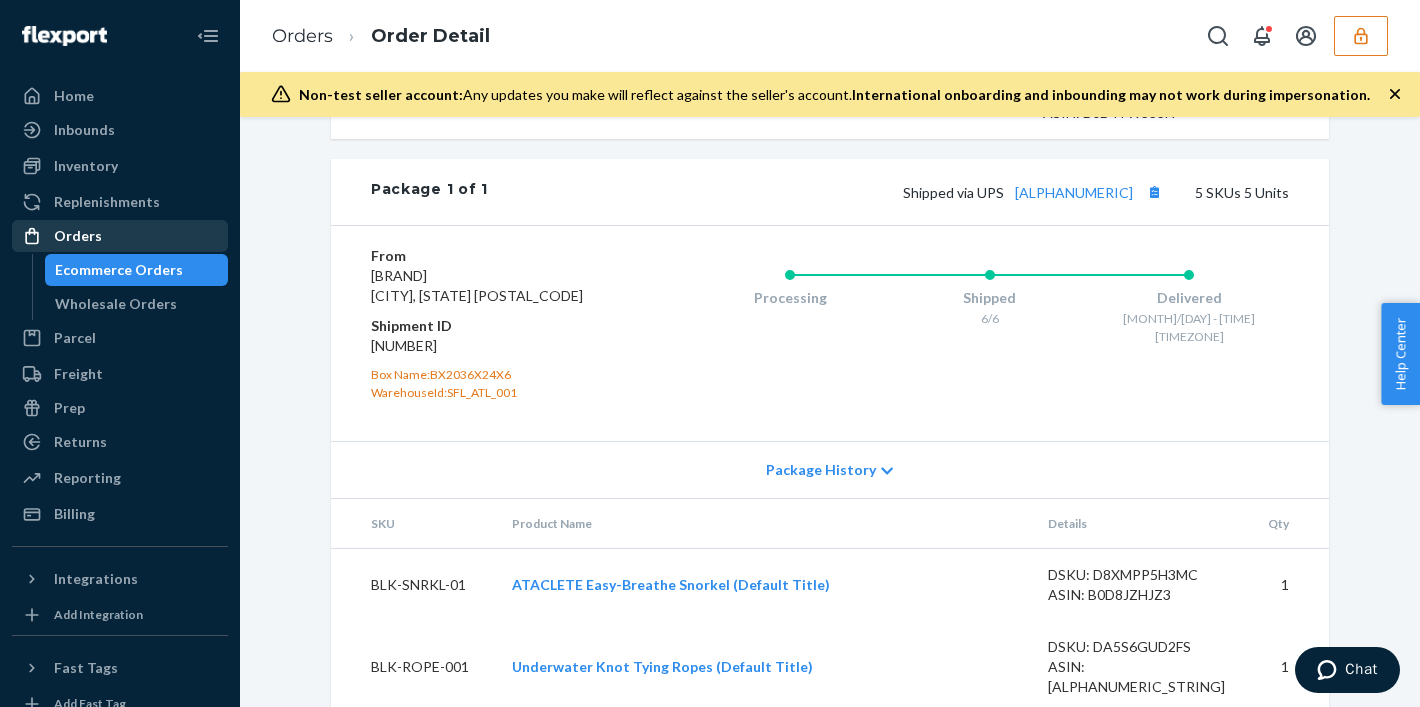 click on "Orders" at bounding box center (120, 236) 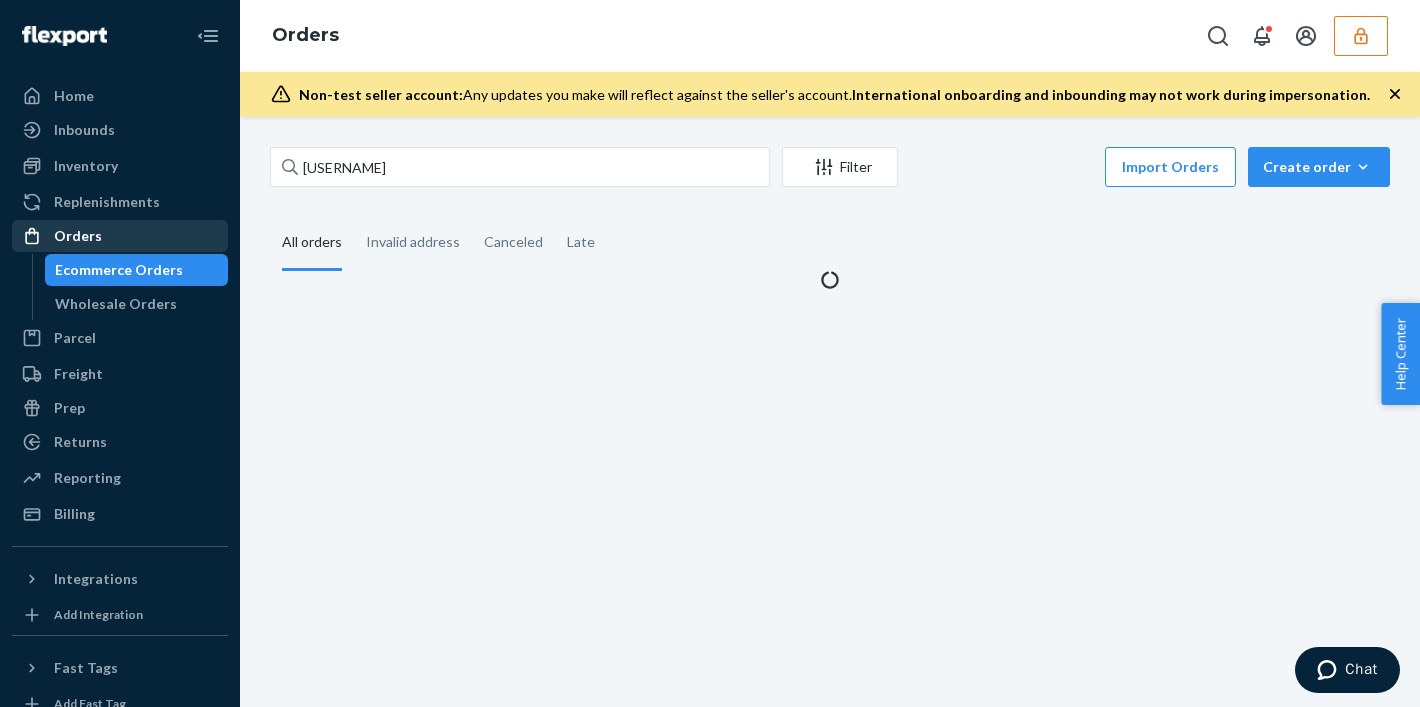 scroll, scrollTop: 0, scrollLeft: 0, axis: both 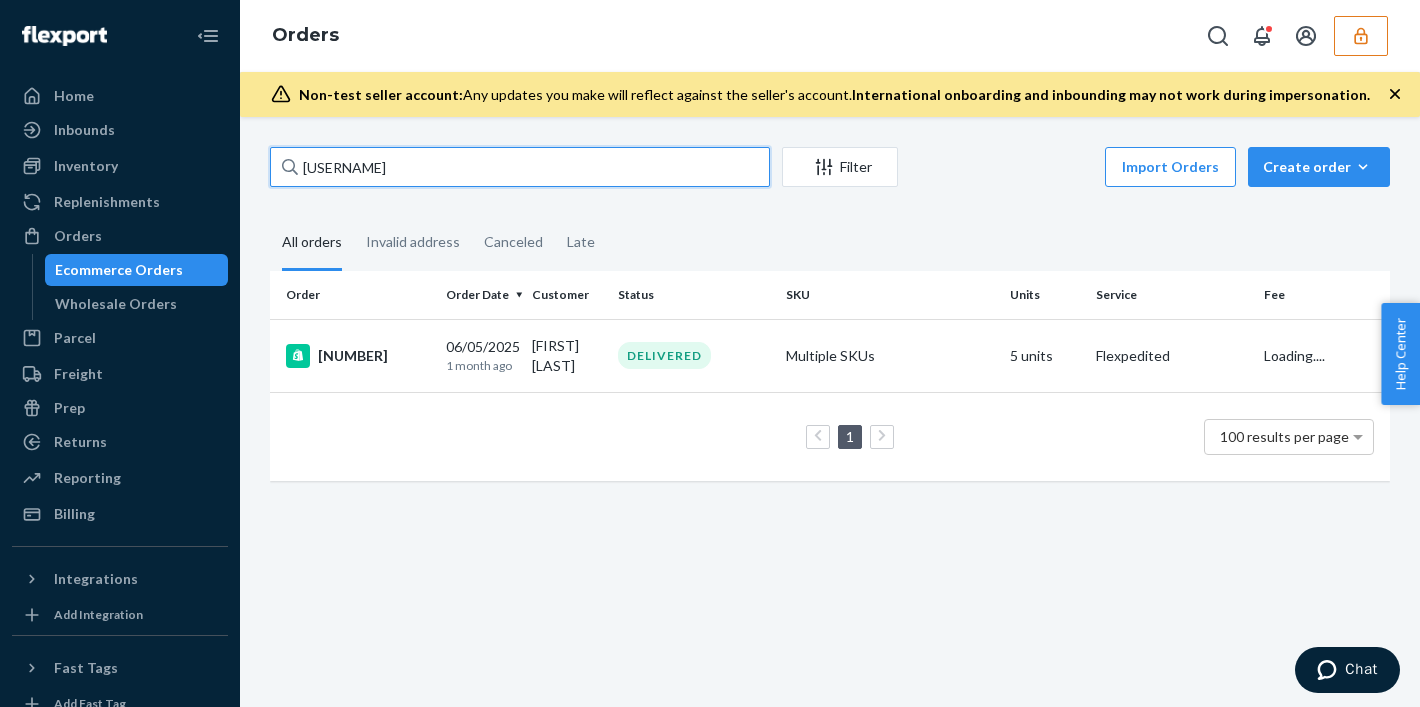 drag, startPoint x: 462, startPoint y: 159, endPoint x: 246, endPoint y: 130, distance: 217.93806 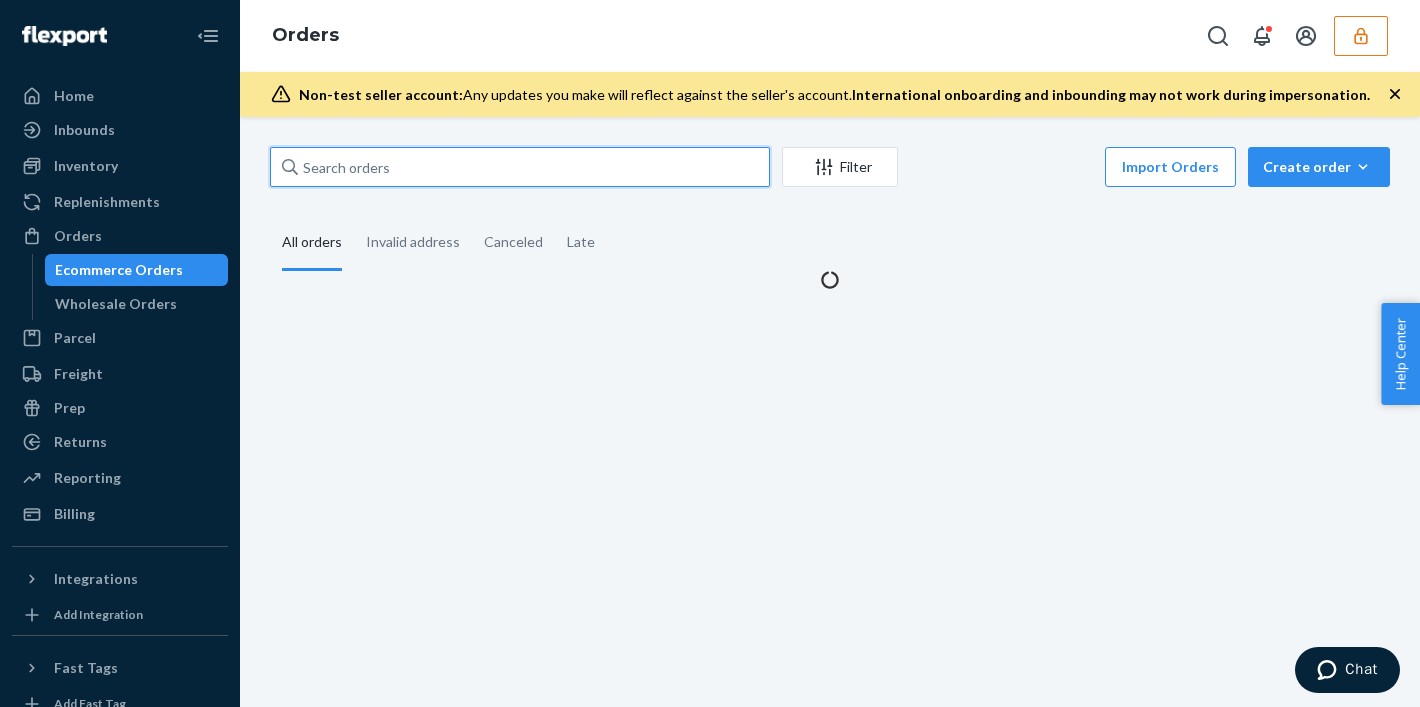 paste on "[USERNAME]" 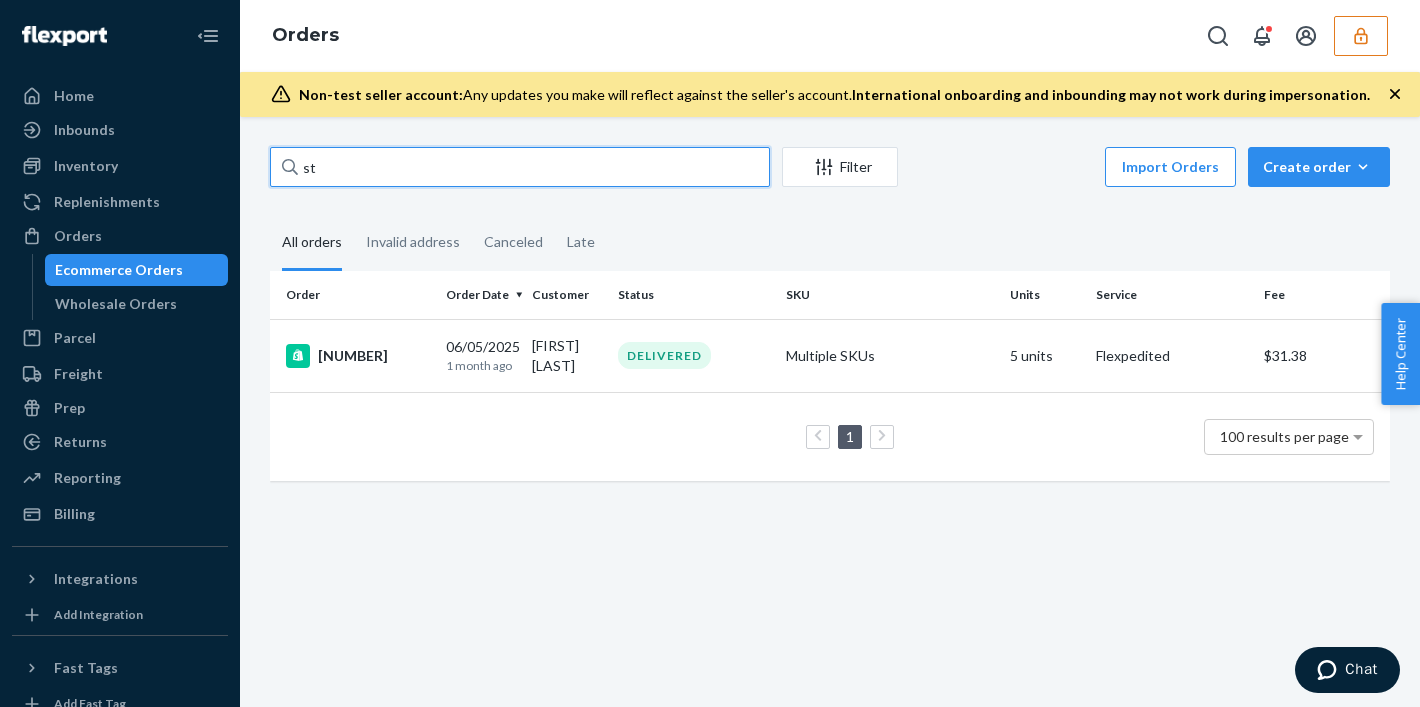 type on "s" 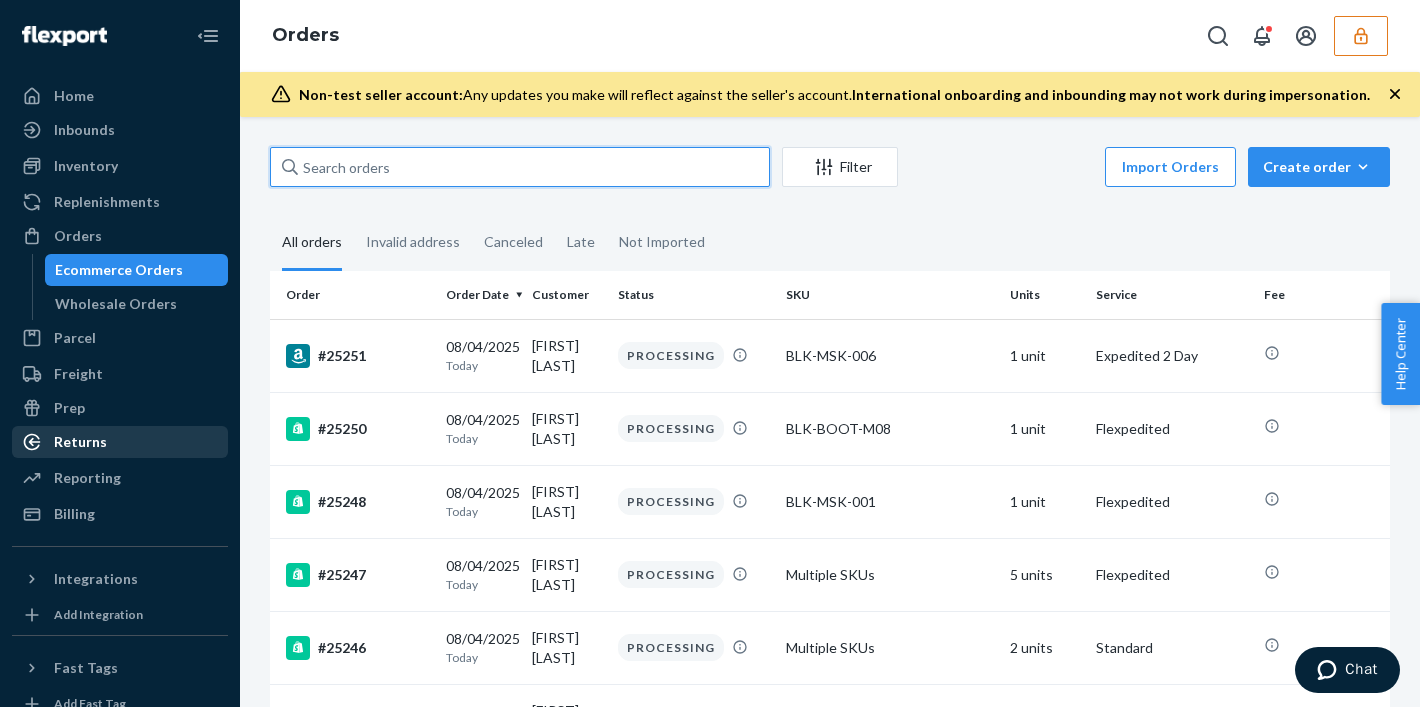 type 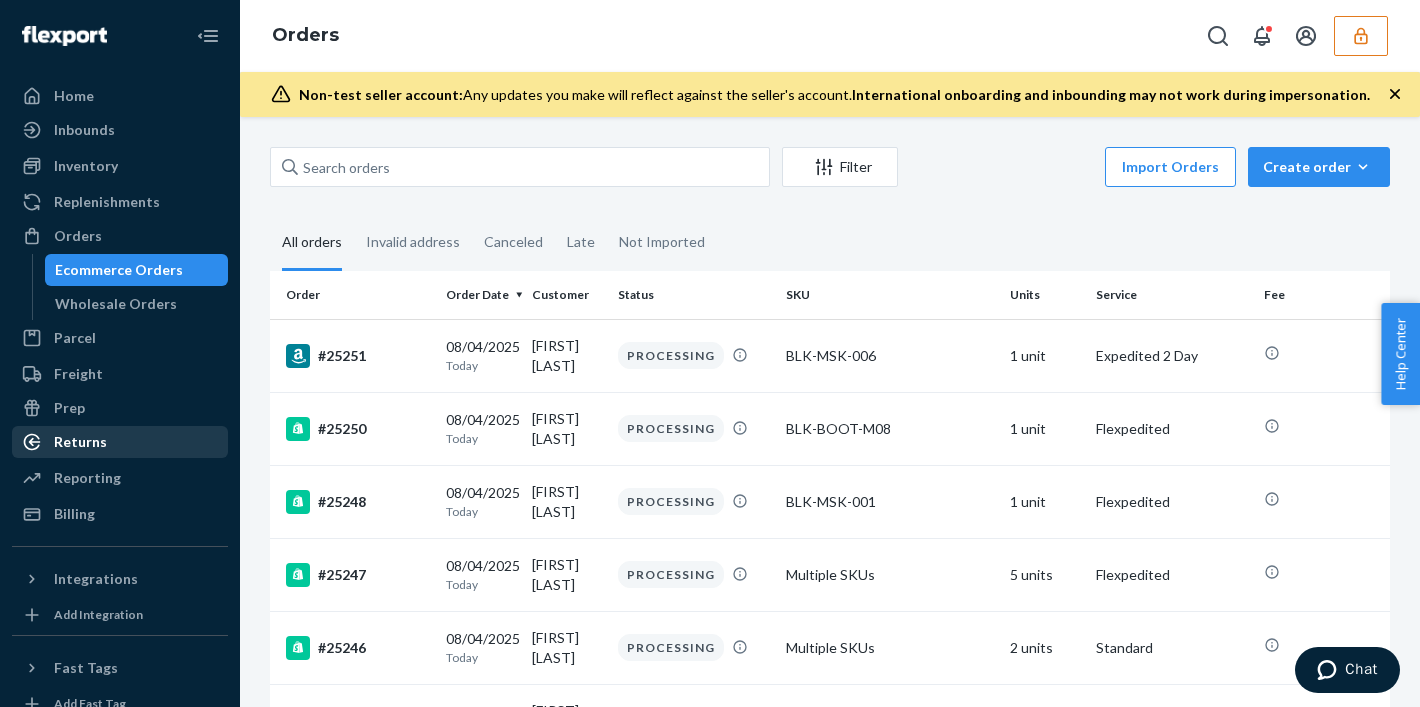 click on "Returns" at bounding box center [120, 442] 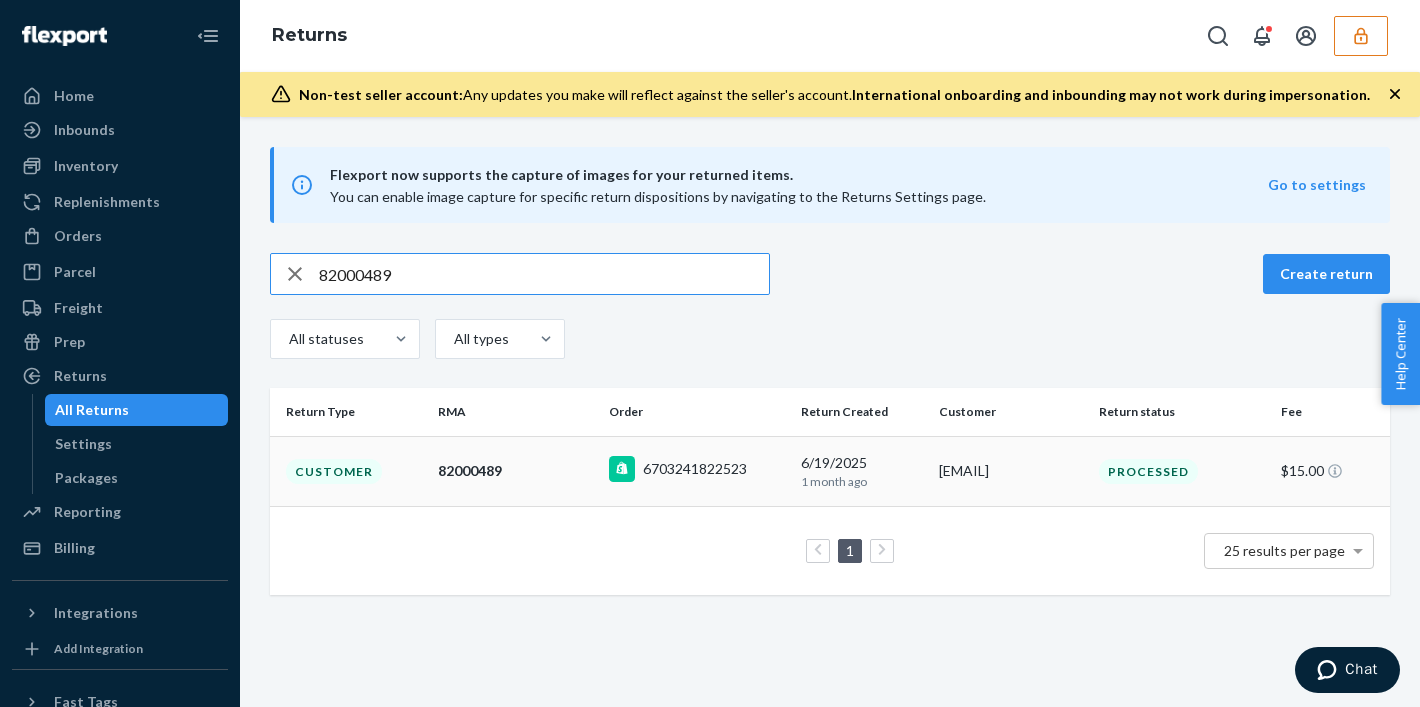 click 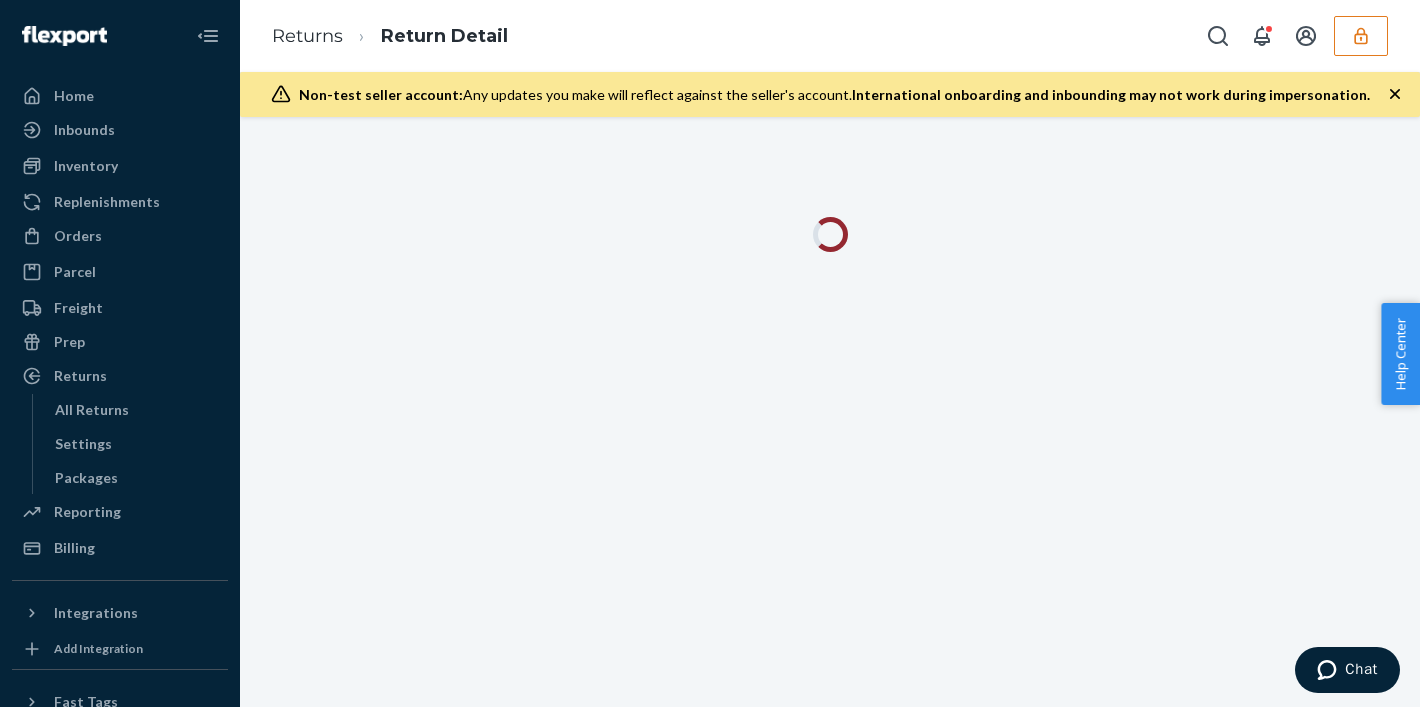 click at bounding box center (830, 412) 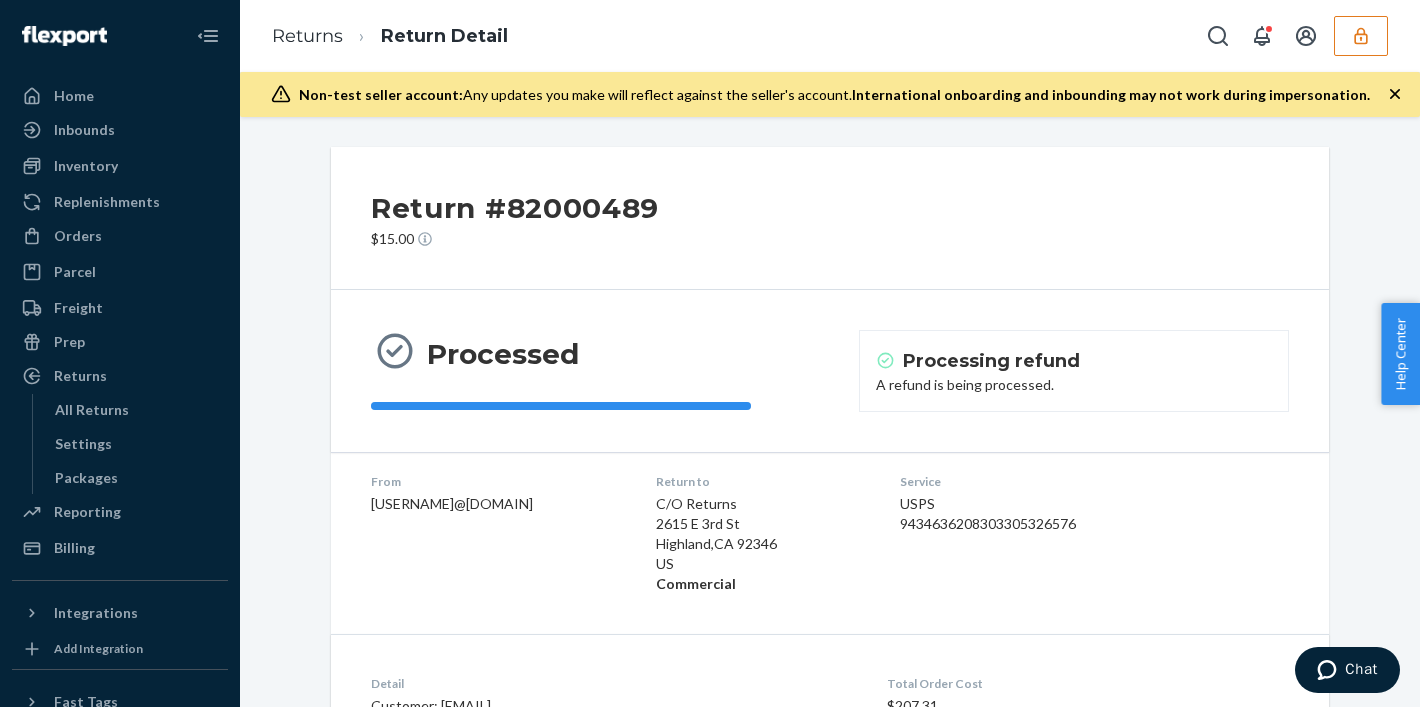 click on "Return #82000489" at bounding box center (515, 208) 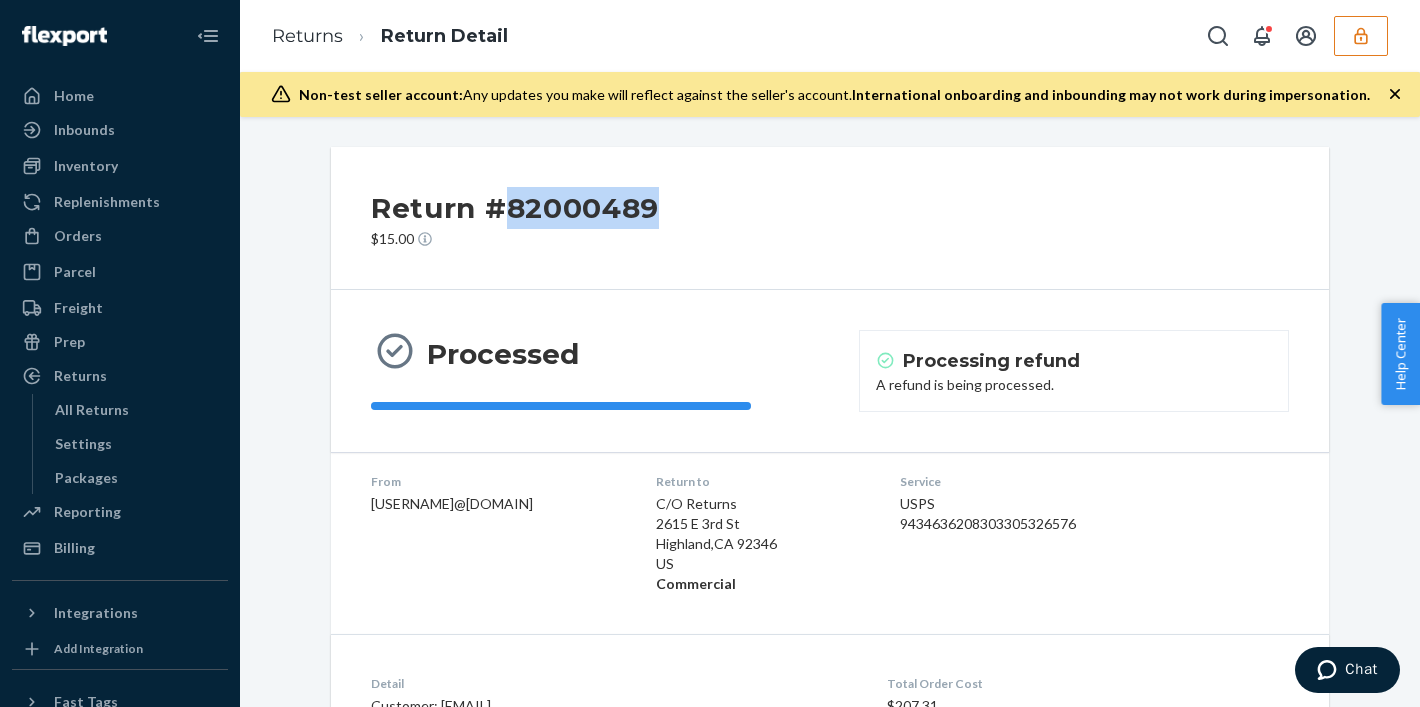 click on "Return #82000489" at bounding box center (515, 208) 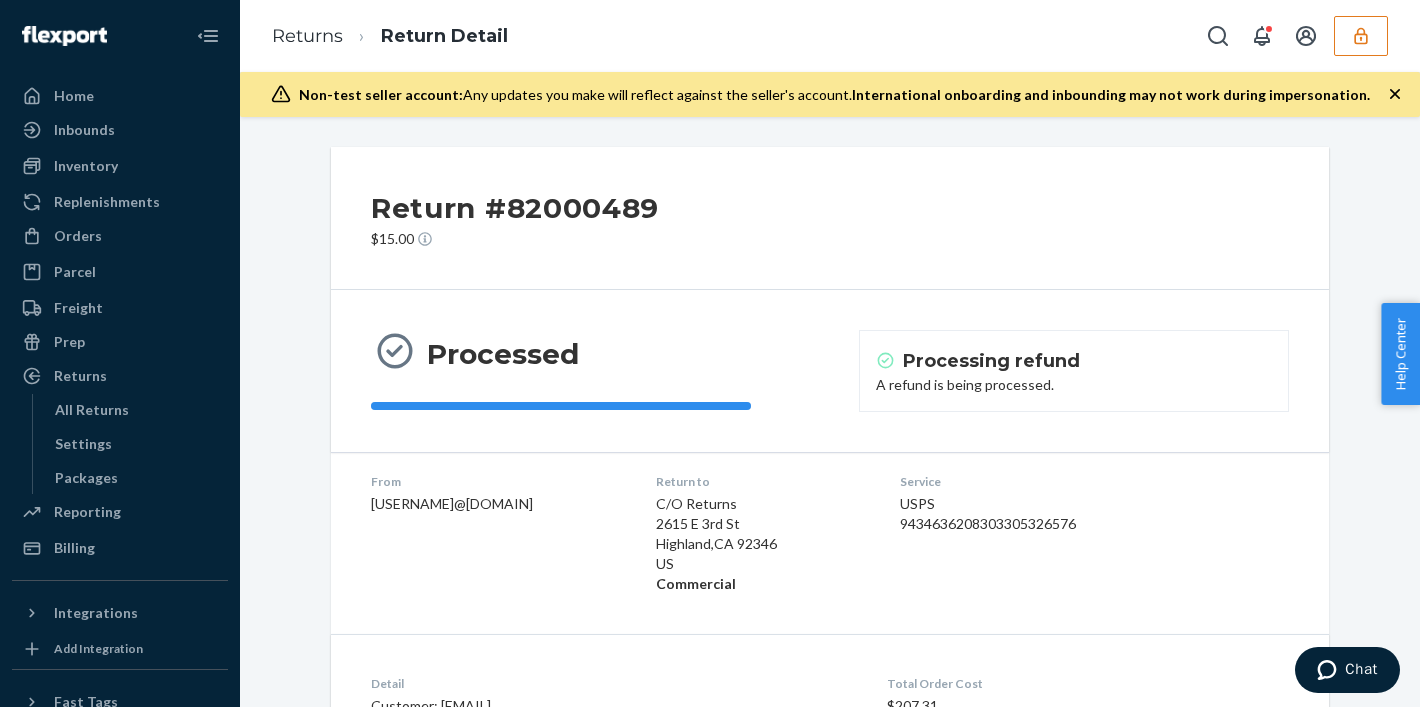click on "Processed Processing refund A refund is being processed." at bounding box center [830, 371] 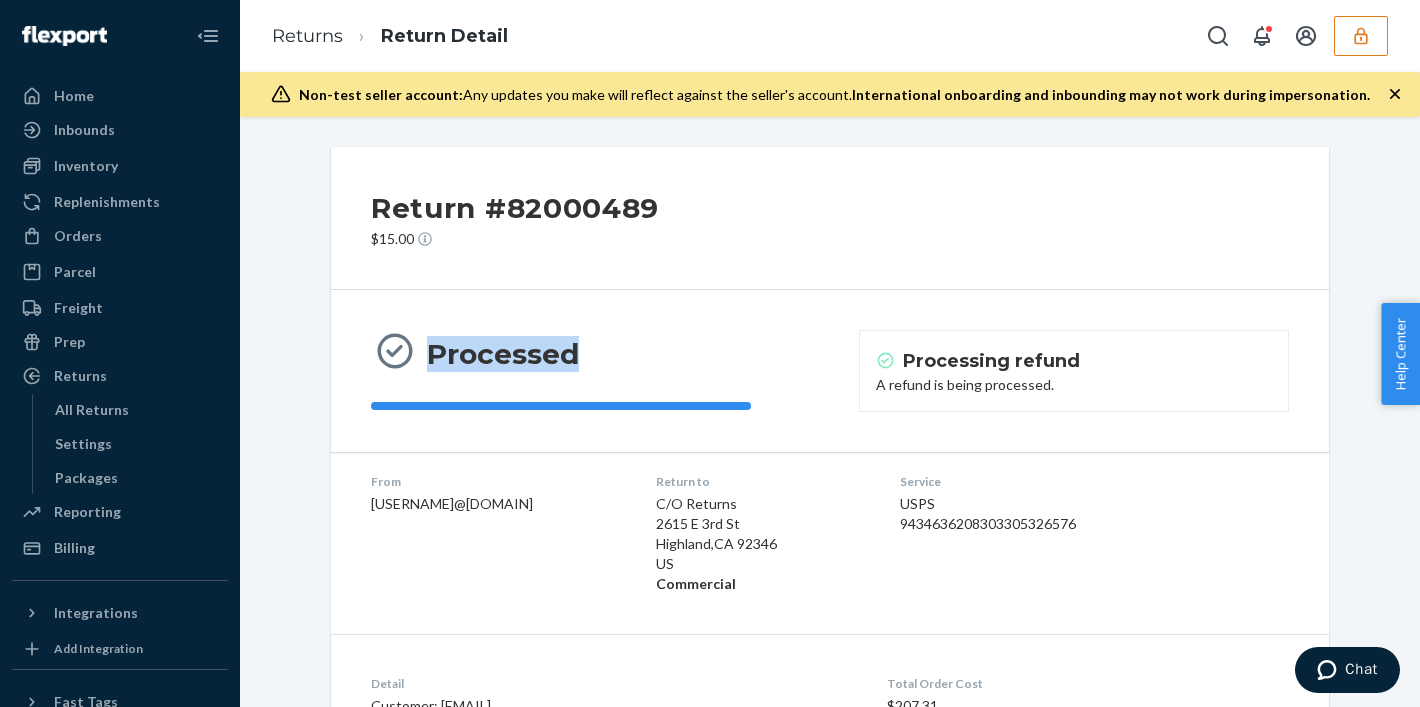 click 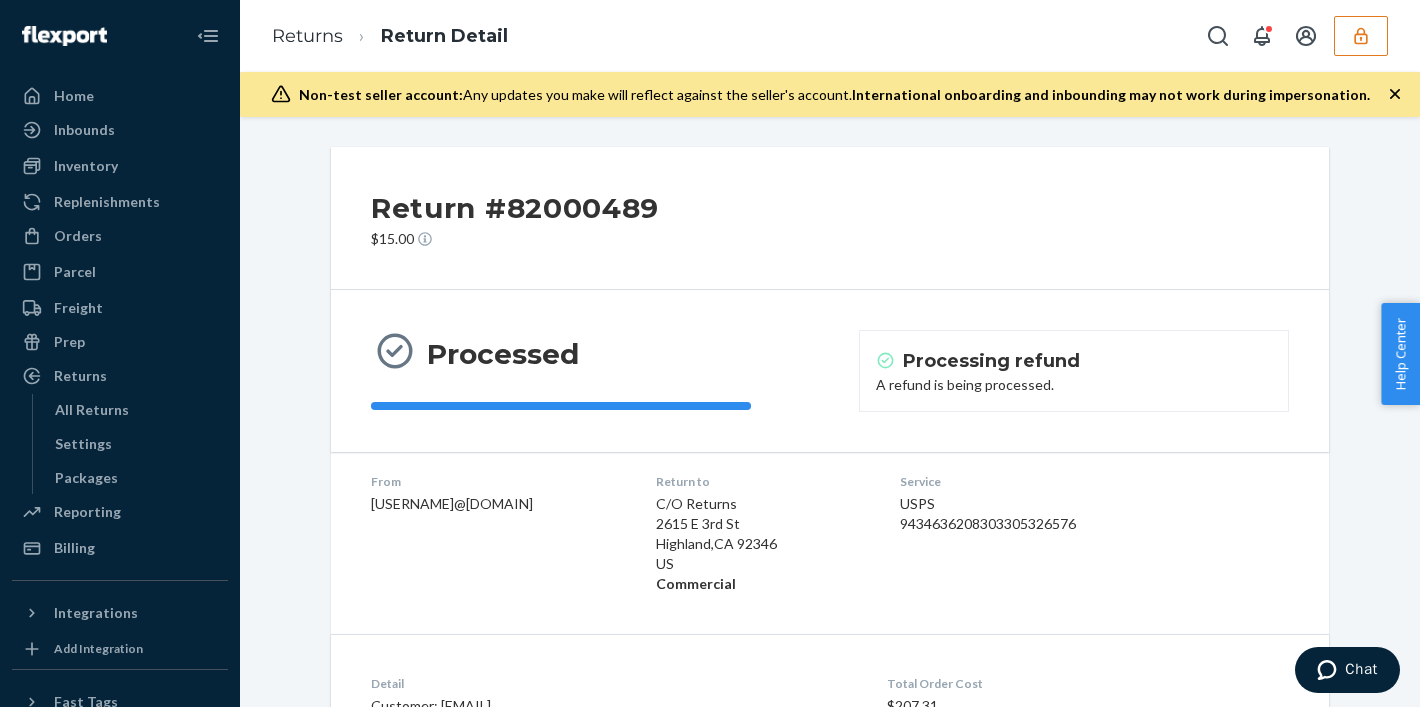 click on "9434636208303305326576" at bounding box center [1033, 524] 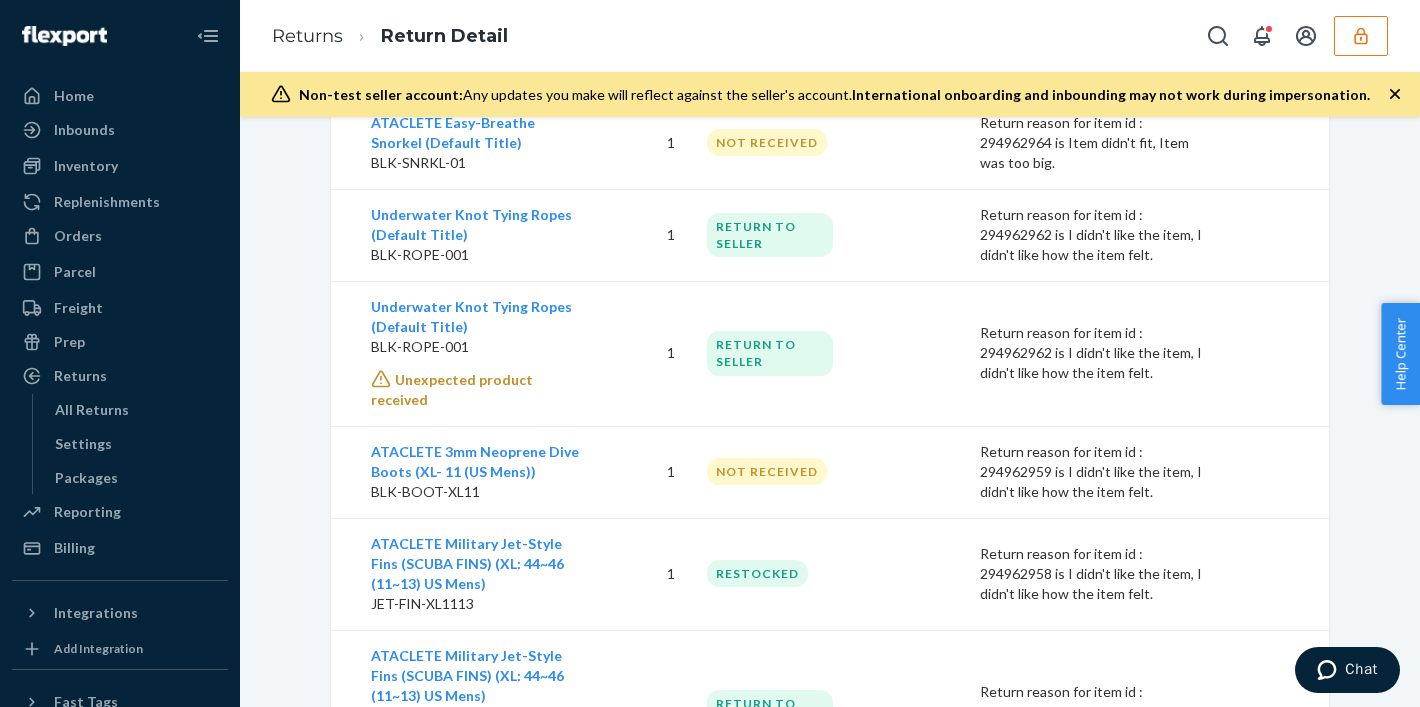 scroll, scrollTop: 534, scrollLeft: 0, axis: vertical 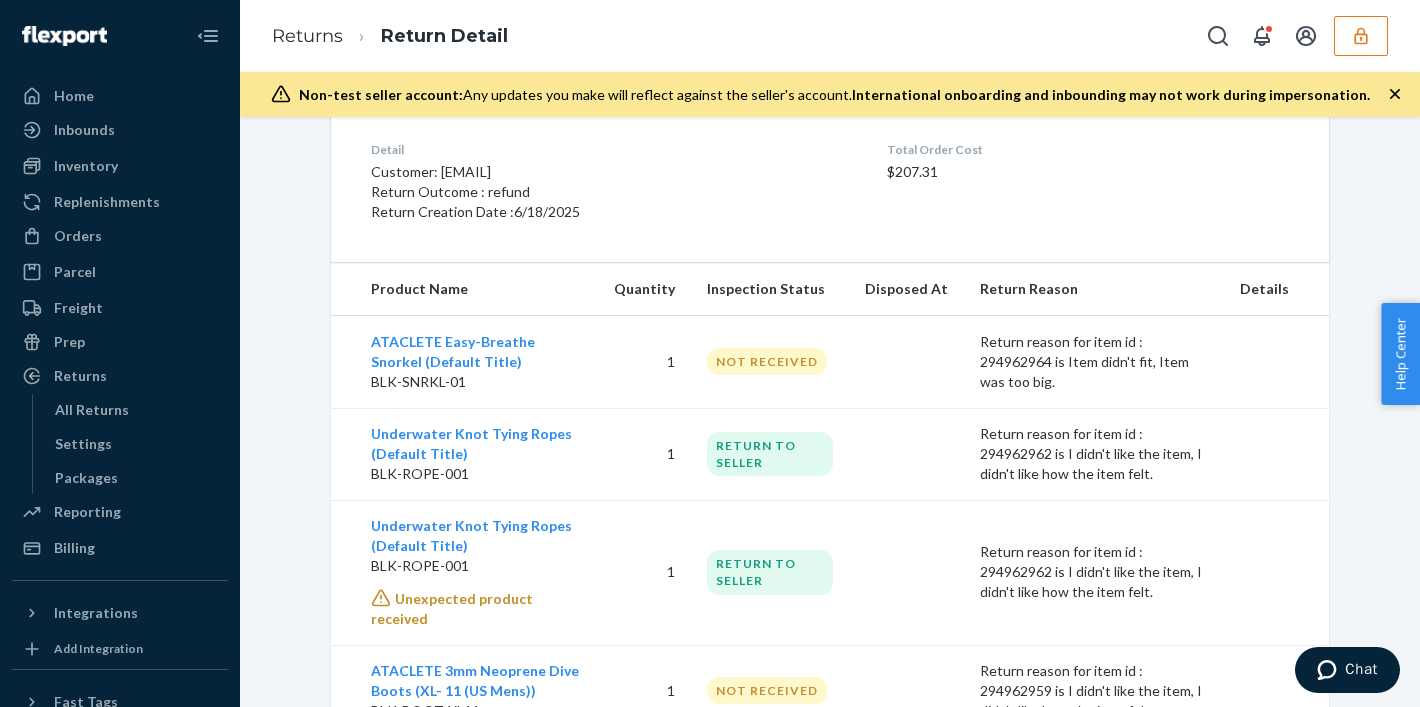 click on "RETURN TO SELLER" at bounding box center (770, 454) 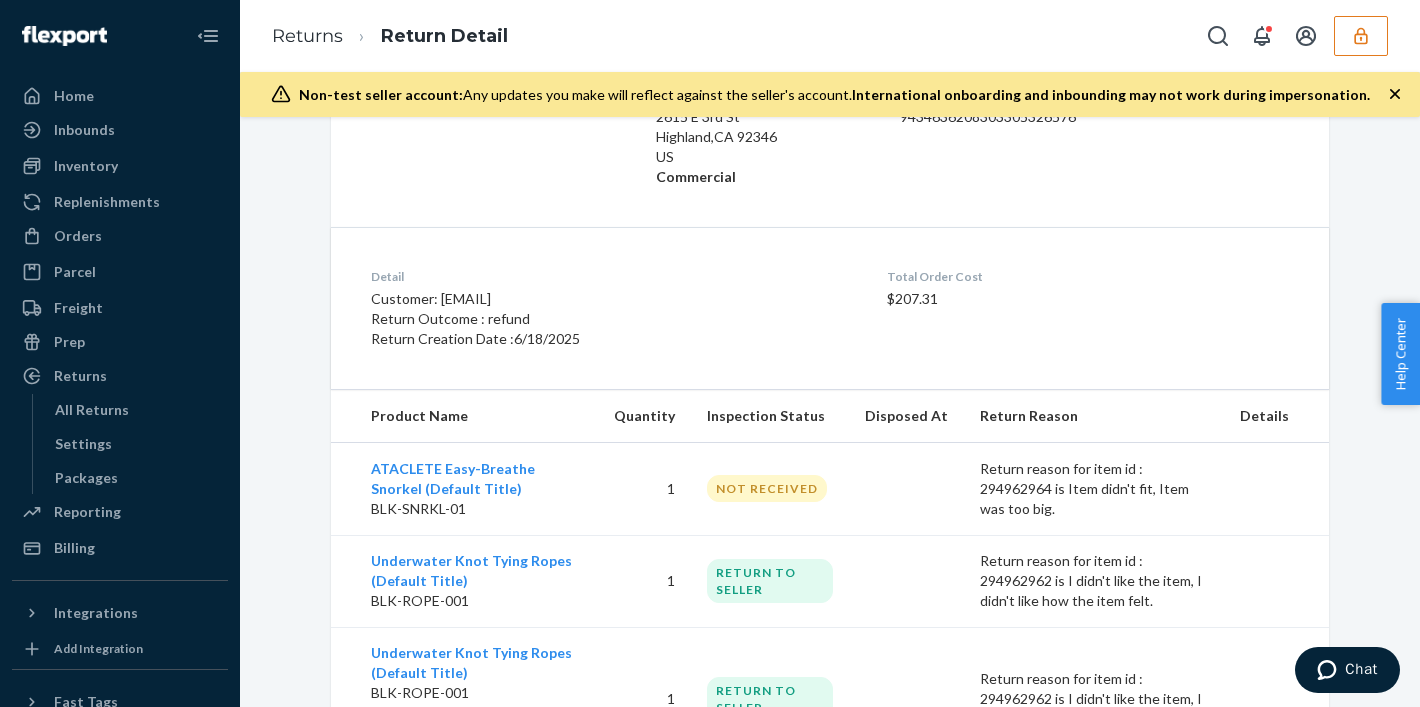 scroll, scrollTop: 0, scrollLeft: 0, axis: both 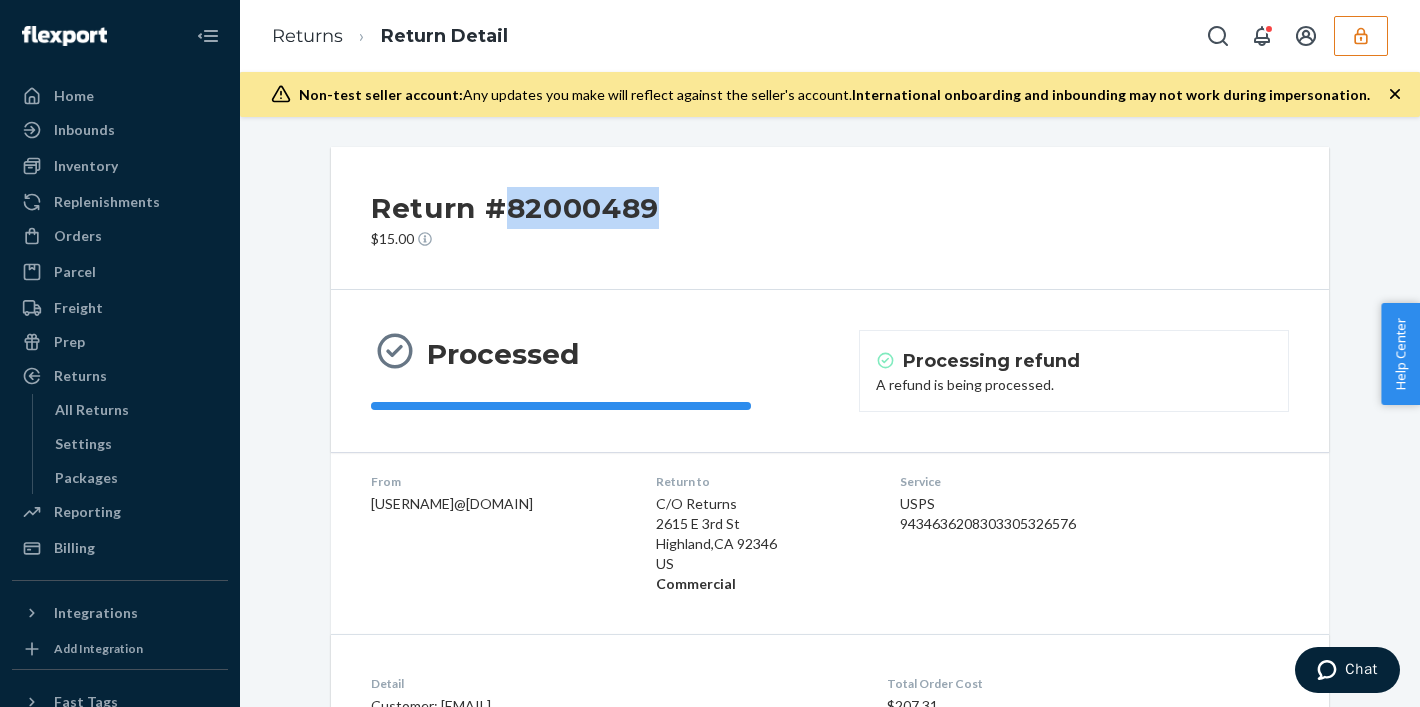drag, startPoint x: 509, startPoint y: 210, endPoint x: 685, endPoint y: 212, distance: 176.01137 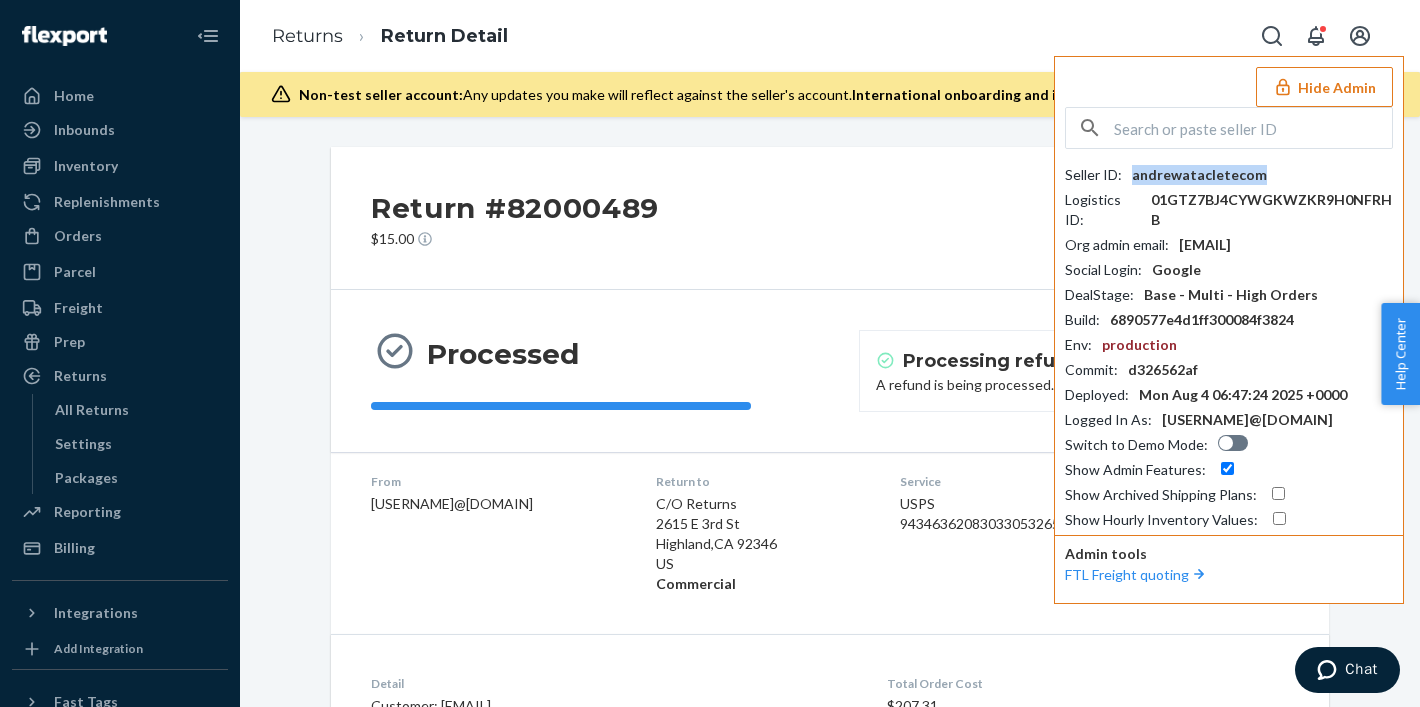 click on "andrewatacletecom" at bounding box center (1199, 175) 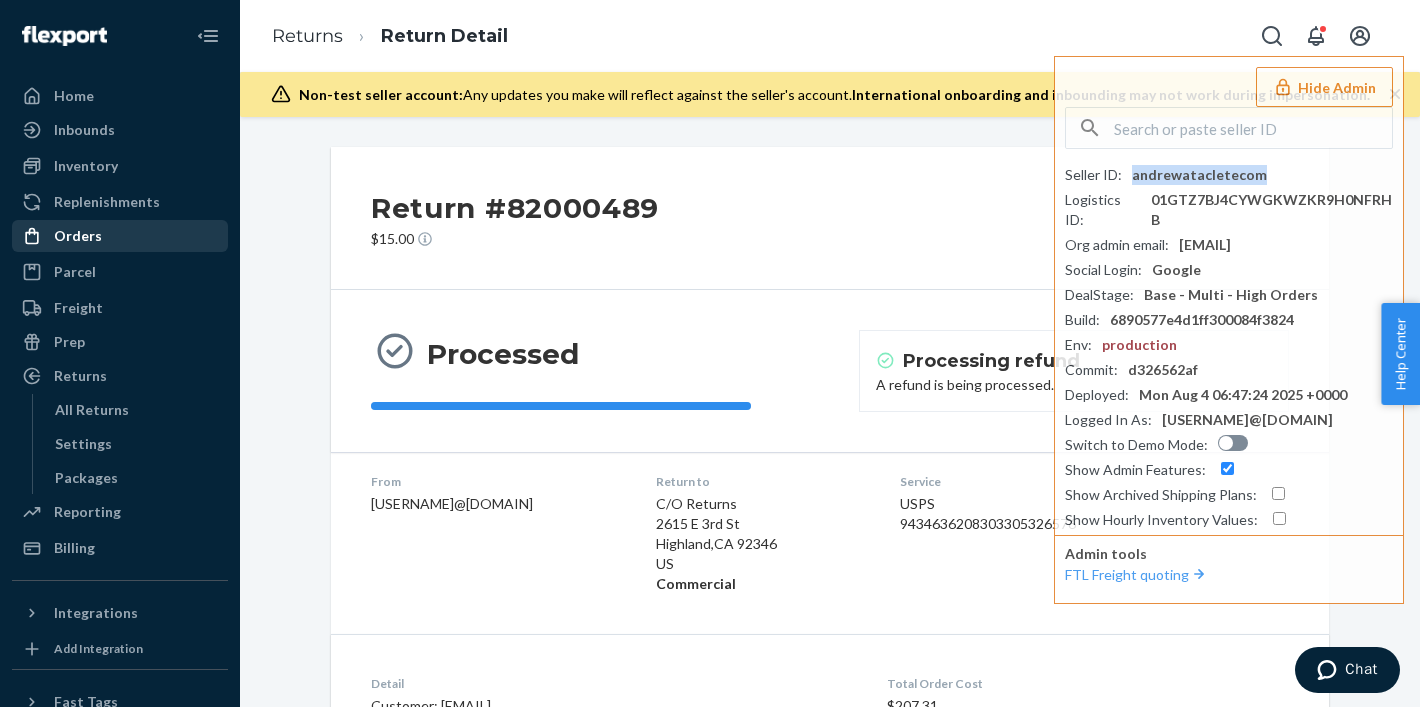 click on "Orders" at bounding box center (120, 236) 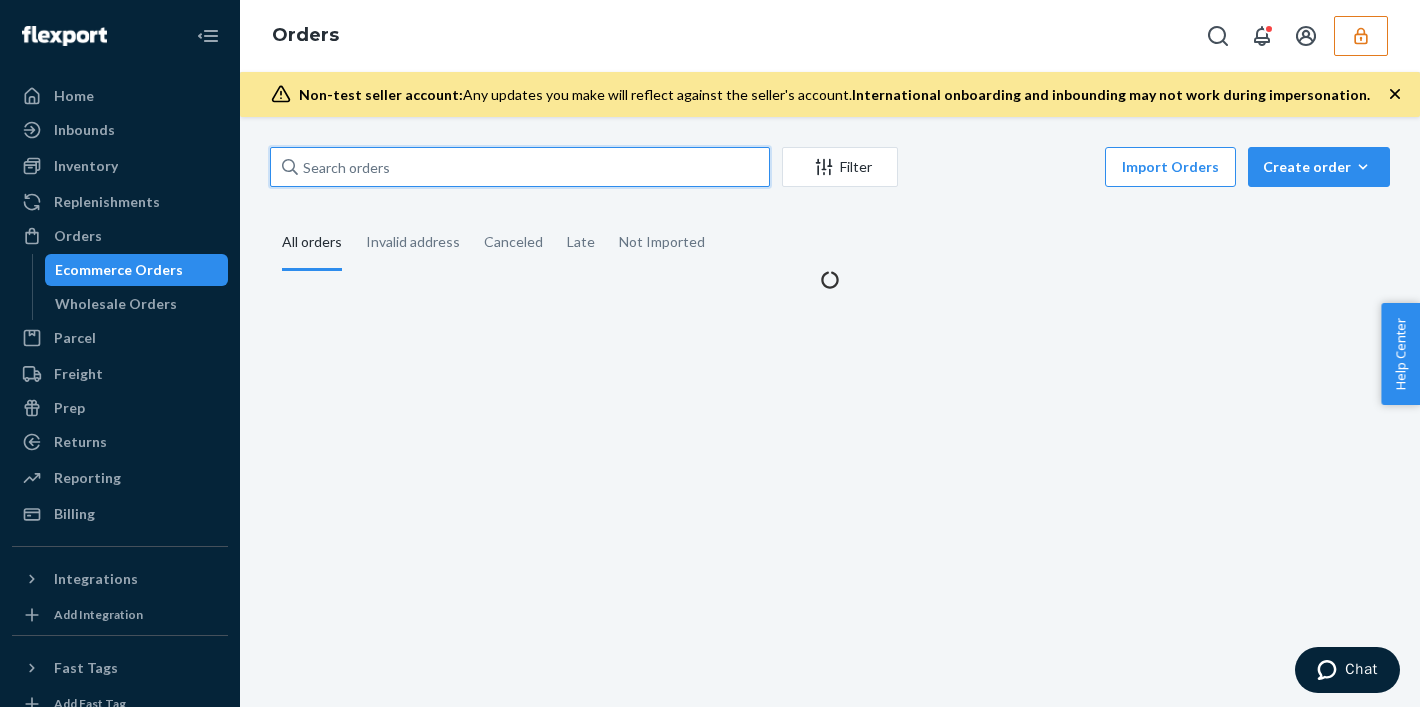 click at bounding box center [520, 167] 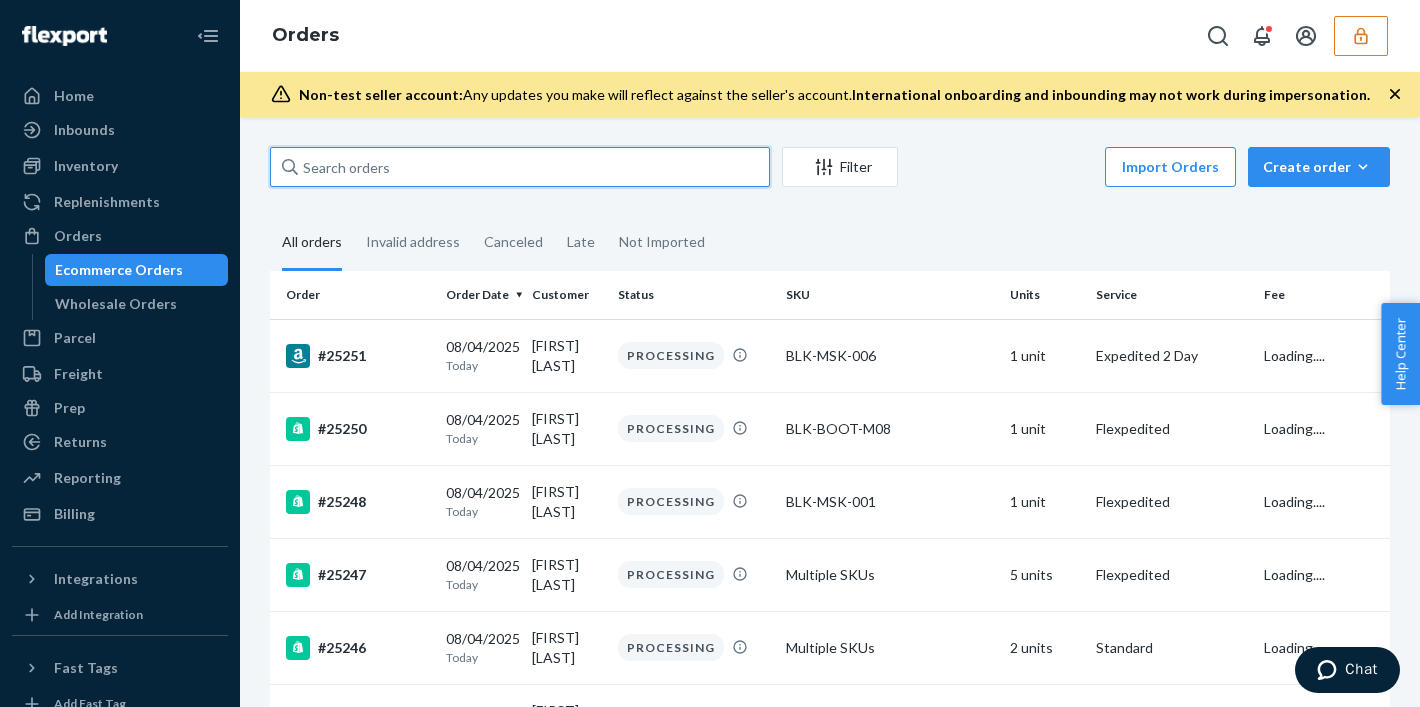 paste on "[NUMBER]" 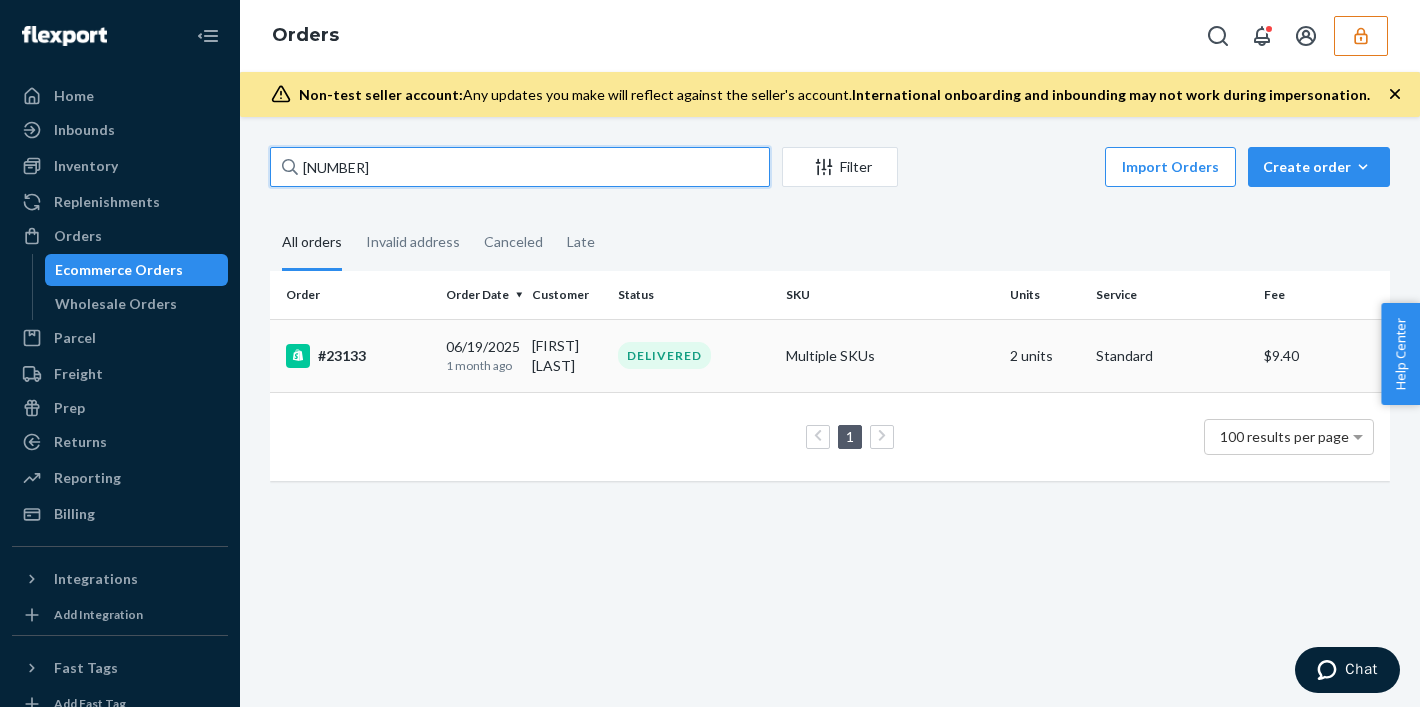 type on "[NUMBER]" 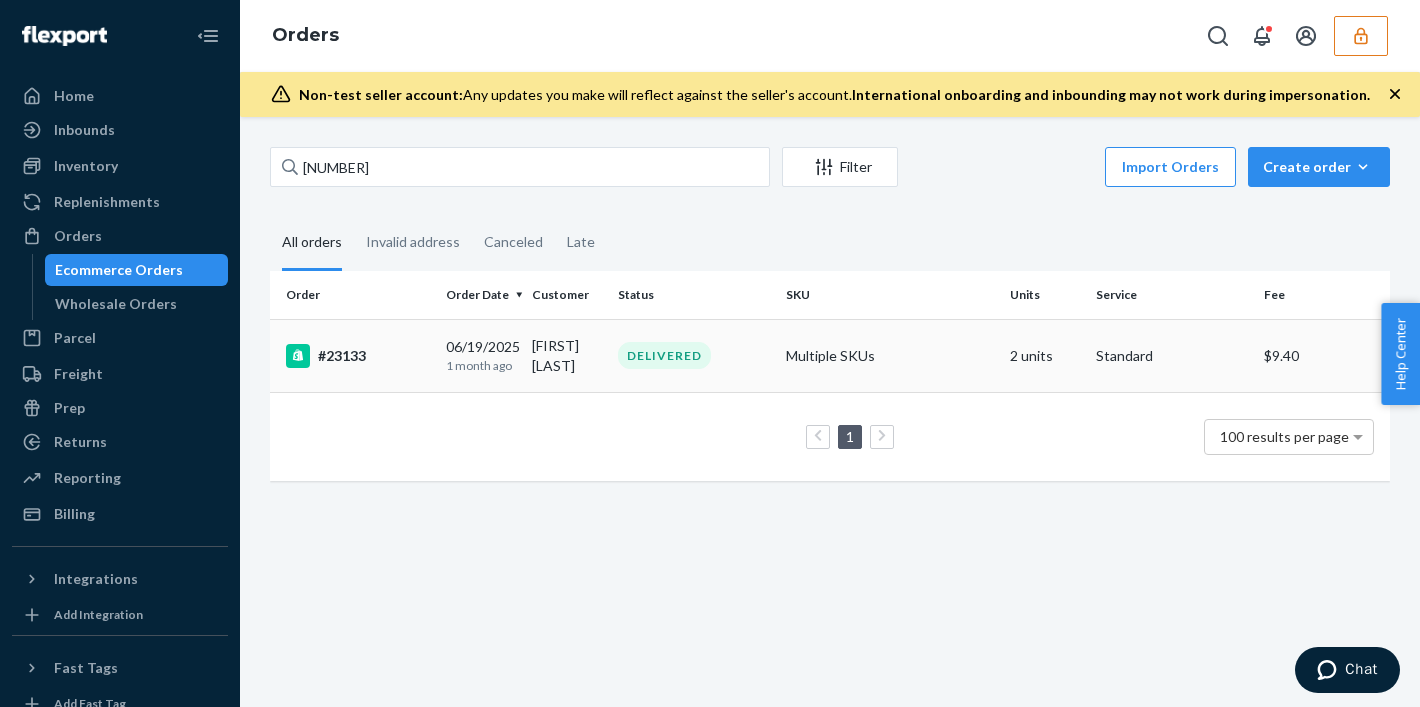 click on "DELIVERED" at bounding box center [694, 355] 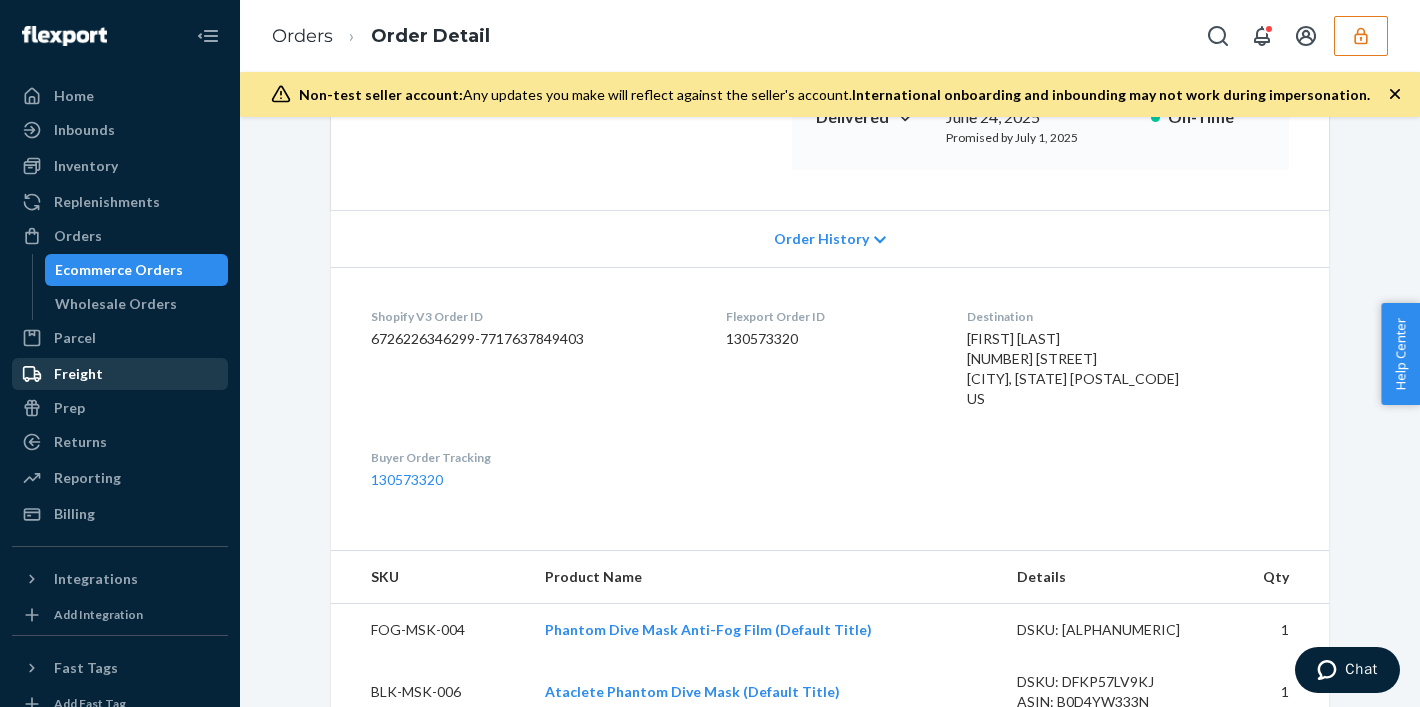 scroll, scrollTop: 282, scrollLeft: 0, axis: vertical 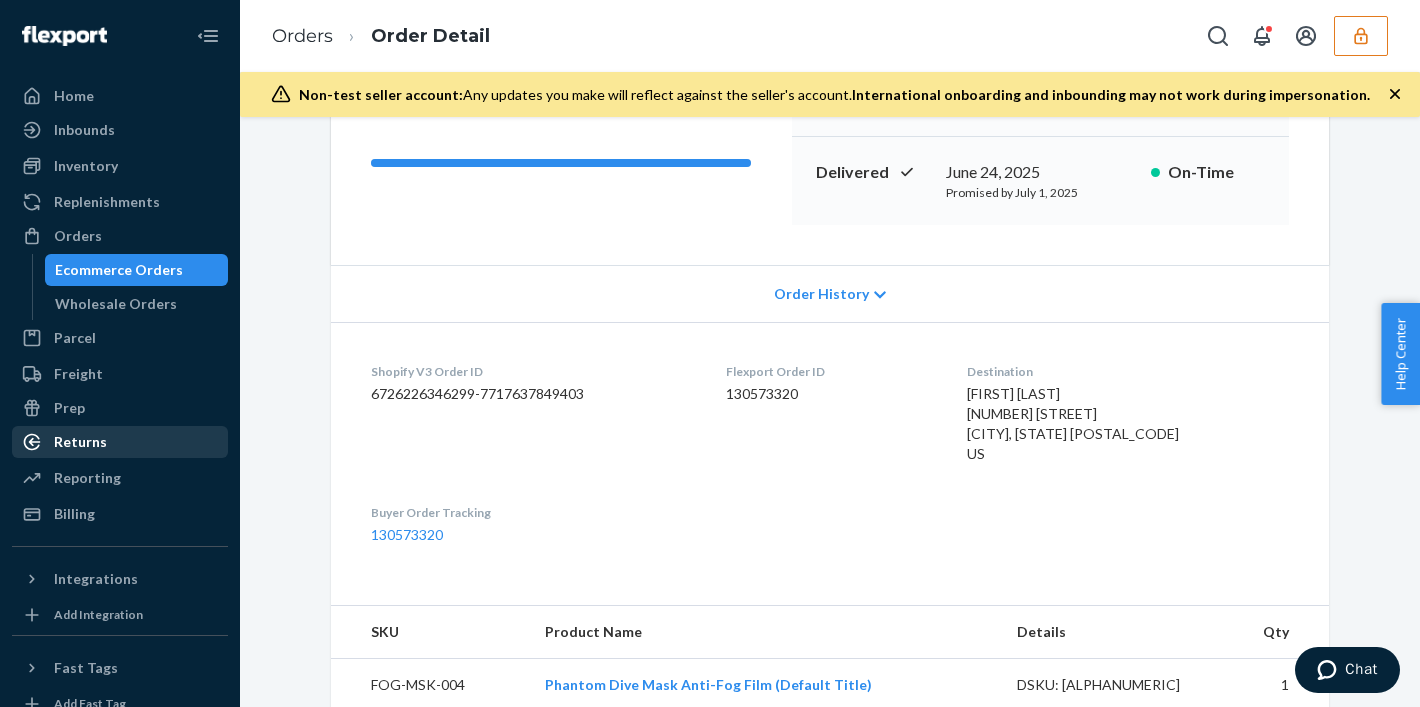 click on "Returns" at bounding box center [120, 442] 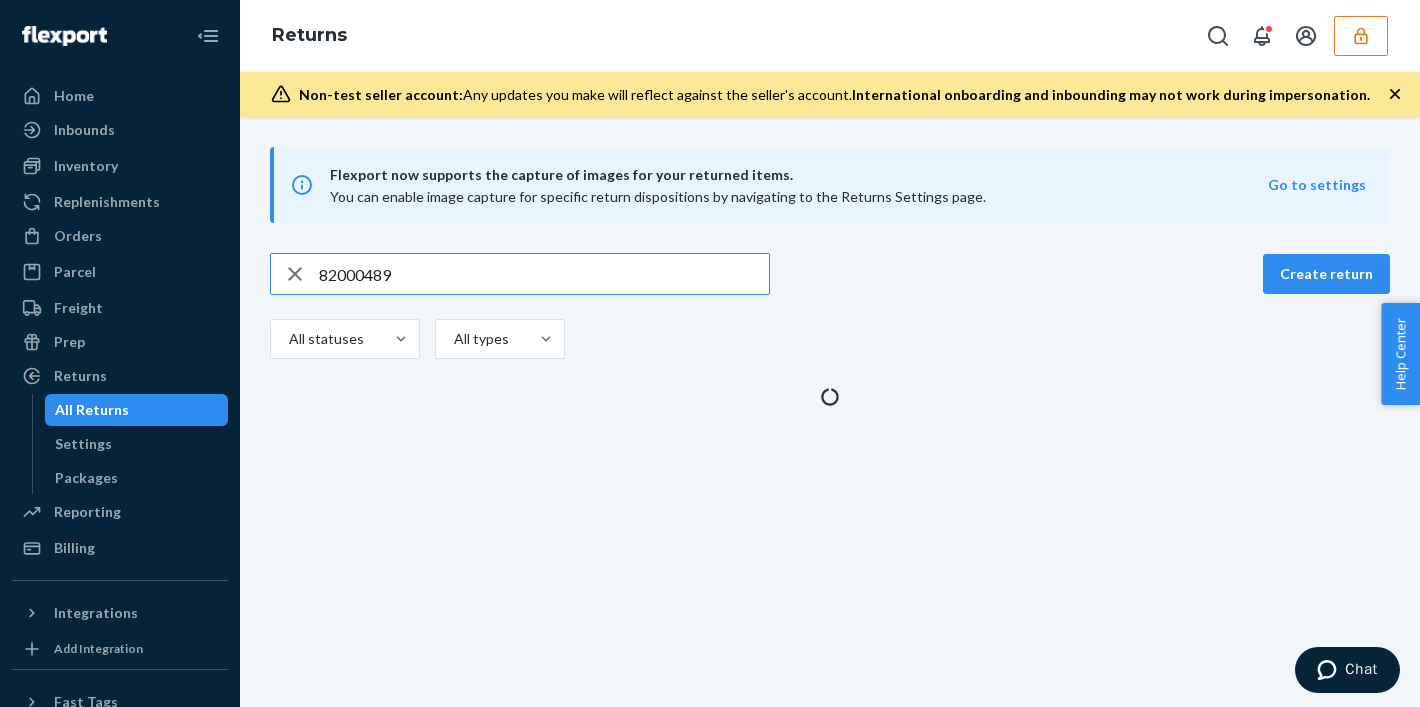 scroll, scrollTop: 0, scrollLeft: 0, axis: both 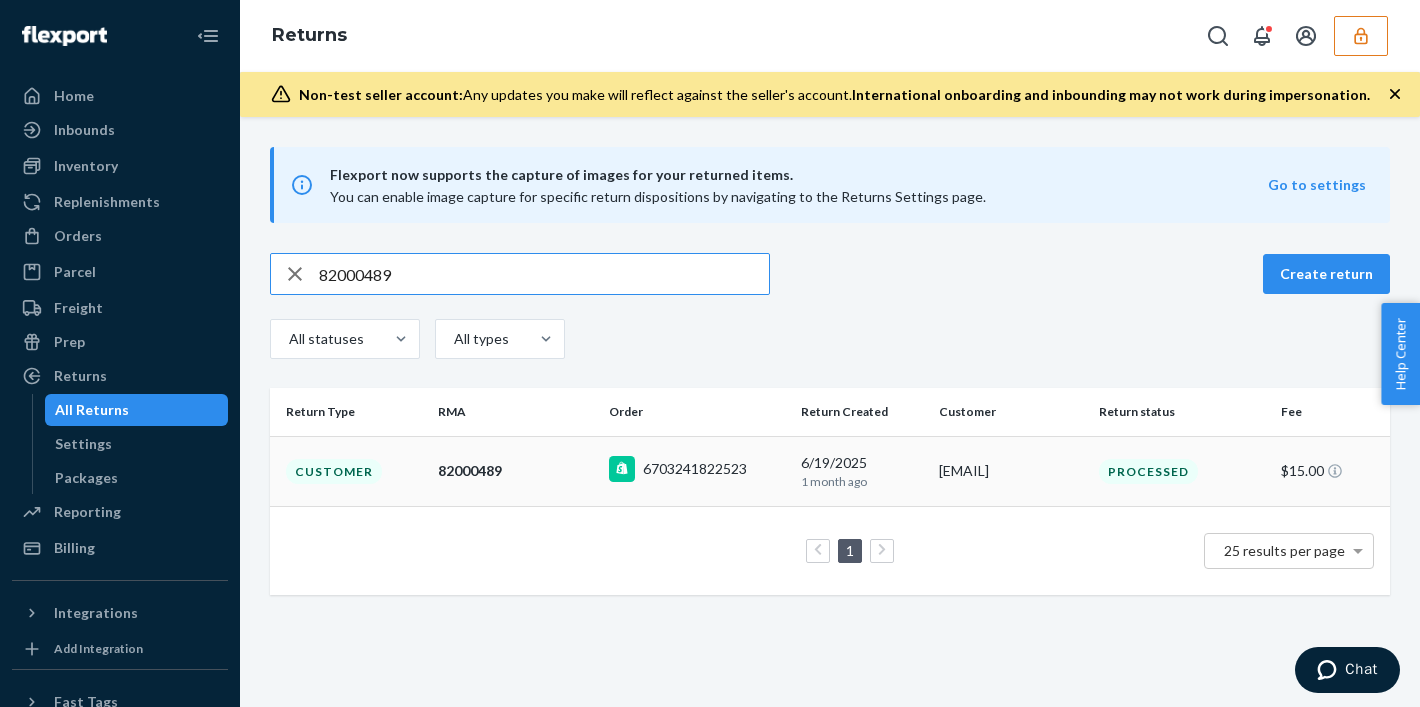 click on "6703241822523" at bounding box center (678, 469) 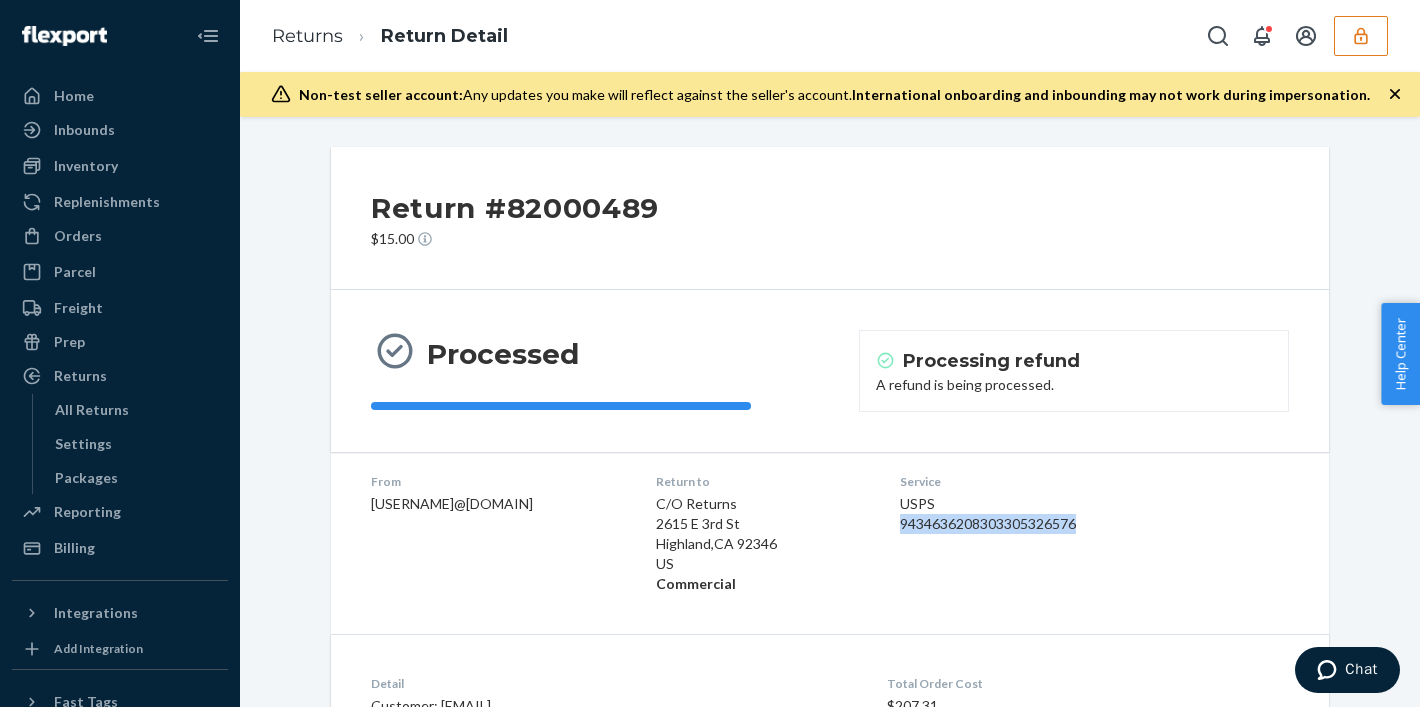 drag, startPoint x: 901, startPoint y: 523, endPoint x: 1156, endPoint y: 531, distance: 255.12546 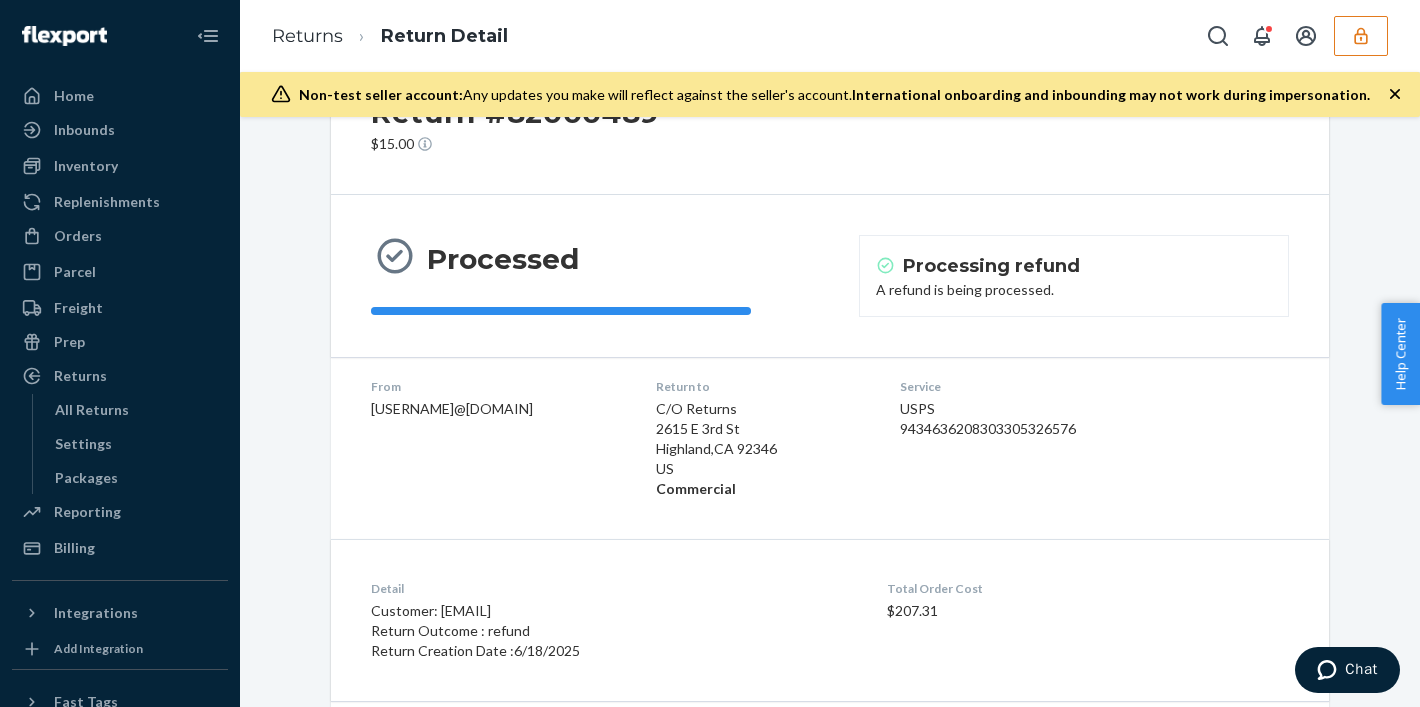 click on "Return #[NUMBER] [PRICE] Processed Processing refund A refund is being processed. From [EMAIL]
,   Return to C/O Returns [NUMBER] [STREET] [CITY] ,  [STATE]   [POSTAL_CODE] US Commercial Service USPS [NUMBER] Detail Customer: [EMAIL] Return Outcome : refund Return Creation Date :  [MONTH]/[DAY]/[YEAR] Total Order Cost [PRICE] Product Name Quantity Inspection Status Disposed At Return Reason Details ATACLETE [NUMBER] Neoprene Dive Boots ([SIZE] [NUMBER]) [ALPHANUMERIC] [NUMBER] [NUMBER] [NUMBER] [NUMBER]" at bounding box center [830, 798] 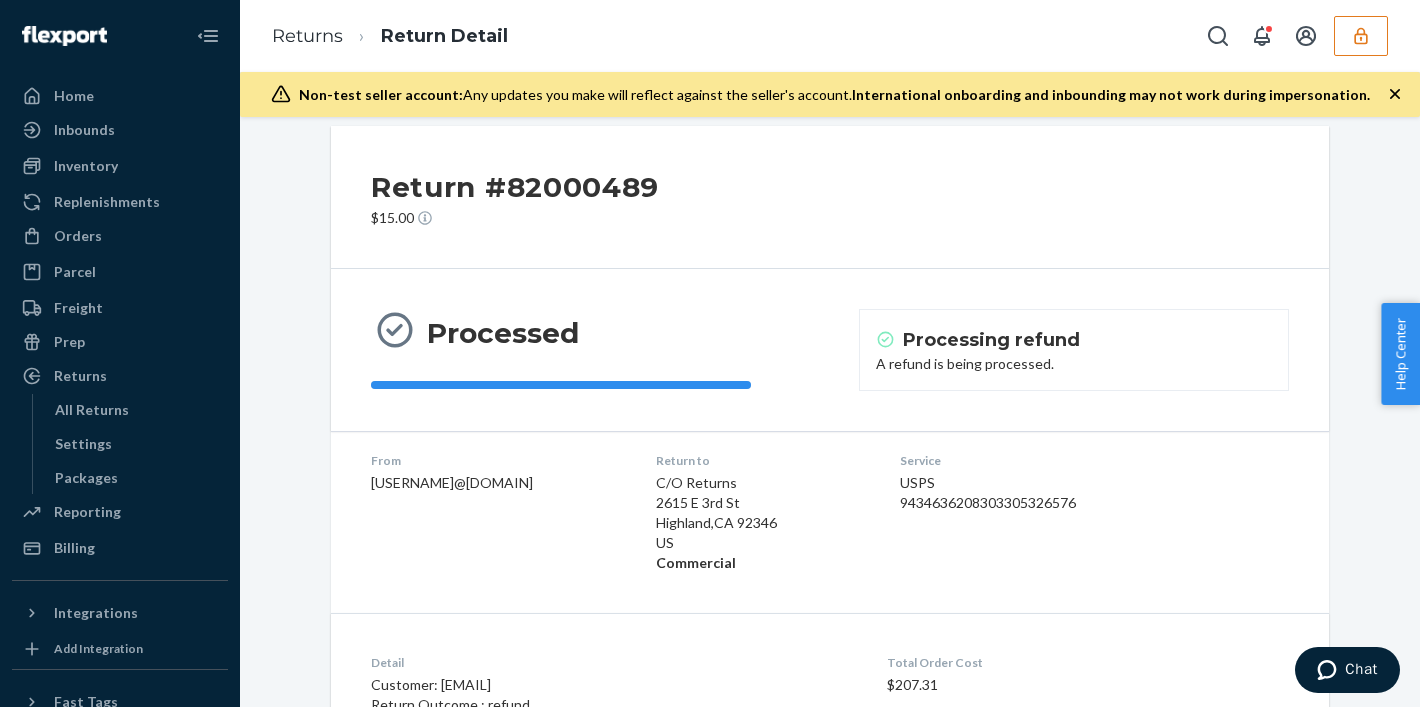 scroll, scrollTop: 26, scrollLeft: 0, axis: vertical 